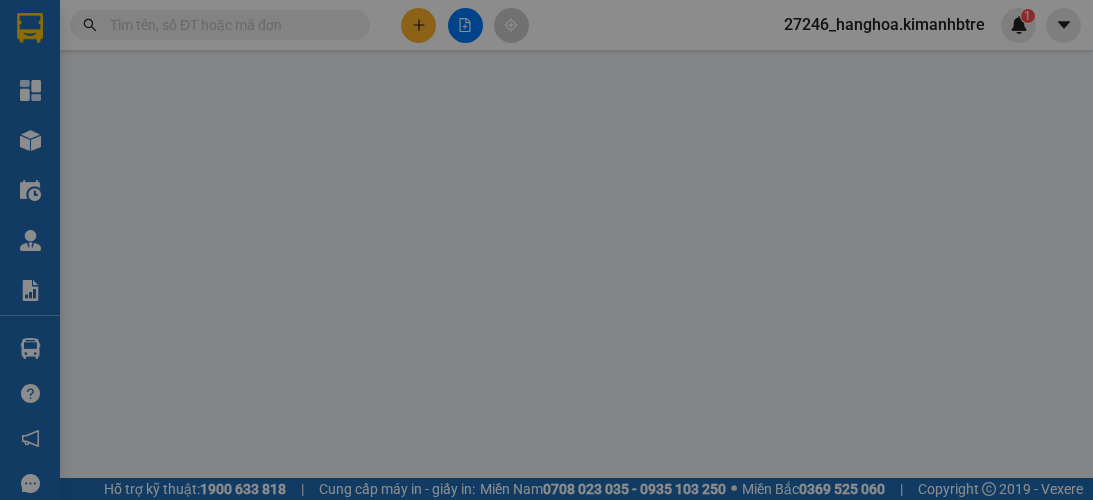 scroll, scrollTop: 0, scrollLeft: 0, axis: both 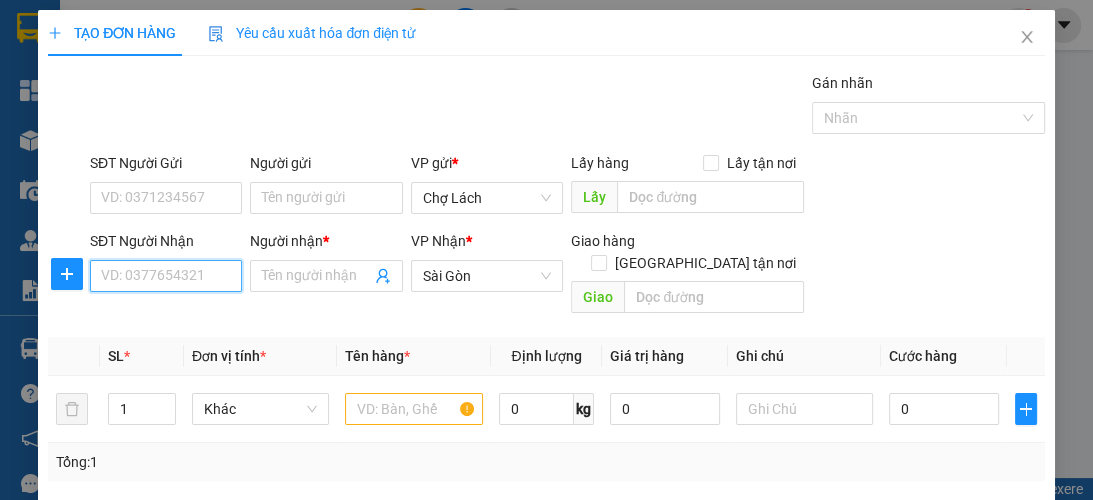 click on "SĐT Người Nhận" at bounding box center (166, 276) 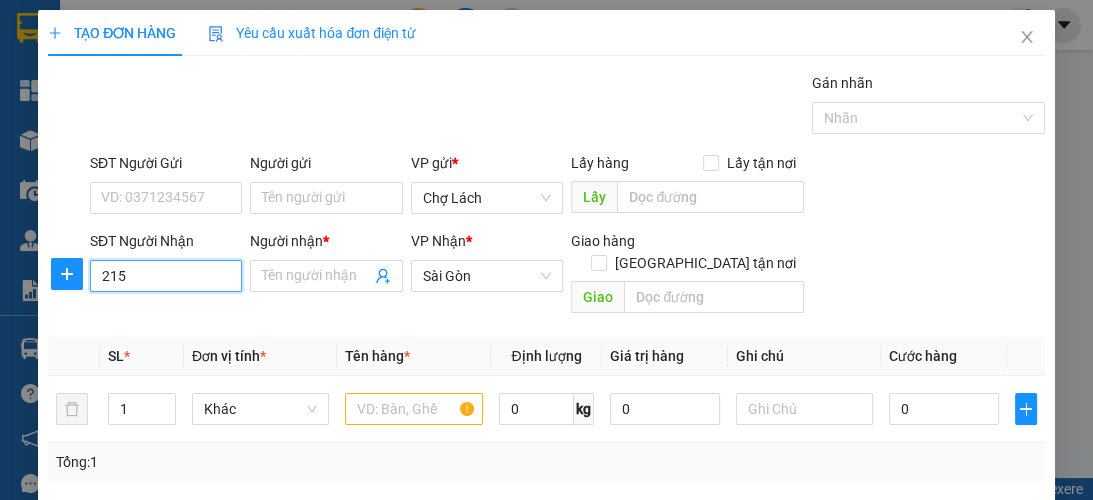 click on "215" at bounding box center (166, 276) 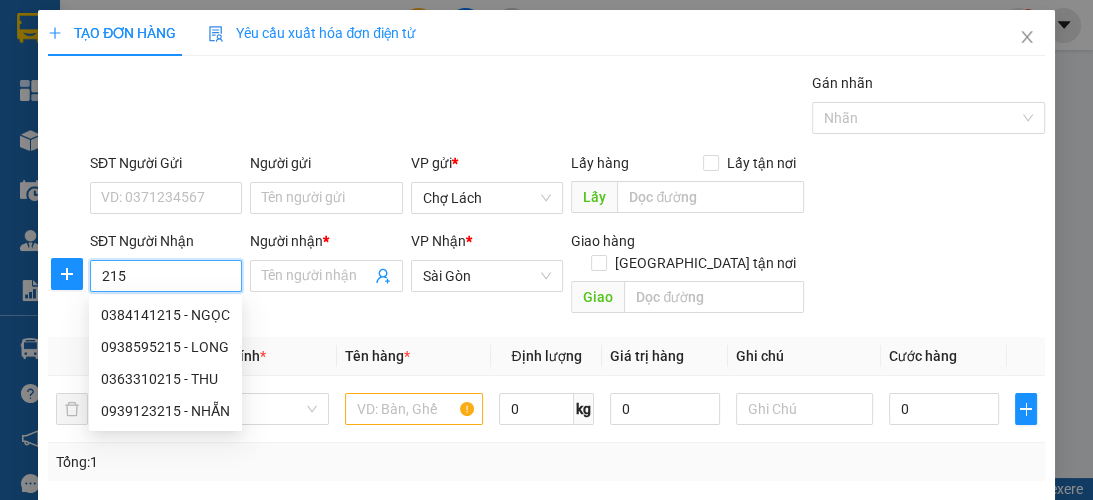 click on "215" at bounding box center (166, 276) 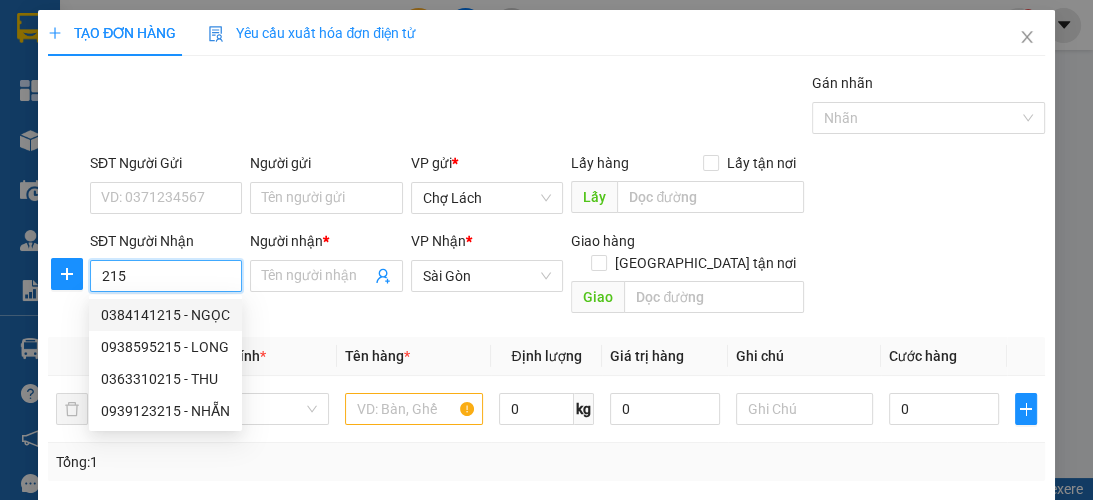 drag, startPoint x: 212, startPoint y: 310, endPoint x: 196, endPoint y: 272, distance: 41.231056 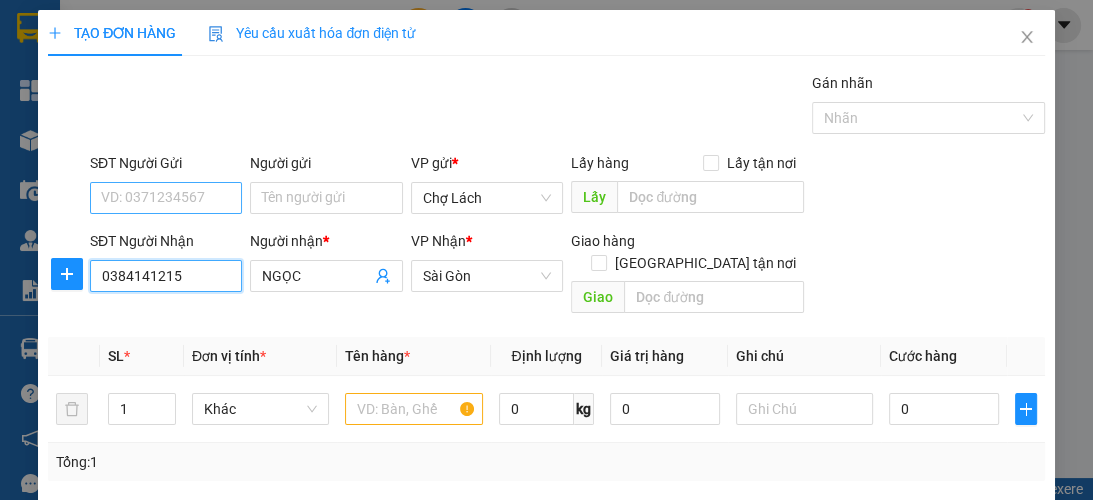 type on "0384141215" 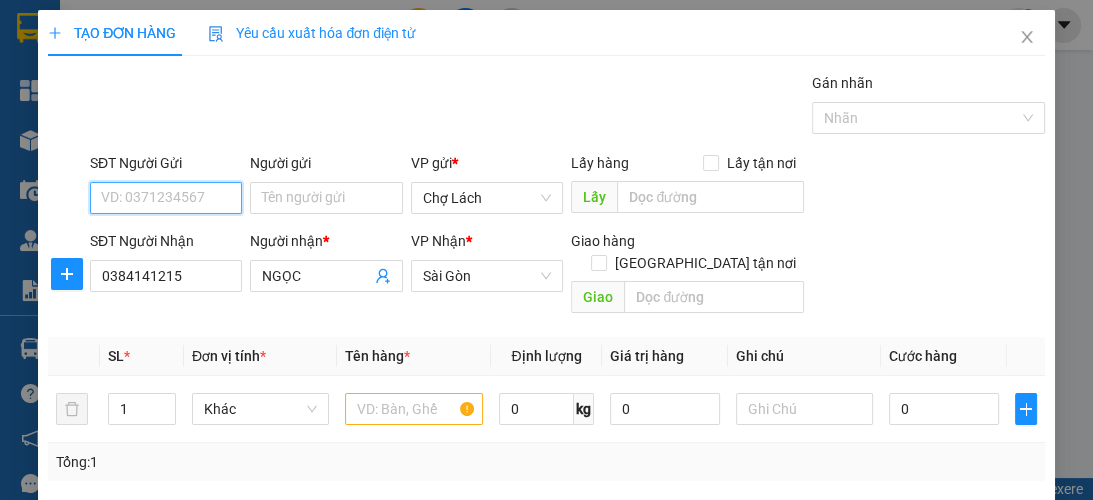 click on "SĐT Người Gửi" at bounding box center (166, 198) 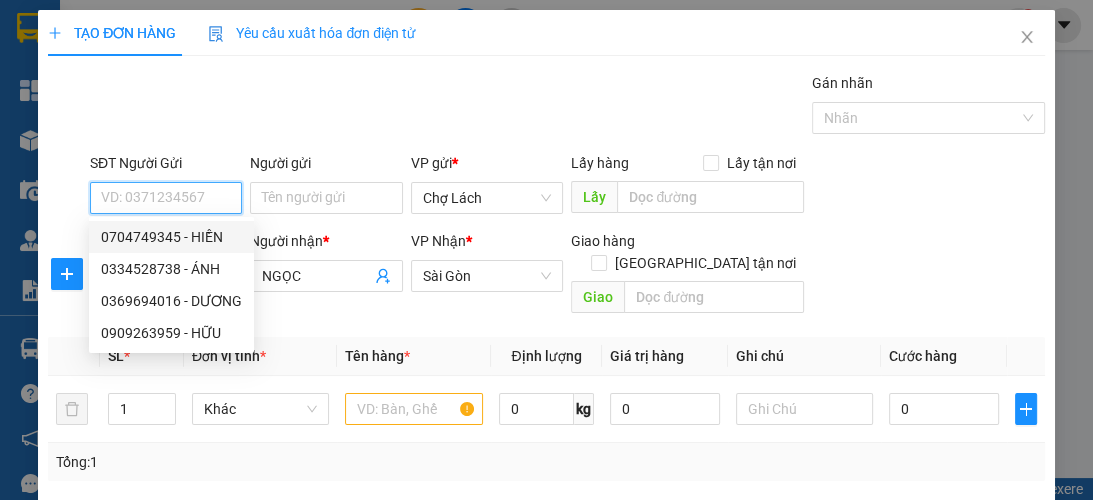 click on "0704749345 - HIỀN" at bounding box center (171, 237) 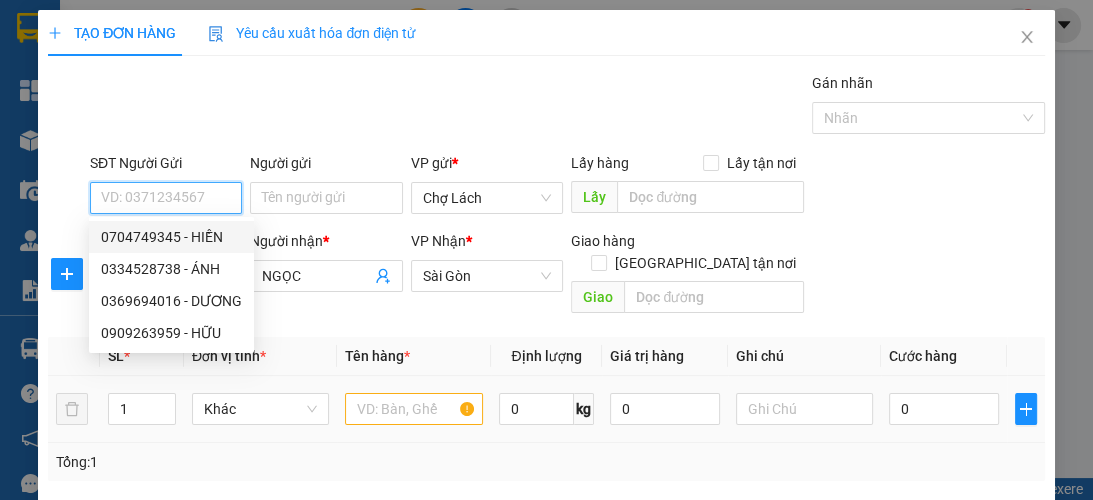 type on "0704749345" 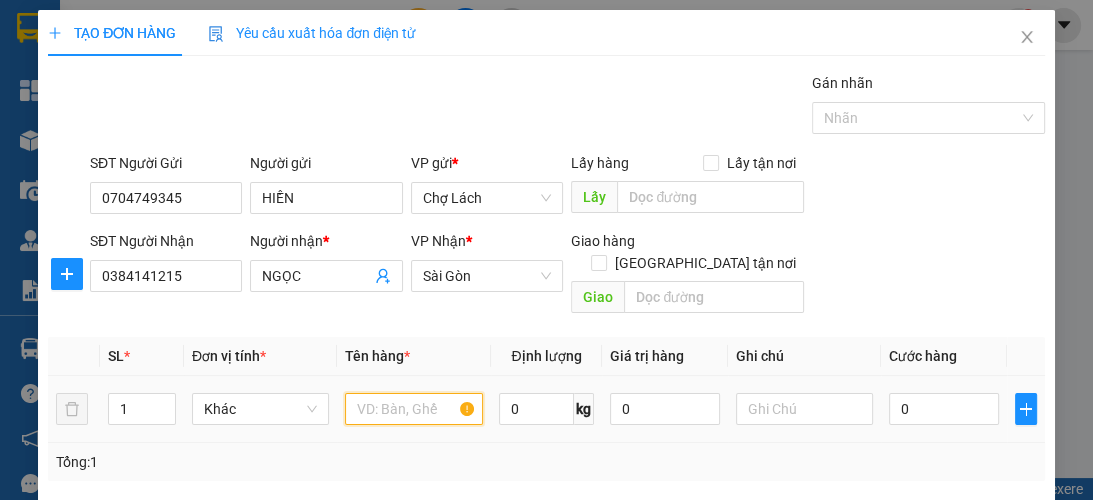click at bounding box center (413, 409) 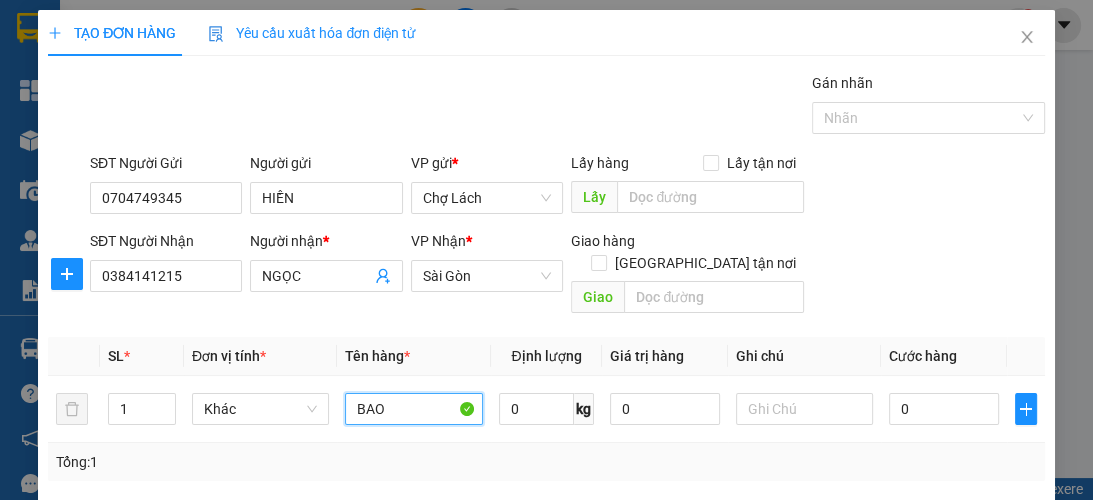 type on "BAO" 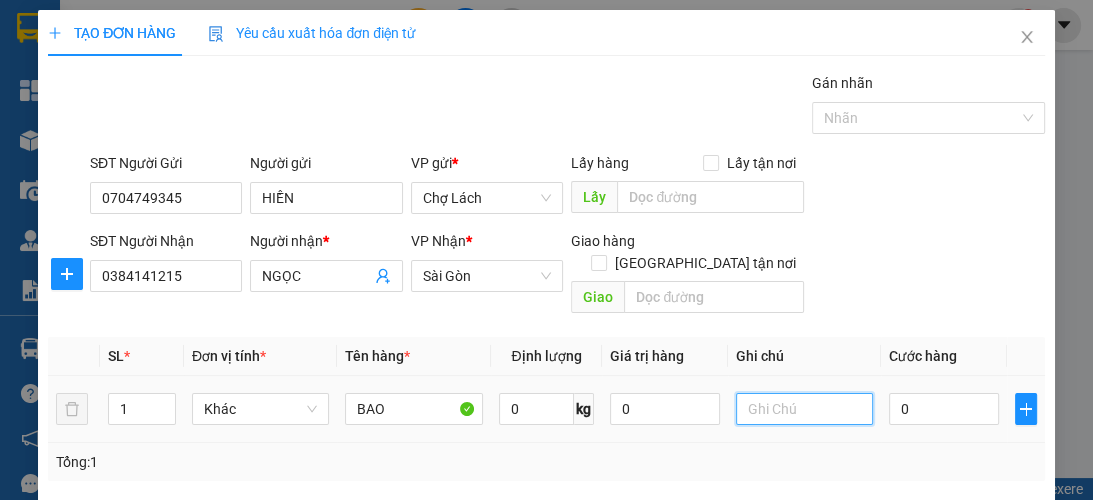 click at bounding box center (804, 409) 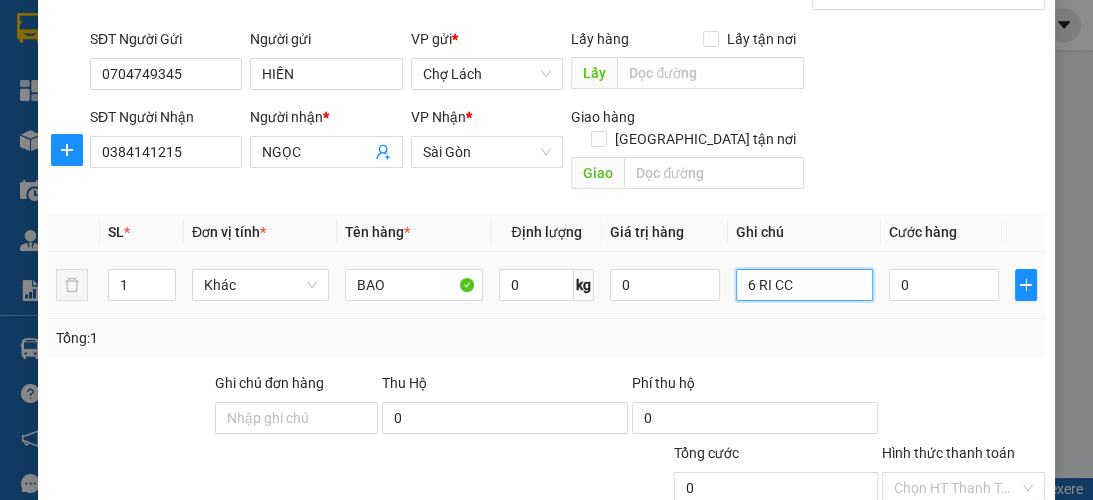 scroll, scrollTop: 238, scrollLeft: 0, axis: vertical 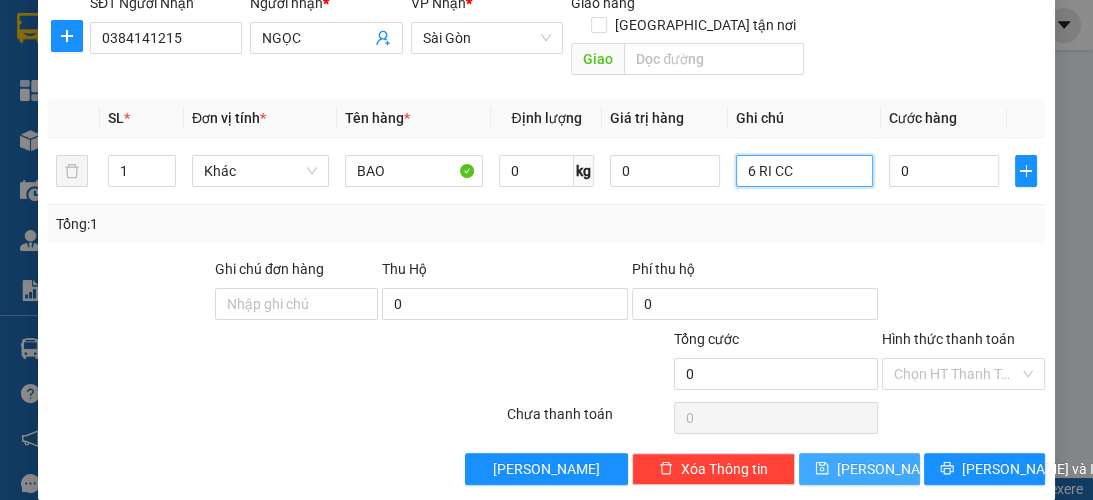 type on "6 RI CC" 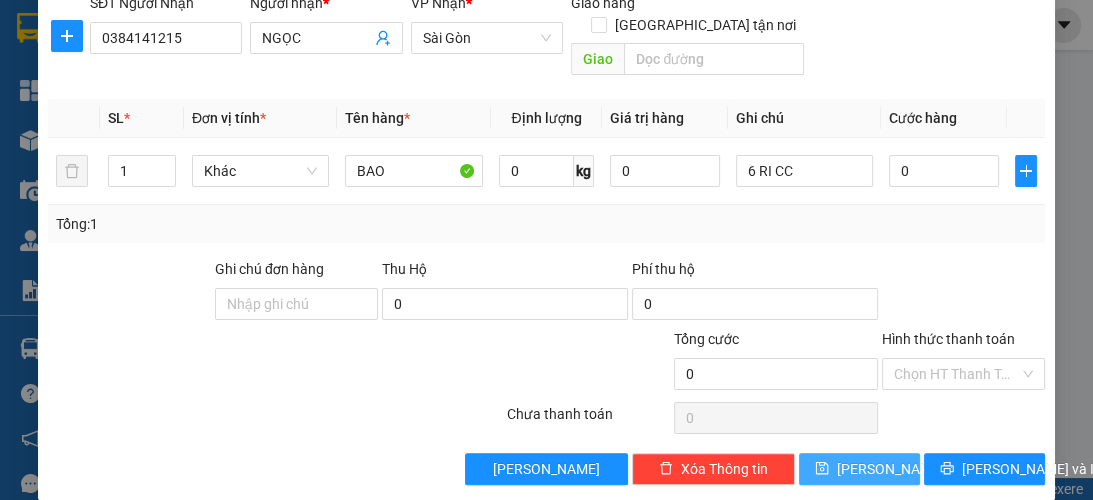 click 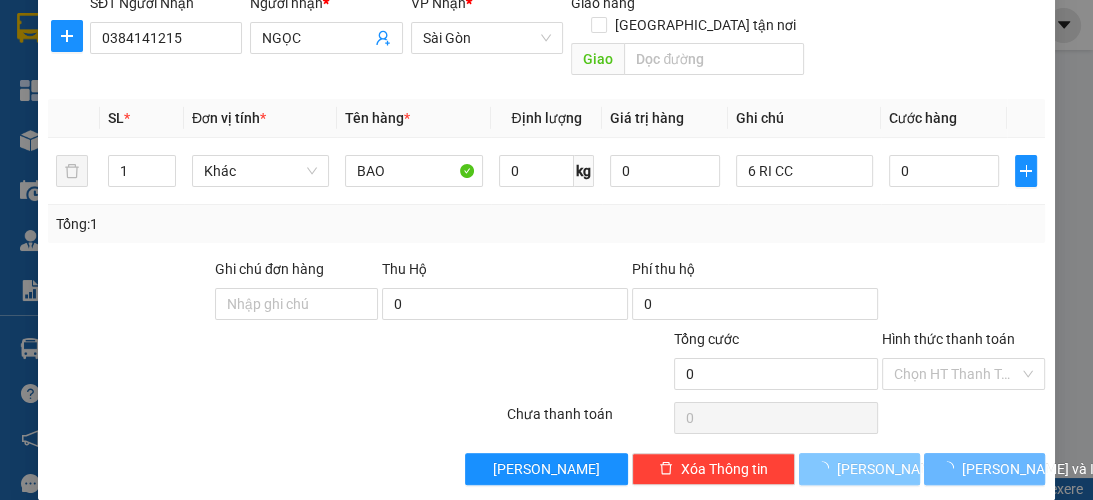 type 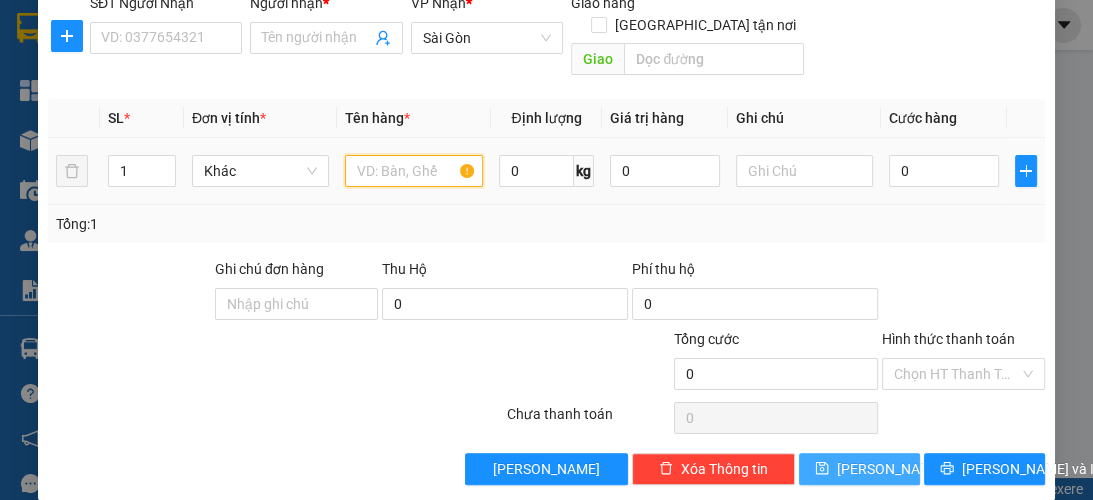 click at bounding box center (413, 171) 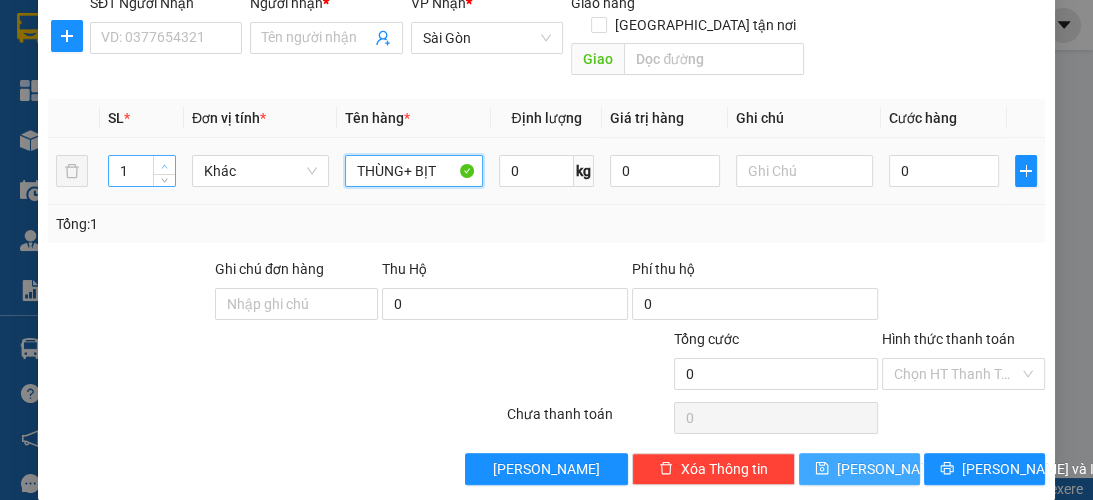 type on "THÙNG+ BỊT" 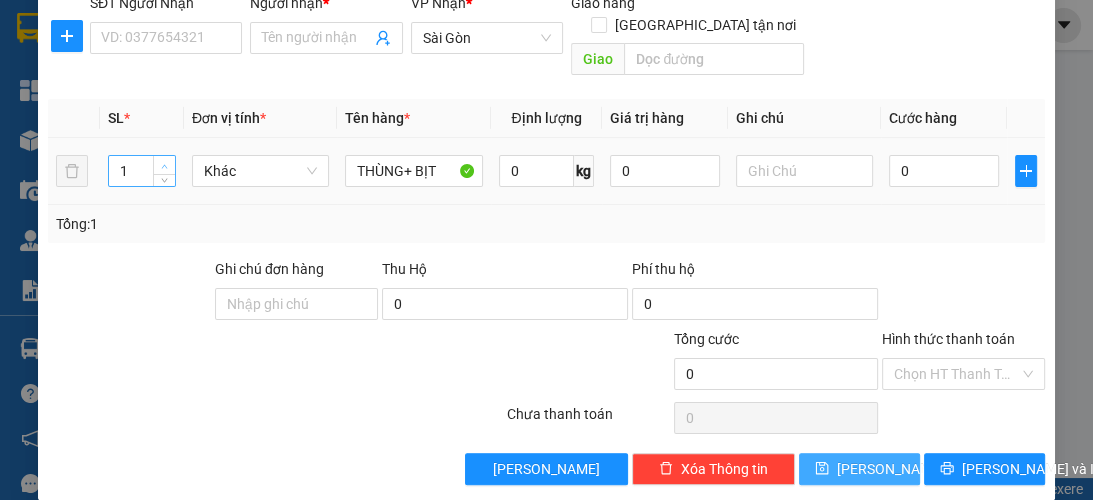 click 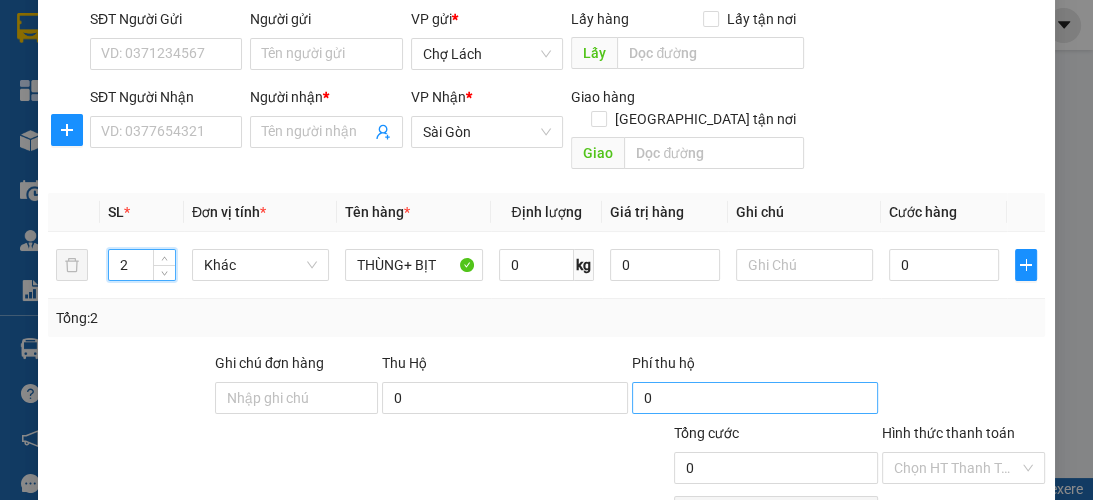 scroll, scrollTop: 78, scrollLeft: 0, axis: vertical 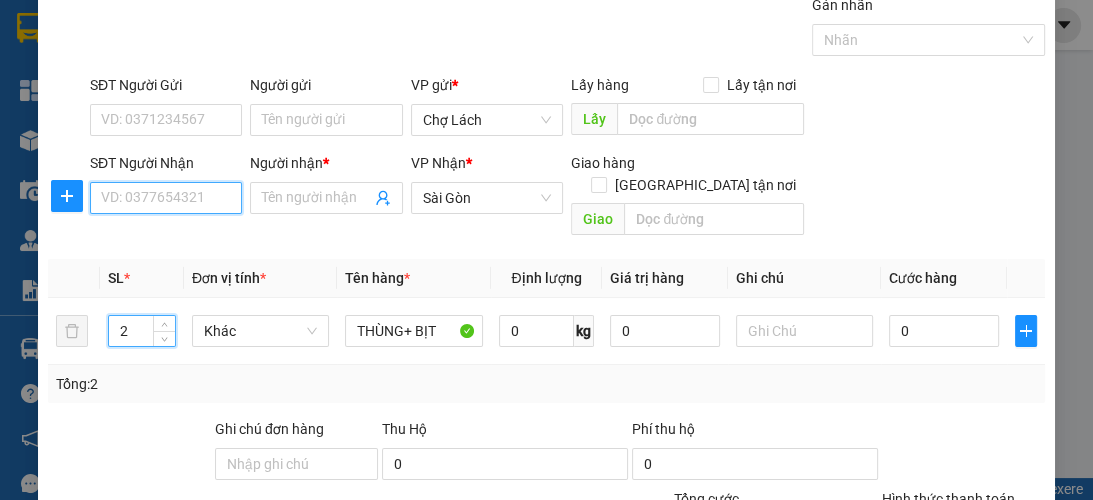 click on "SĐT Người Nhận" at bounding box center (166, 198) 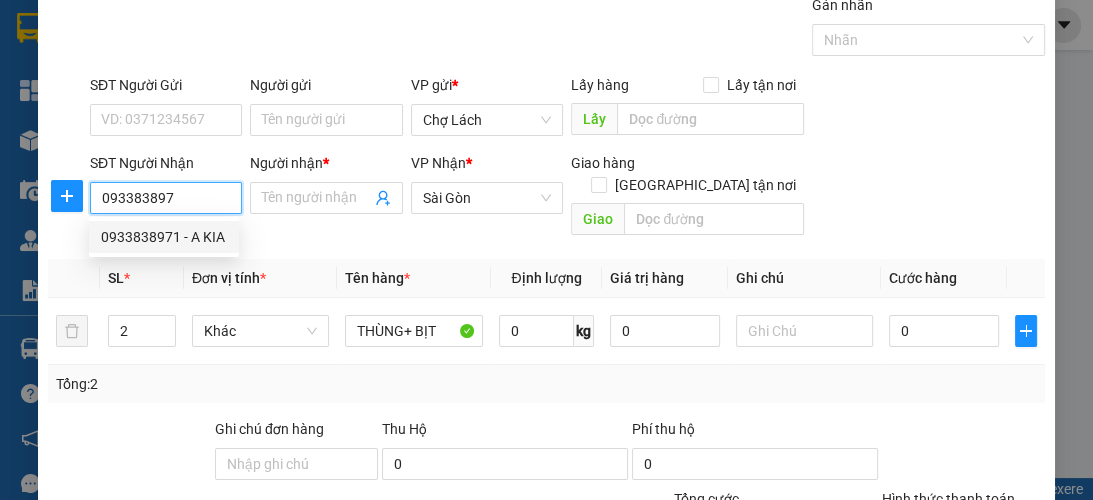 click on "0933838971 - A KIA" at bounding box center (164, 237) 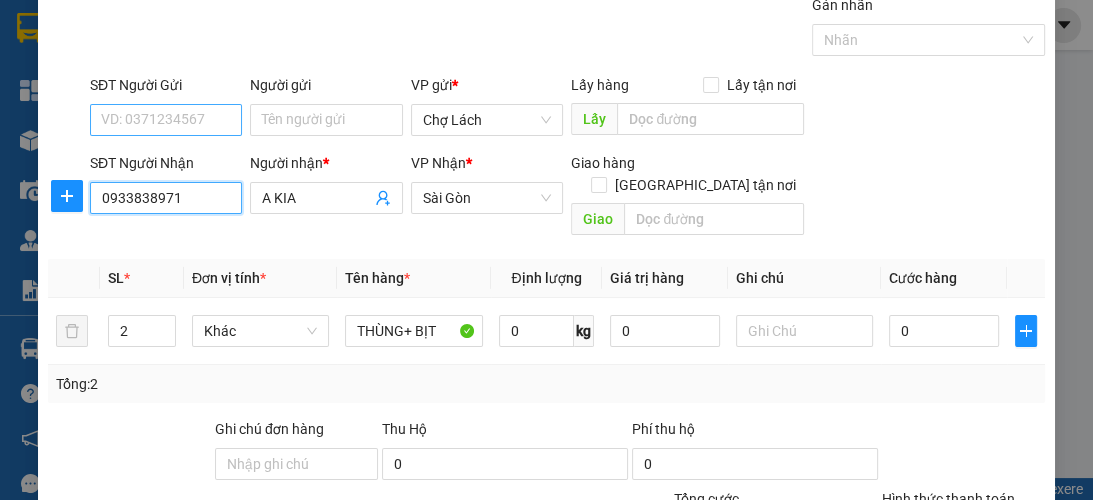 type on "0933838971" 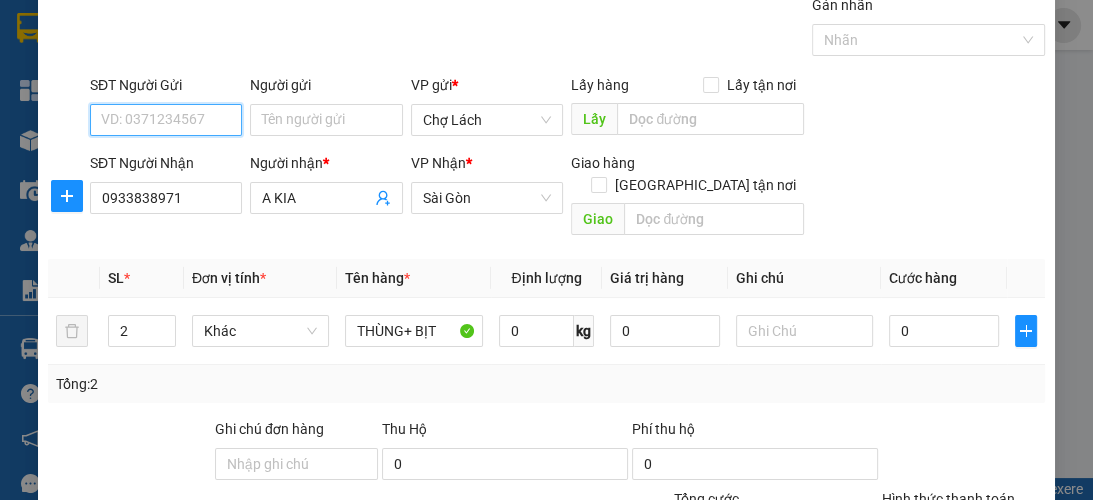 click on "SĐT Người Gửi" at bounding box center (166, 120) 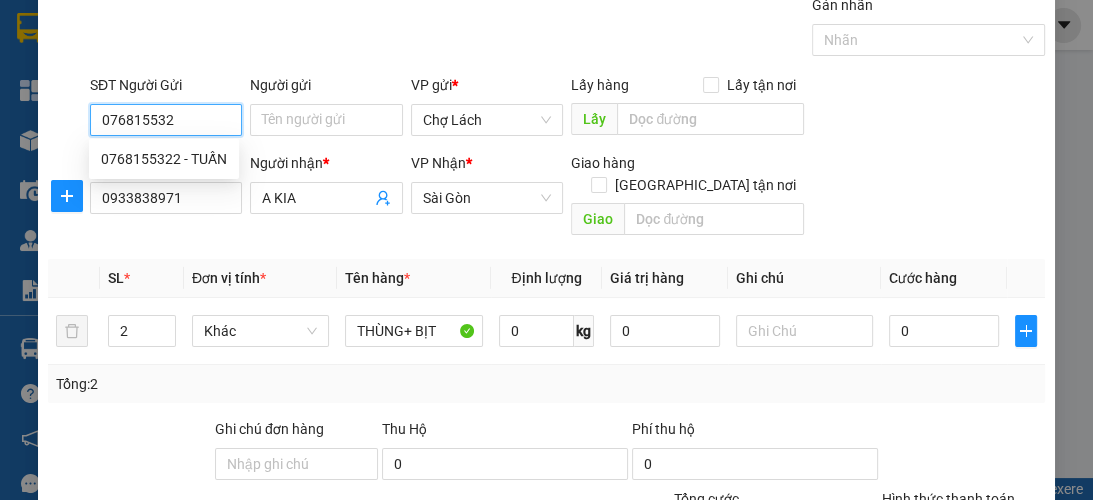 type on "0768155322" 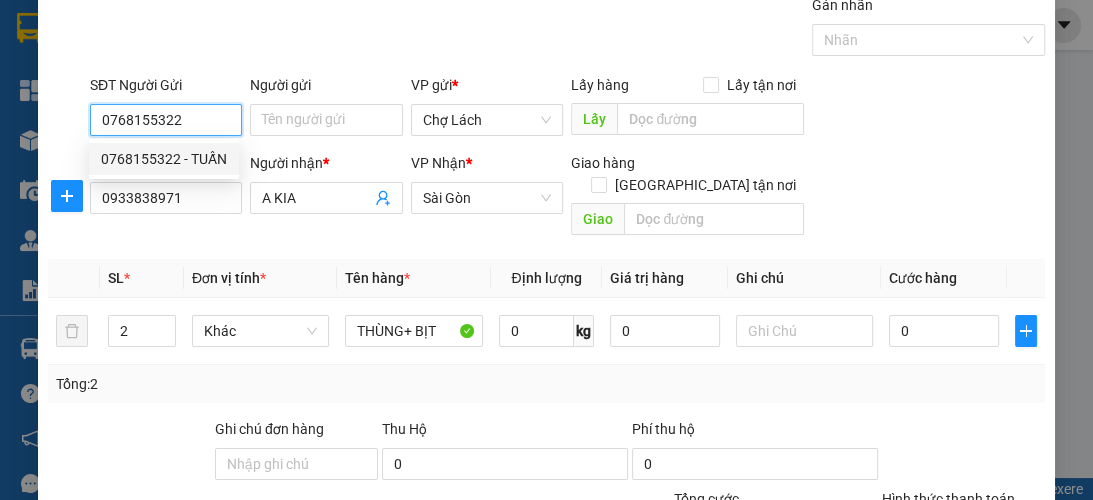click on "0768155322 - TUẤN" at bounding box center (164, 159) 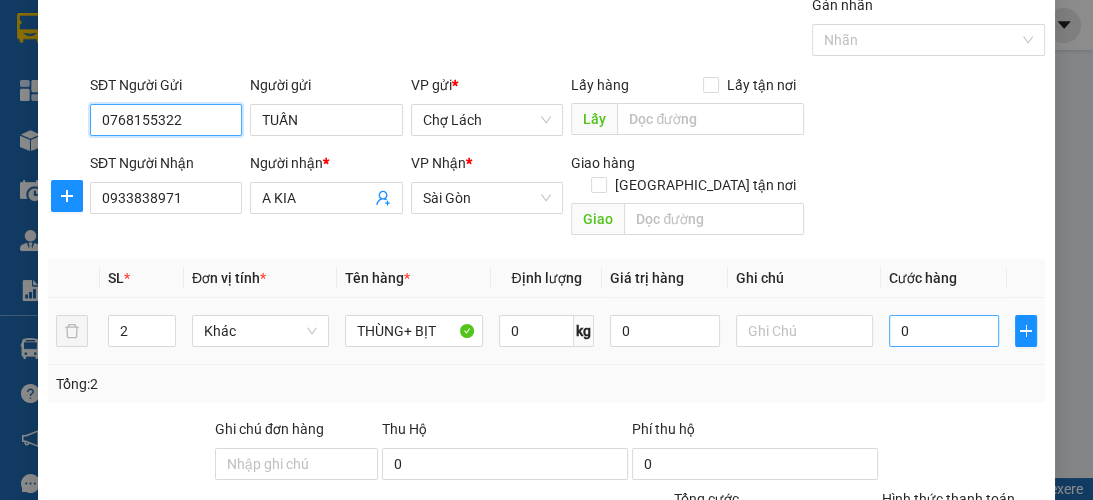 type on "0768155322" 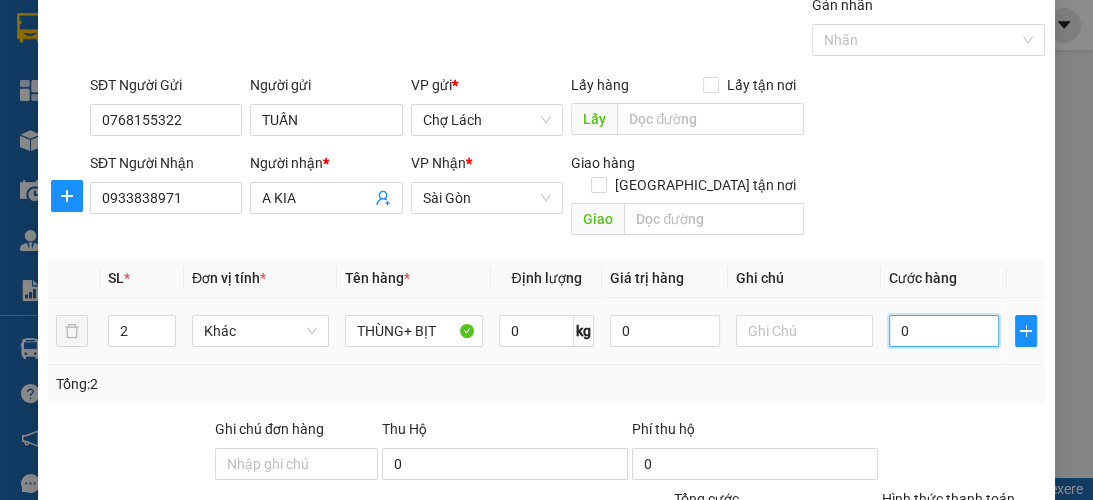 click on "0" at bounding box center [944, 331] 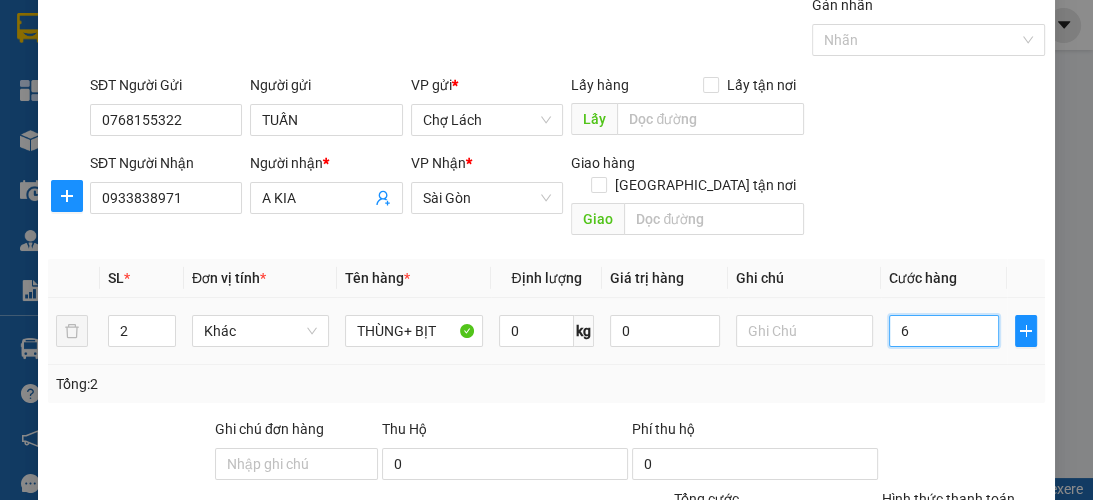 type on "6" 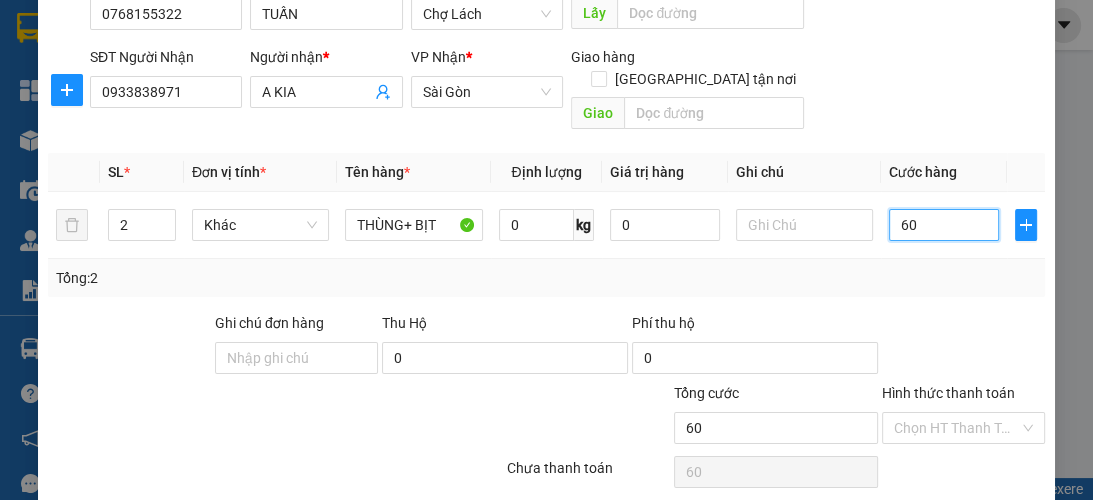 scroll, scrollTop: 238, scrollLeft: 0, axis: vertical 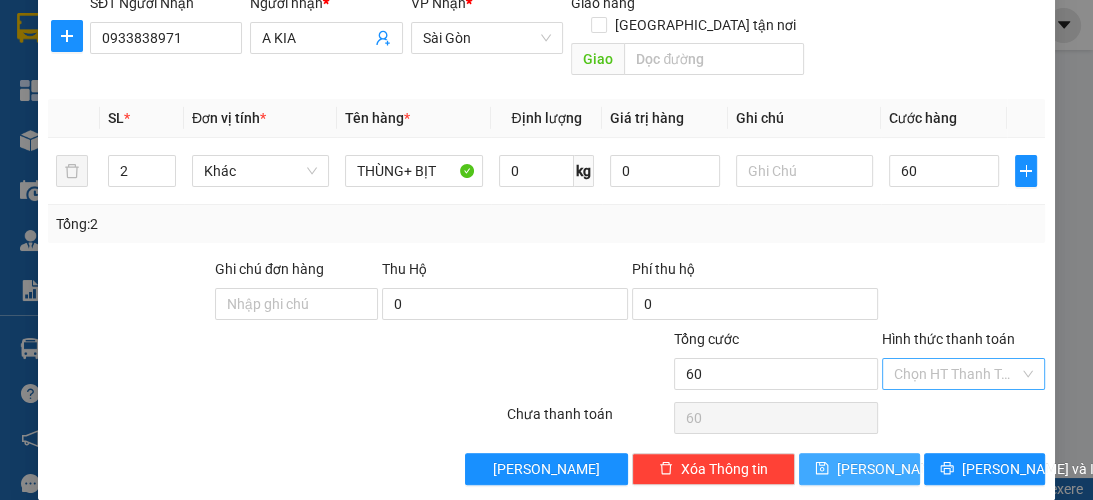 click on "Hình thức thanh toán" at bounding box center (956, 374) 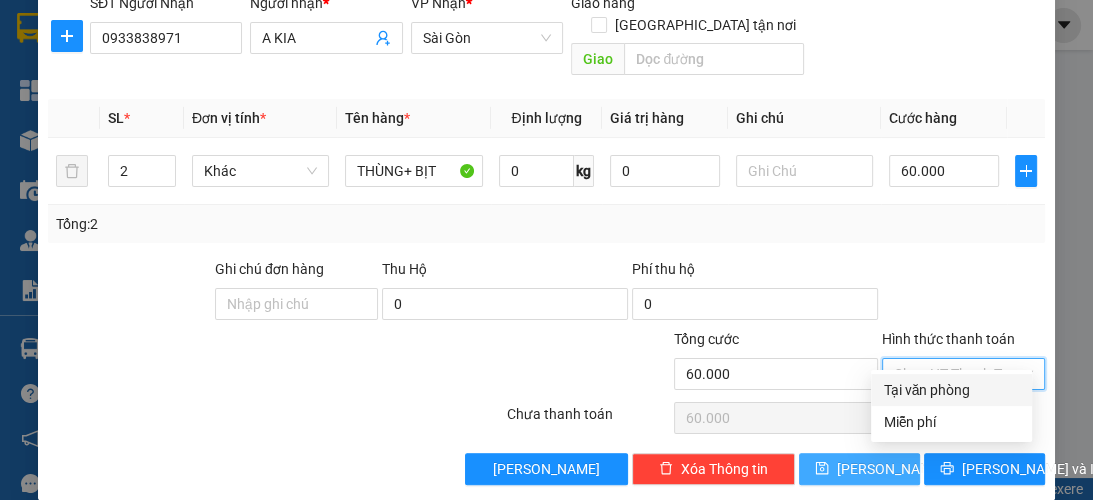 click on "Tại văn phòng" at bounding box center (951, 390) 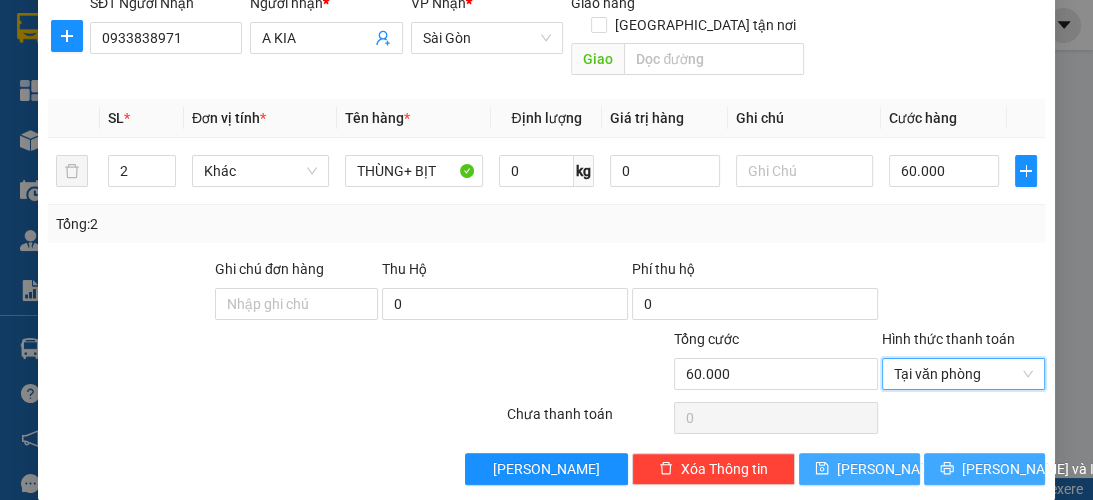 click on "[PERSON_NAME] và In" at bounding box center [984, 469] 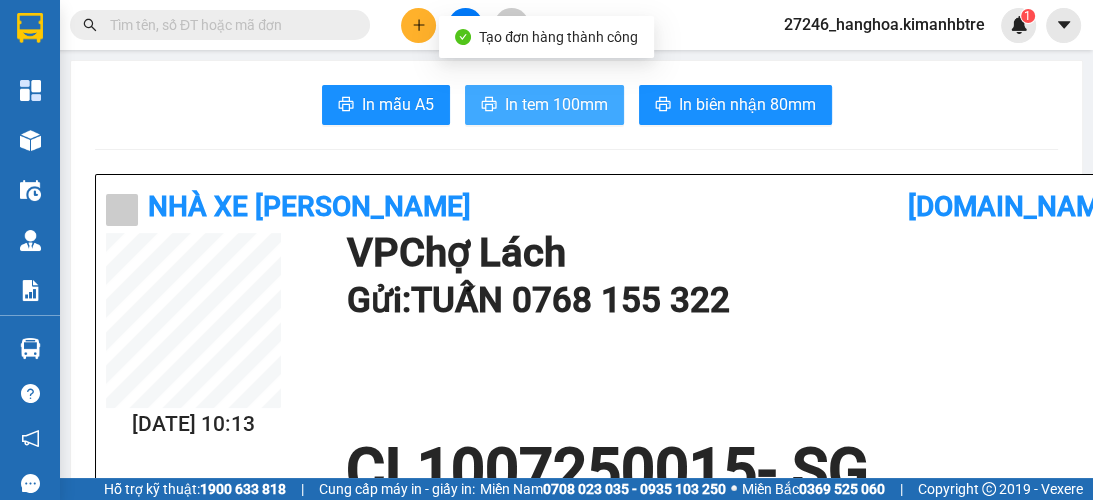click on "In tem 100mm" at bounding box center (556, 104) 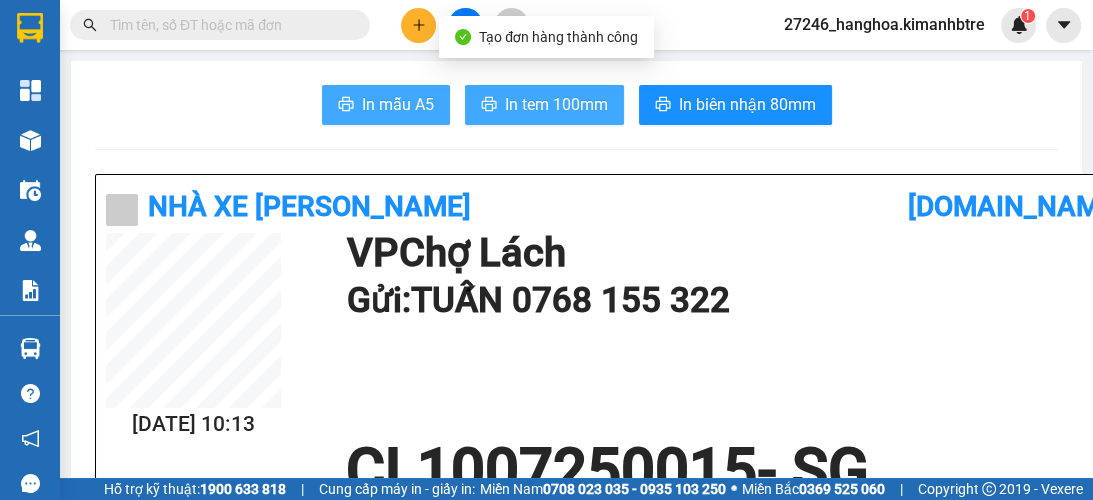 scroll, scrollTop: 0, scrollLeft: 0, axis: both 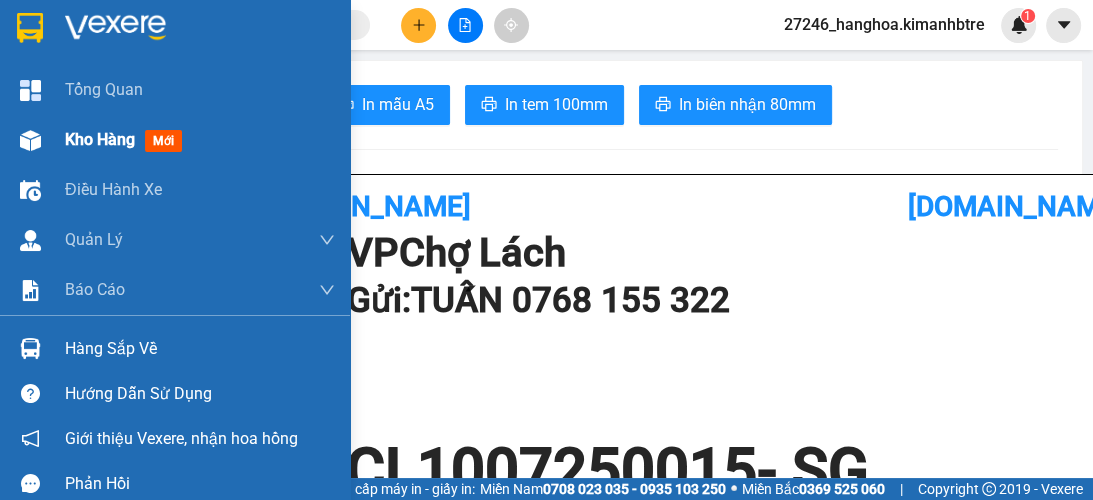 click at bounding box center [30, 140] 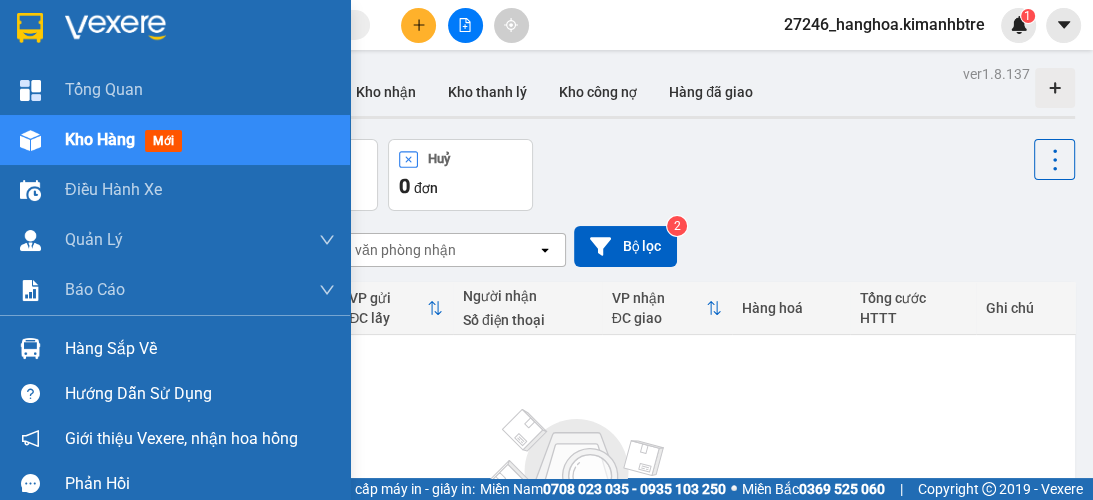 click at bounding box center [30, 140] 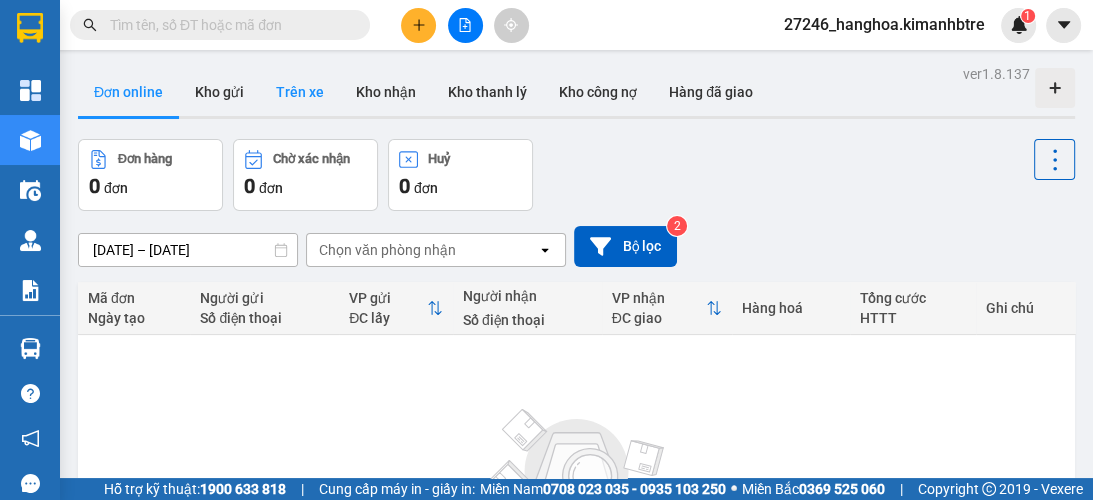 click on "Trên xe" at bounding box center [300, 92] 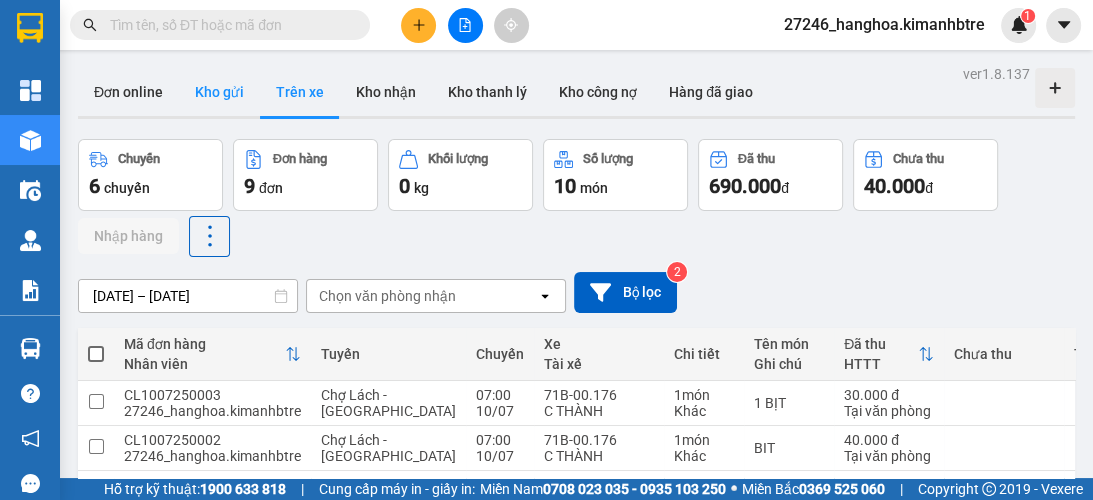 click on "Kho gửi" at bounding box center [219, 92] 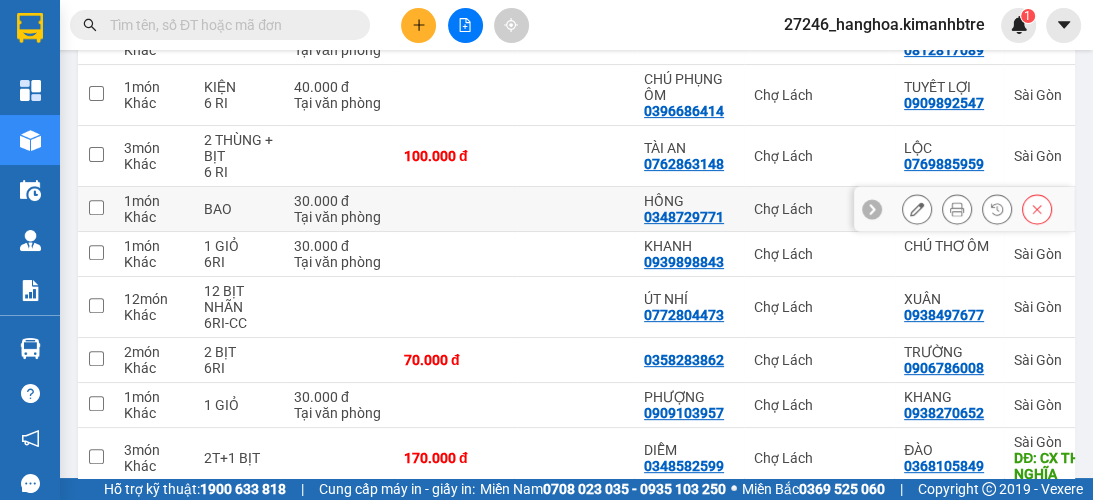 scroll, scrollTop: 487, scrollLeft: 0, axis: vertical 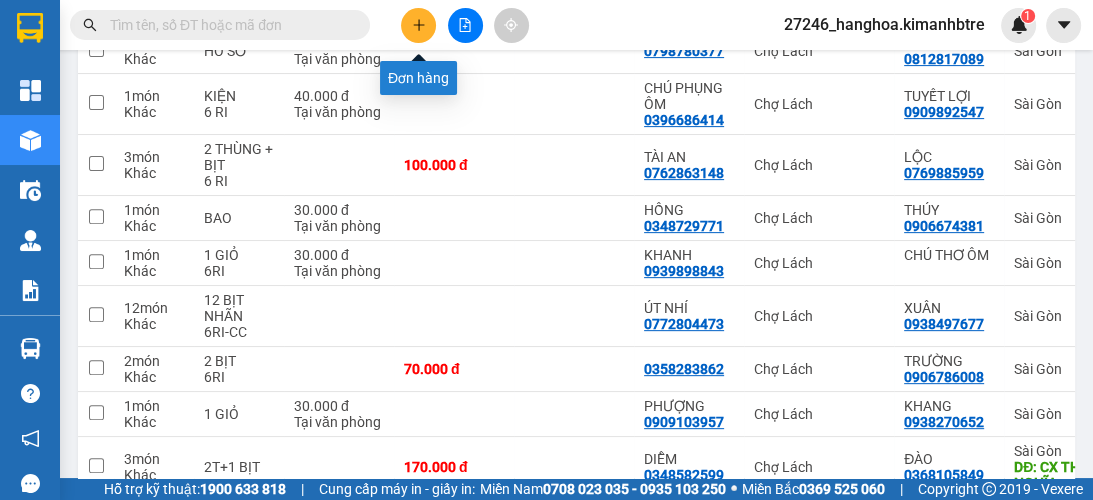 click at bounding box center [418, 25] 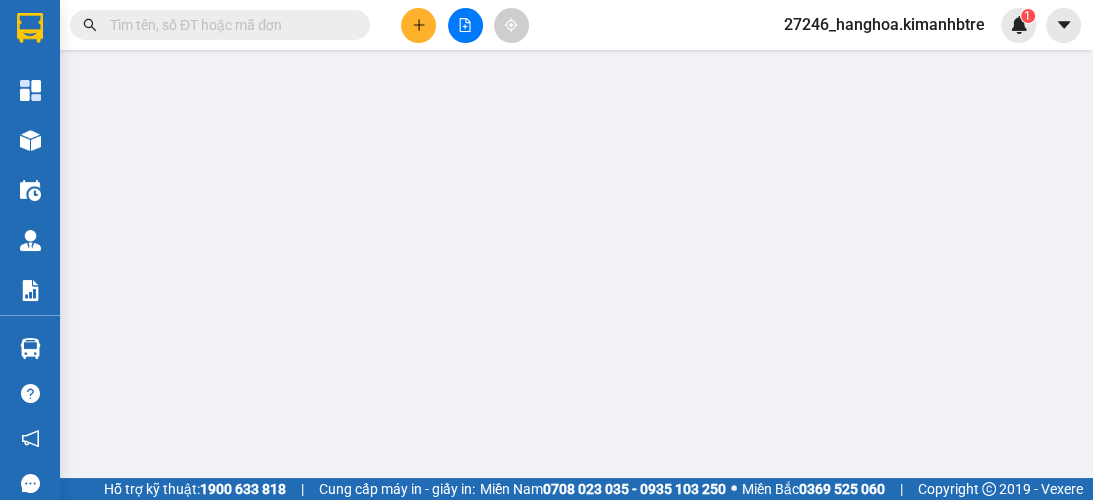 scroll, scrollTop: 0, scrollLeft: 0, axis: both 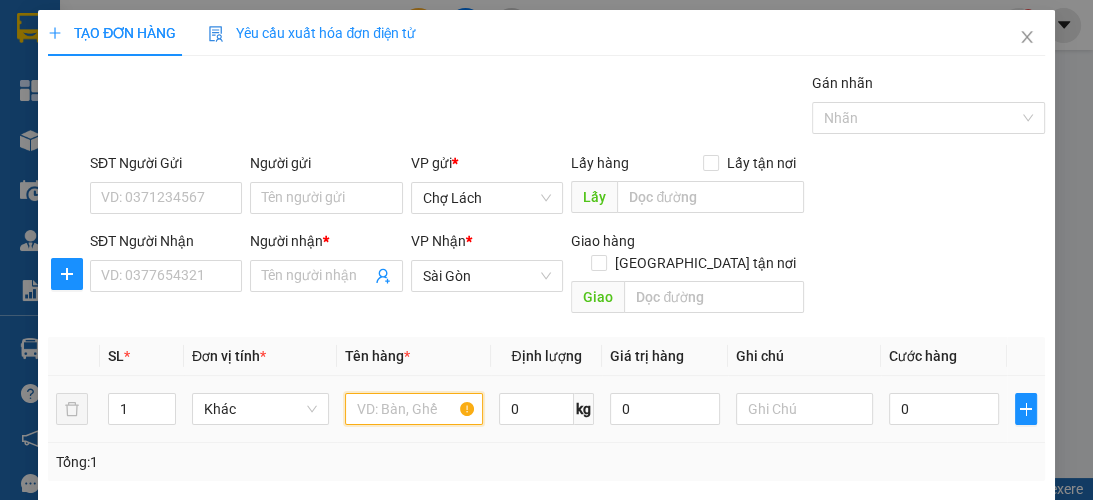 click at bounding box center (413, 409) 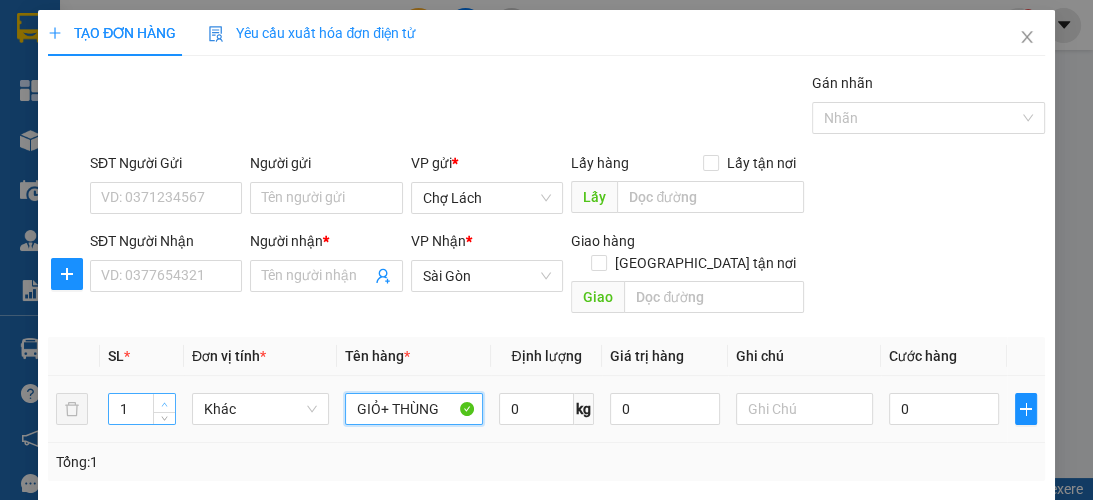 type on "GIỎ+ THÙNG" 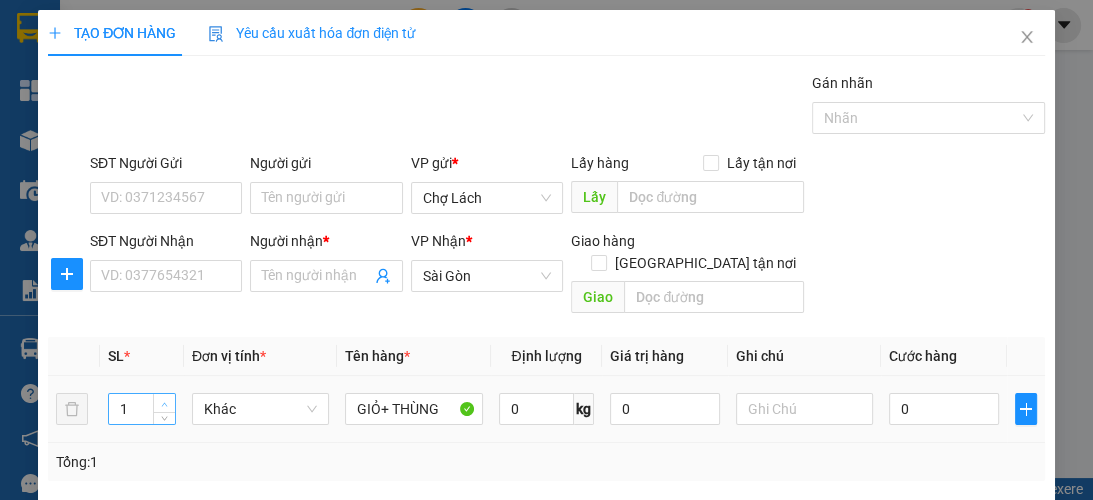 type on "2" 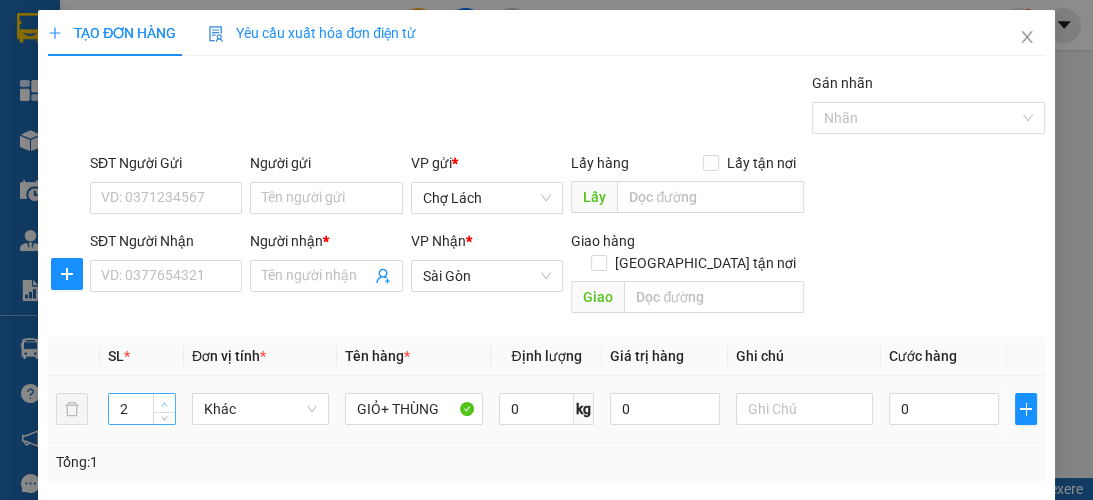 click at bounding box center (165, 404) 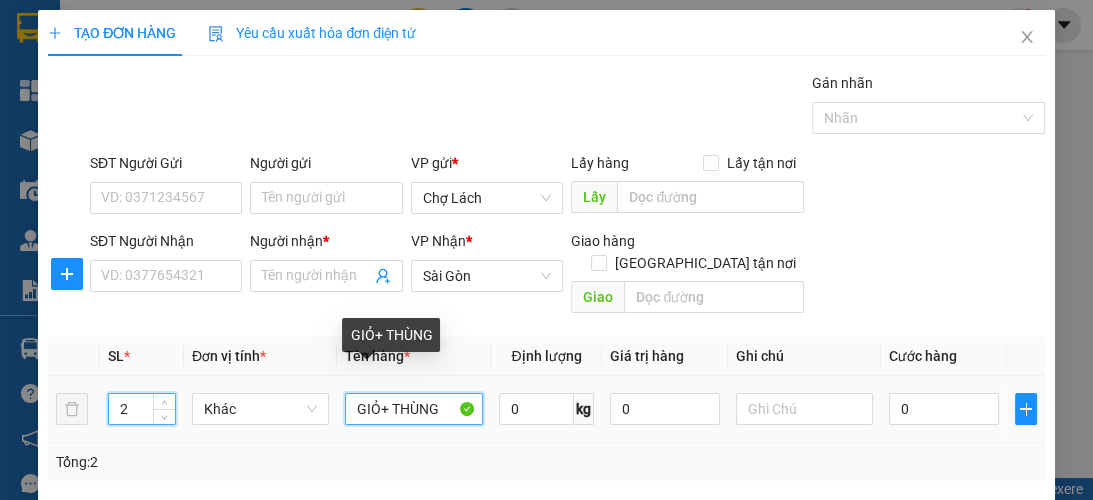click on "GIỎ+ THÙNG" at bounding box center (413, 409) 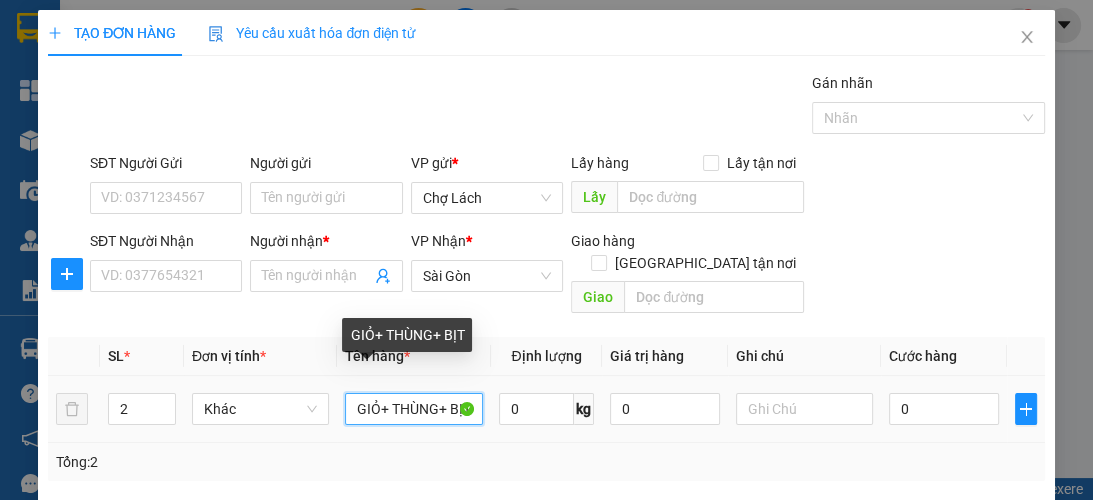 scroll, scrollTop: 0, scrollLeft: 4, axis: horizontal 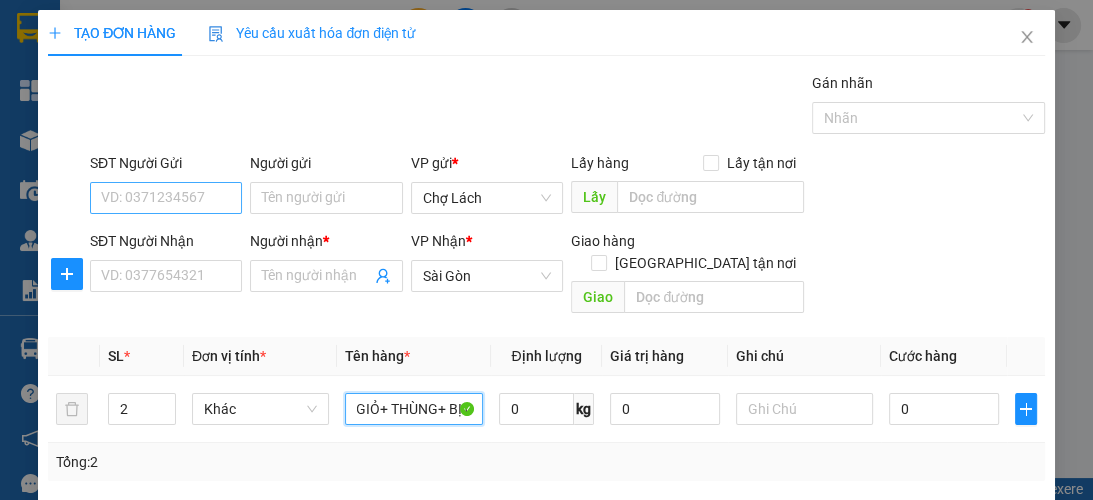 type on "GIỎ+ THÙNG+ BỊT" 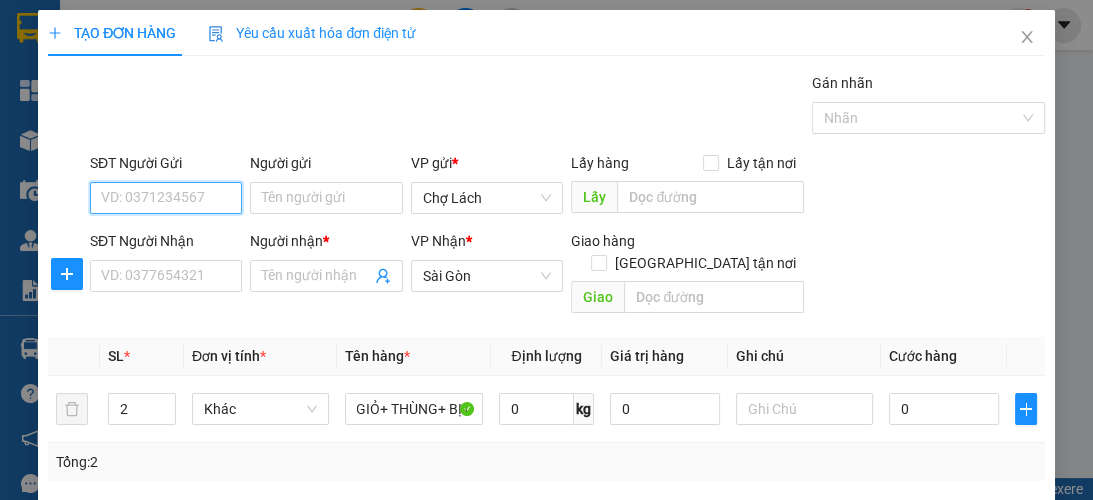 click on "SĐT Người Gửi" at bounding box center [166, 198] 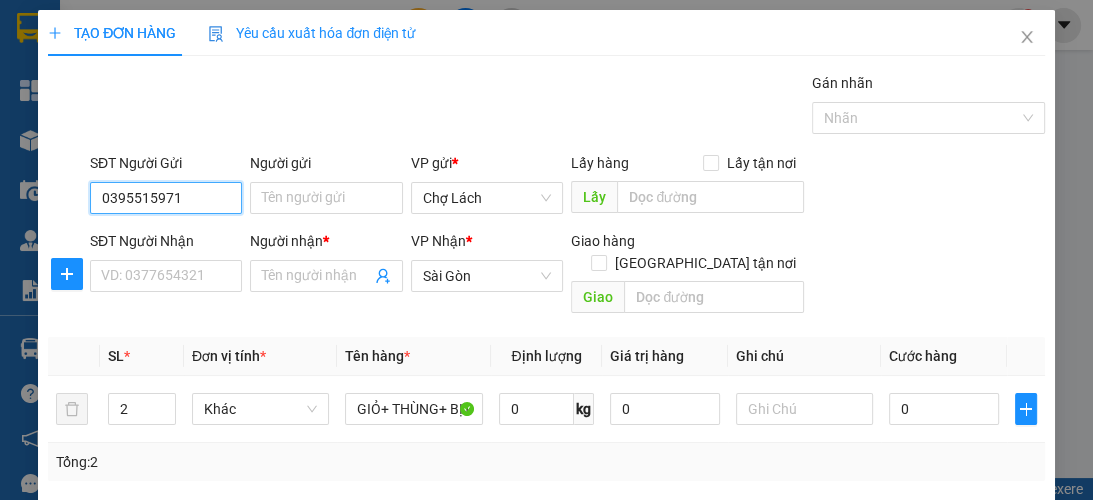 click on "0395515971" at bounding box center (166, 198) 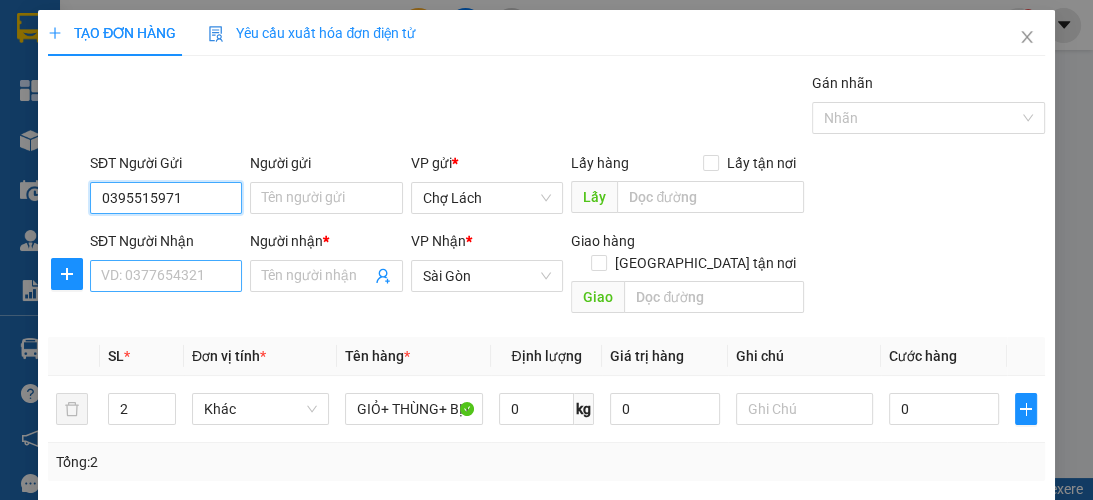 type on "0395515971" 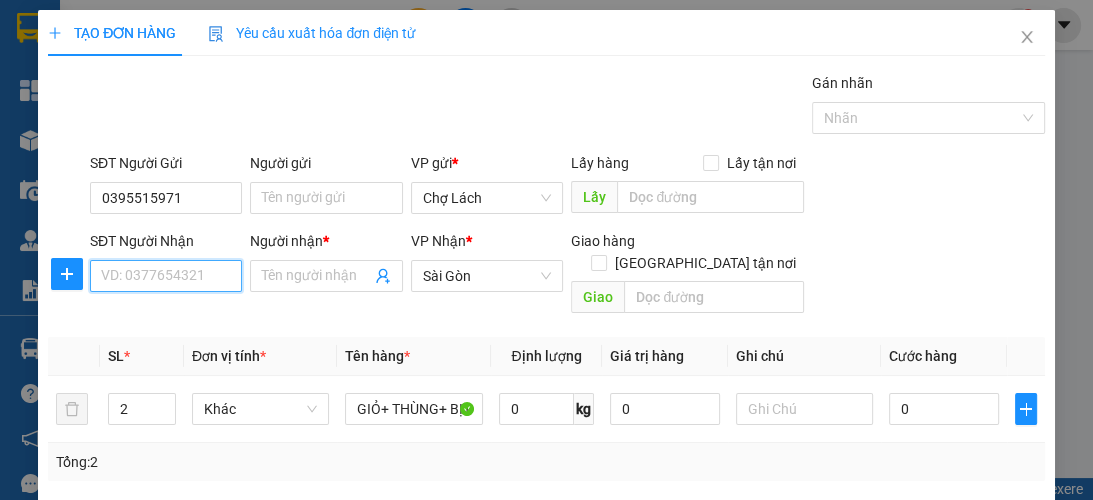 click on "SĐT Người Nhận" at bounding box center (166, 276) 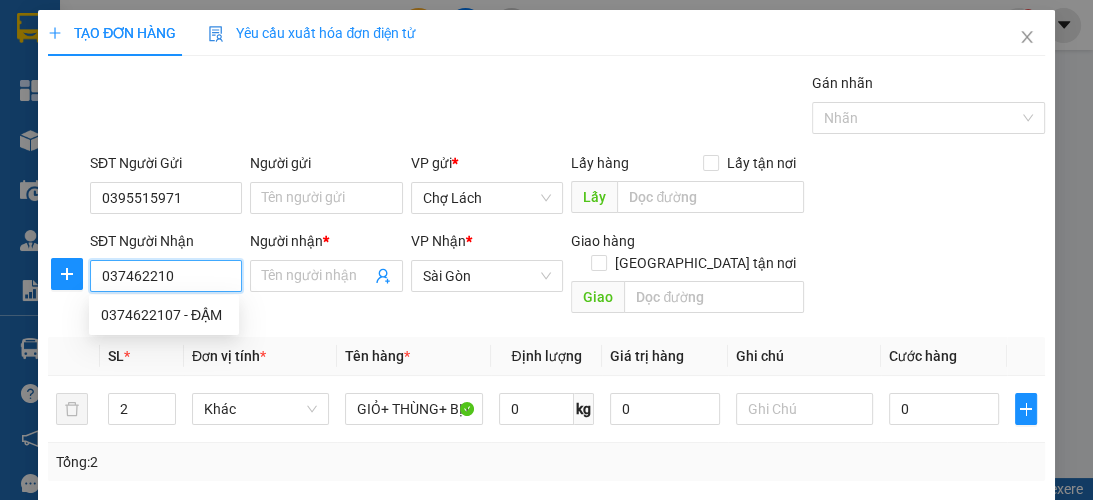 type on "0374622107" 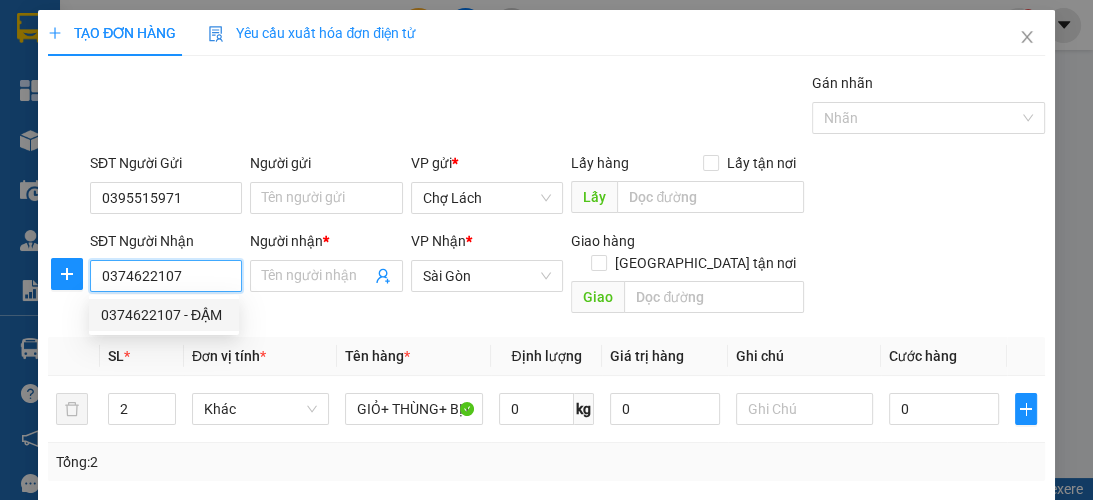 click on "0374622107 - ĐẬM" at bounding box center (164, 315) 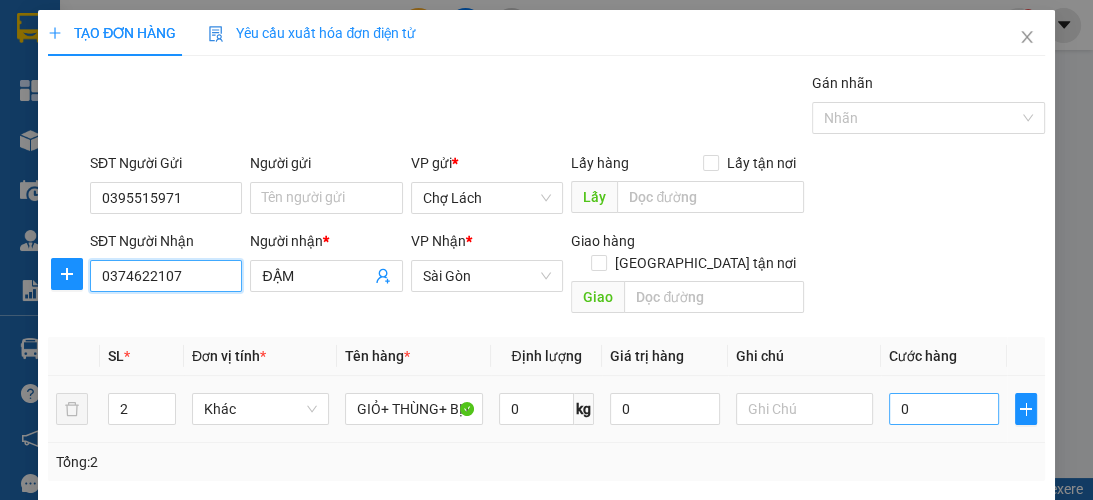 type on "0374622107" 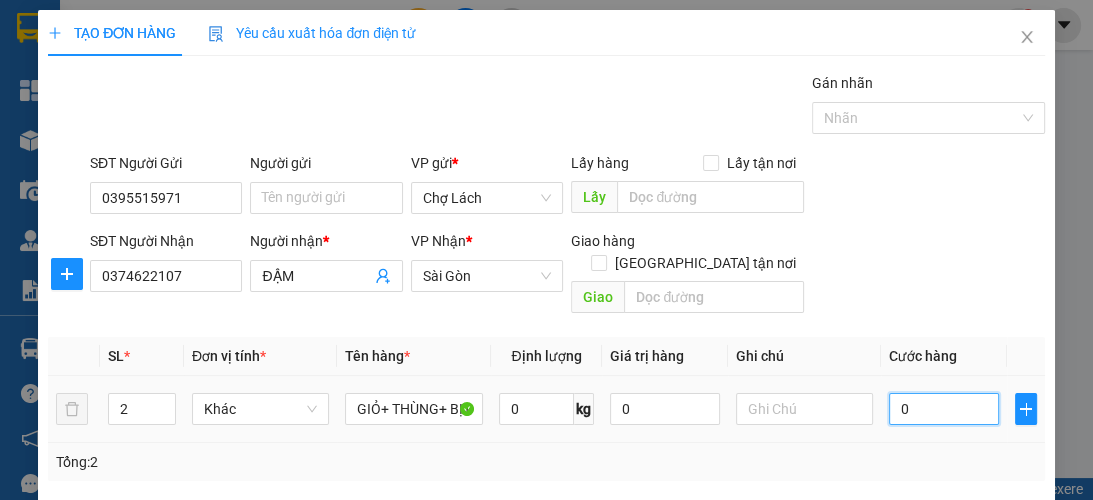 click on "0" at bounding box center (944, 409) 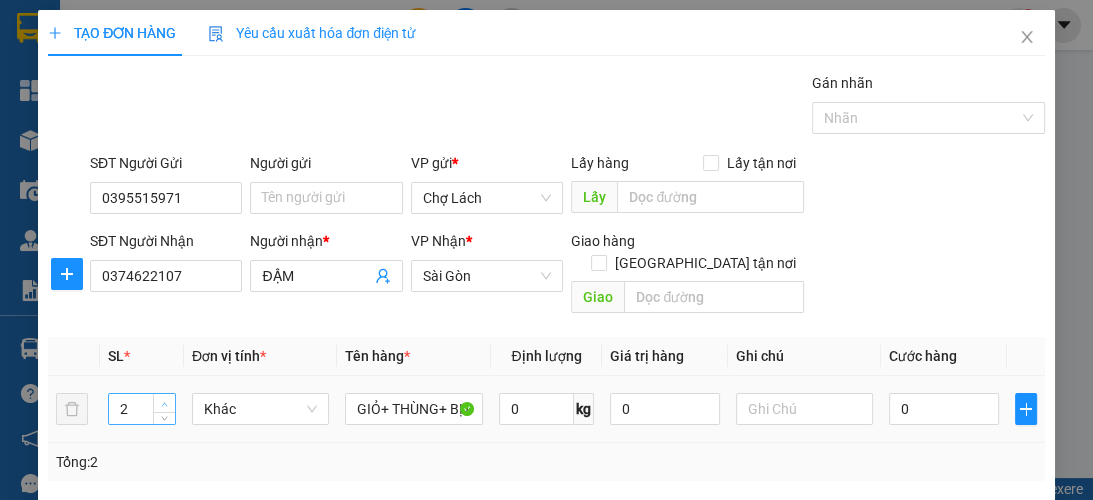 click at bounding box center [164, 403] 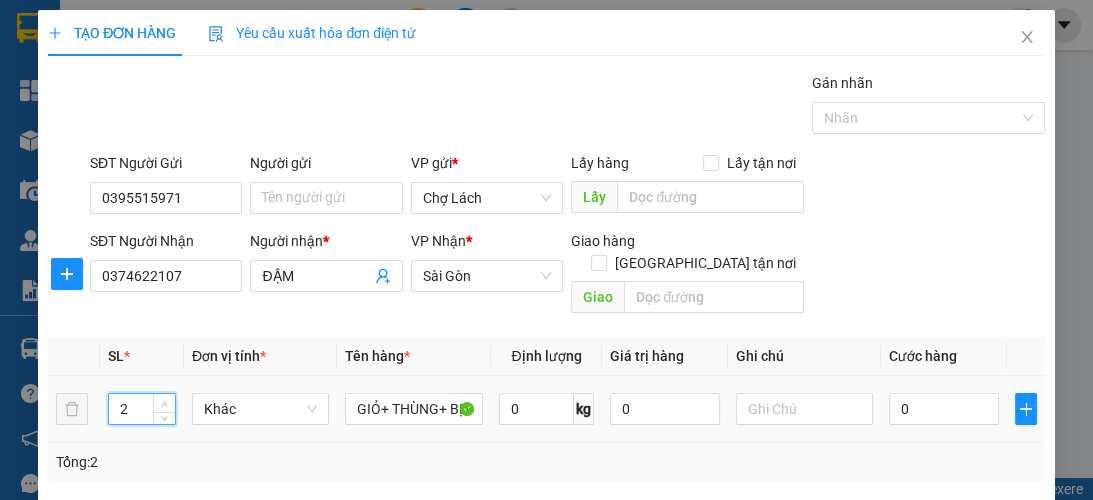 type on "3" 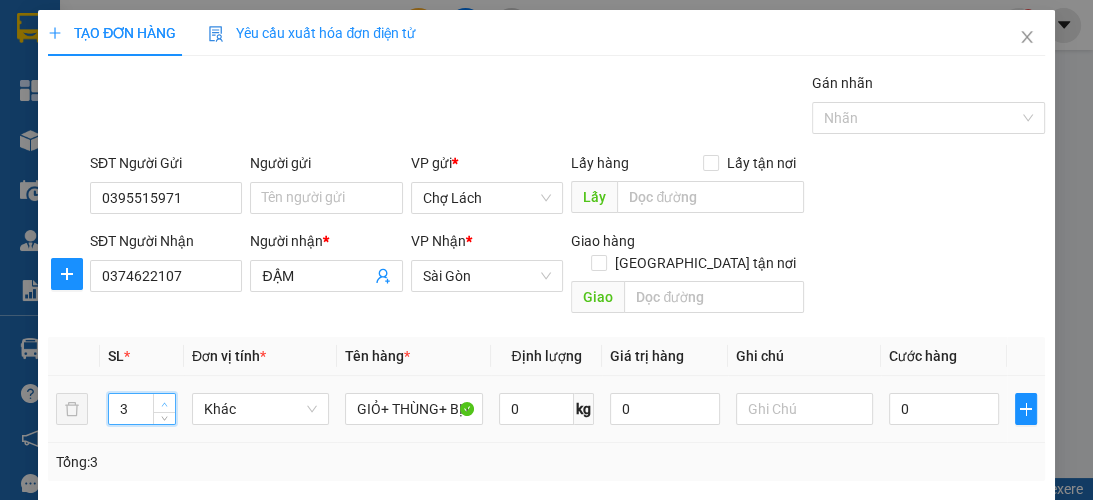 click at bounding box center [164, 403] 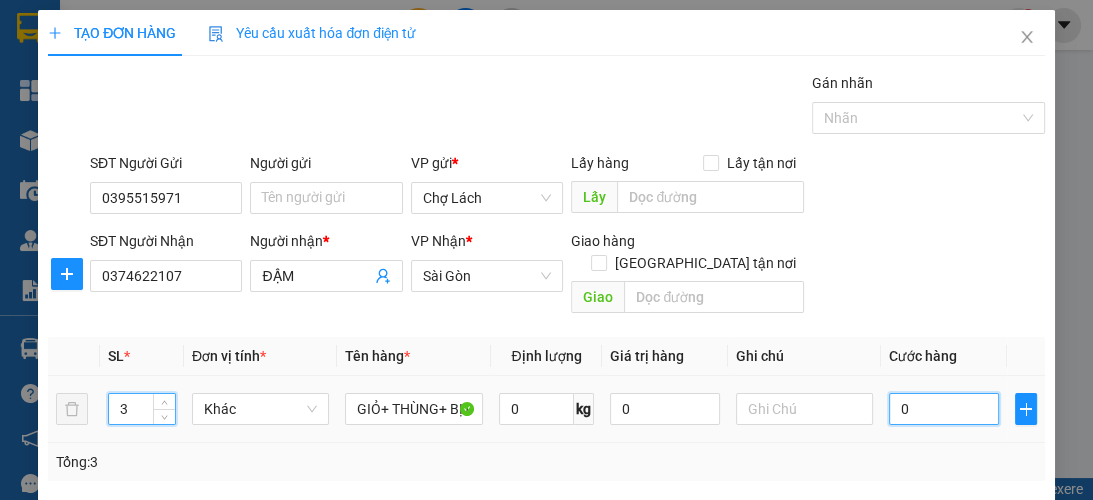click on "0" at bounding box center [944, 409] 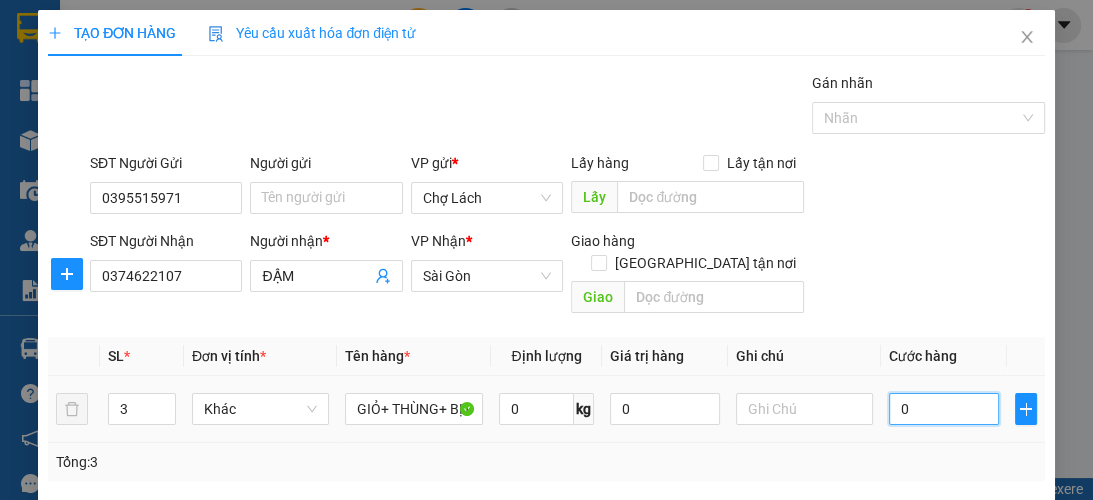 type on "1" 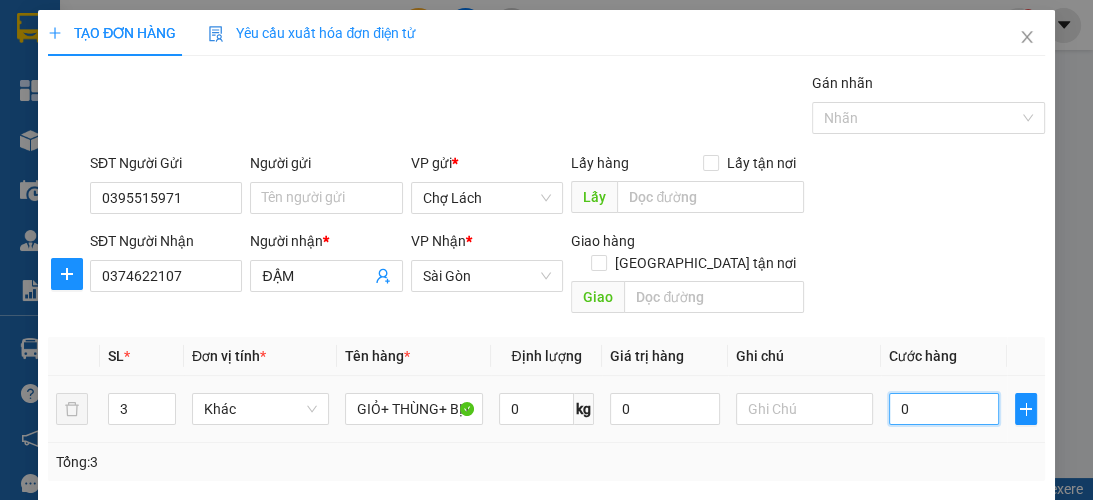 type on "1" 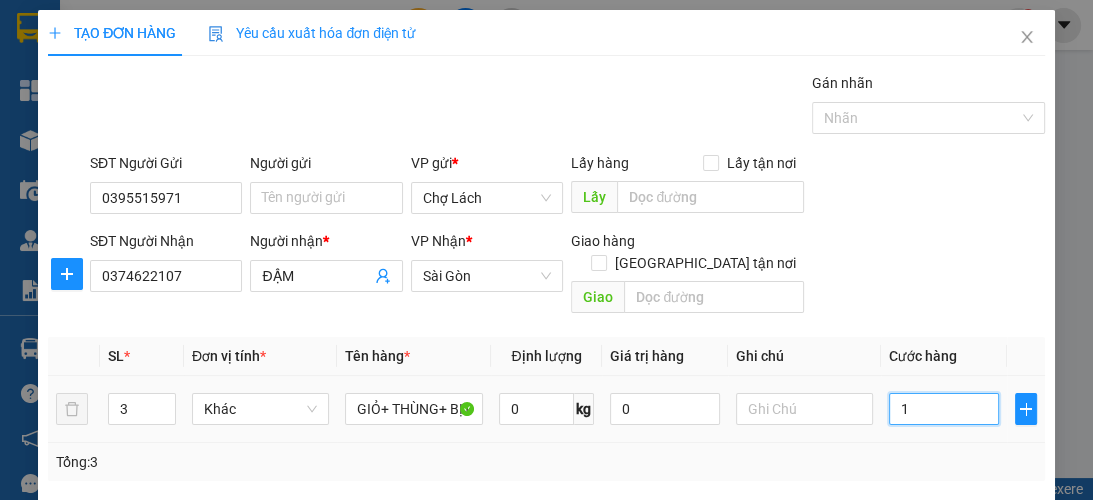 type on "10" 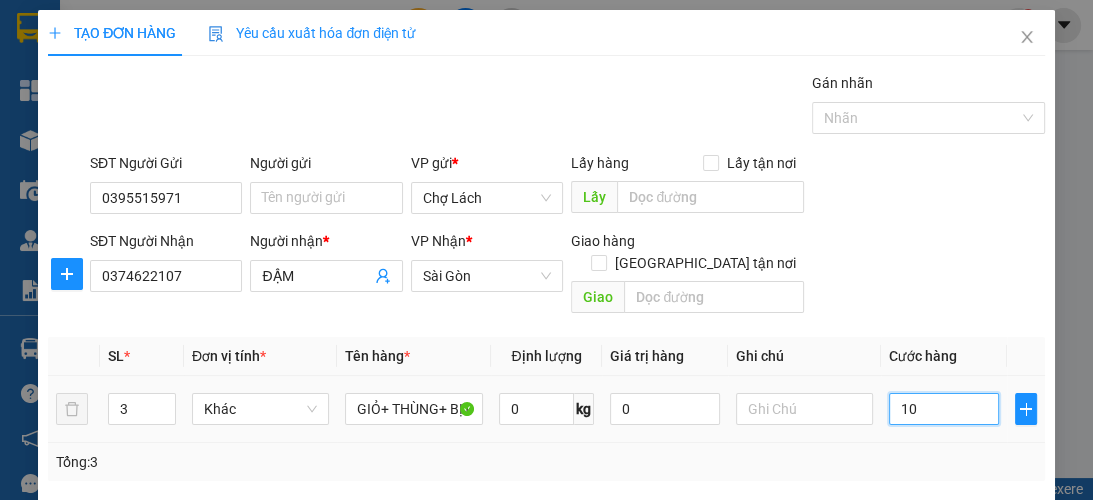 type on "100" 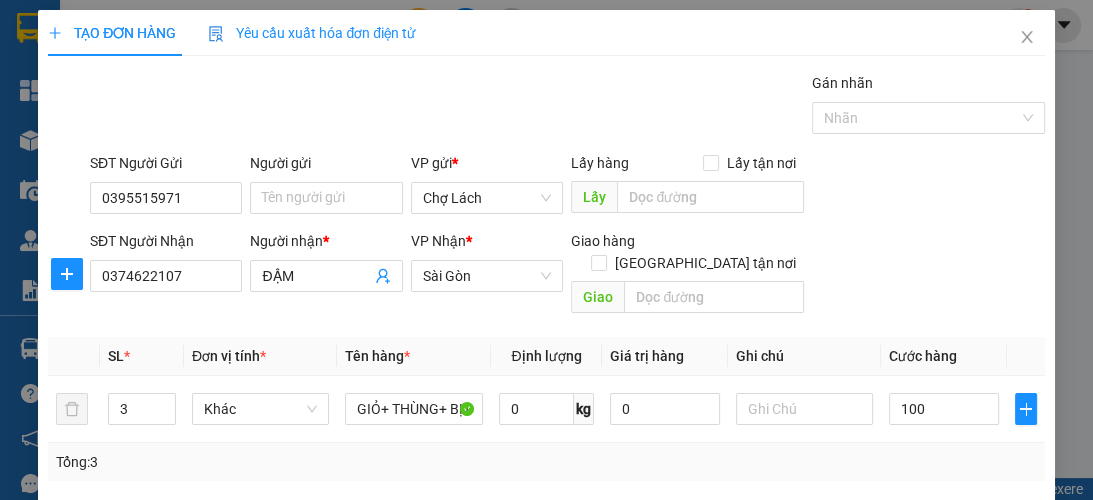 type on "100.000" 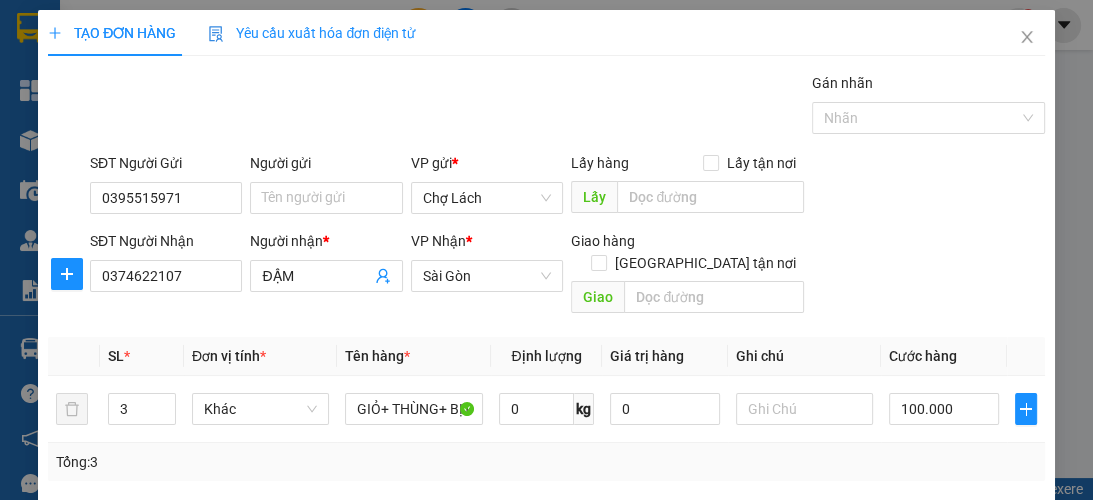 click on "SĐT Người Gửi 0395515971 Người gửi Tên người gửi VP gửi  * Chợ Lách Lấy hàng Lấy tận nơi Lấy SĐT Người Nhận 0374622107 Người nhận  * ĐẬM VP Nhận  * Sài Gòn Giao hàng Giao tận nơi Giao" at bounding box center (546, 237) 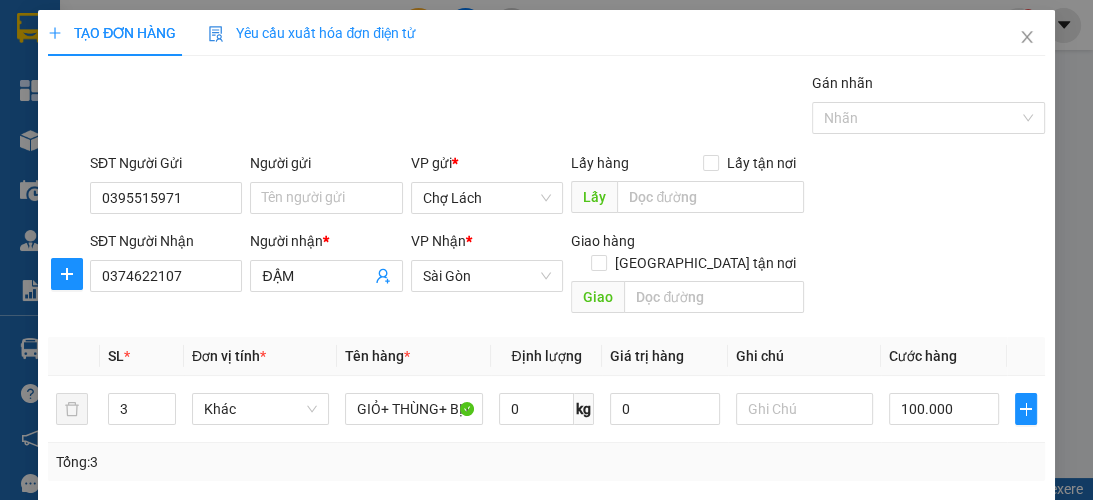 scroll, scrollTop: 238, scrollLeft: 0, axis: vertical 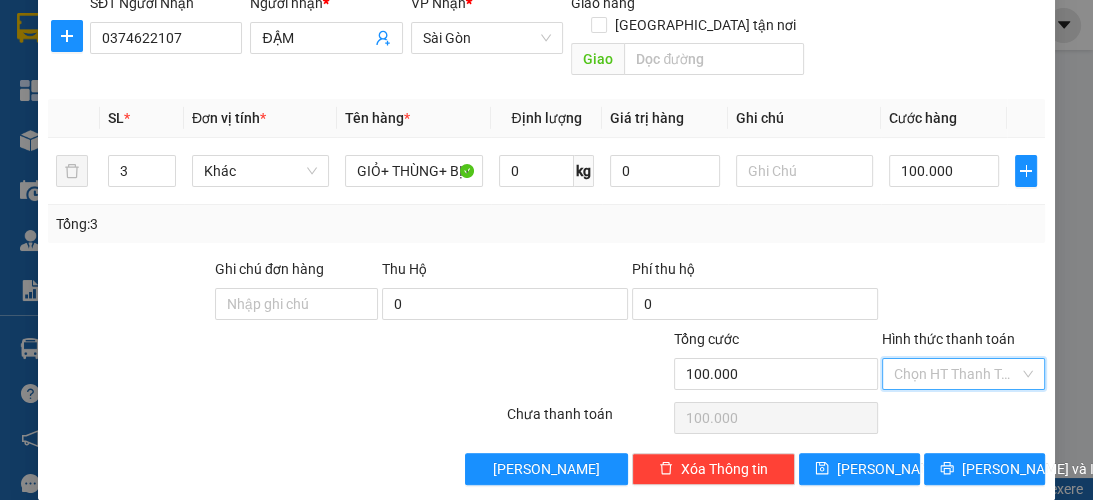 drag, startPoint x: 904, startPoint y: 356, endPoint x: 908, endPoint y: 376, distance: 20.396078 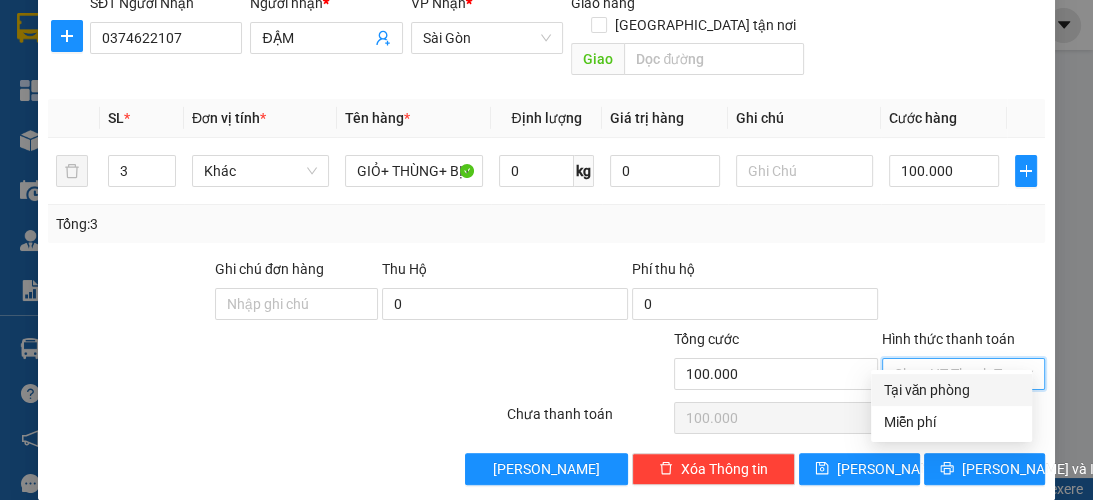 click on "Tại văn phòng" at bounding box center (951, 390) 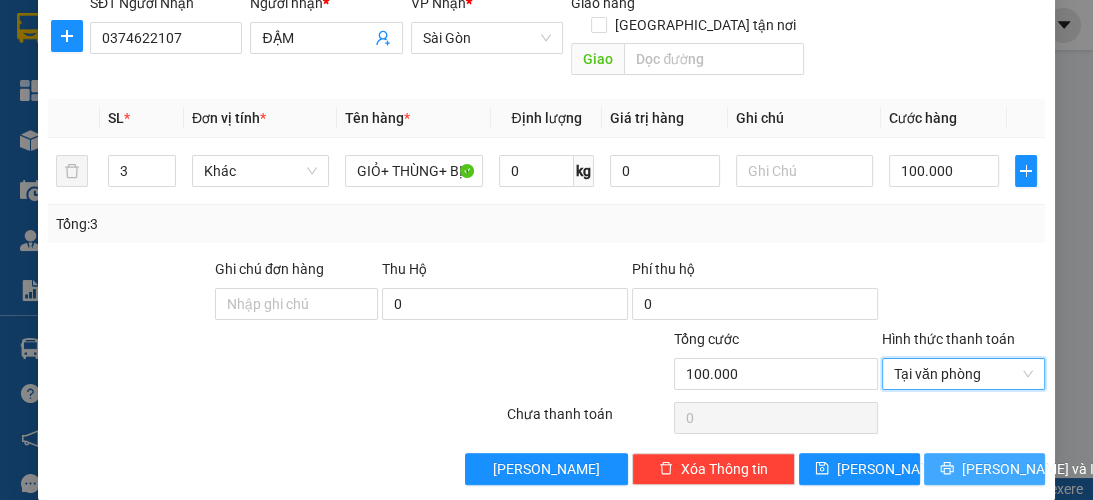 click on "[PERSON_NAME] và In" at bounding box center (1032, 469) 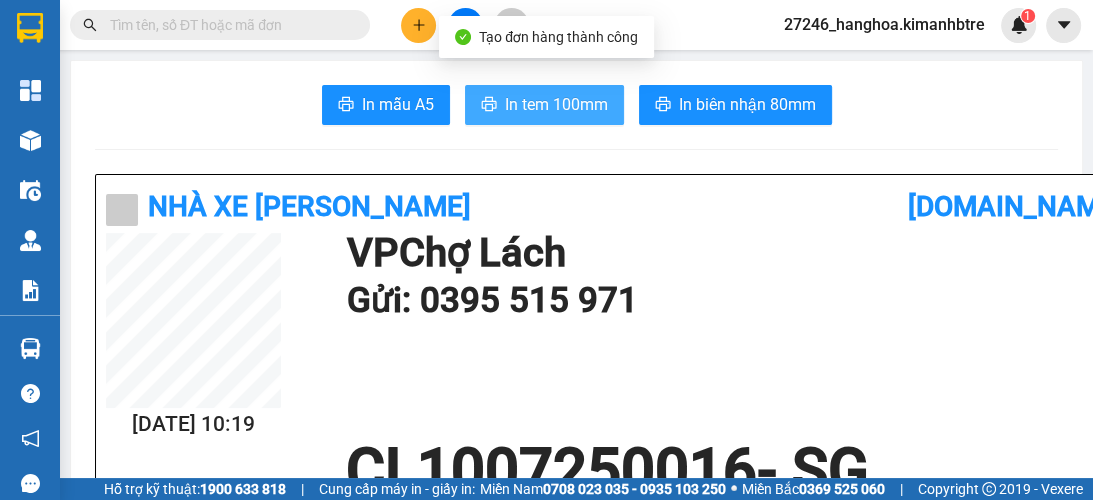 click on "In tem 100mm" at bounding box center (544, 105) 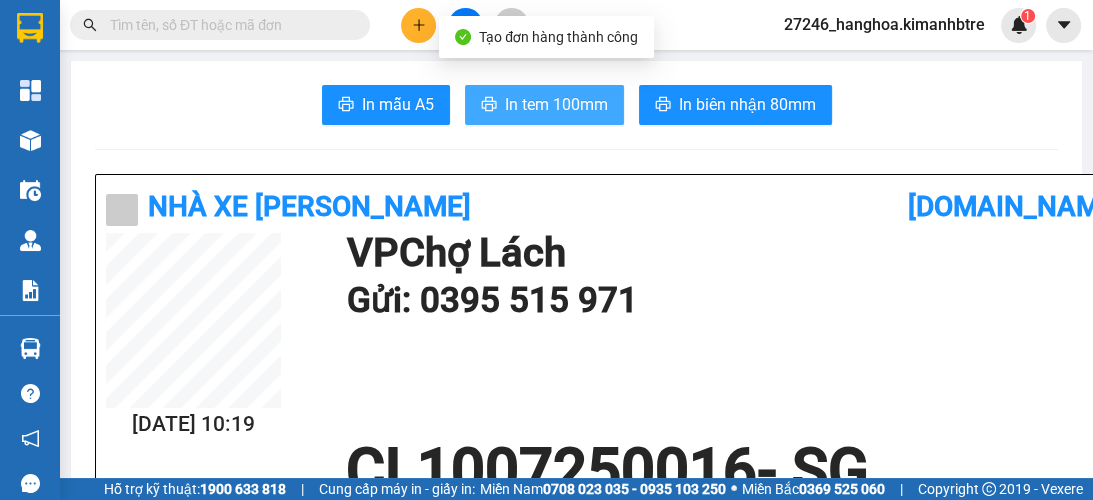 scroll, scrollTop: 0, scrollLeft: 0, axis: both 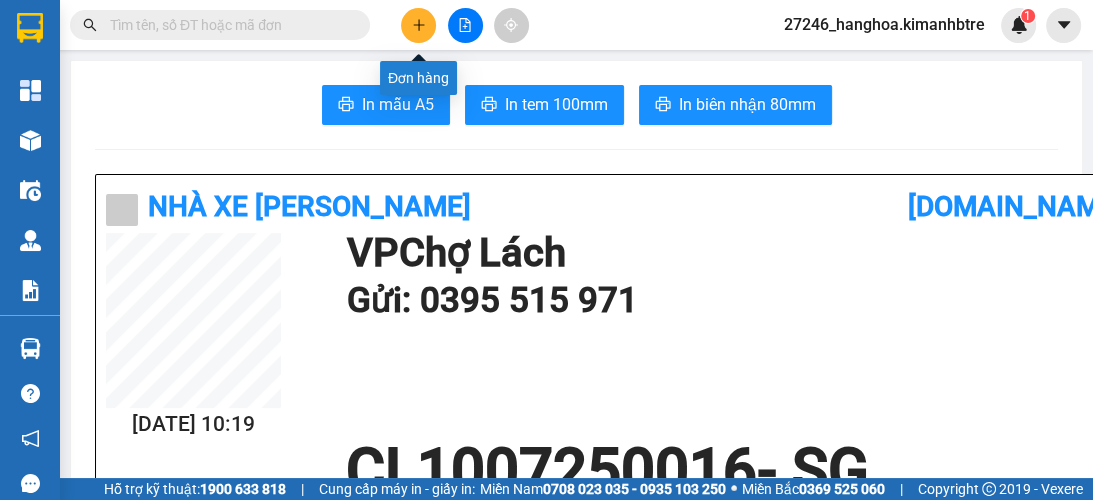 click 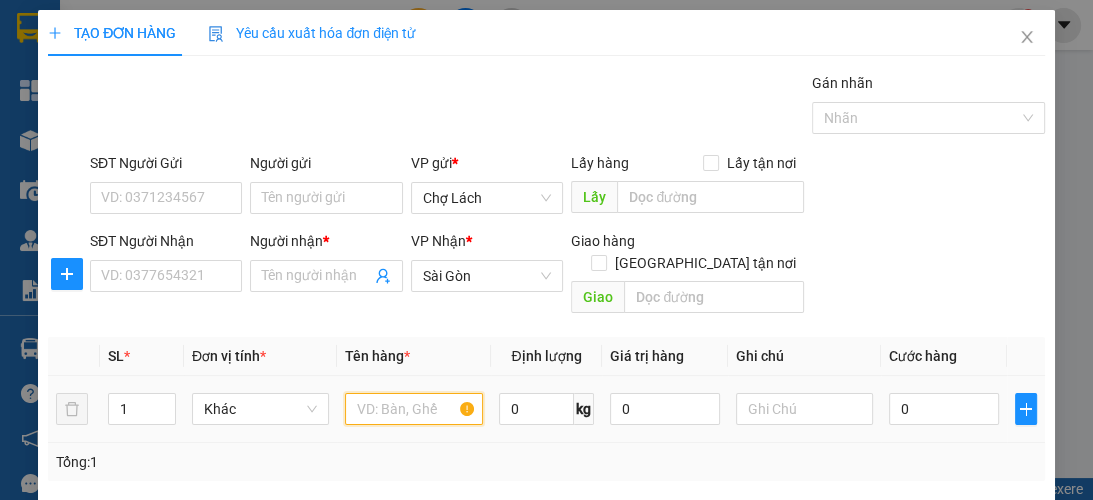 click at bounding box center [413, 409] 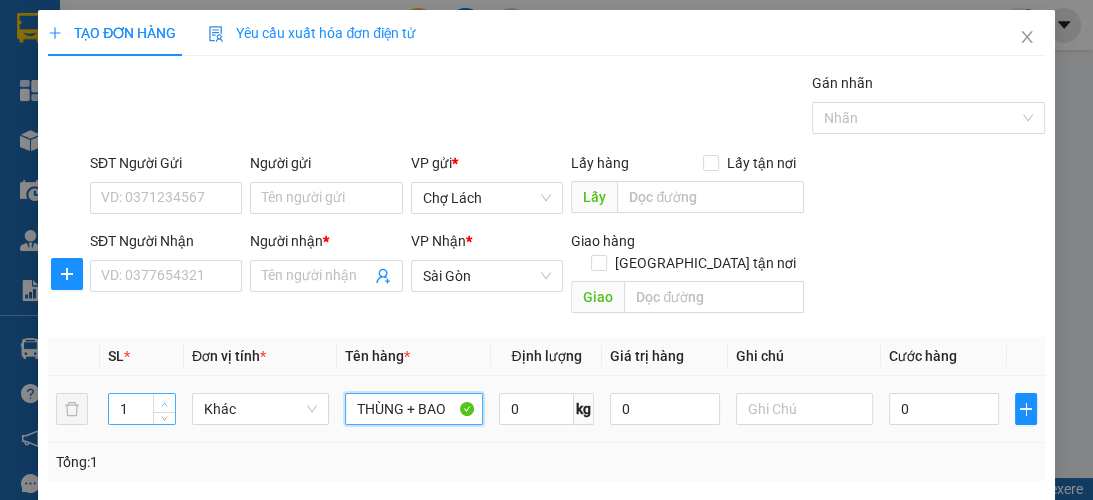 type on "THÙNG + BAO" 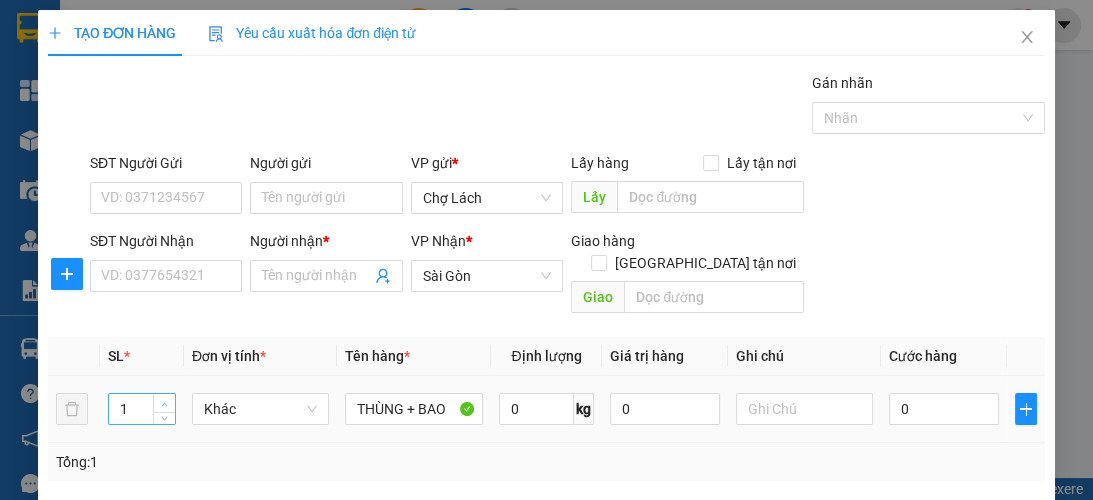 click at bounding box center [165, 404] 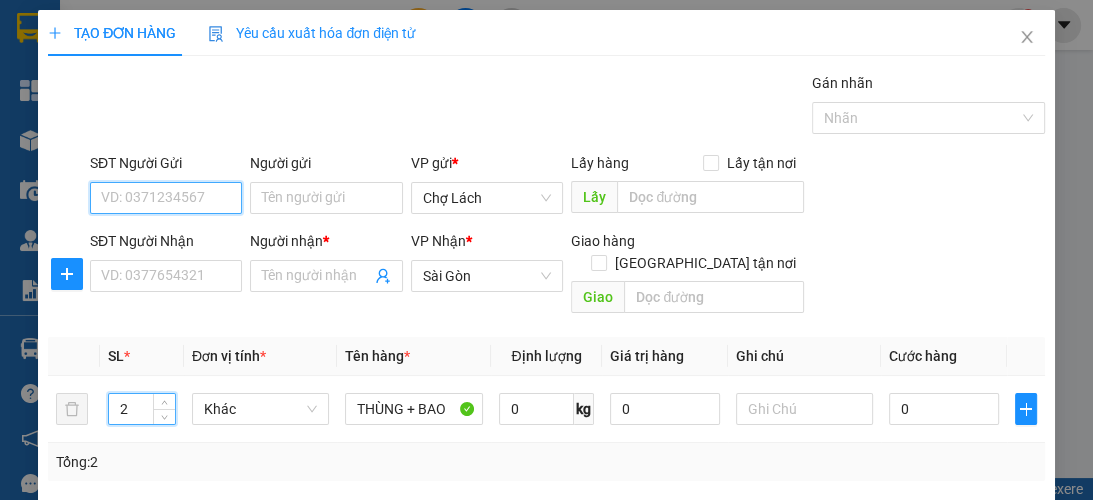 click on "SĐT Người Gửi" at bounding box center (166, 198) 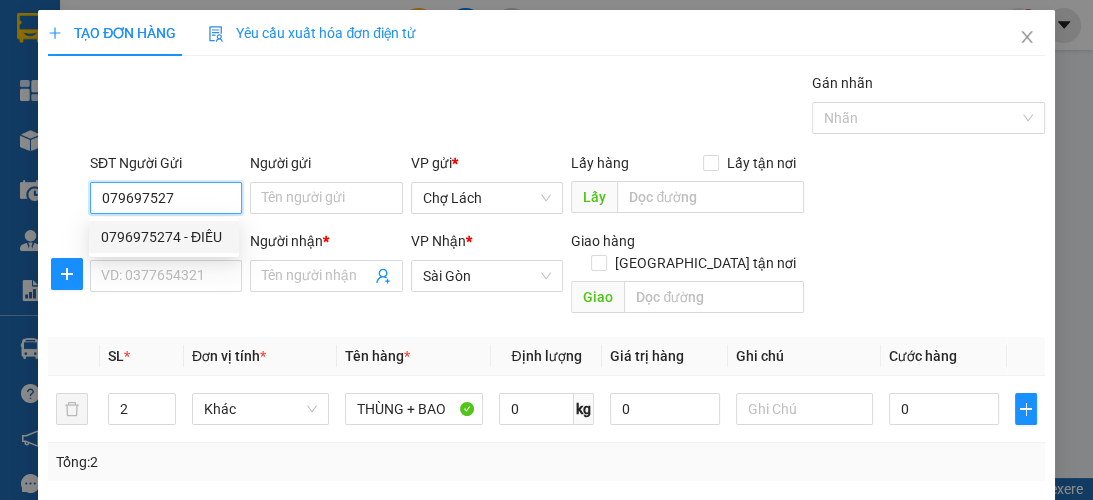 click on "0796975274 - ĐIỀU" at bounding box center (164, 237) 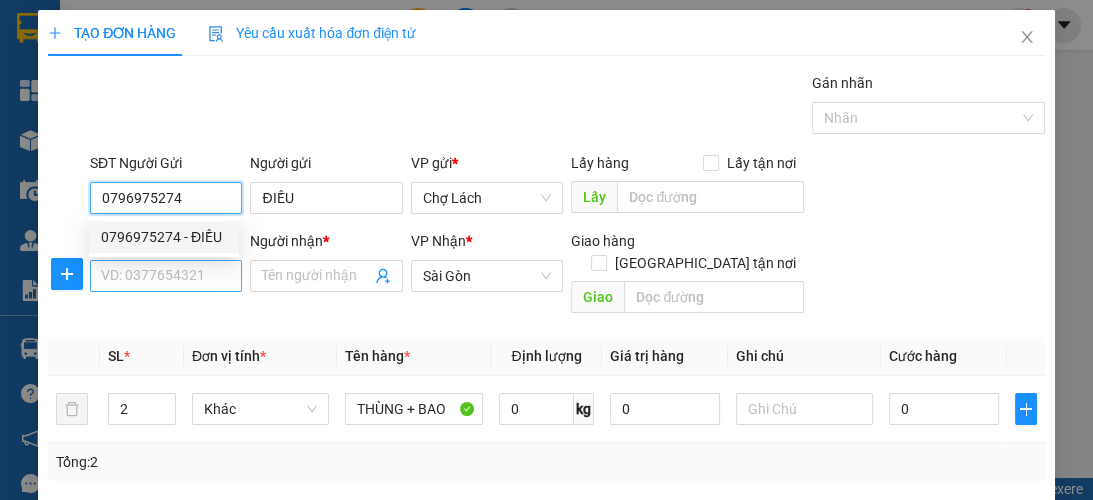 type on "0796975274" 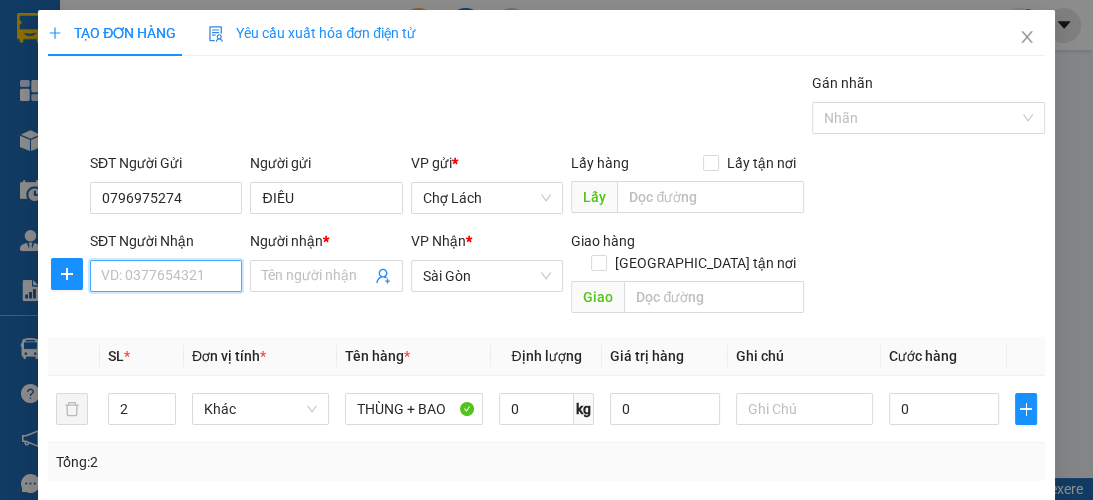 click on "SĐT Người Nhận" at bounding box center [166, 276] 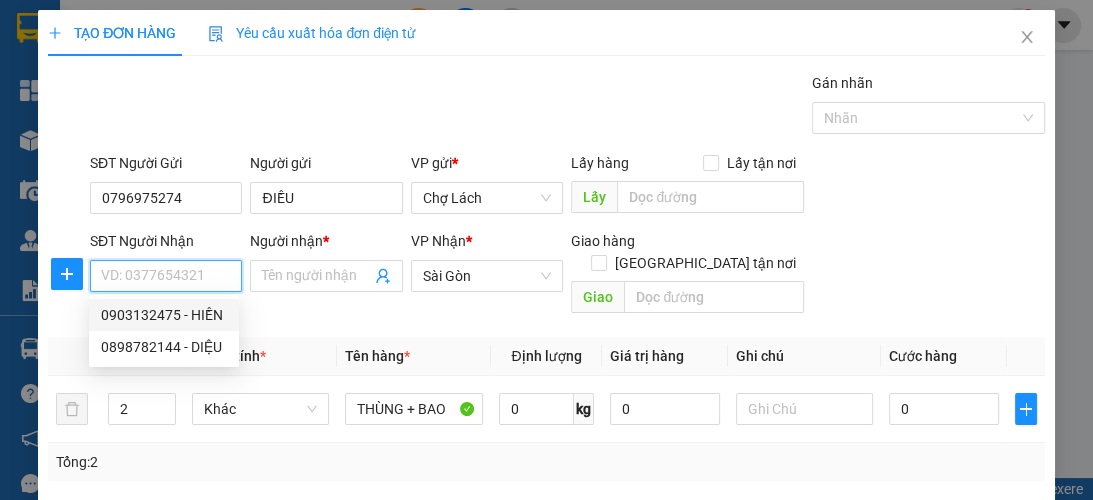 click on "0903132475 - HIỀN" at bounding box center (164, 315) 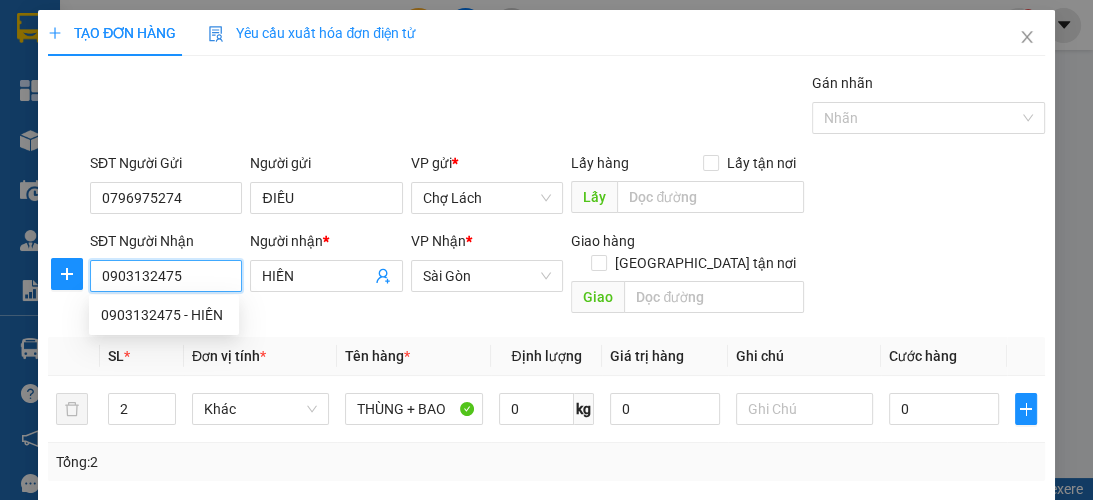 type on "0903132475" 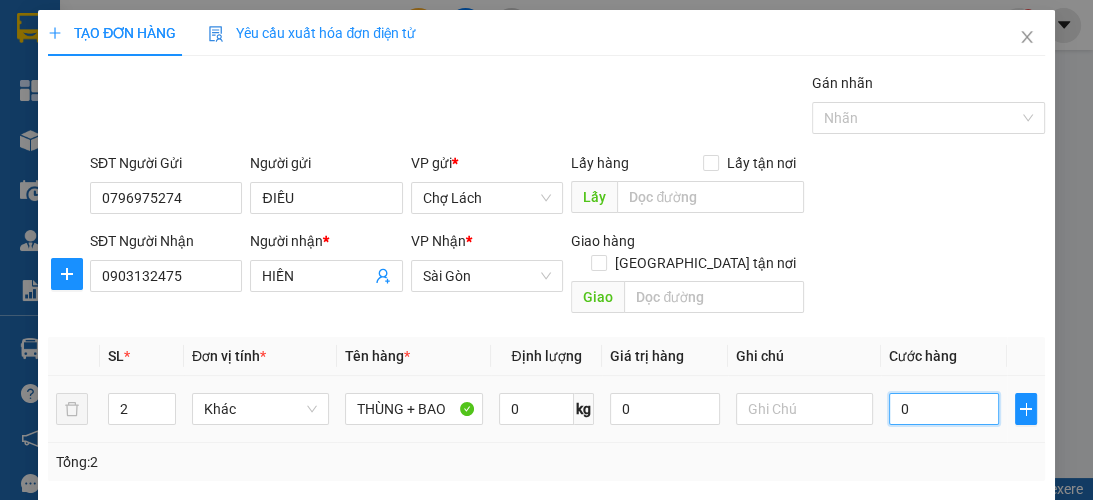click on "0" at bounding box center [944, 409] 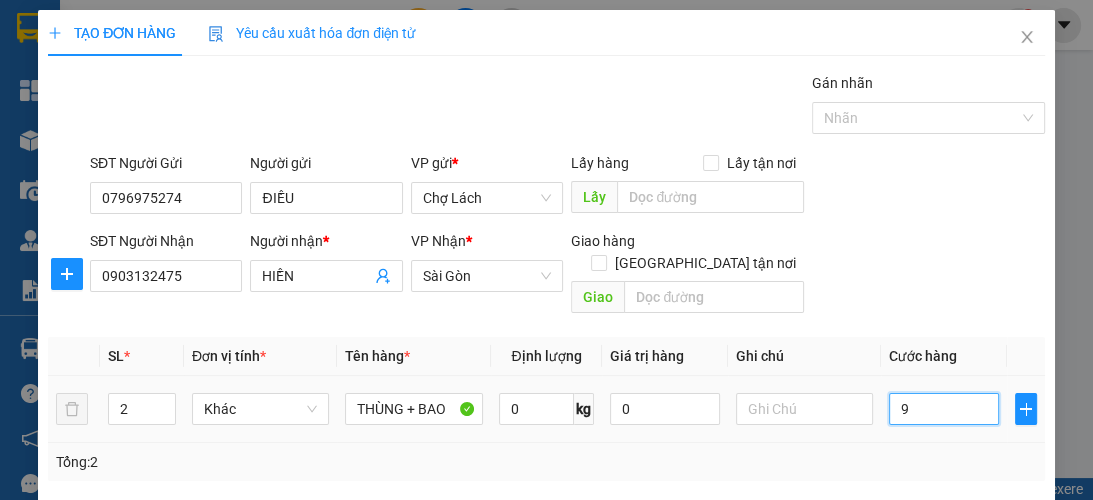type on "90" 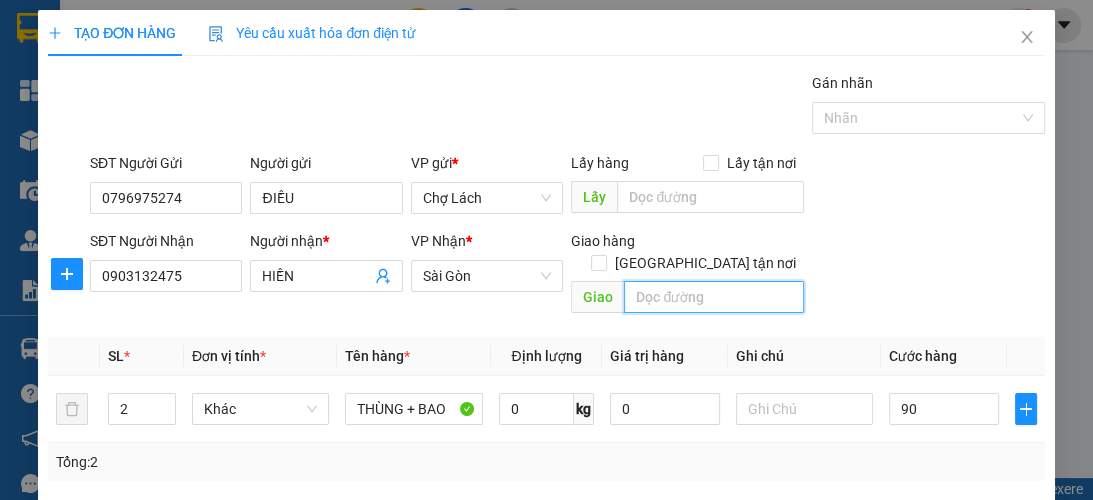 type on "90.000" 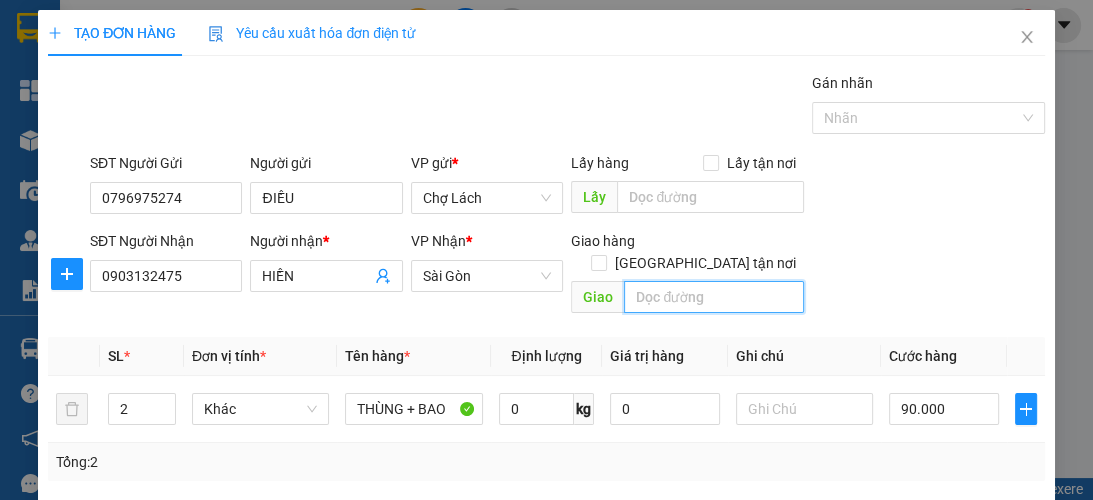 click at bounding box center (714, 297) 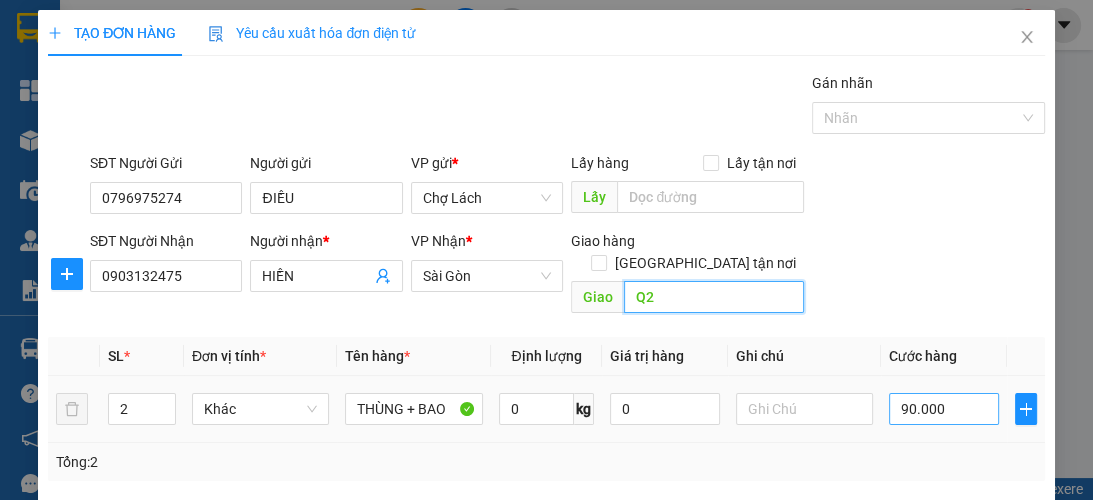 type on "Q2" 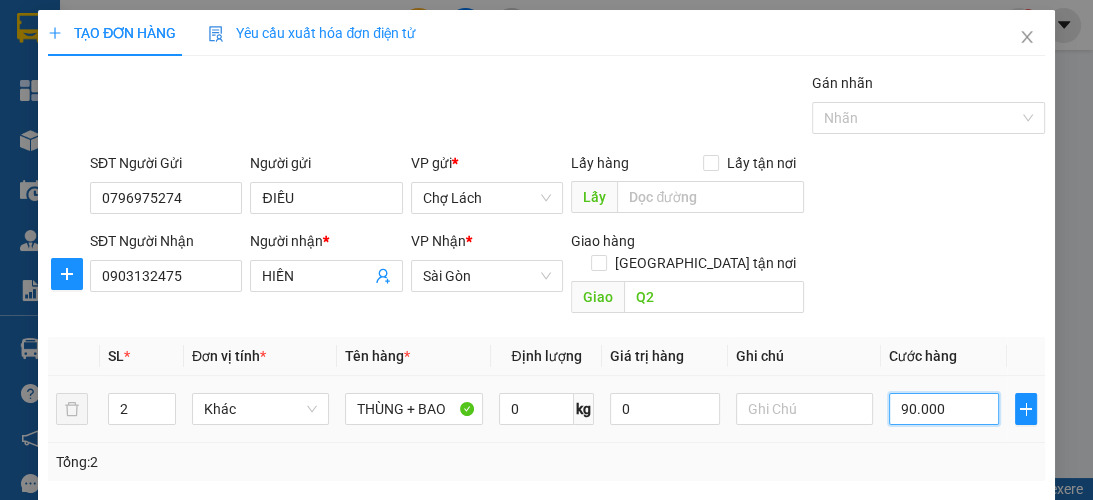 type on "0" 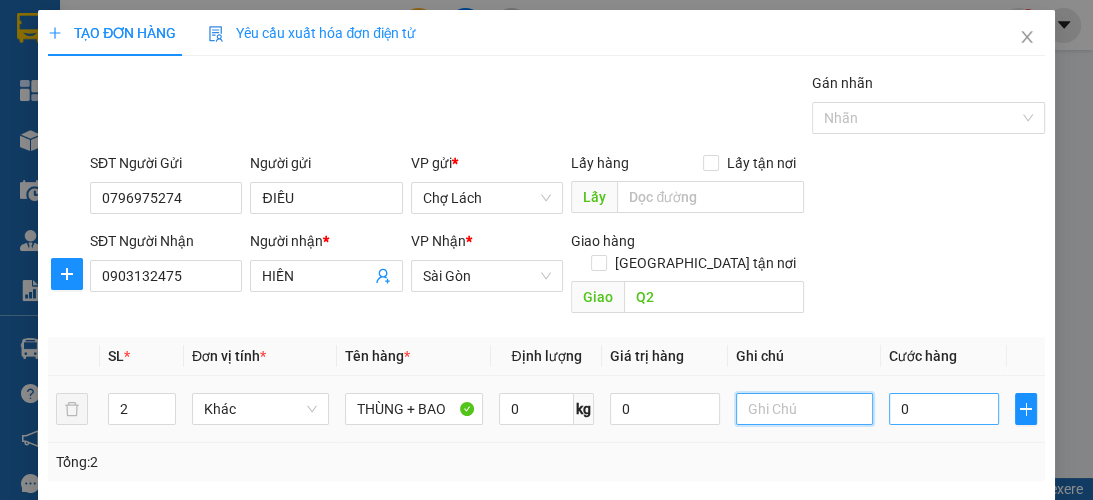 type on "90.000" 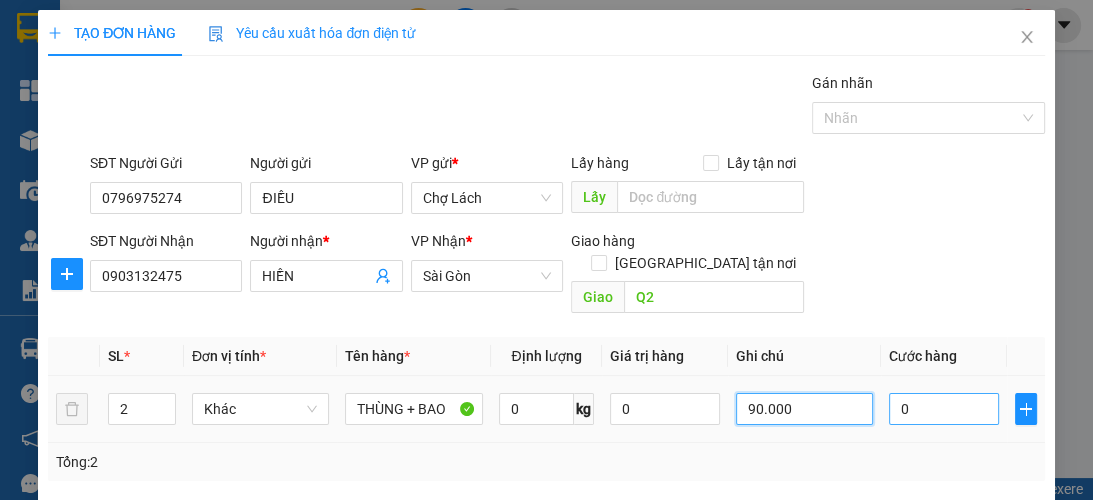 type 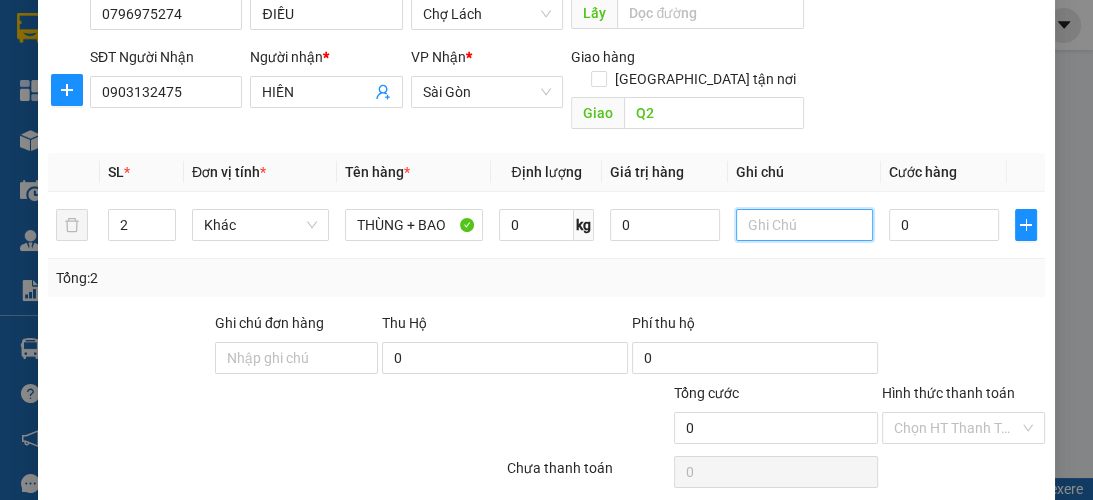 scroll, scrollTop: 238, scrollLeft: 0, axis: vertical 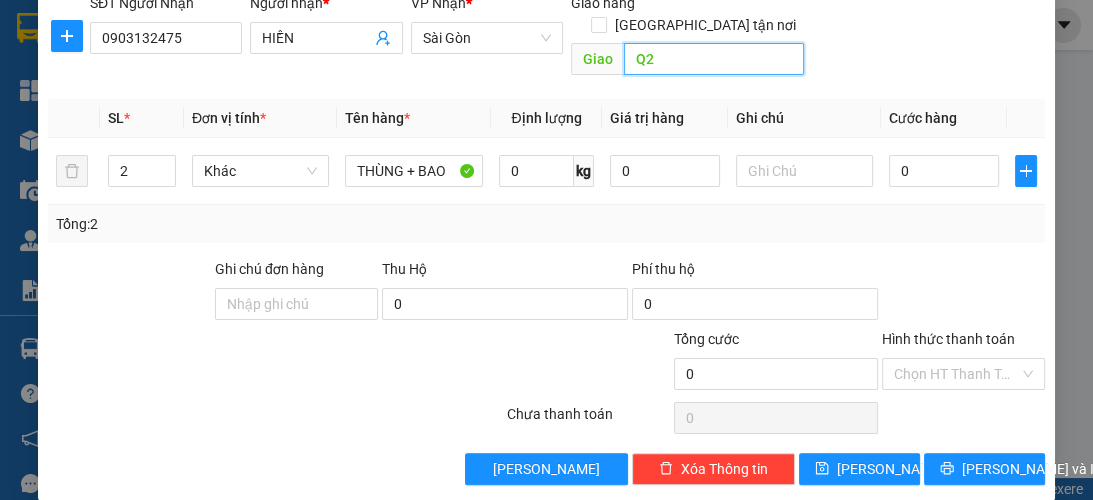 click on "Q2" at bounding box center [714, 59] 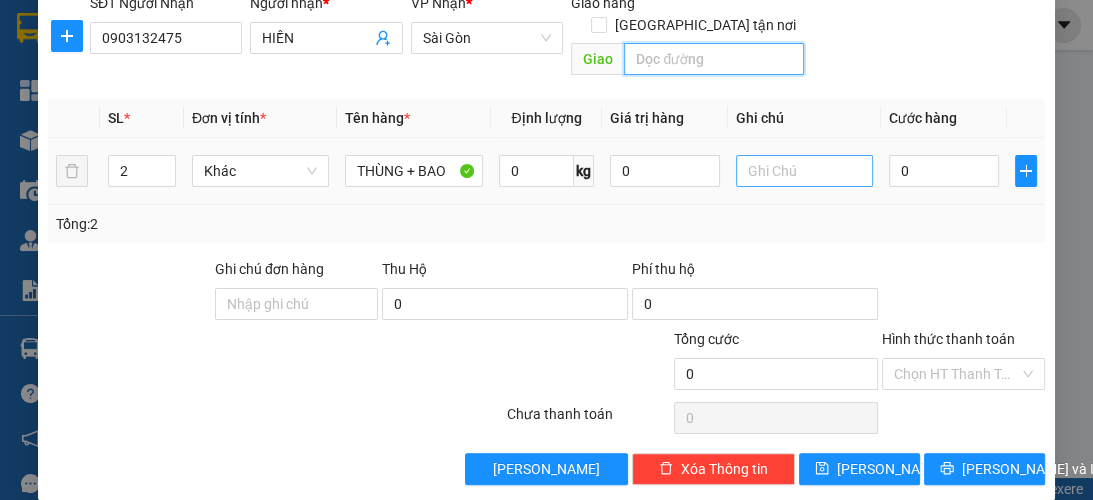 type 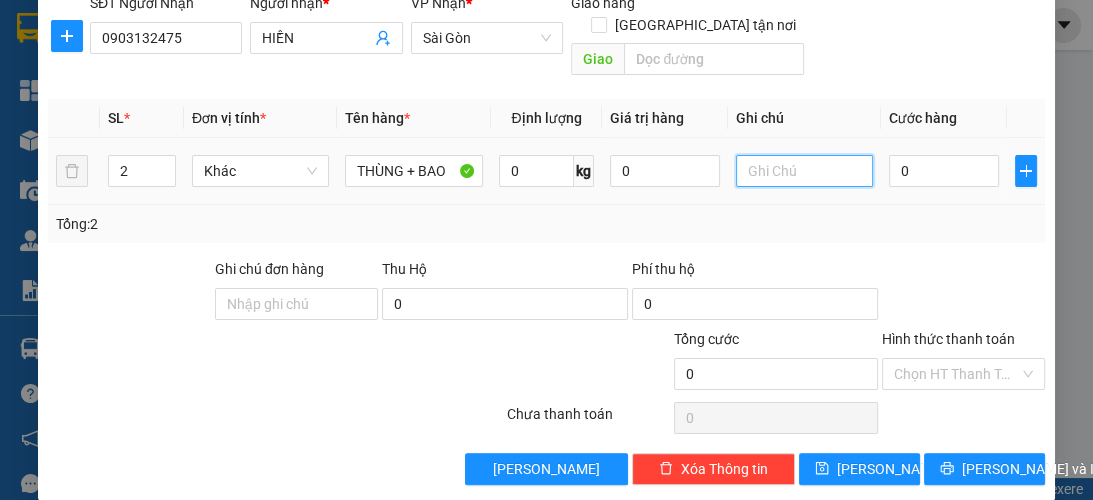 click at bounding box center (804, 171) 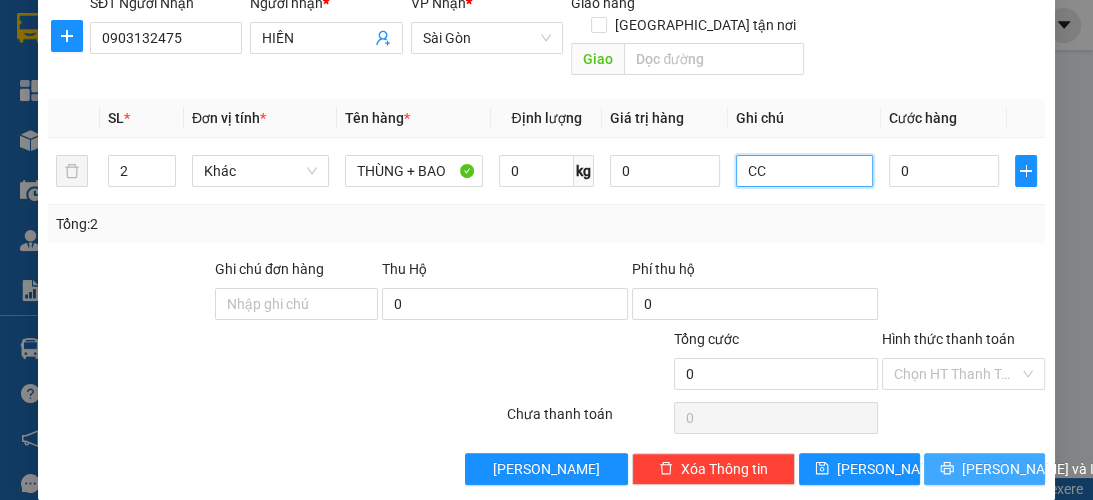 type on "CC" 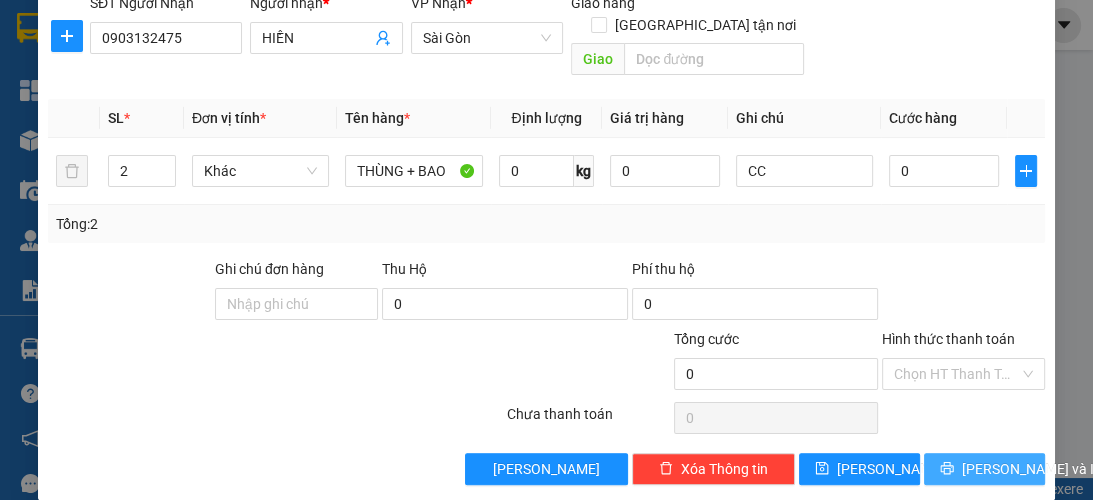 click on "[PERSON_NAME] và In" at bounding box center [984, 469] 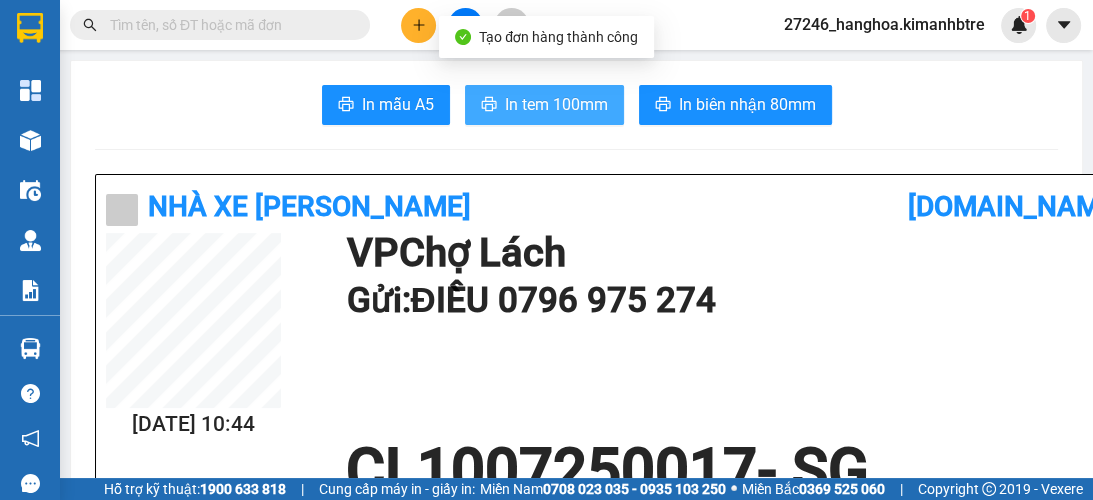 click on "In tem 100mm" at bounding box center (556, 104) 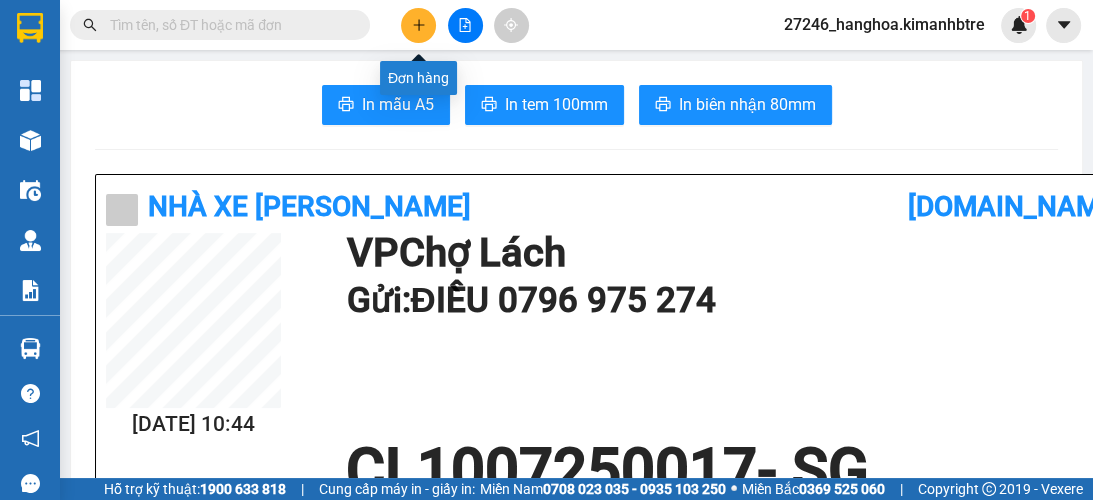 click 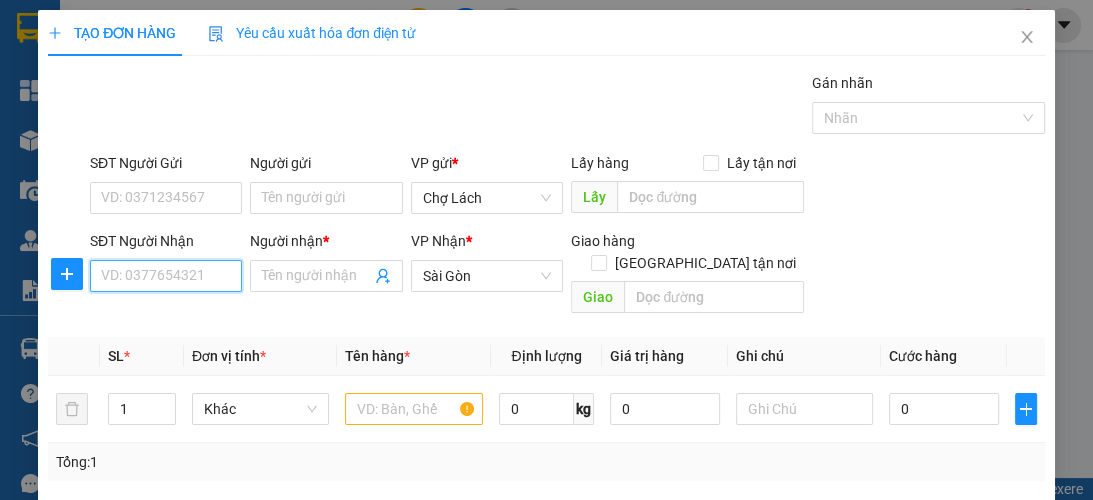 click on "SĐT Người Nhận" at bounding box center [166, 276] 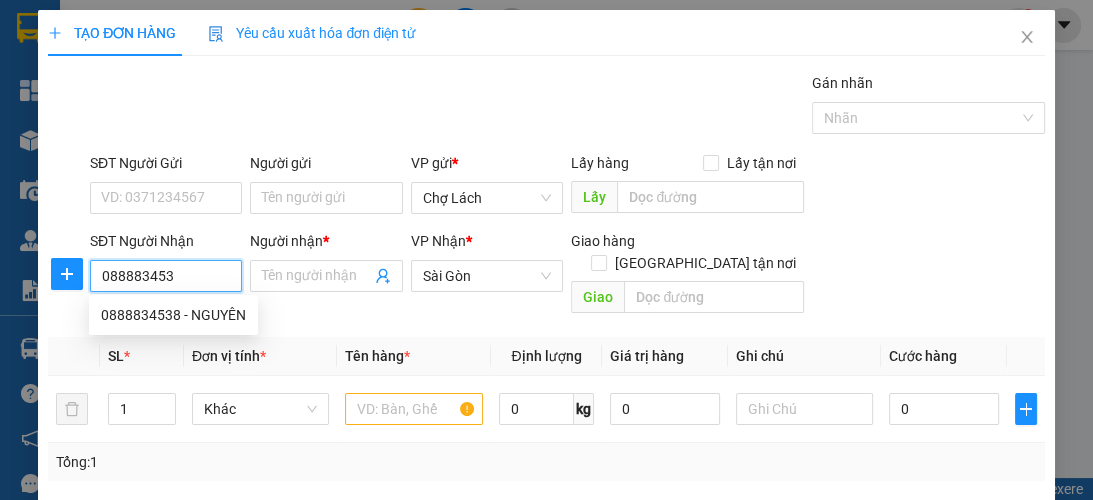 type on "0888834538" 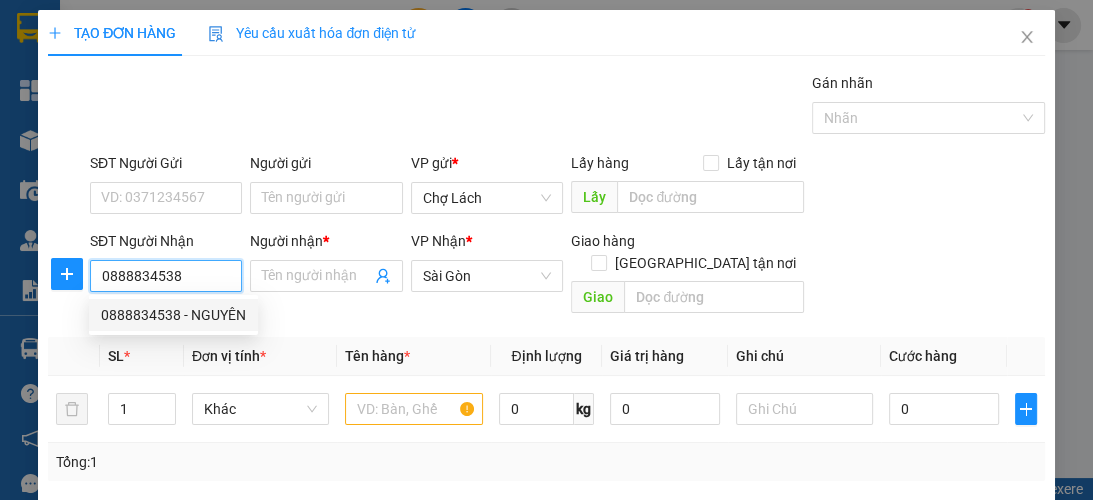 click on "0888834538 - NGUYÊN" at bounding box center (173, 315) 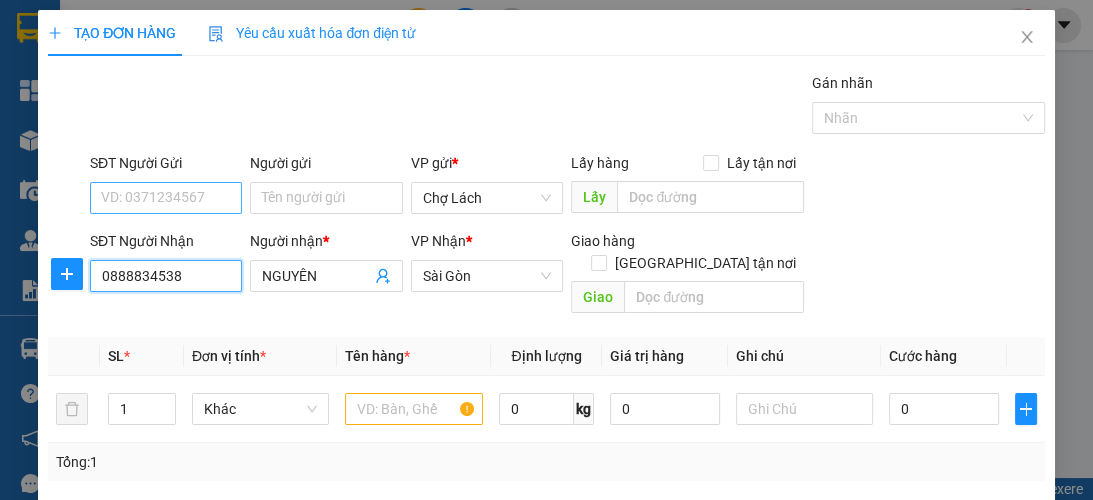 type on "0888834538" 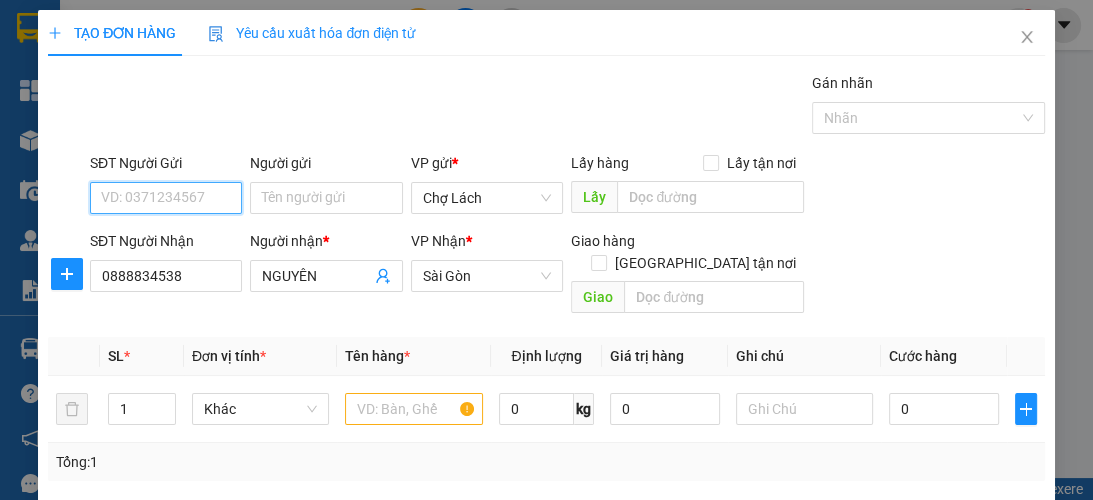 click on "SĐT Người Gửi" at bounding box center (166, 198) 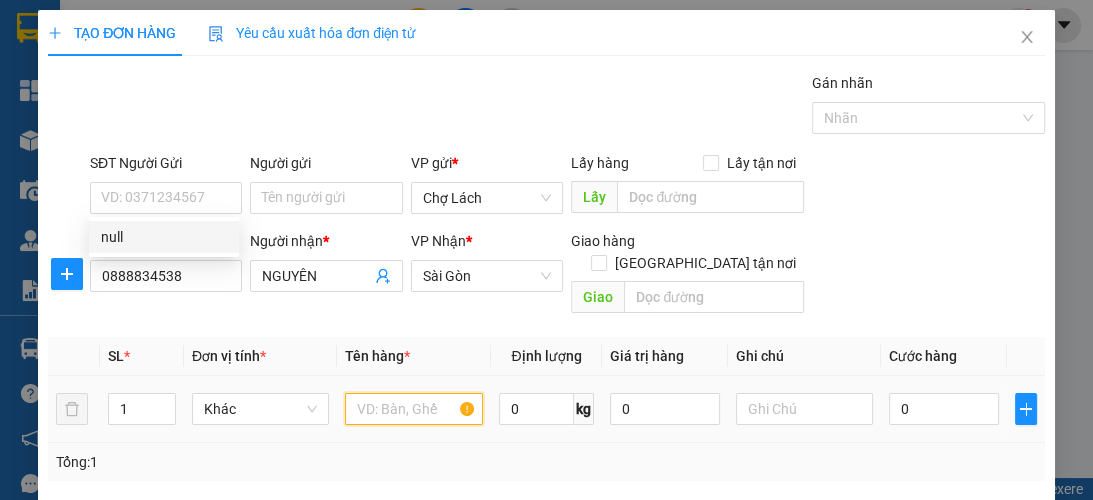 click at bounding box center [413, 409] 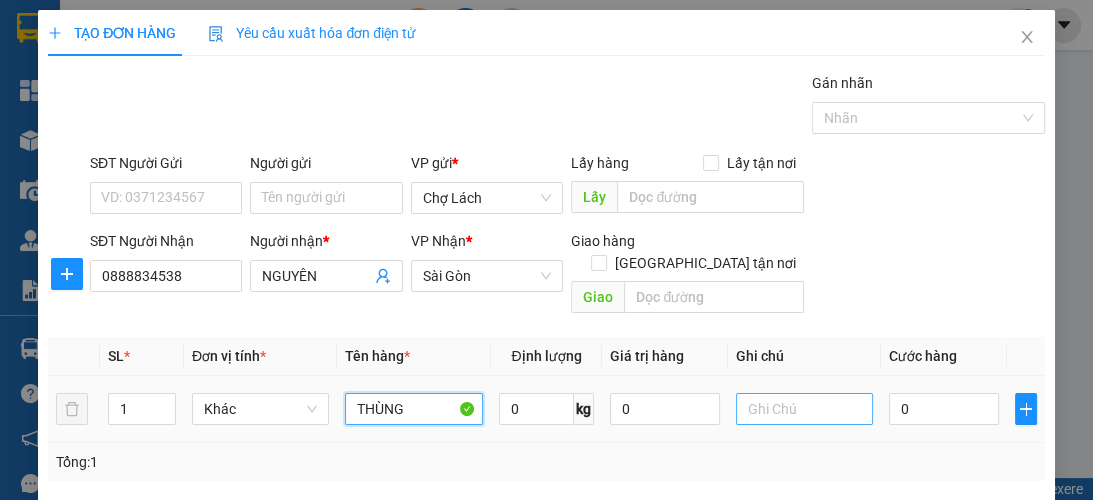 type on "THÙNG" 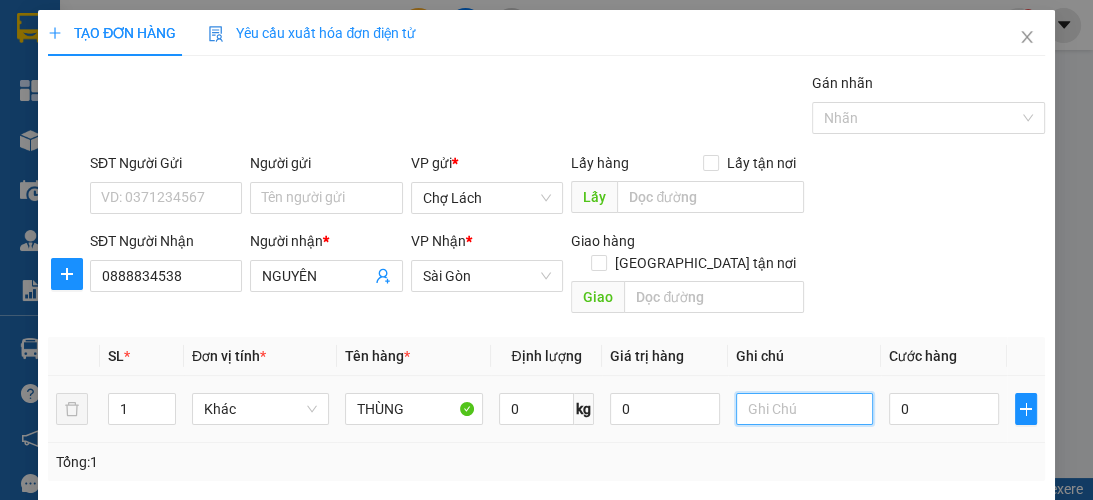 click at bounding box center (804, 409) 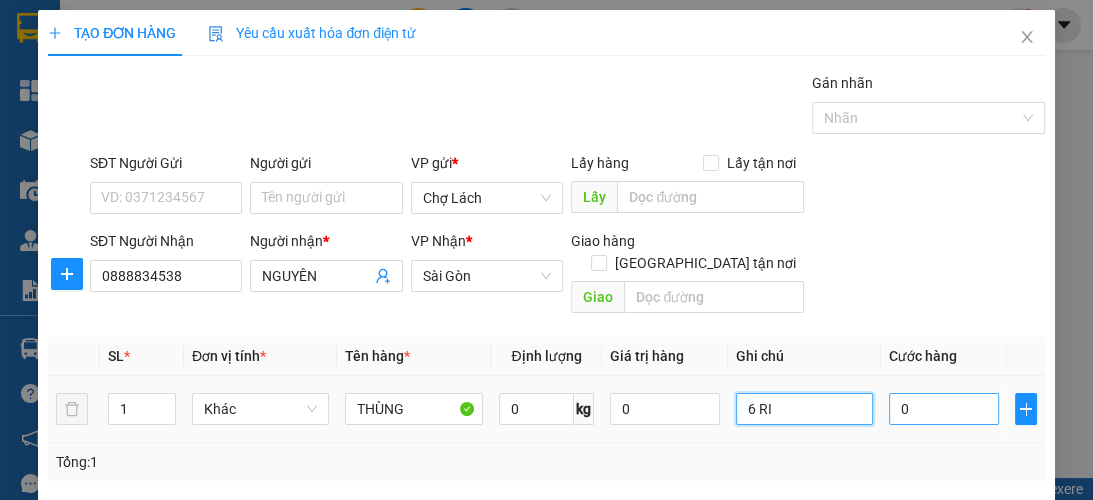type on "6 RI" 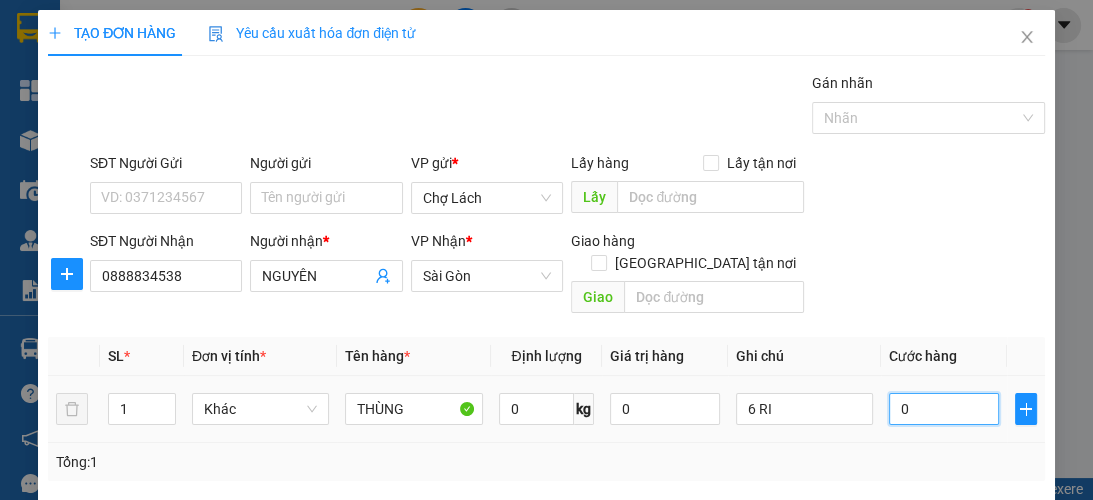 click on "0" at bounding box center (944, 409) 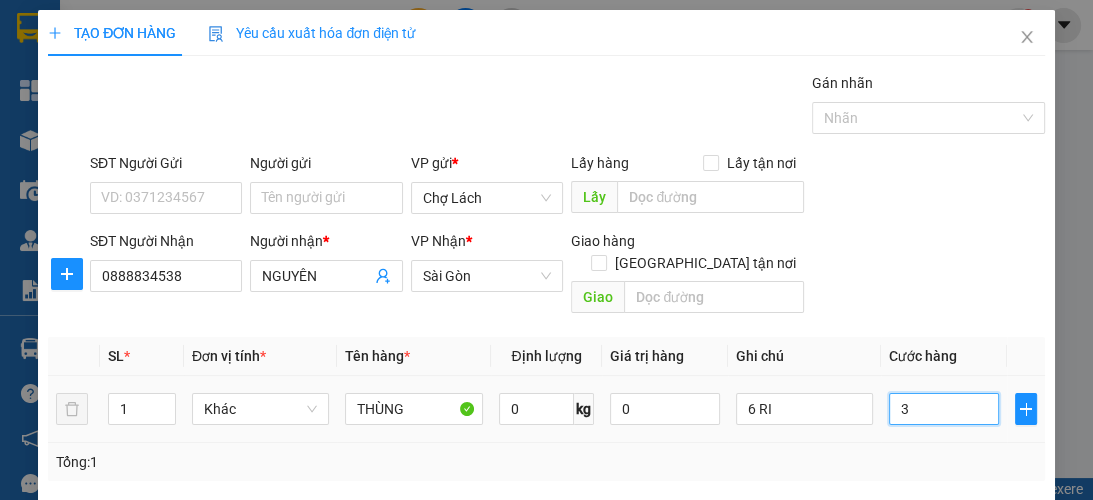 type on "30" 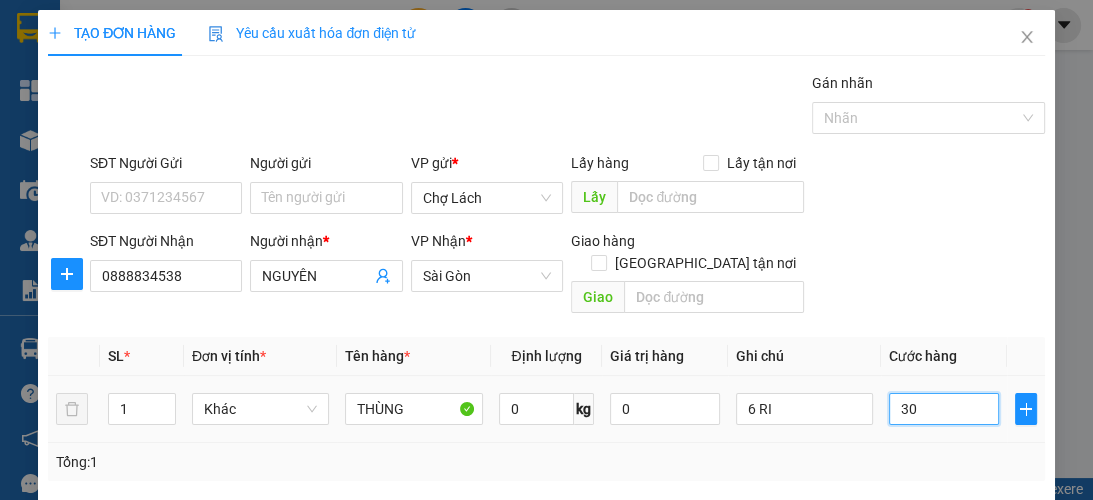 type on "30" 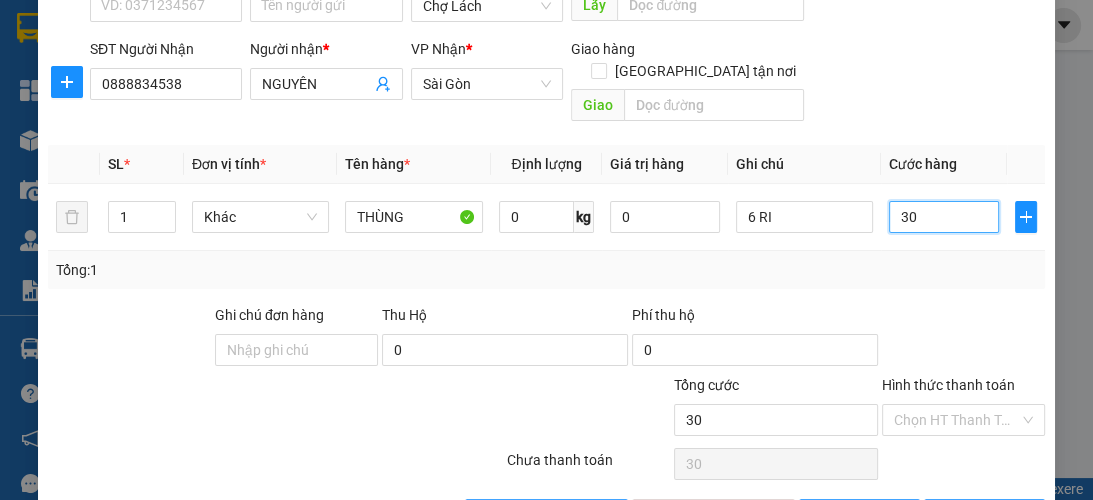 scroll, scrollTop: 238, scrollLeft: 0, axis: vertical 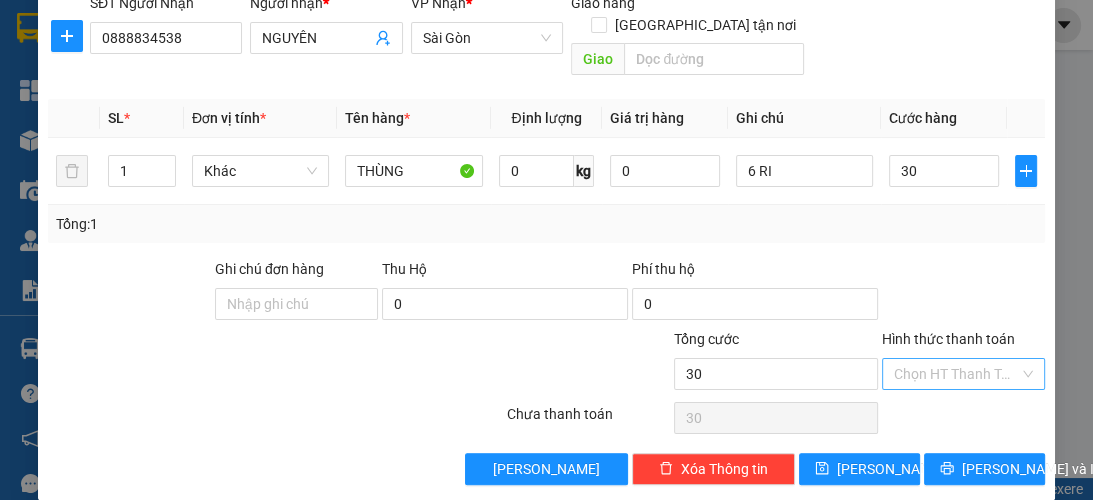 click on "Hình thức thanh toán" at bounding box center [956, 374] 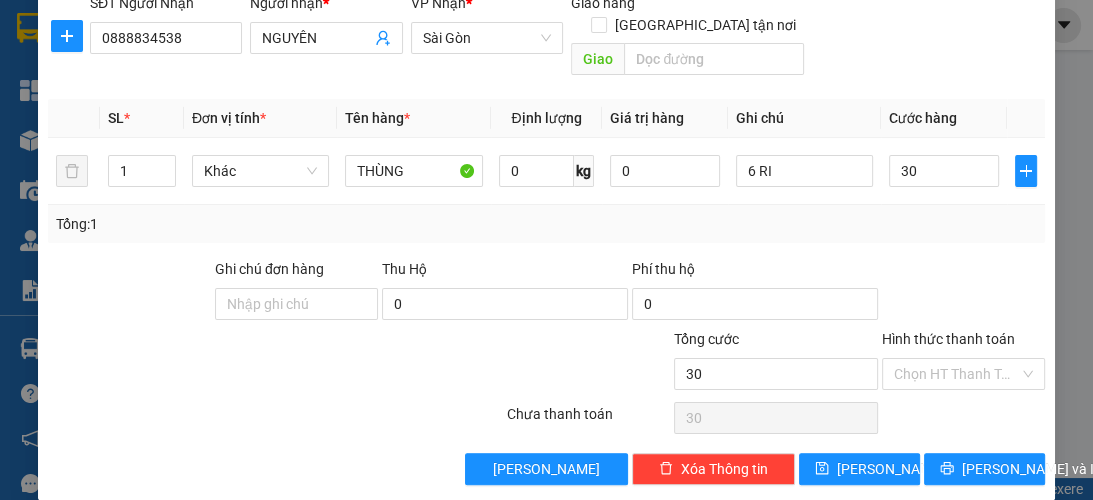 type on "30.000" 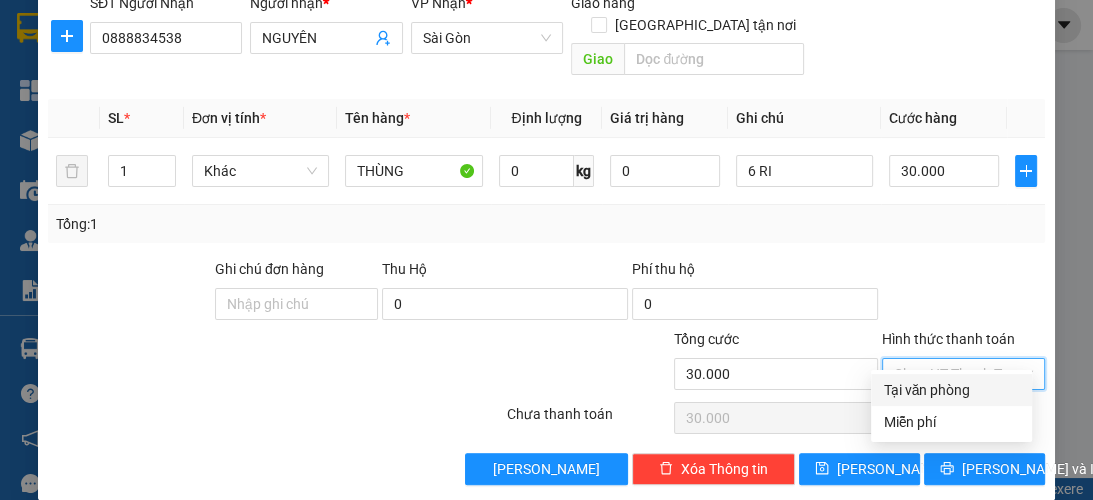 click on "Tại văn phòng" at bounding box center (951, 390) 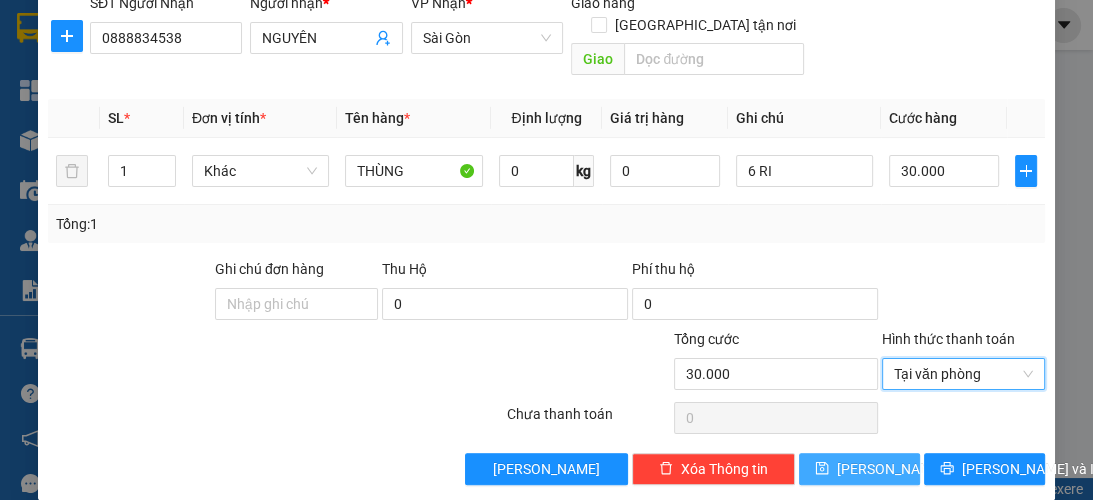 click on "[PERSON_NAME]" at bounding box center (859, 469) 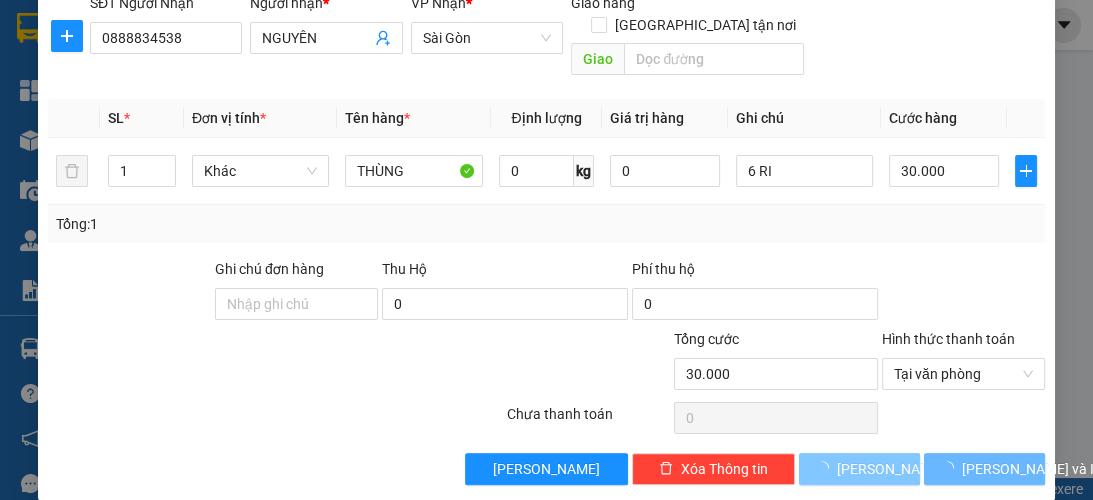type 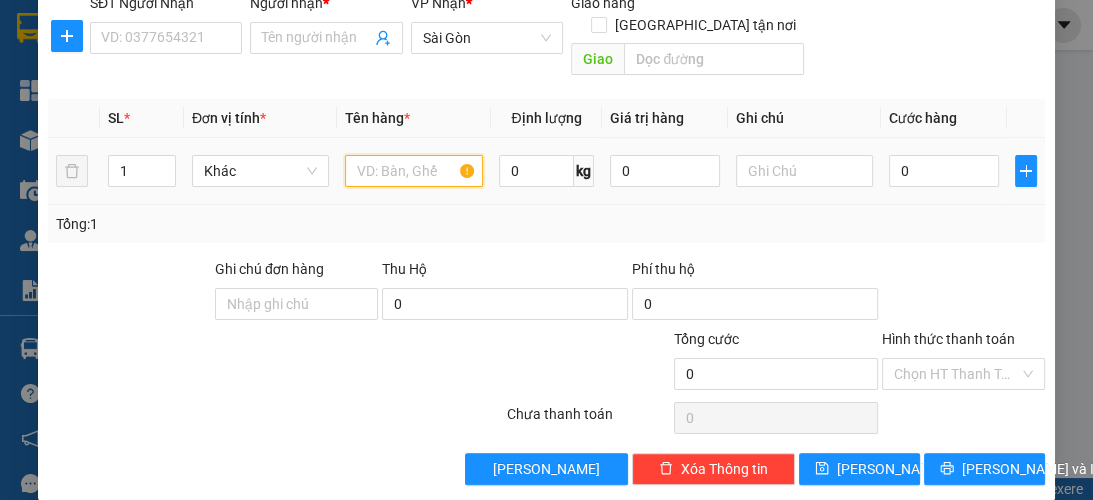 click at bounding box center (413, 171) 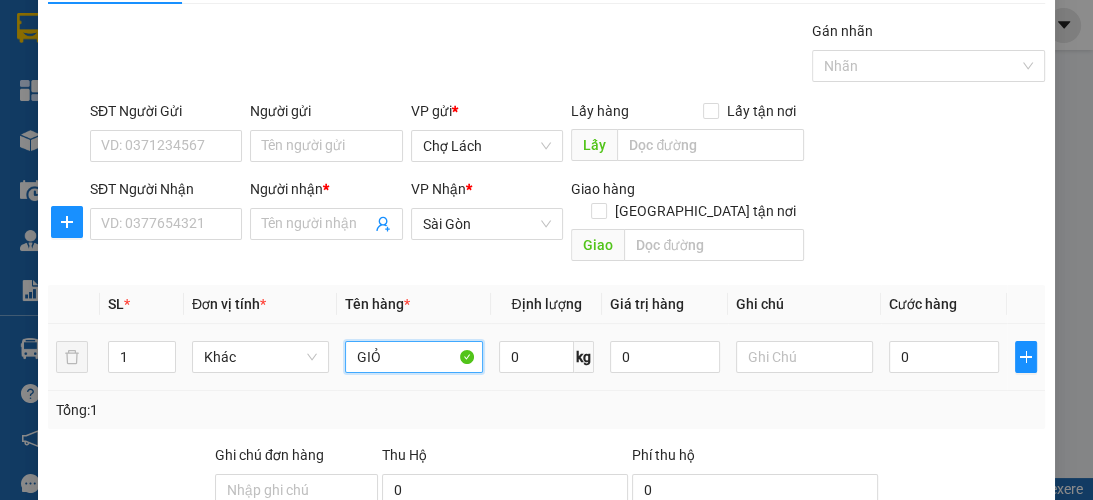 scroll, scrollTop: 0, scrollLeft: 0, axis: both 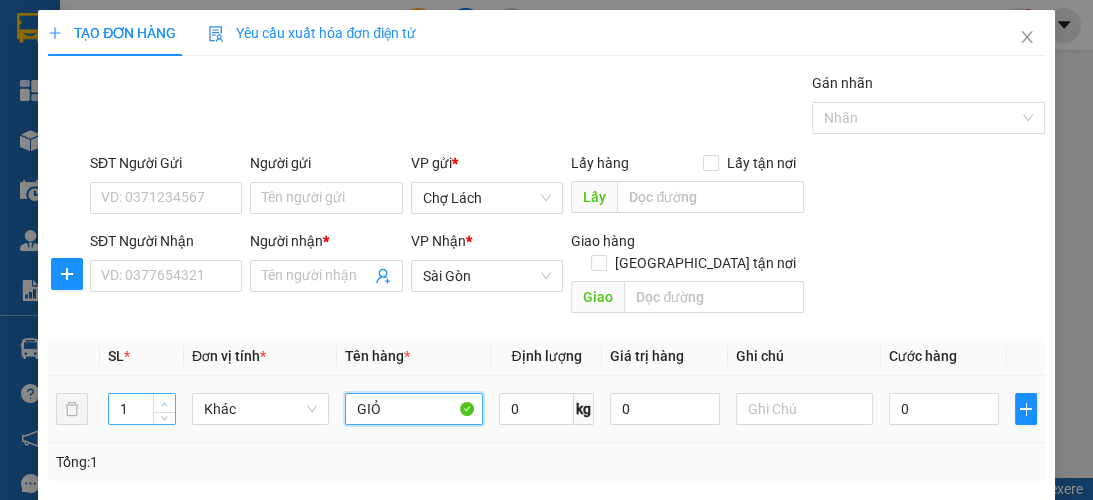 type on "GIỎ" 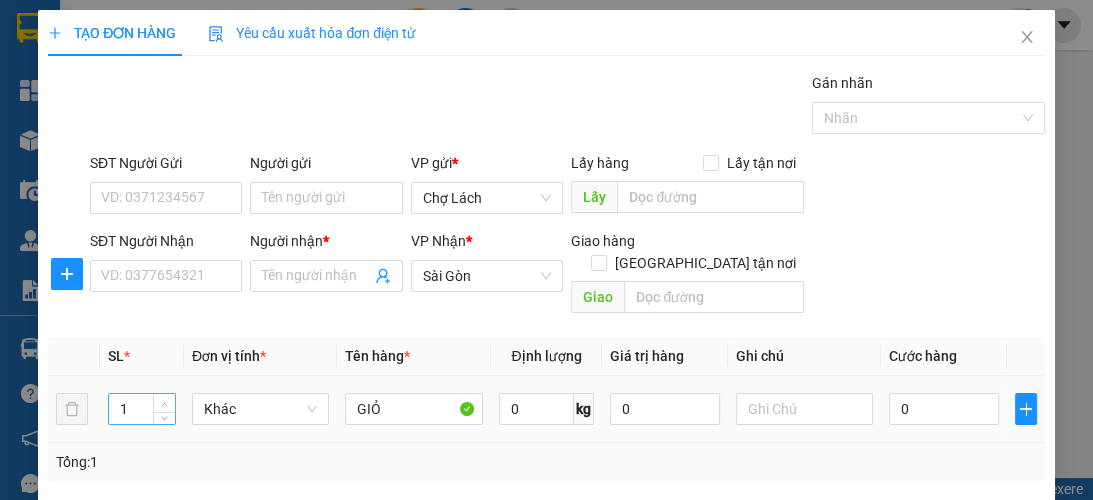 click at bounding box center (165, 404) 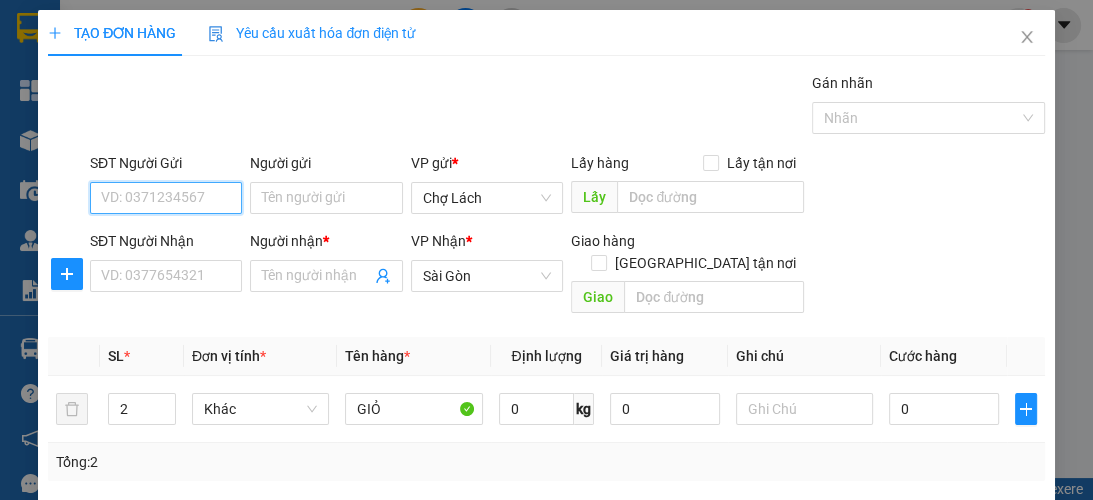 click on "SĐT Người Gửi" at bounding box center [166, 198] 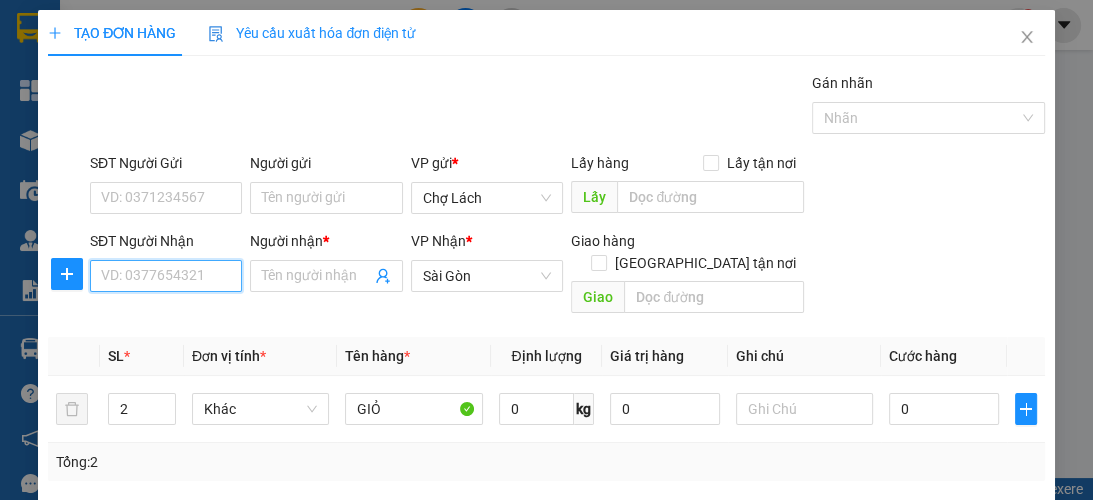 click on "SĐT Người Nhận" at bounding box center [166, 276] 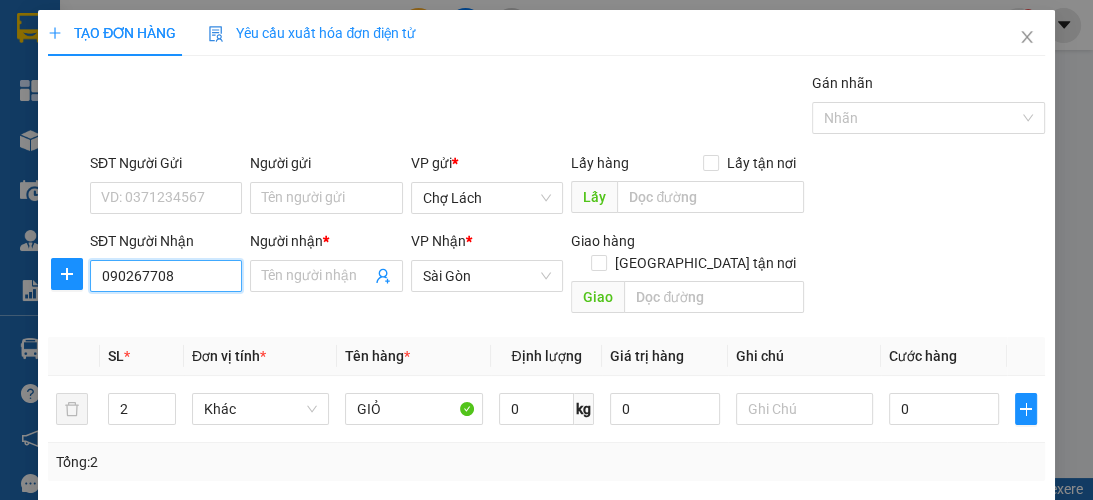 type on "0902677082" 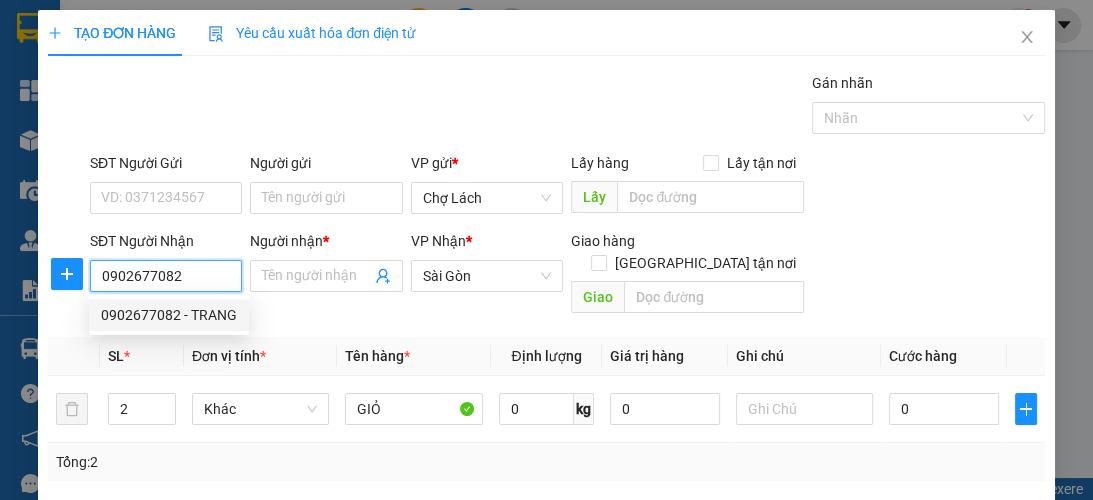 click on "0902677082 - TRANG" at bounding box center (169, 315) 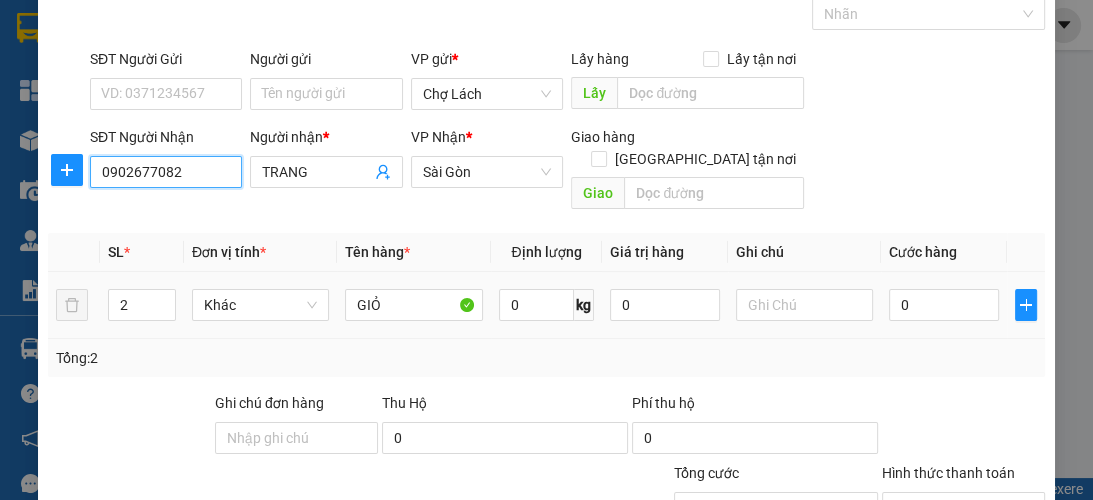 scroll, scrollTop: 106, scrollLeft: 0, axis: vertical 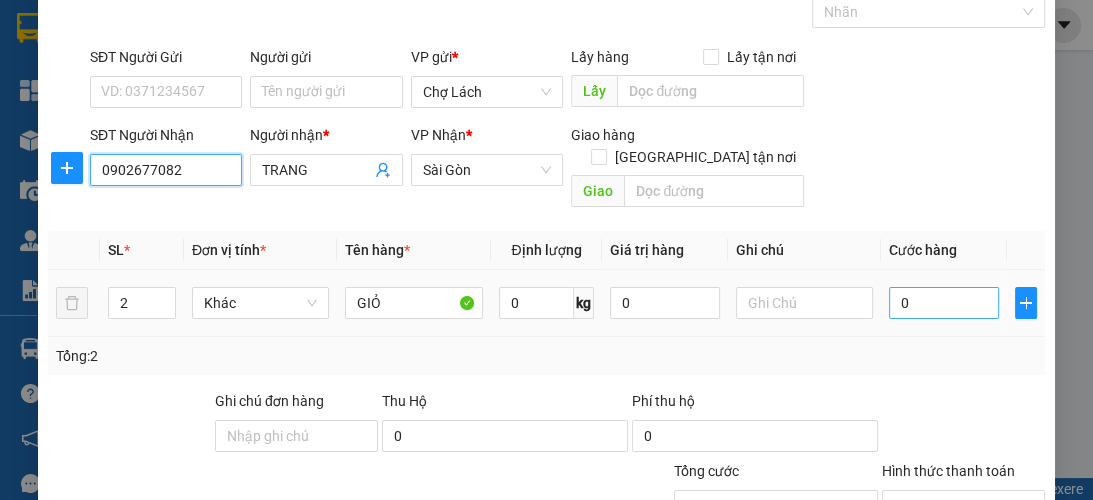 type on "0902677082" 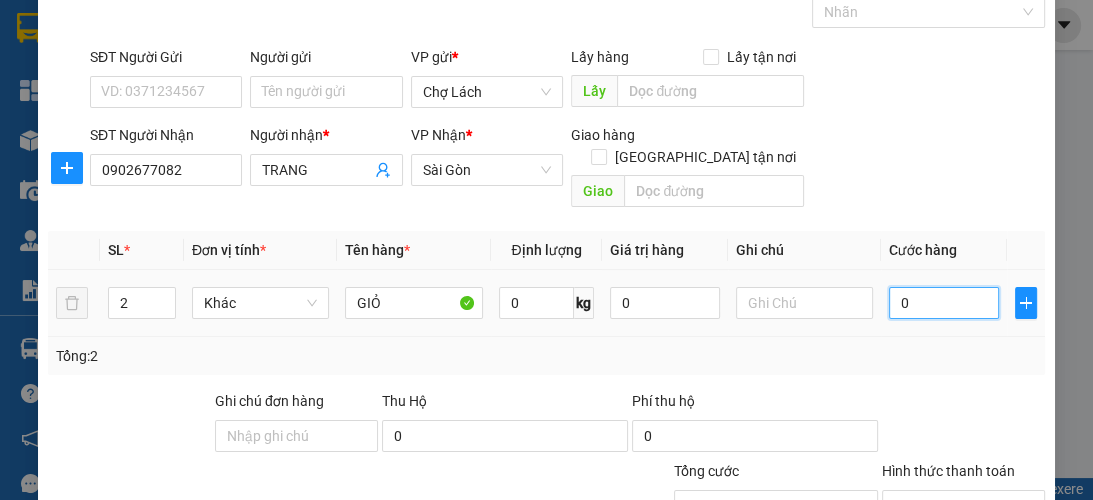 click on "0" at bounding box center (944, 303) 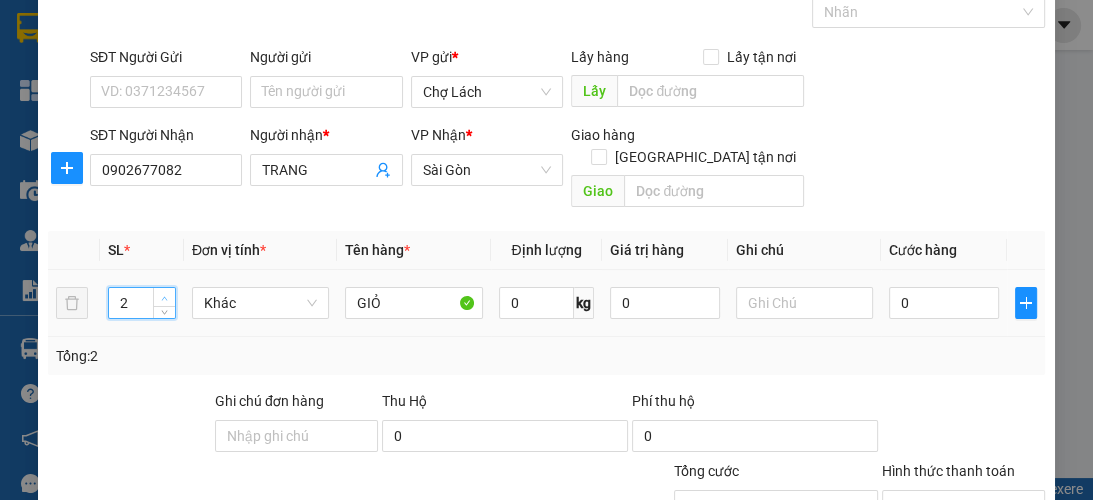 click at bounding box center (165, 298) 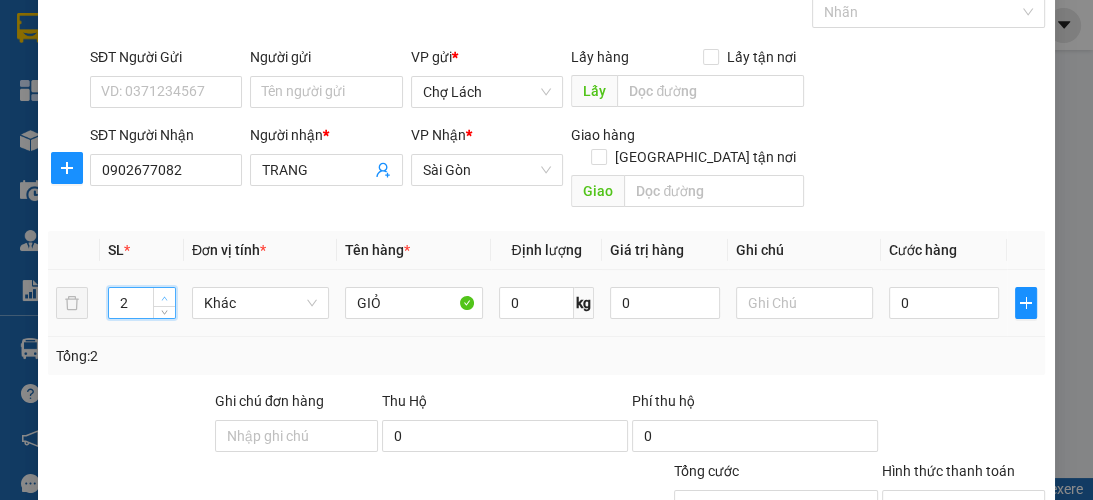 type on "3" 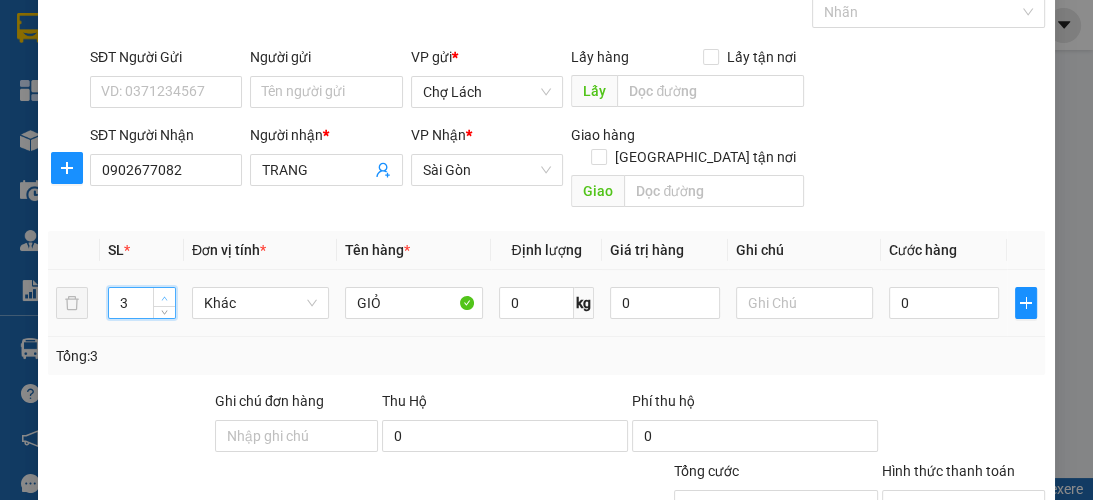 click at bounding box center (165, 298) 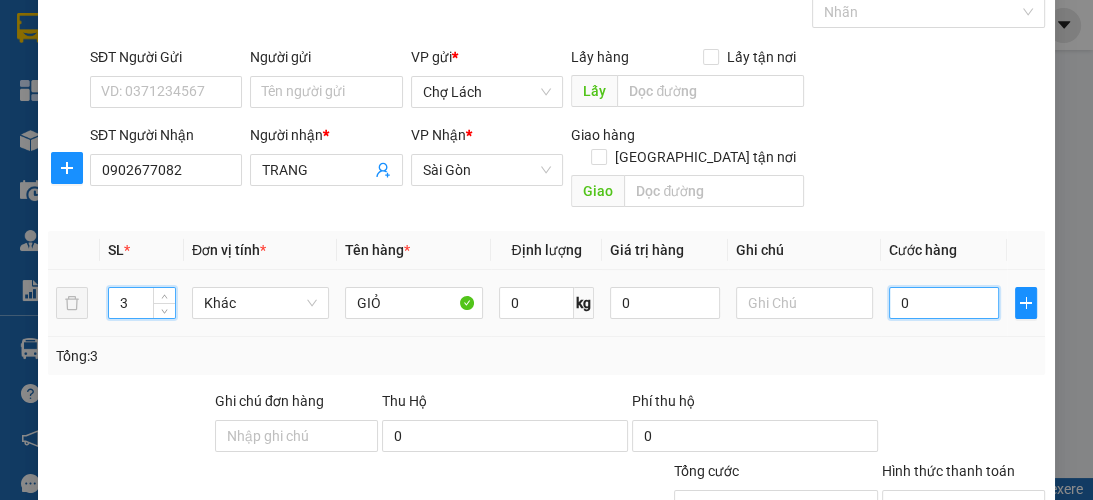 click on "0" at bounding box center [944, 303] 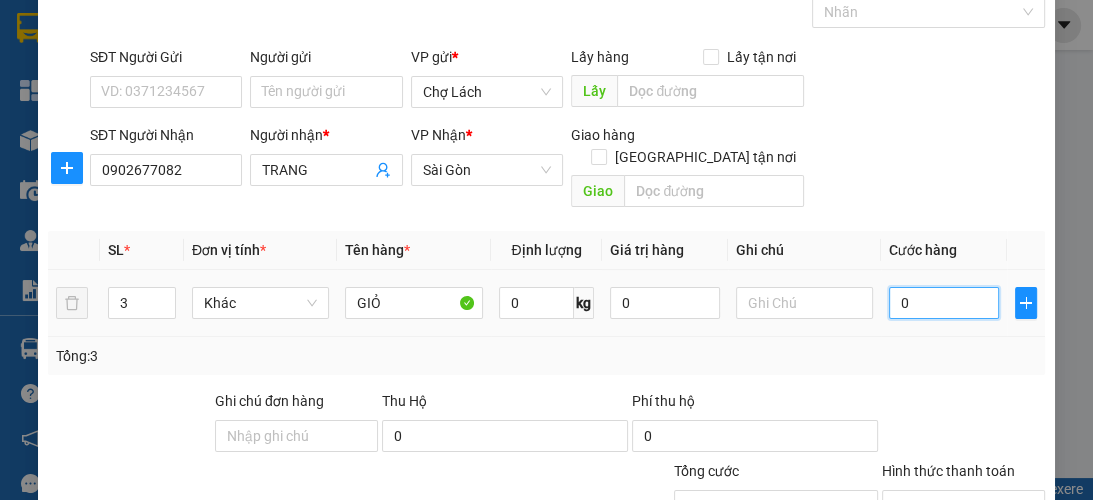 type on "1" 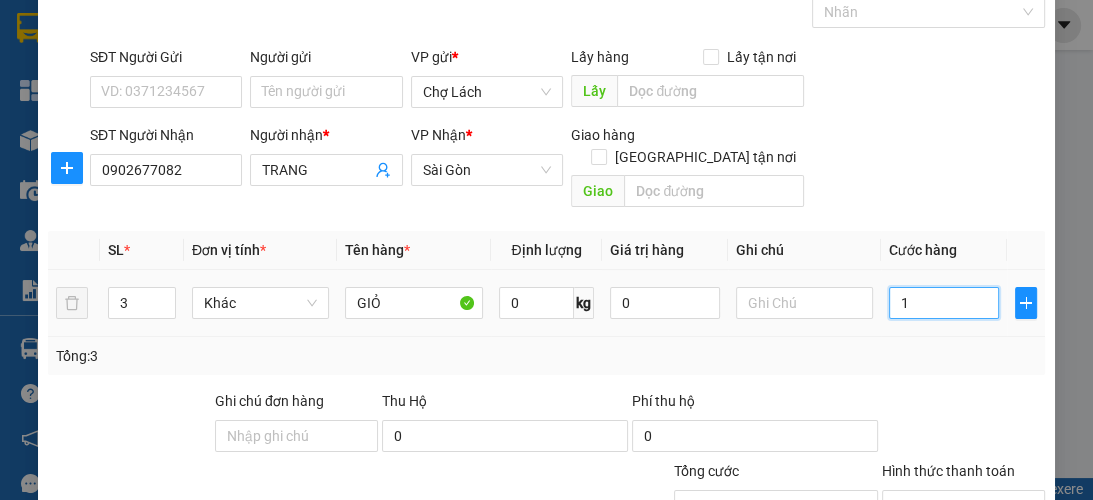 type on "11" 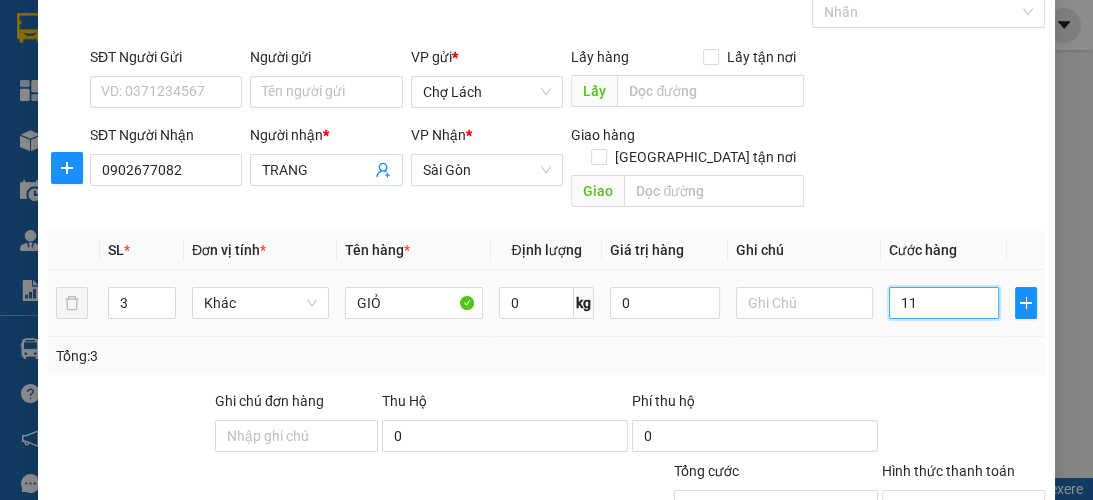 type on "11" 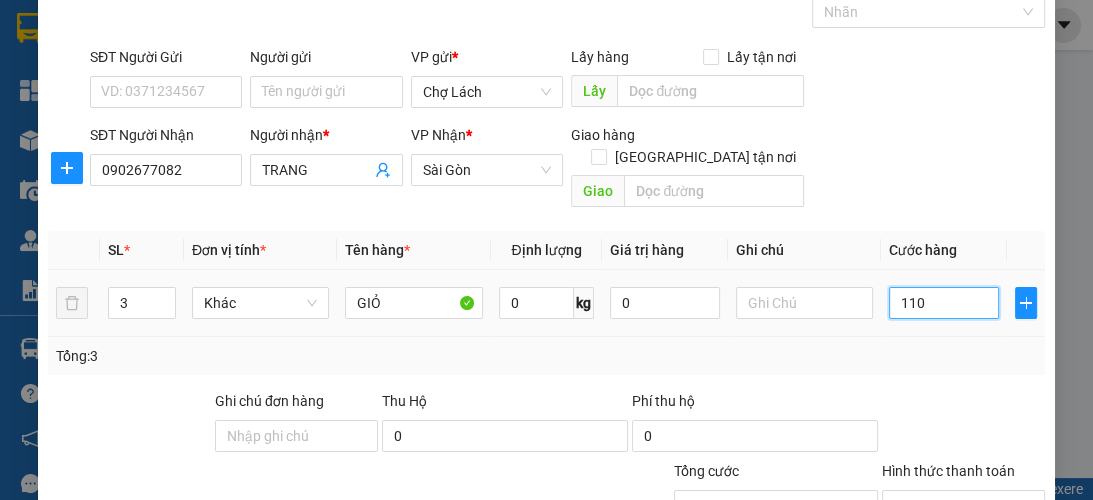 type on "110" 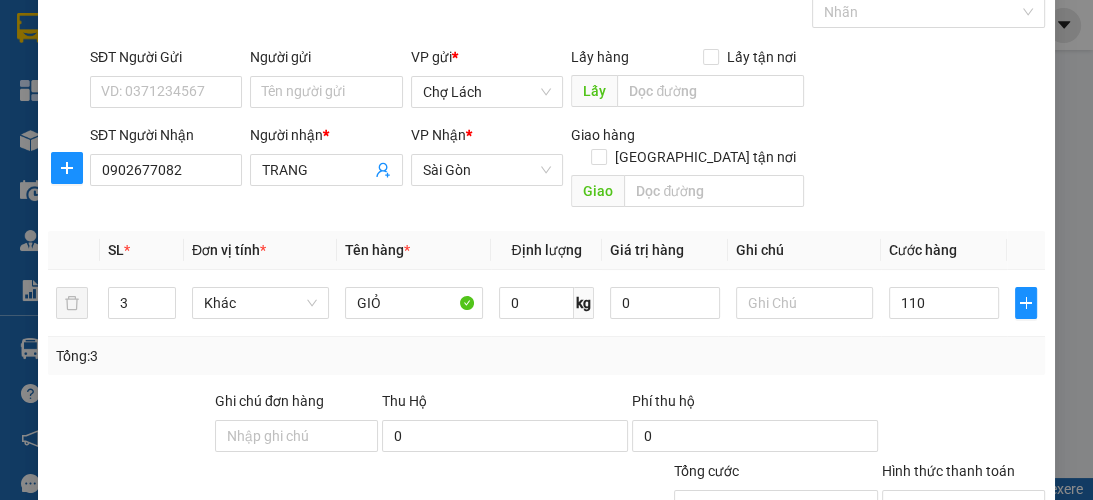 click on "Transit Pickup Surcharge Ids Transit Deliver Surcharge Ids Transit Deliver Surcharge Transit Deliver Surcharge Gán nhãn   Nhãn SĐT Người Gửi VD: 0371234567 Người gửi Tên người gửi VP gửi  * Chợ Lách Lấy hàng Lấy tận nơi Lấy SĐT Người Nhận 0902677082 Người nhận  * TRANG VP Nhận  * Sài Gòn Giao hàng [GEOGRAPHIC_DATA] tận nơi Giao SL  * Đơn vị tính  * Tên hàng  * Định lượng Giá trị hàng Ghi chú Cước hàng                   3 Khác GIỎ 0 kg 0 110 Tổng:  3 Ghi chú đơn hàng Thu Hộ 0 Phí thu hộ 0 Tổng cước 110 Hình thức thanh toán Chọn HT Thanh Toán Số tiền thu trước 0 Chưa thanh toán 110 Chọn HT Thanh Toán Lưu nháp Xóa Thông tin [PERSON_NAME] và In Tại văn phòng Miễn phí Tại văn phòng Miễn phí" at bounding box center (546, 291) 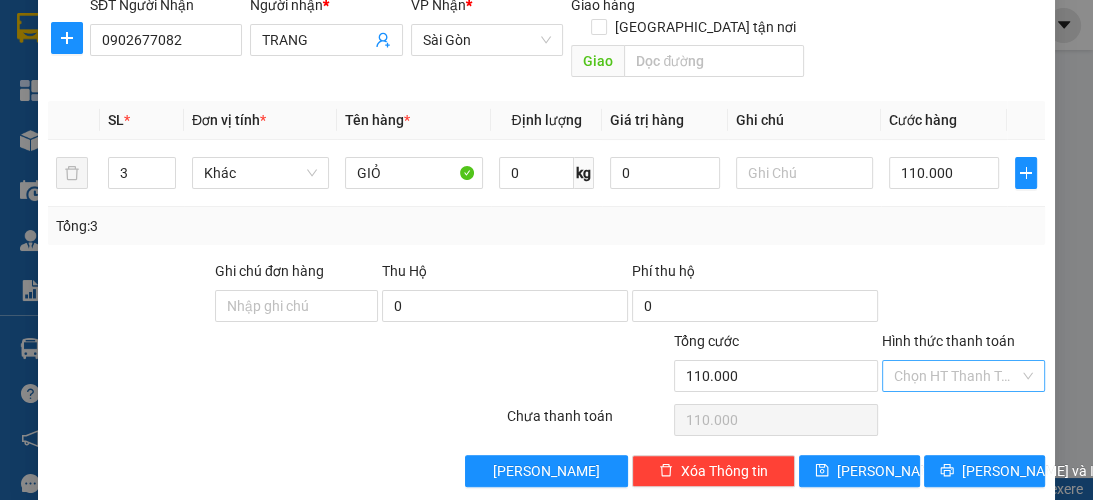 scroll, scrollTop: 238, scrollLeft: 0, axis: vertical 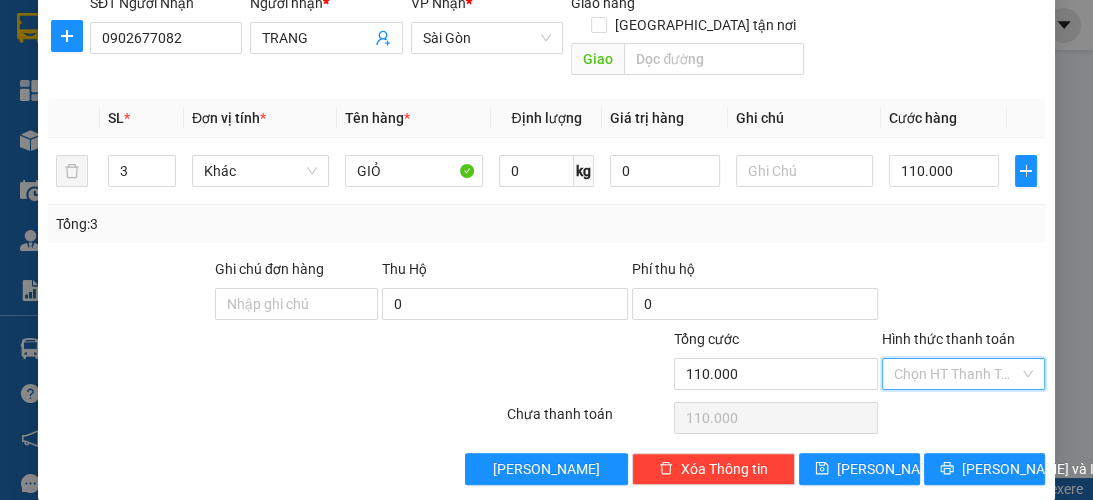 click on "Hình thức thanh toán" at bounding box center (956, 374) 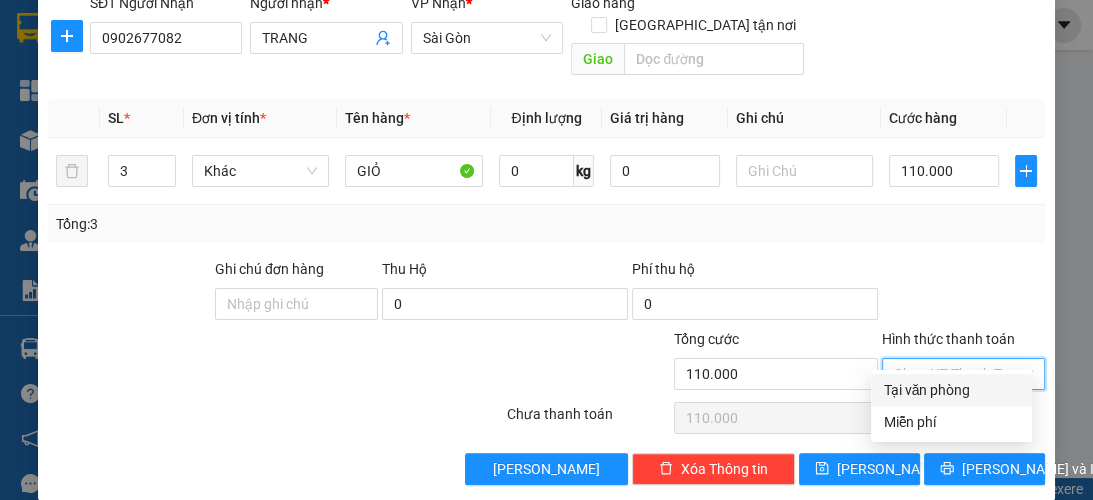 click on "Tại văn phòng" at bounding box center (951, 390) 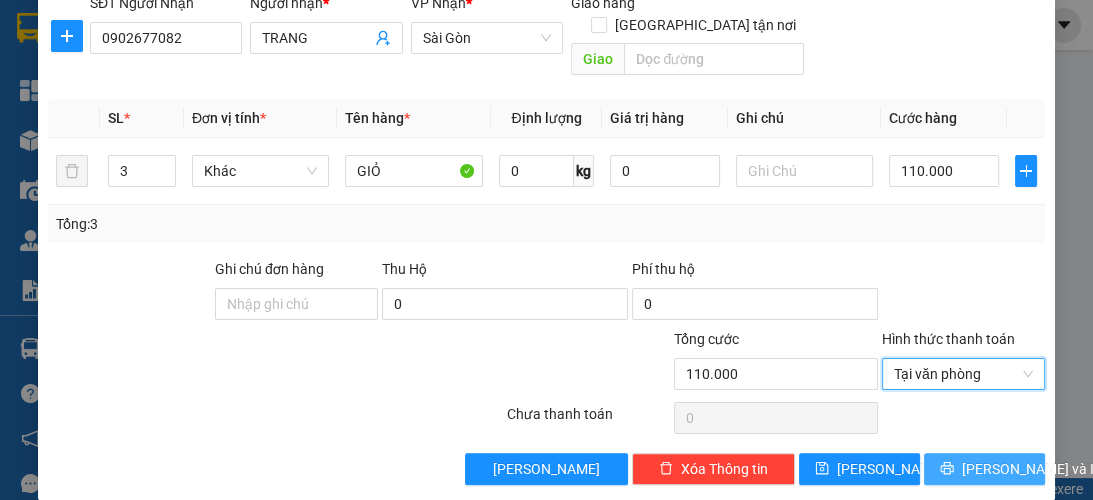 click on "[PERSON_NAME] và In" at bounding box center (1032, 469) 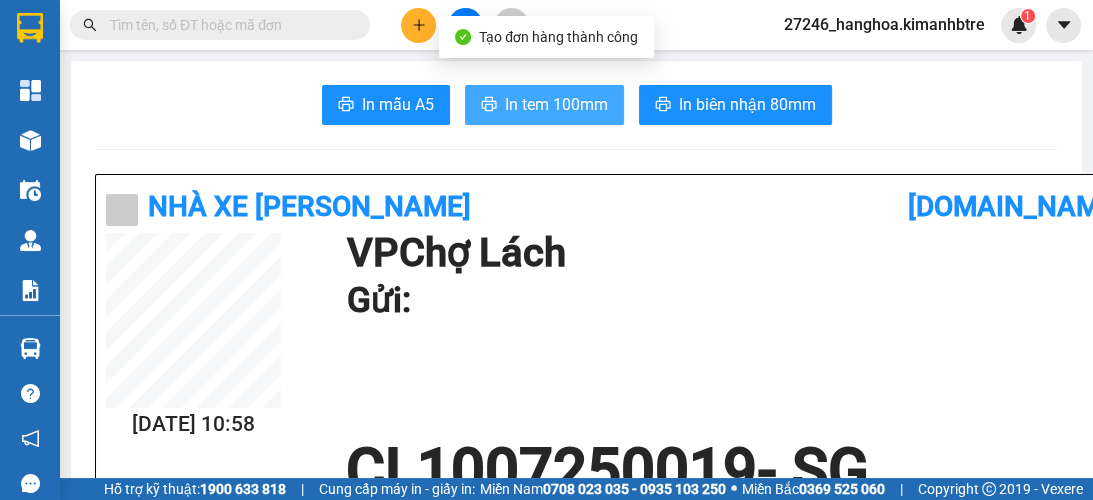 click on "In tem 100mm" at bounding box center (556, 104) 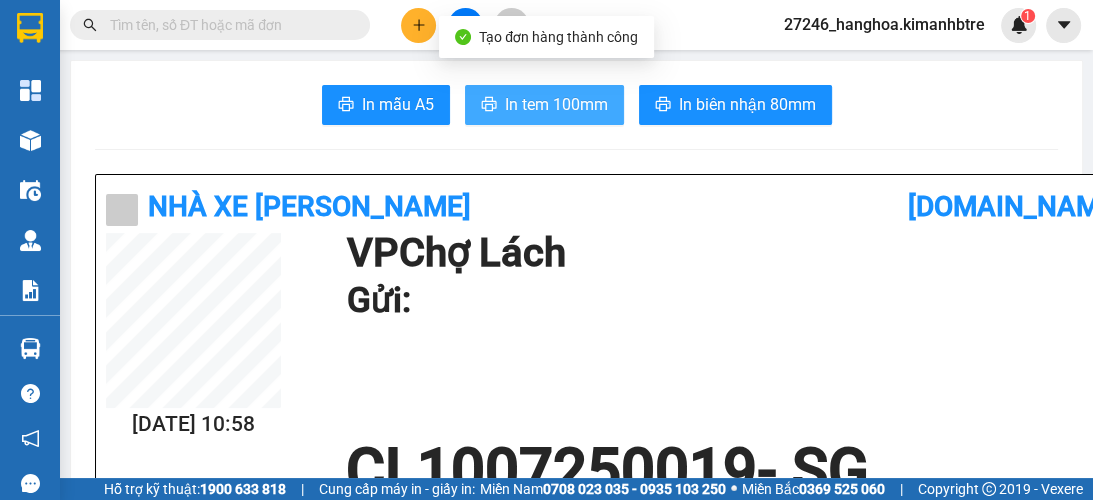 scroll, scrollTop: 0, scrollLeft: 0, axis: both 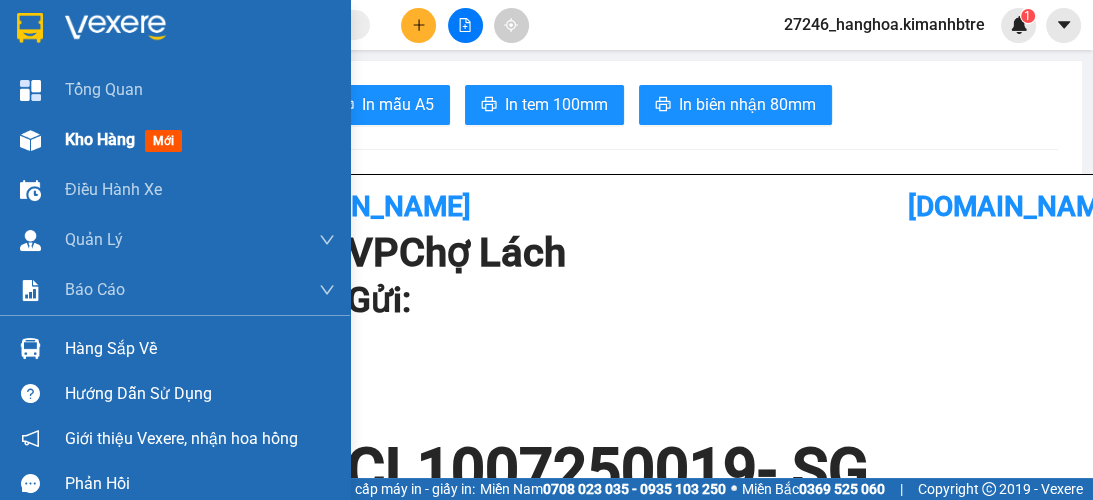 click on "Kho hàng" at bounding box center (100, 139) 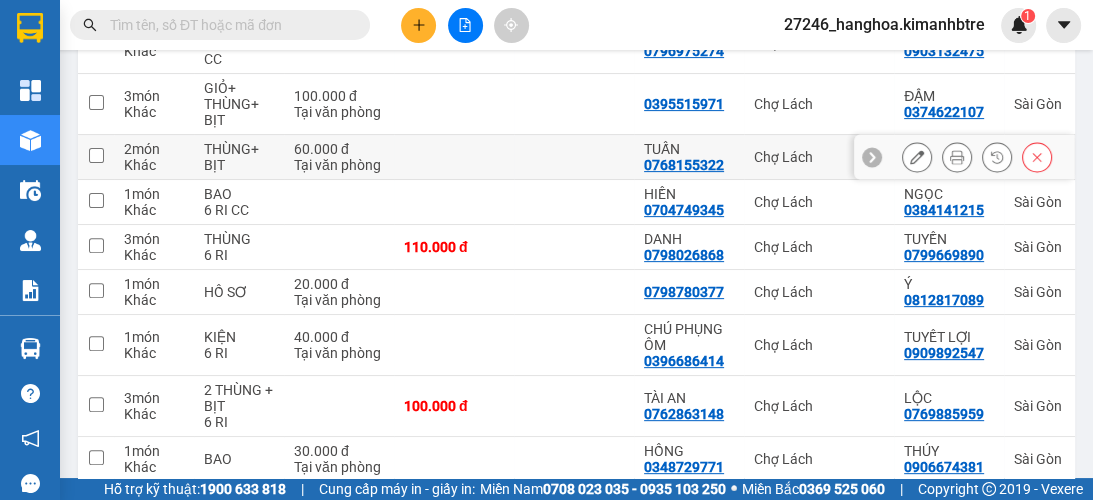 scroll, scrollTop: 298, scrollLeft: 0, axis: vertical 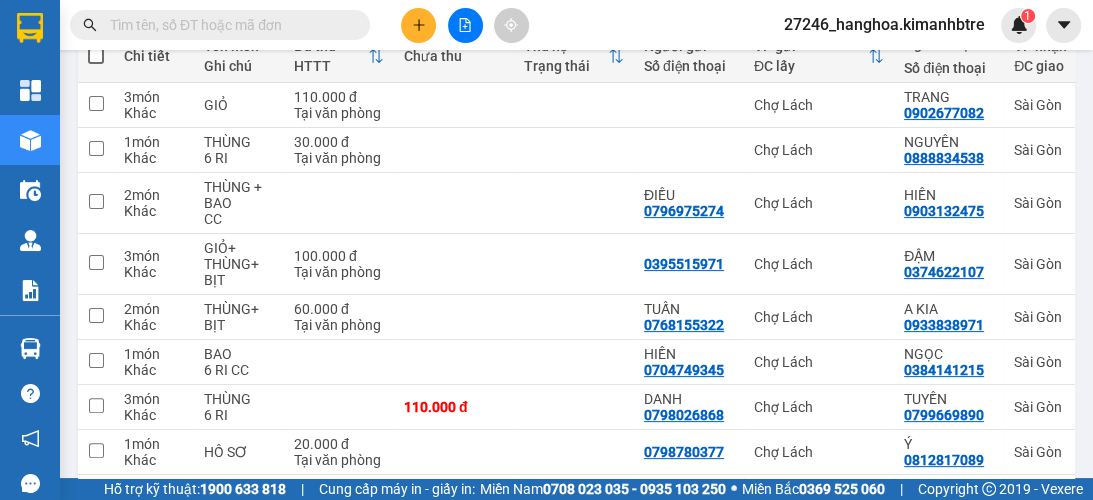 click at bounding box center [418, 25] 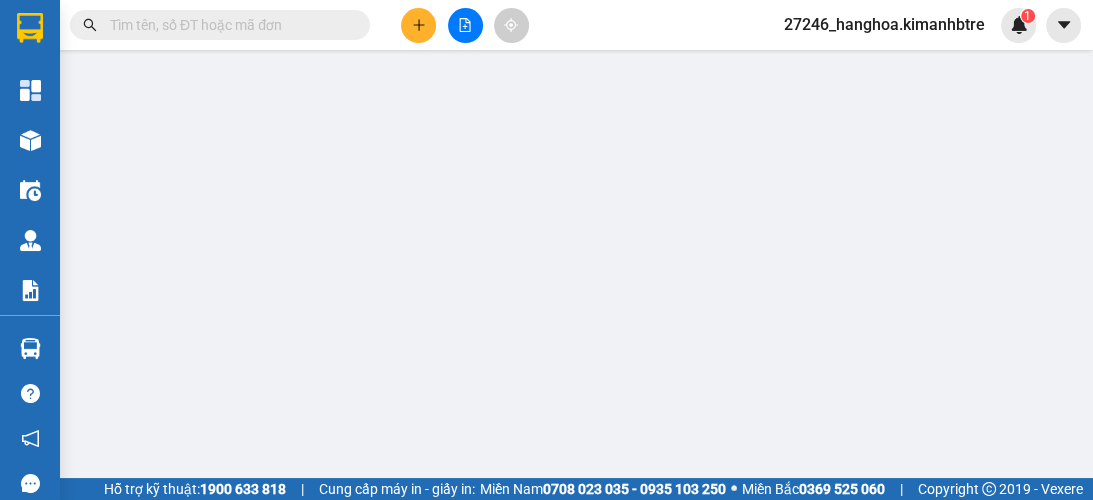 scroll, scrollTop: 0, scrollLeft: 0, axis: both 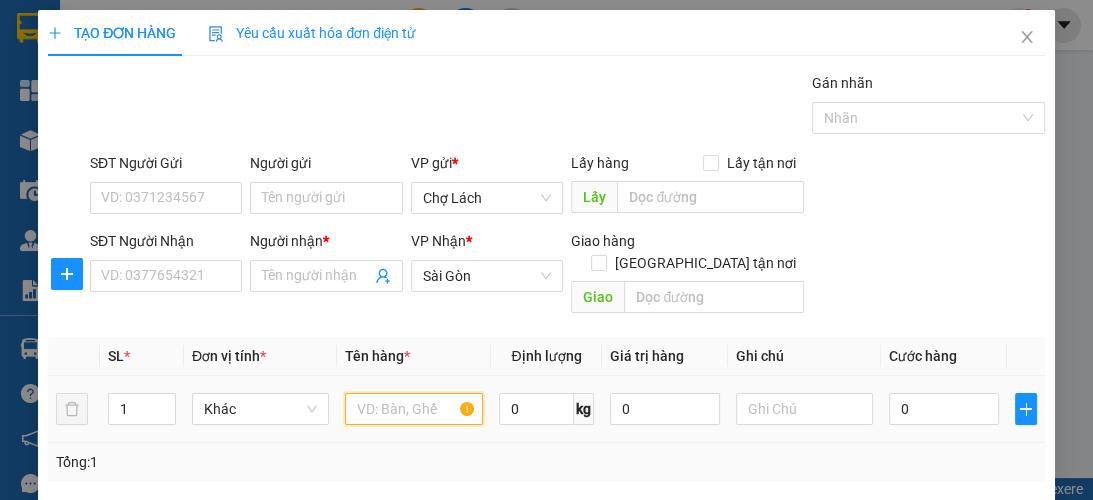 click at bounding box center [413, 409] 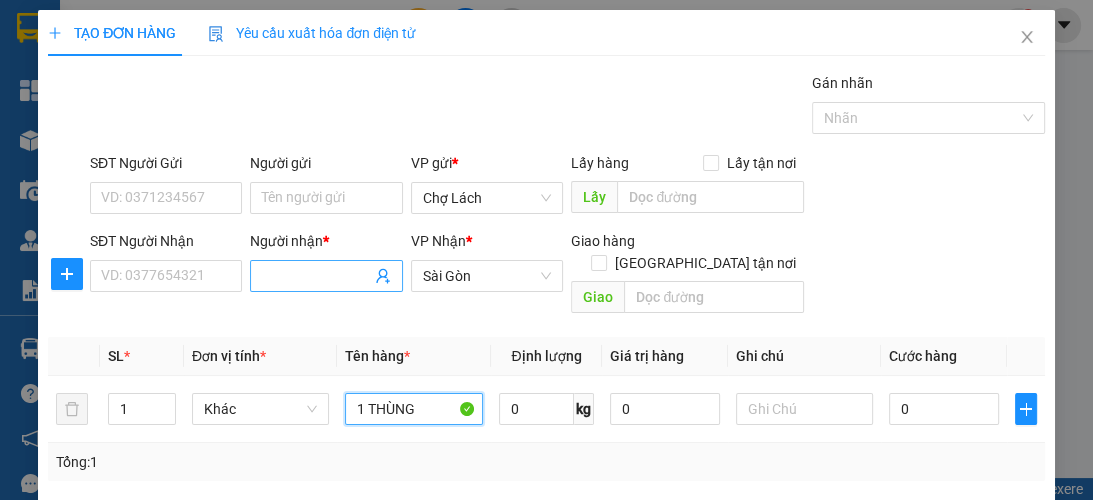 type on "1 THÙNG" 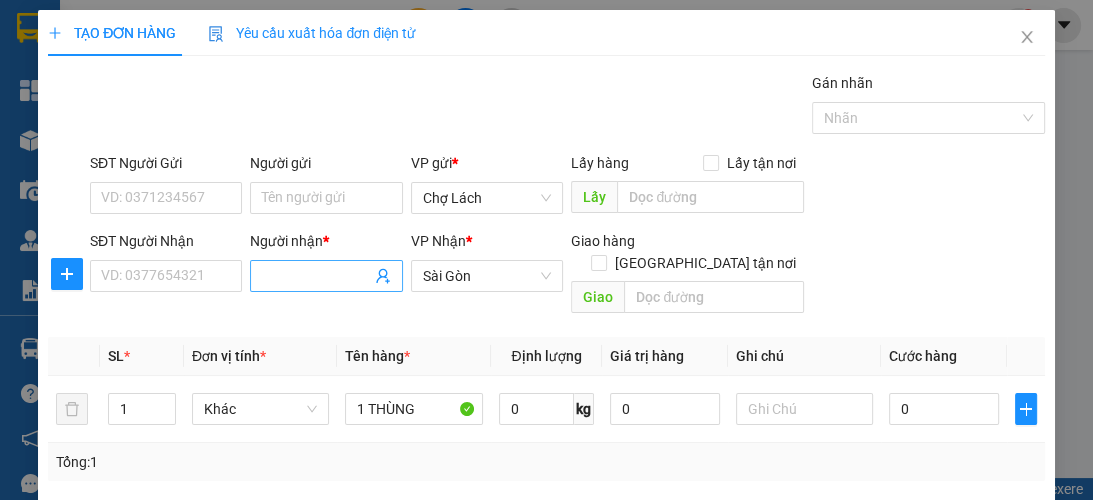 click on "Người nhận  *" at bounding box center [316, 276] 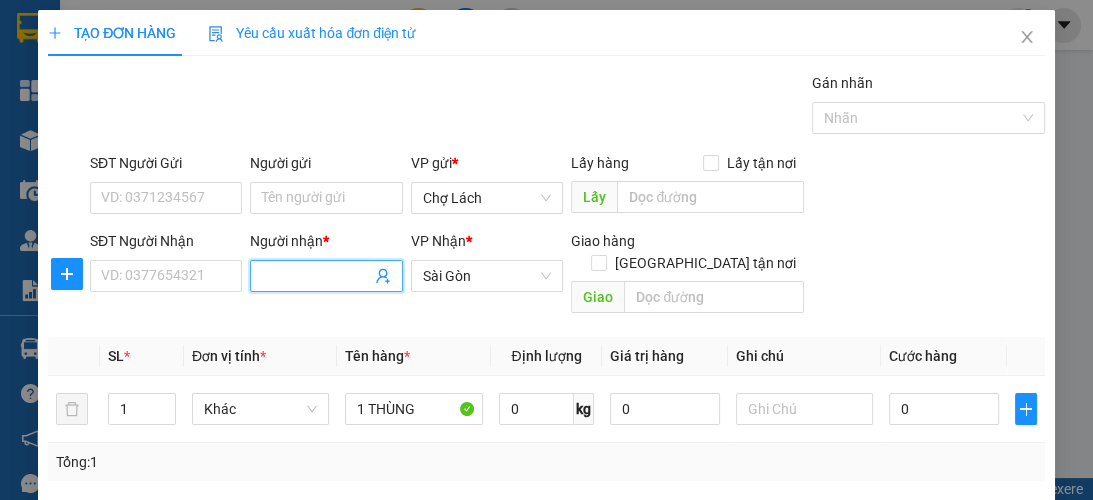 click on "Người nhận  *" at bounding box center [316, 276] 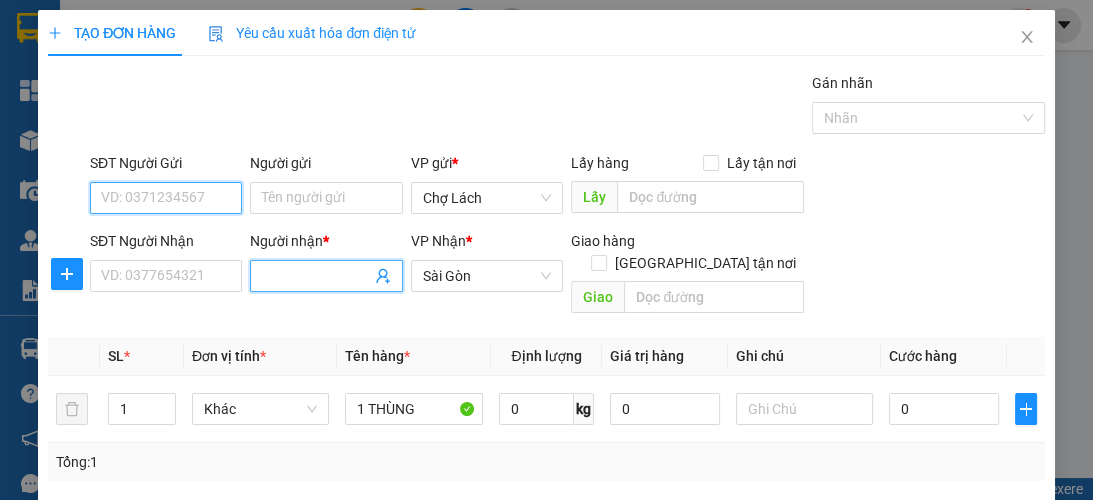 click on "SĐT Người Gửi" at bounding box center [166, 198] 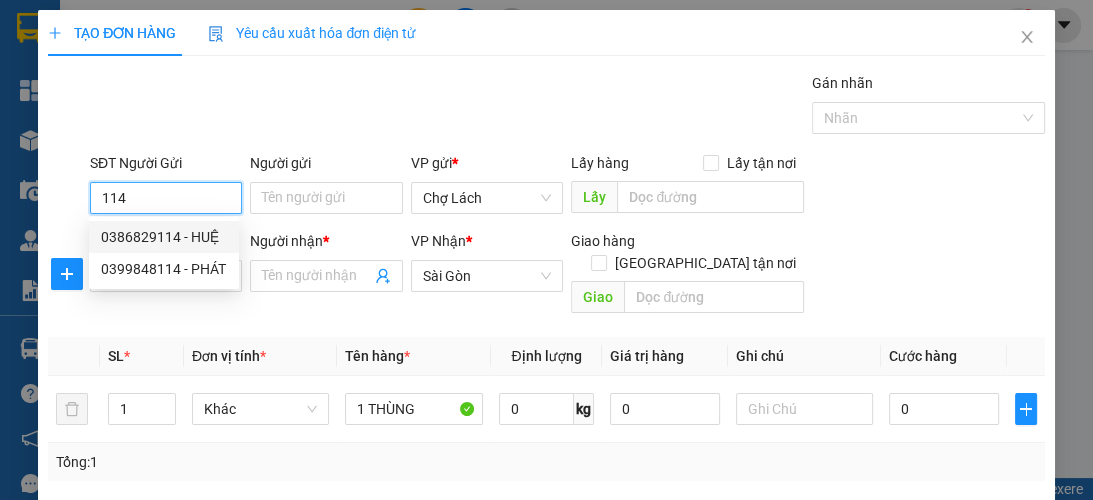 click on "0386829114 - HUỆ" at bounding box center [164, 237] 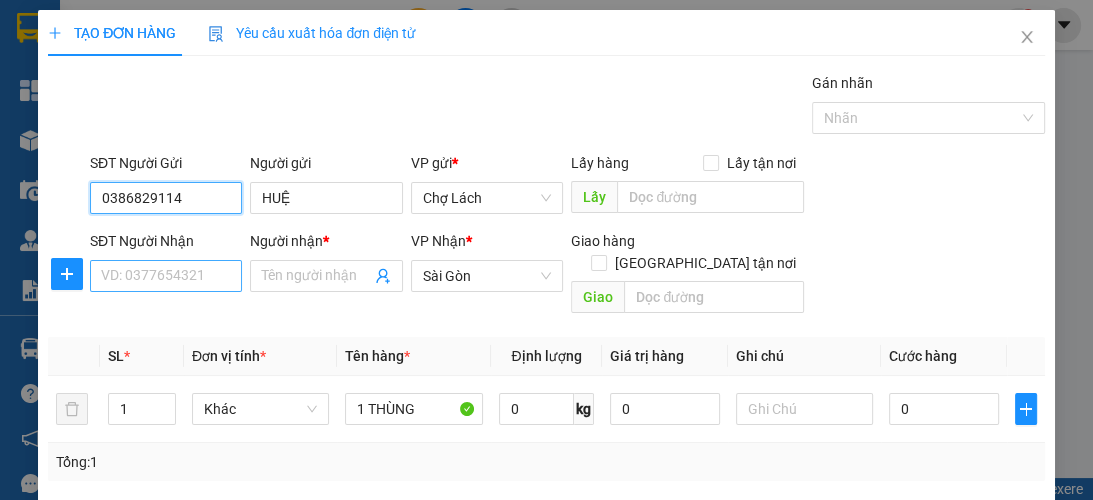 type on "0386829114" 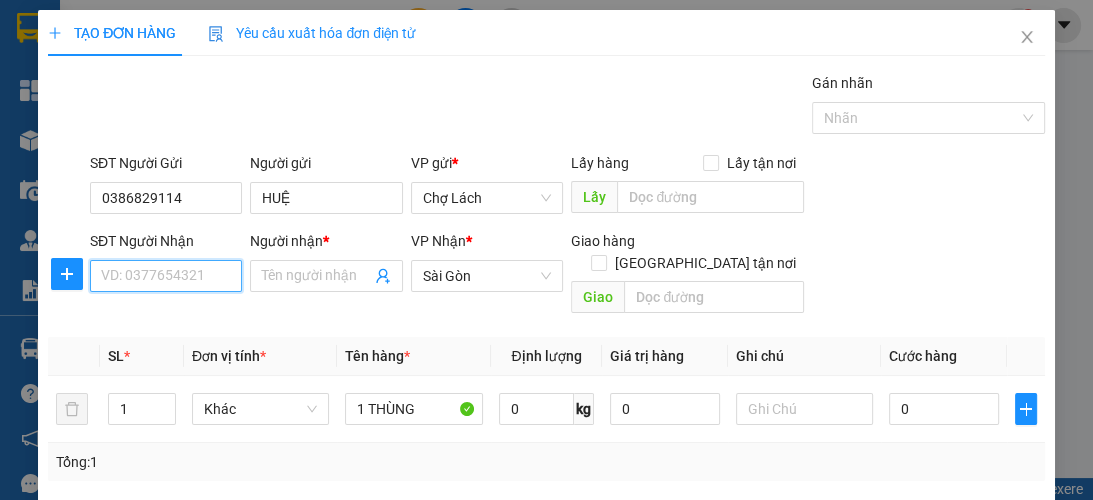 click on "SĐT Người Nhận" at bounding box center [166, 276] 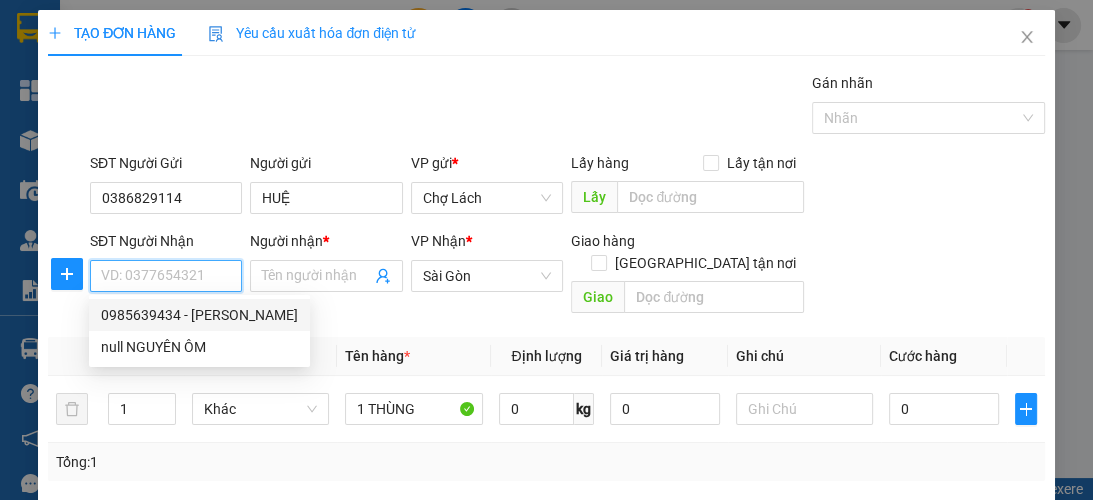drag, startPoint x: 218, startPoint y: 317, endPoint x: 496, endPoint y: 272, distance: 281.61853 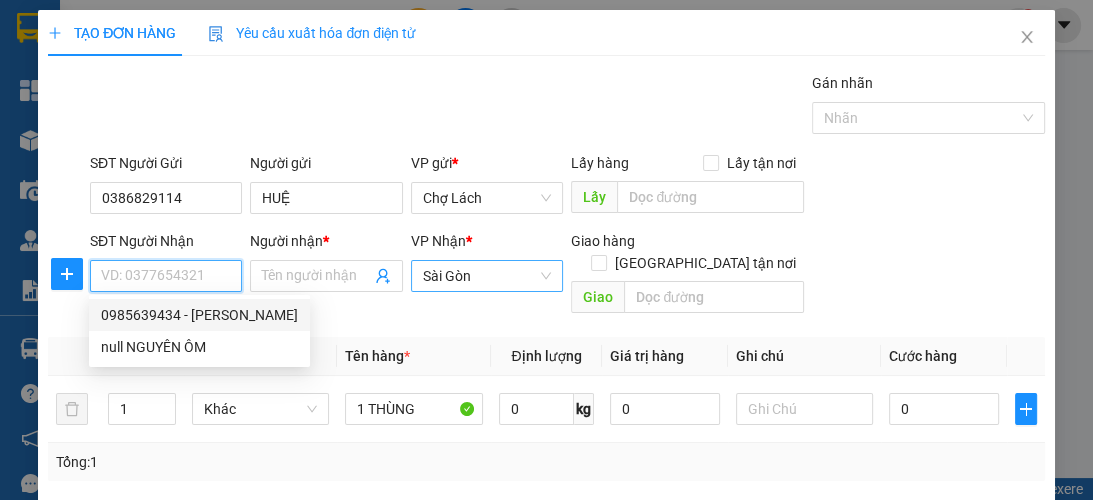 click on "0985639434 - [PERSON_NAME]" at bounding box center [199, 315] 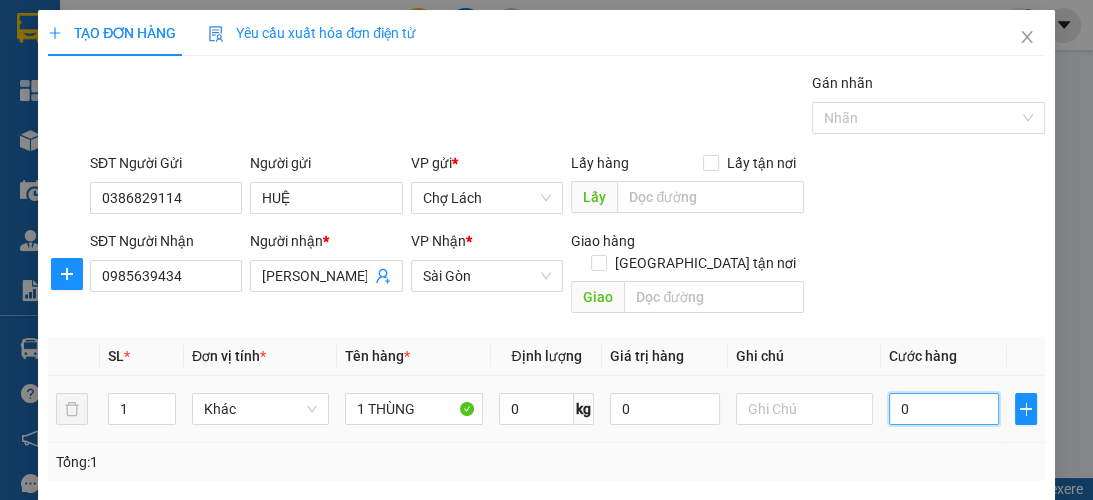 click on "0" at bounding box center (944, 409) 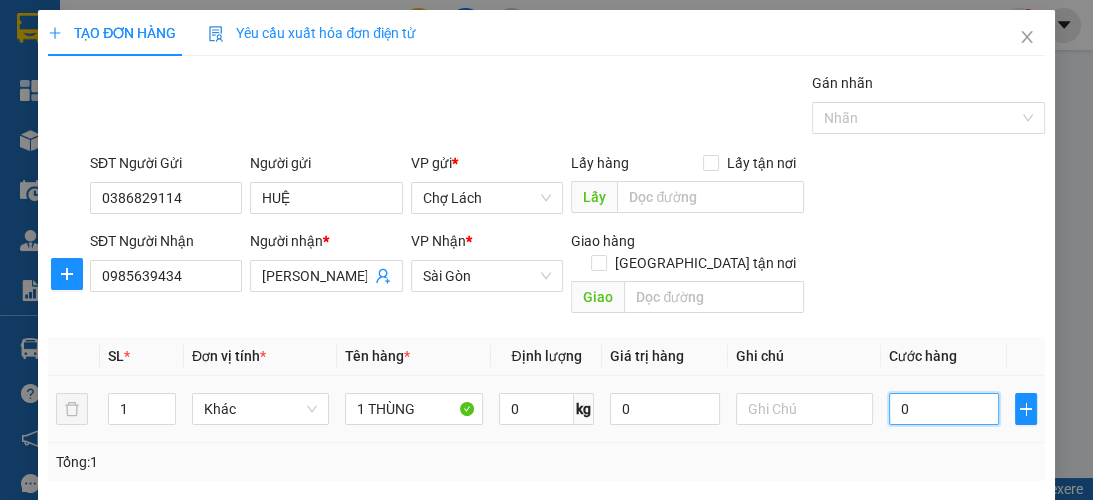 type on "4" 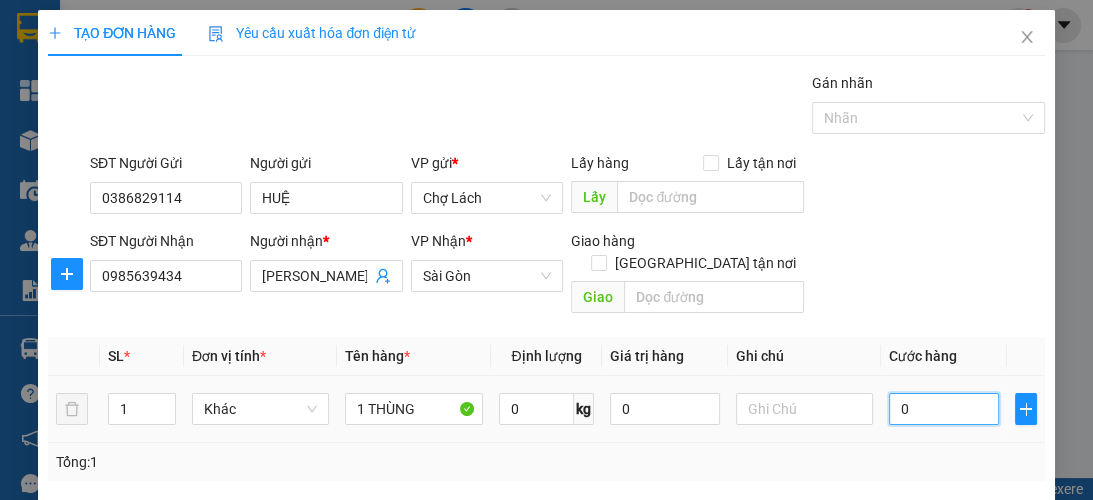 type on "4" 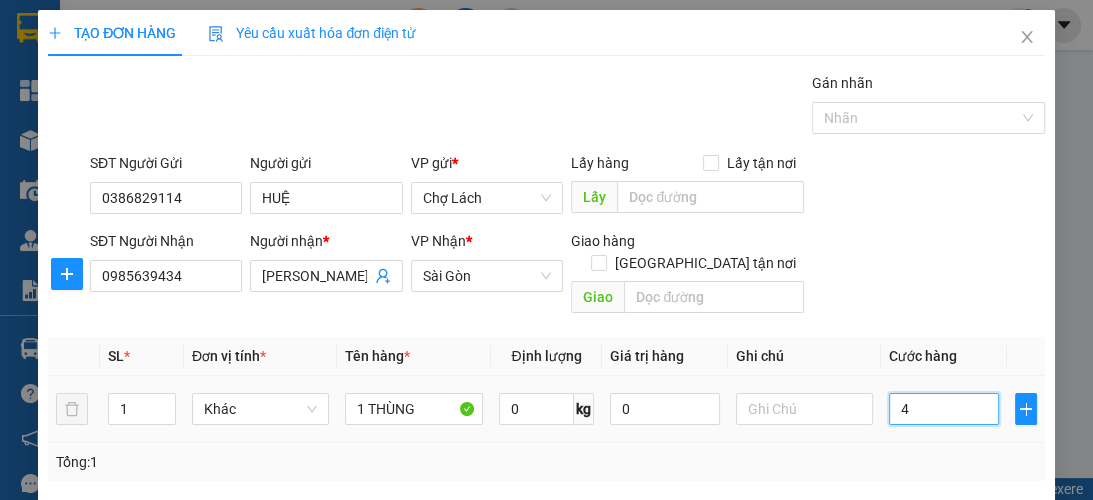 type on "40" 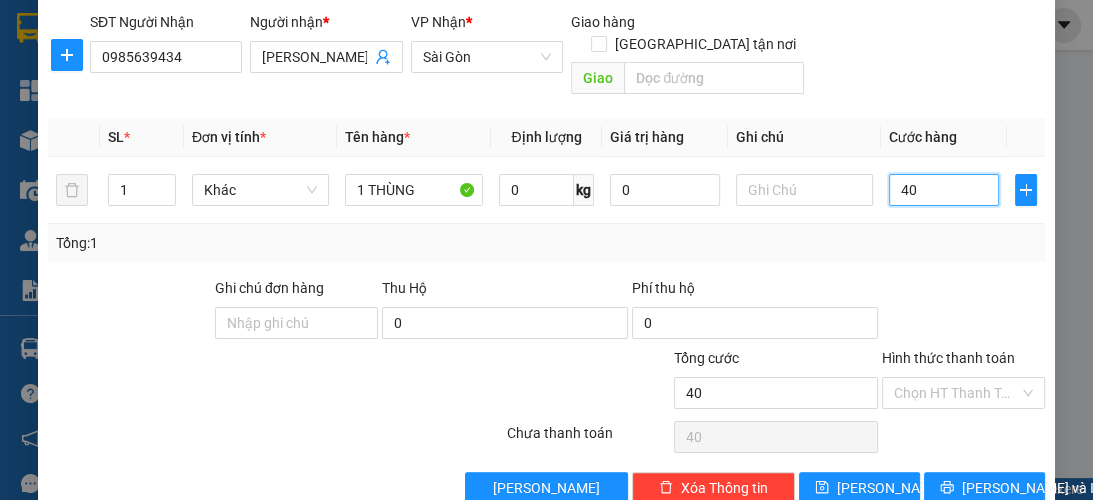 scroll, scrollTop: 238, scrollLeft: 0, axis: vertical 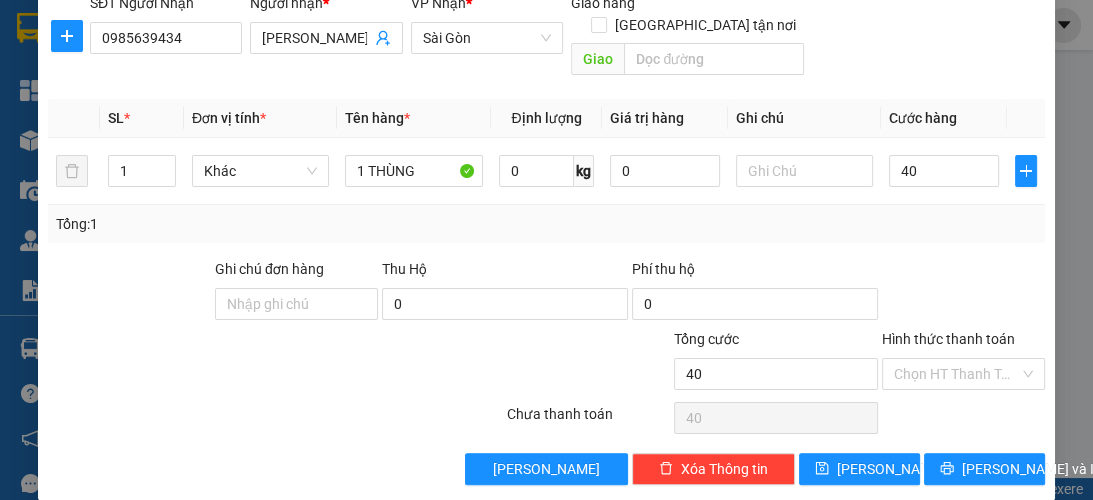 click on "Hình thức thanh toán" at bounding box center [956, 374] 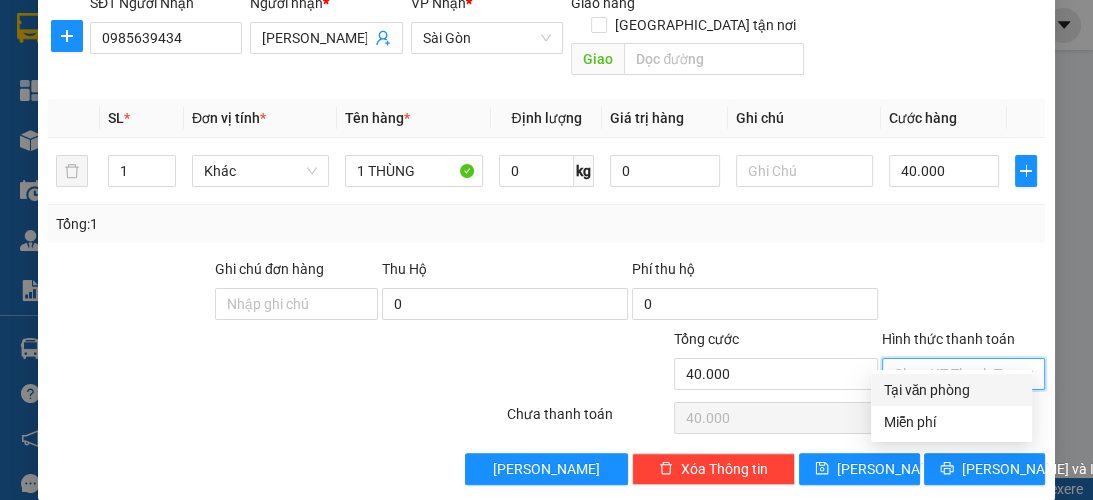 click on "Tại văn phòng" at bounding box center [951, 390] 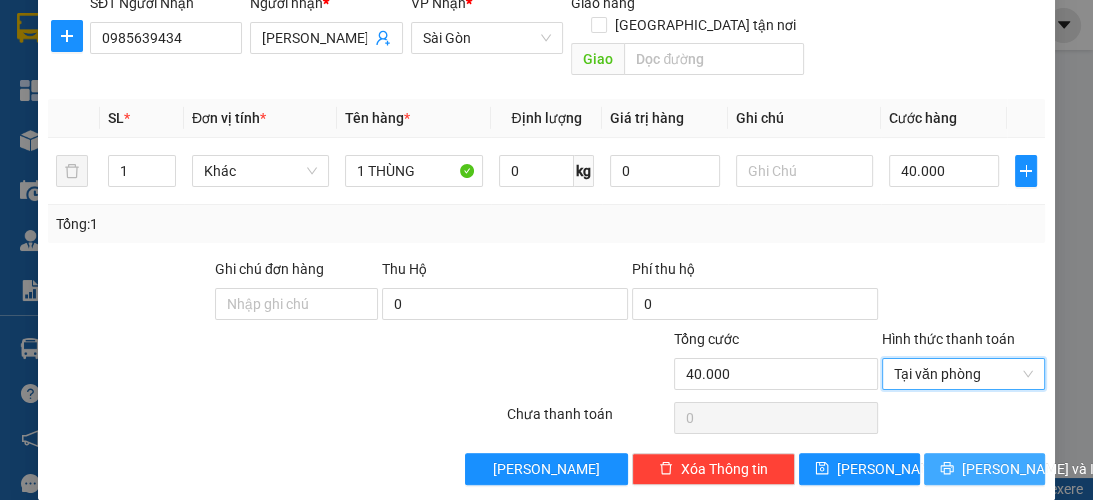 drag, startPoint x: 996, startPoint y: 440, endPoint x: 914, endPoint y: 440, distance: 82 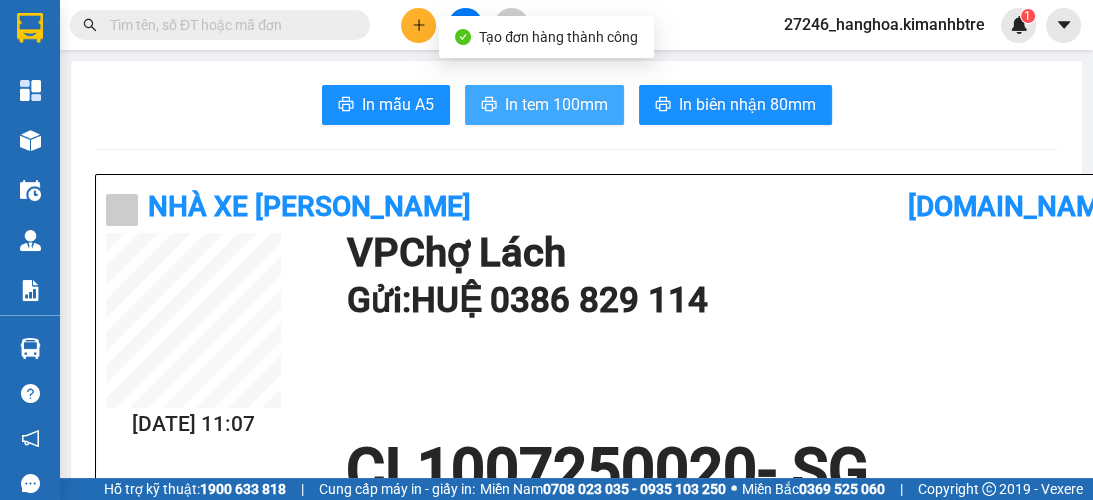 click on "In tem 100mm" at bounding box center (556, 104) 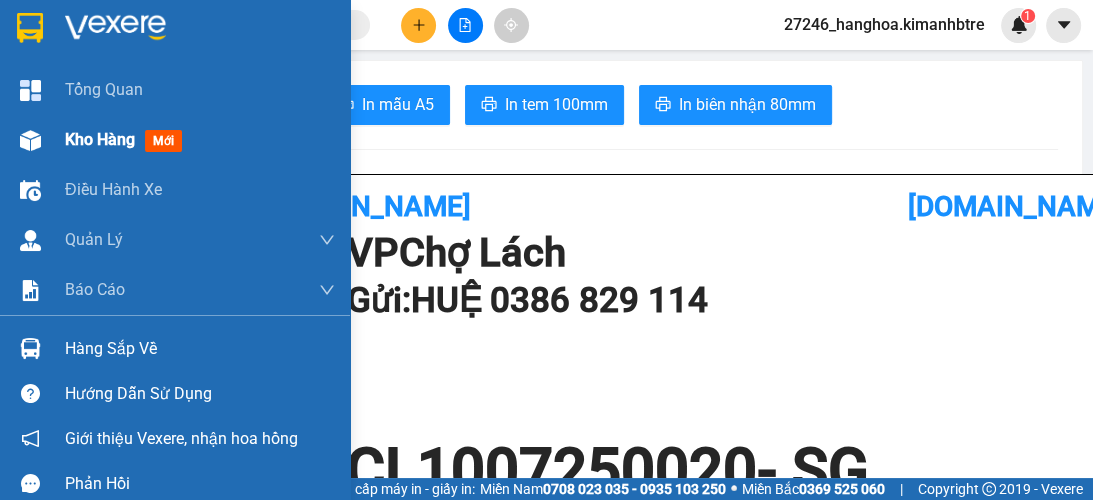 click on "Kho hàng" at bounding box center [100, 139] 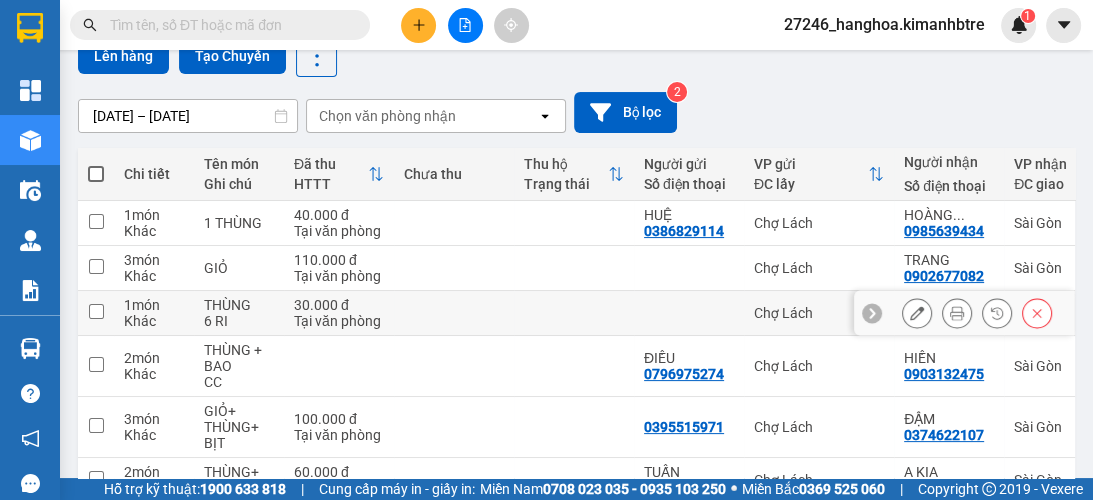 scroll, scrollTop: 160, scrollLeft: 0, axis: vertical 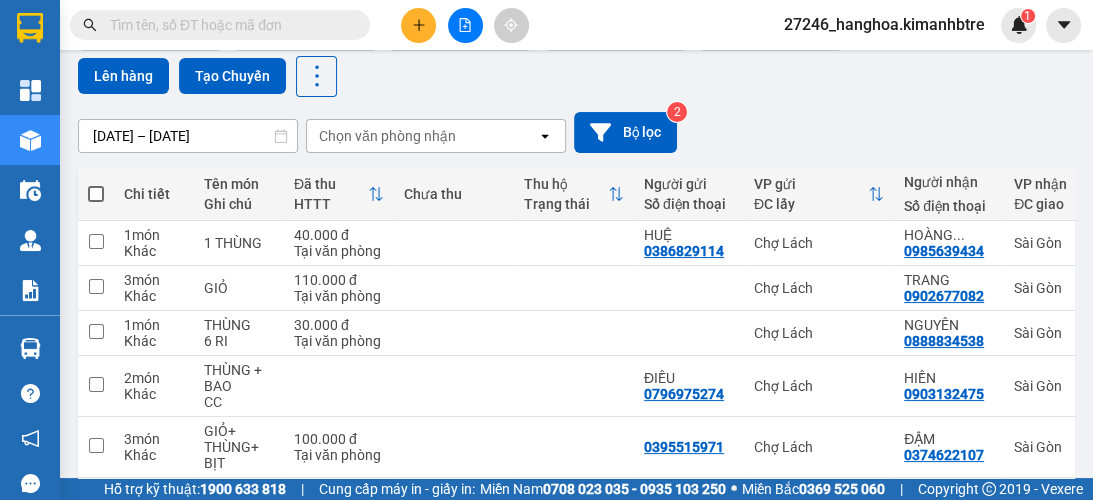 click at bounding box center (96, 194) 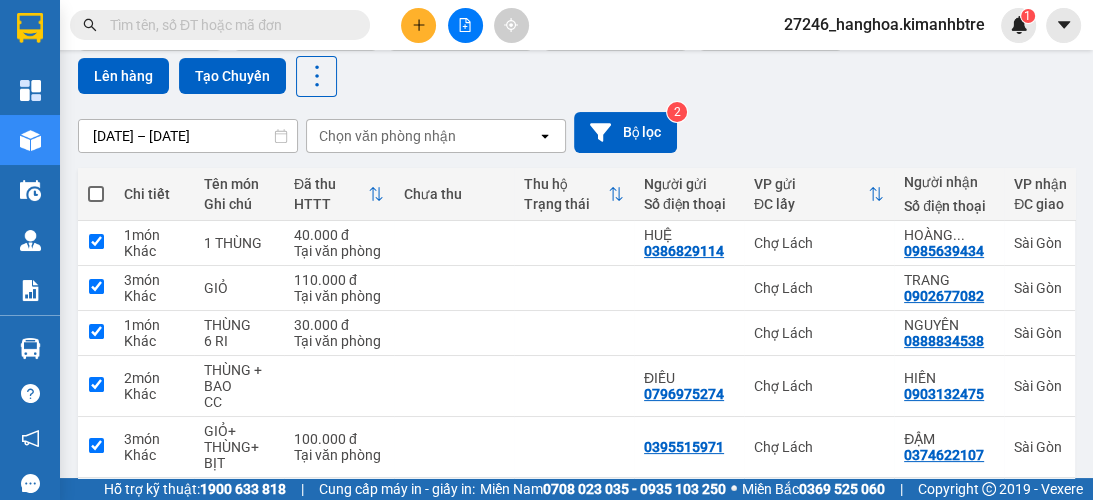 checkbox on "true" 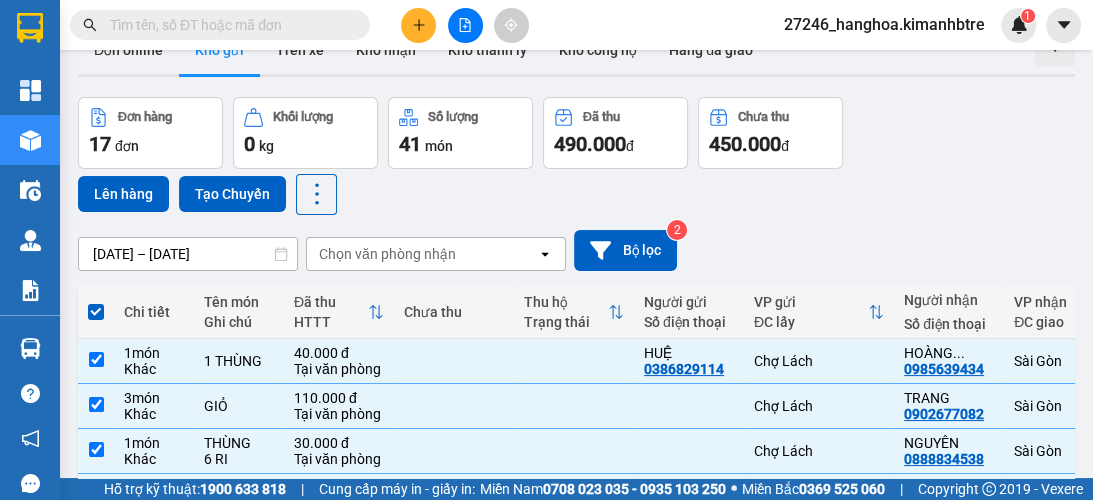 scroll, scrollTop: 0, scrollLeft: 0, axis: both 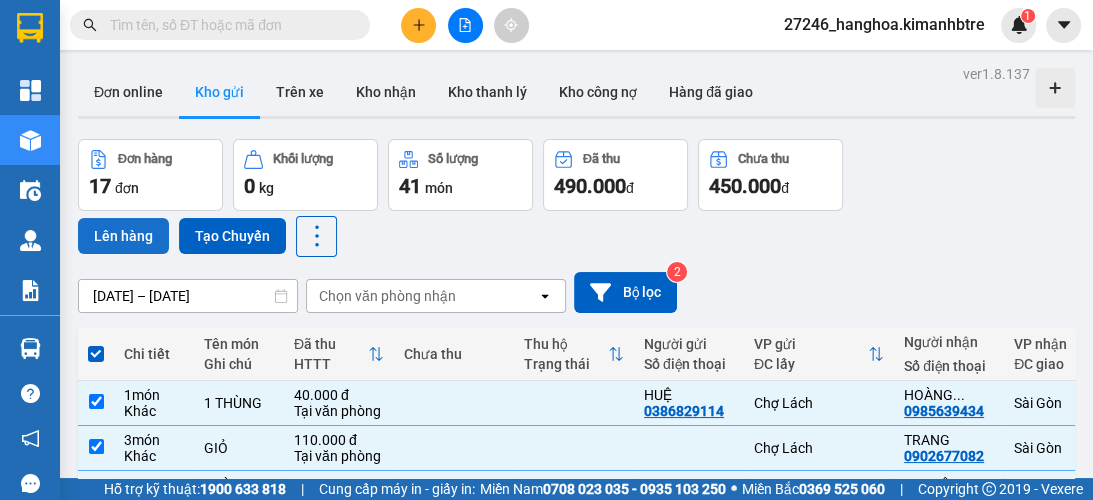 click on "Lên hàng" at bounding box center (123, 236) 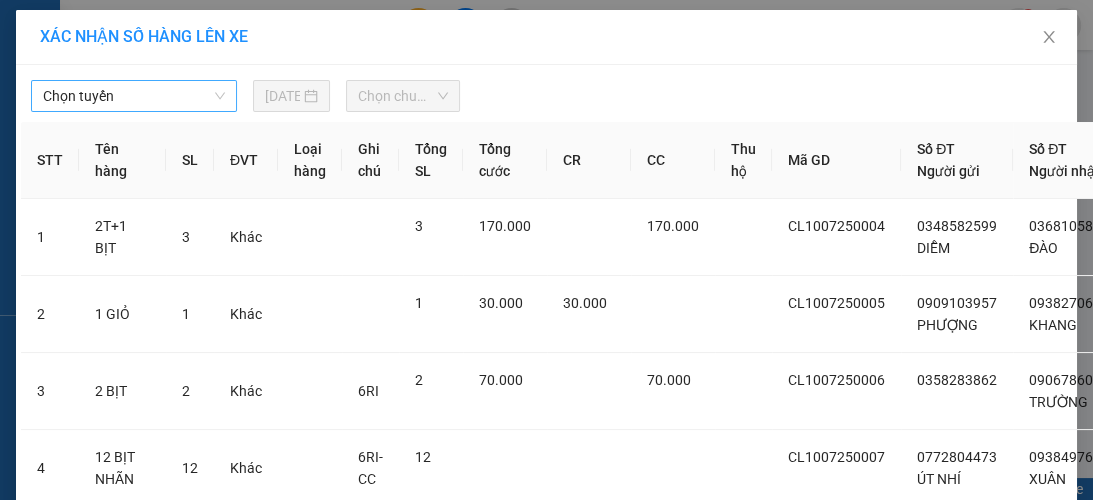 click on "Chọn tuyến" at bounding box center [134, 96] 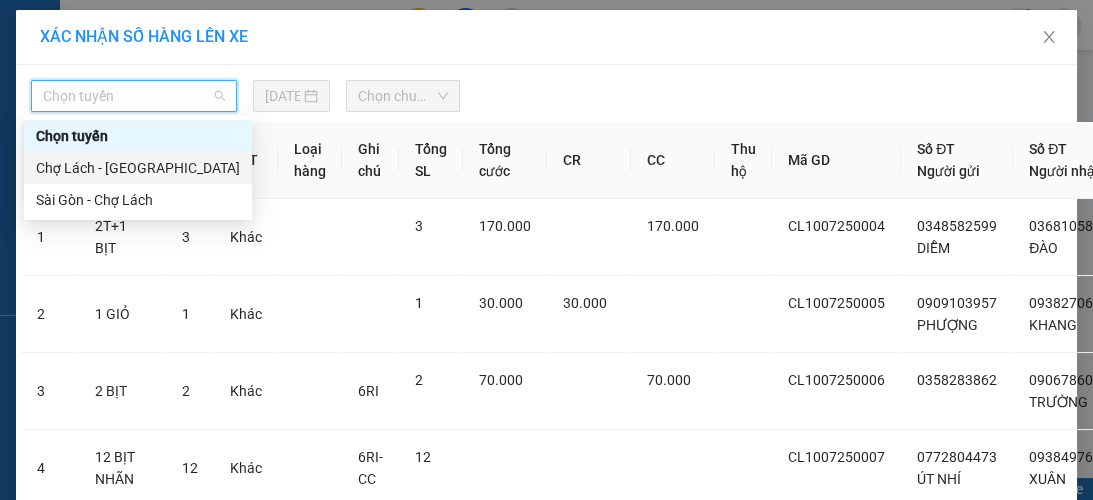 click on "Chợ Lách - [GEOGRAPHIC_DATA]" at bounding box center (138, 168) 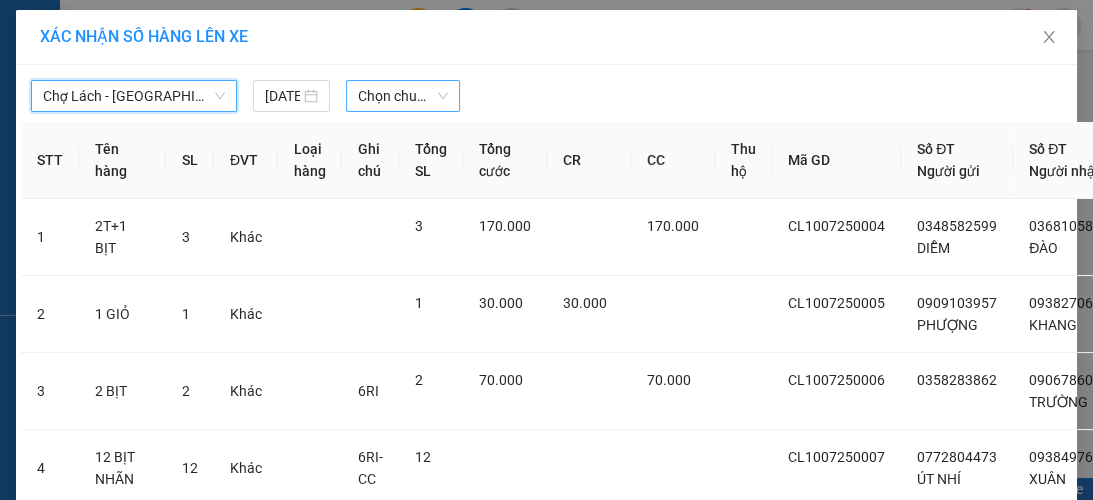 click on "Chọn chuyến" at bounding box center (403, 96) 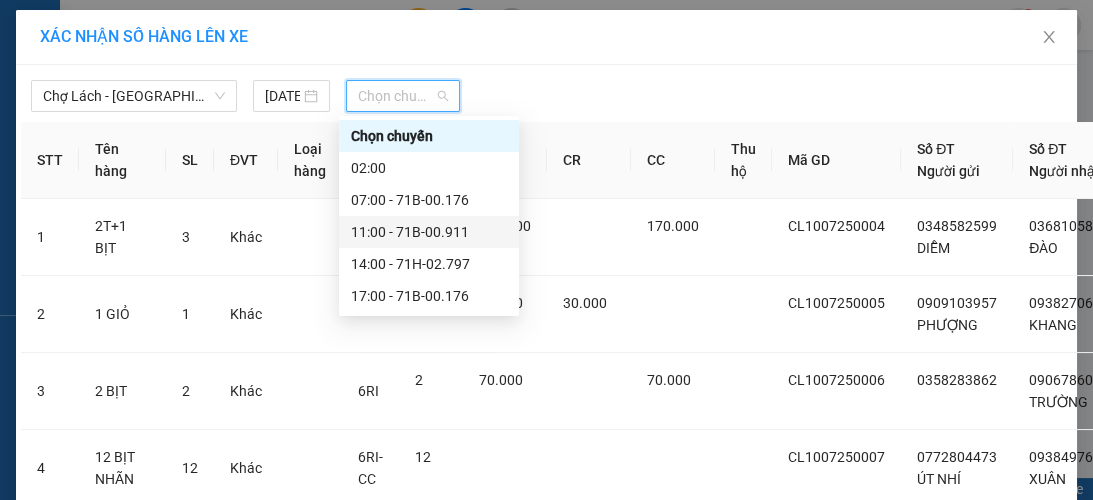 click on "11:00     - 71B-00.911" at bounding box center (429, 232) 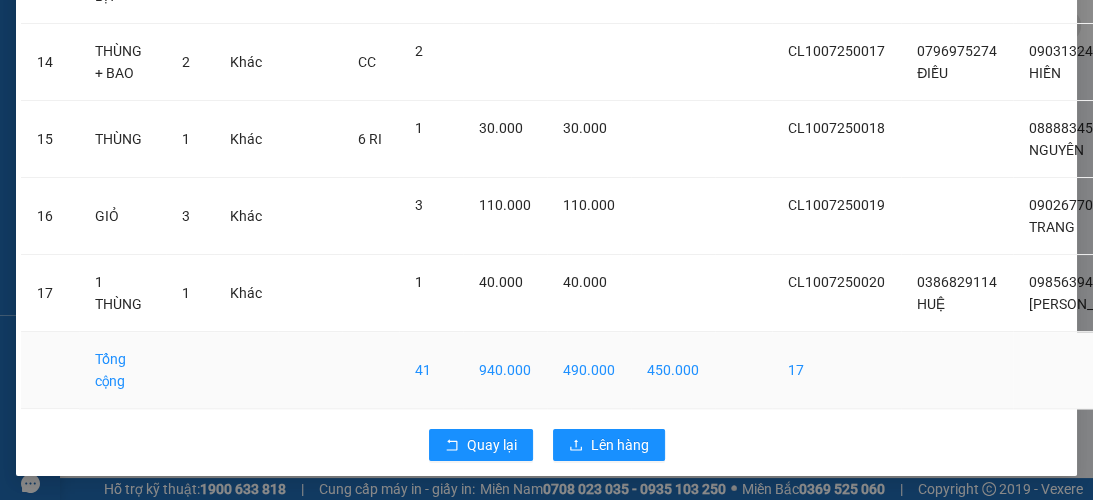 scroll, scrollTop: 1390, scrollLeft: 0, axis: vertical 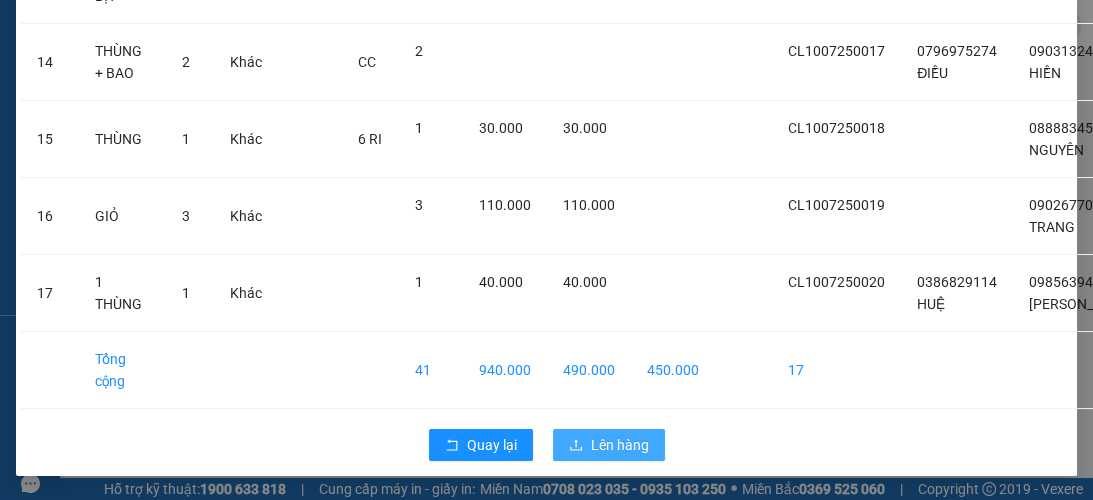 click on "Lên hàng" at bounding box center [620, 445] 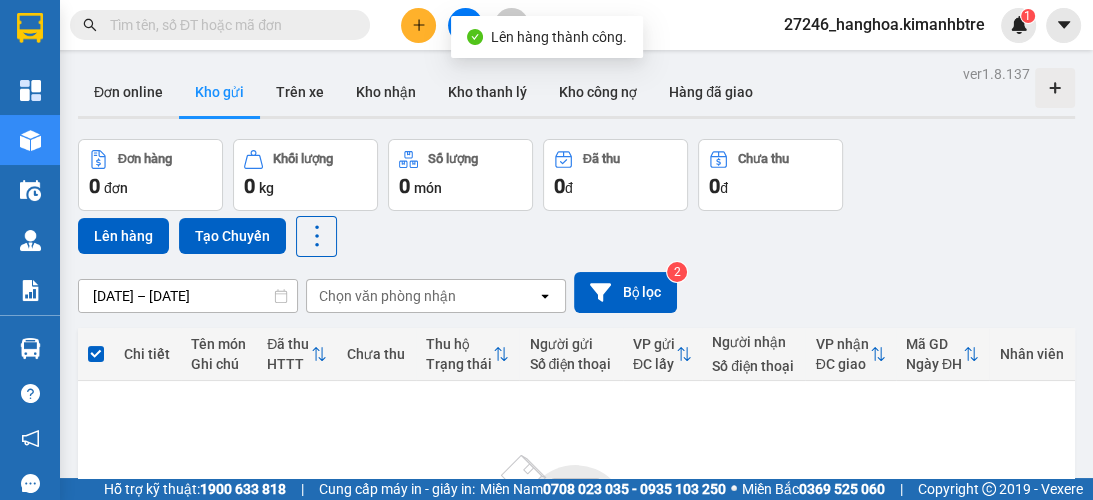 click on "Lên hàng thành công." at bounding box center (547, 37) 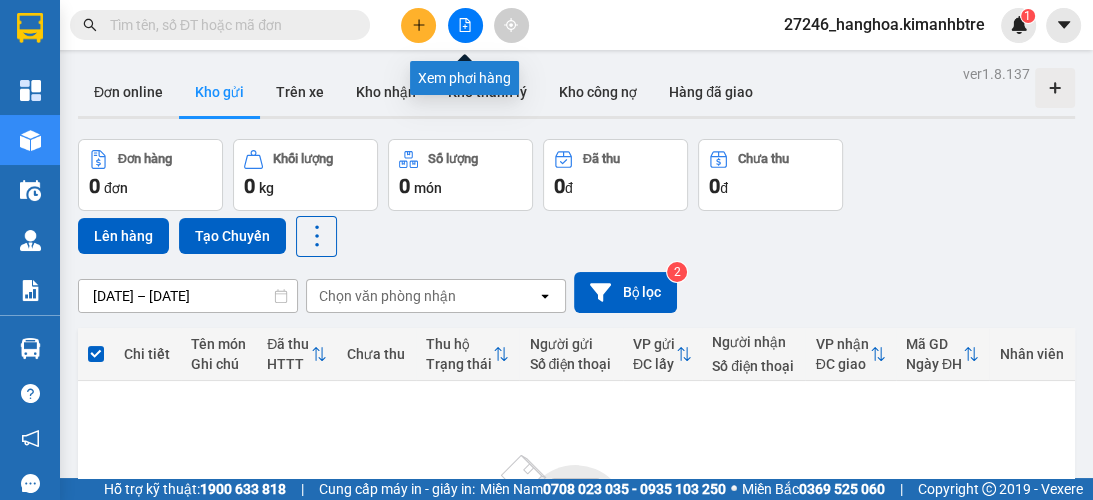 click 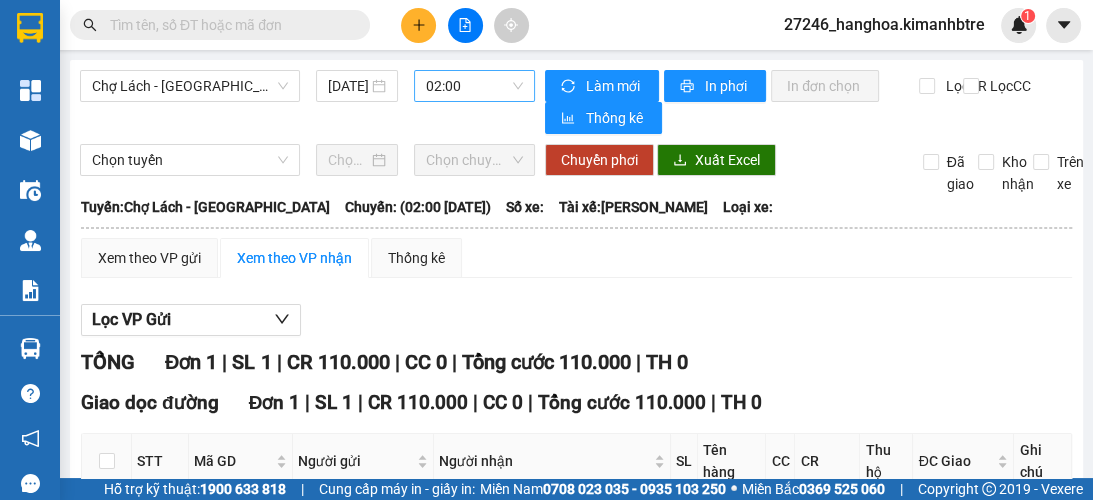 click on "02:00" at bounding box center (474, 86) 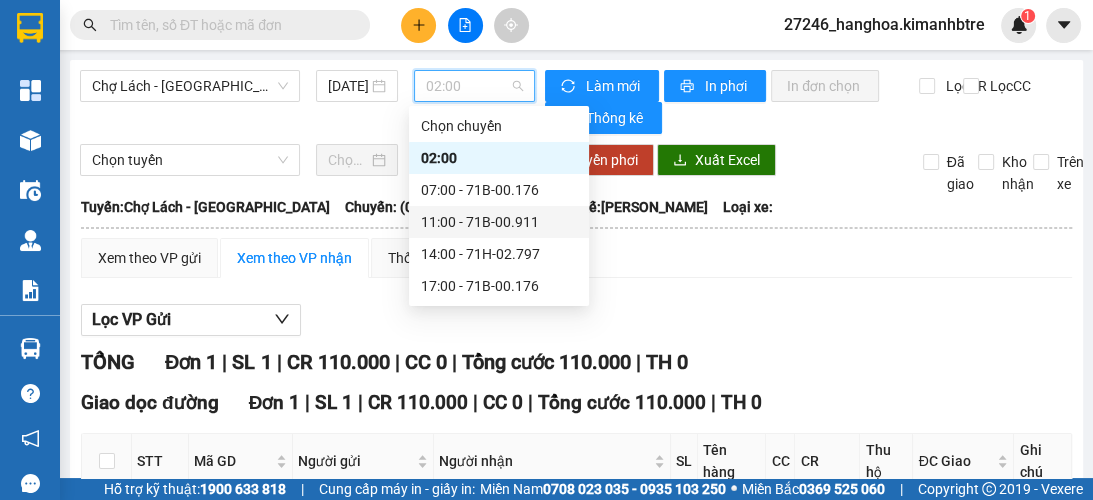 click on "11:00     - 71B-00.911" at bounding box center (499, 222) 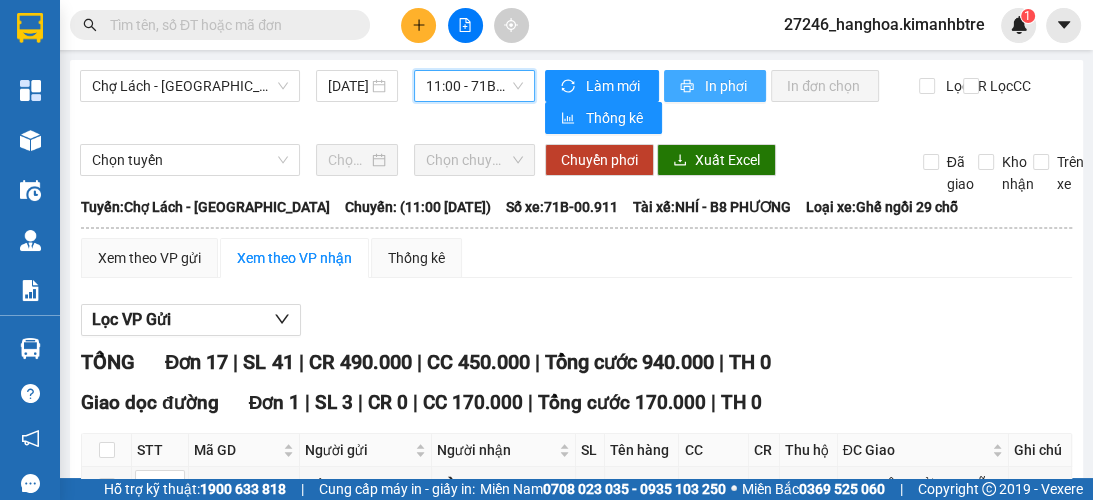 click on "In phơi" at bounding box center [715, 86] 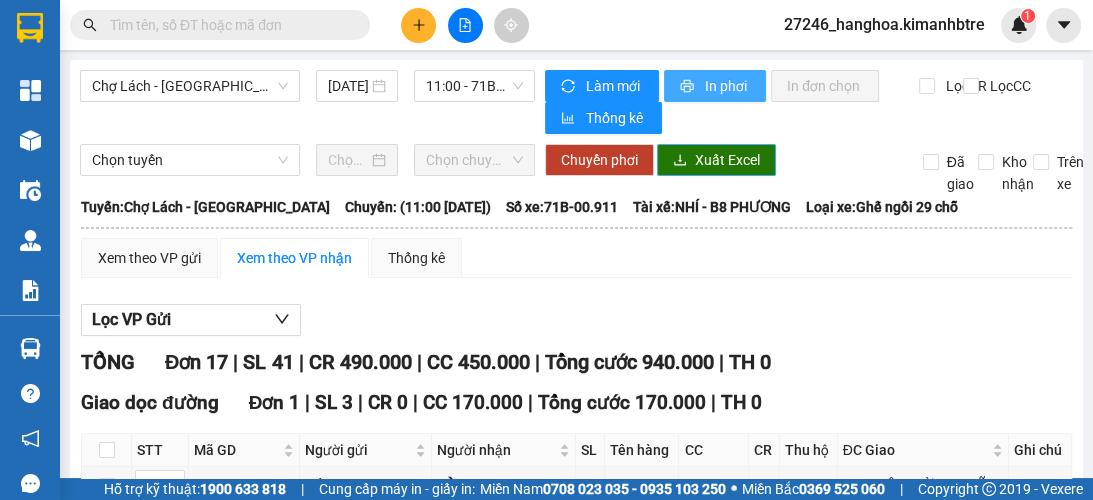 scroll, scrollTop: 0, scrollLeft: 0, axis: both 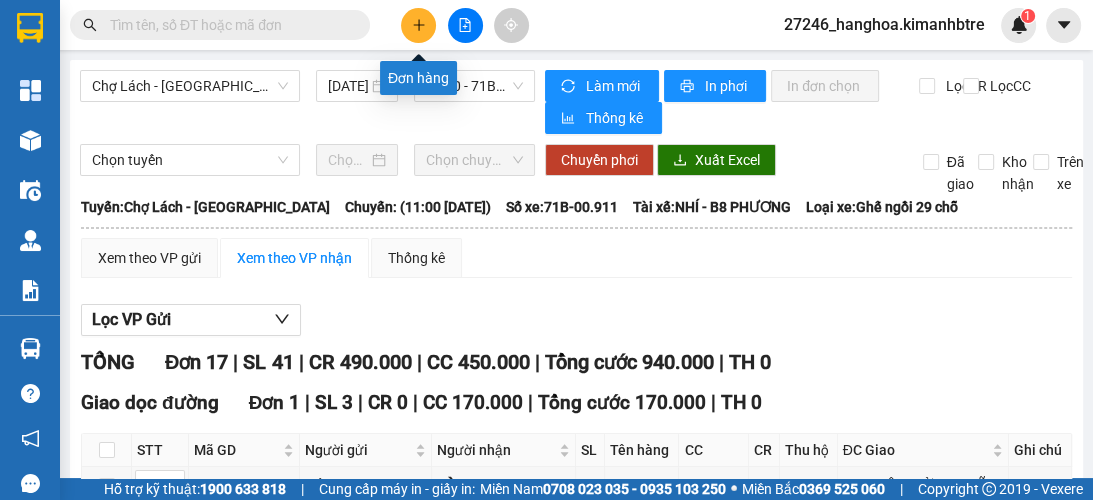 click 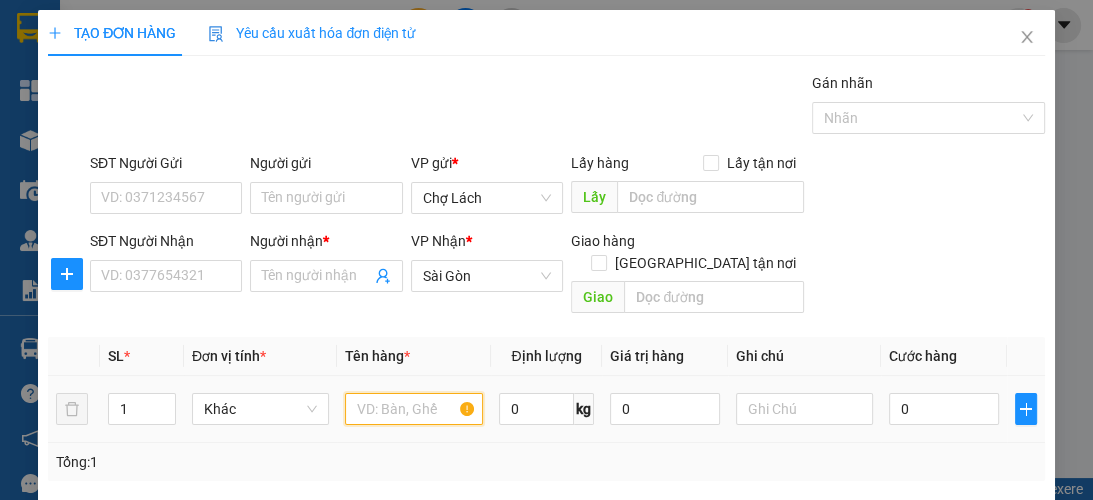 click at bounding box center (413, 409) 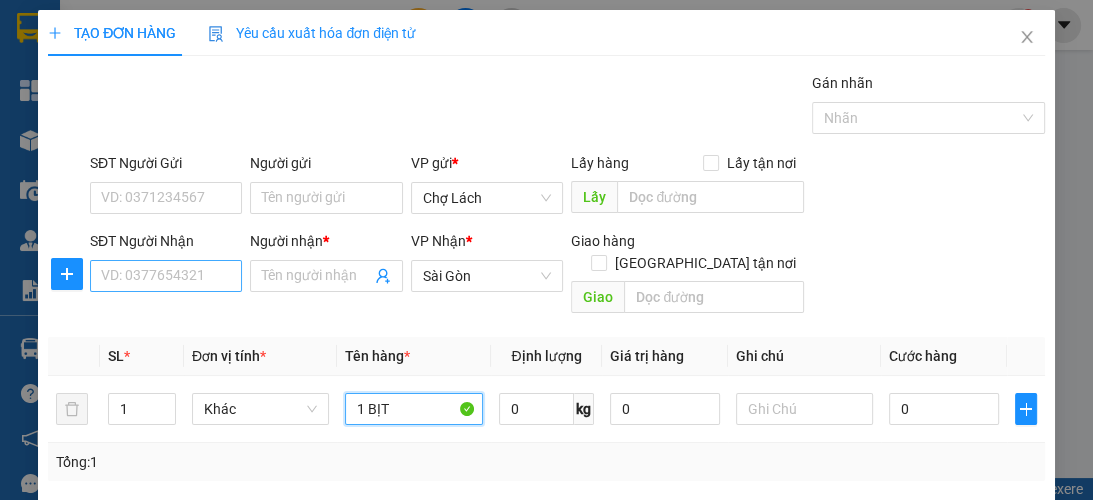 type on "1 BỊT" 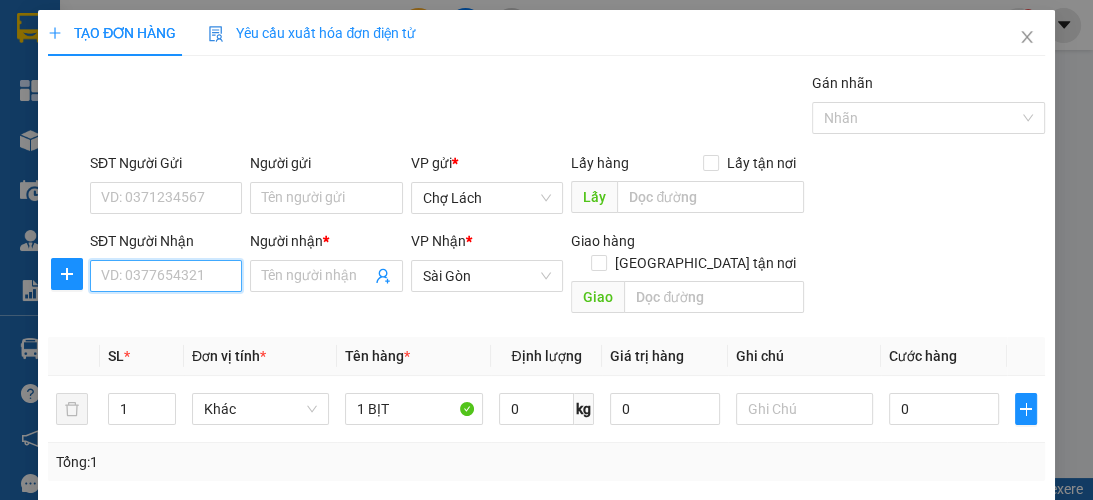 click on "SĐT Người Nhận" at bounding box center (166, 276) 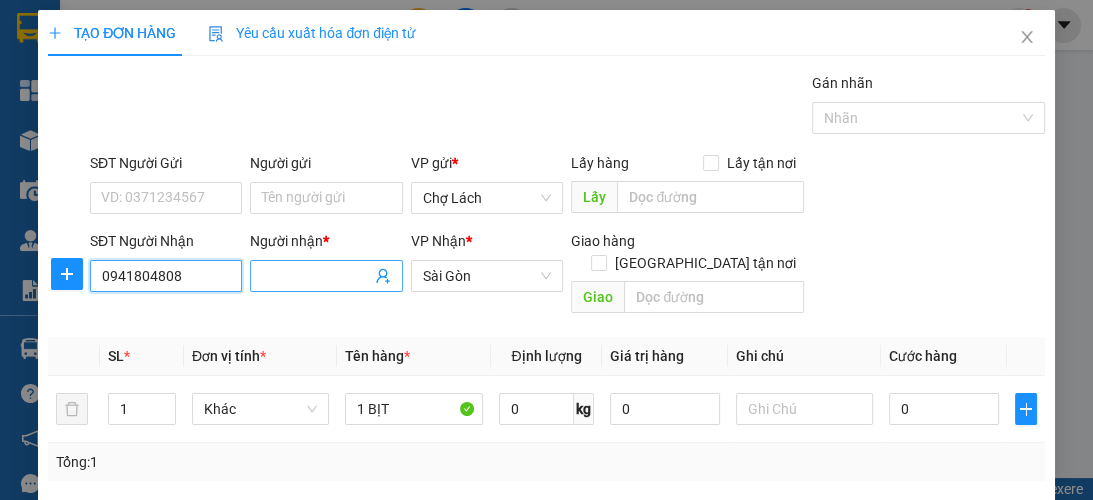 type on "0941804808" 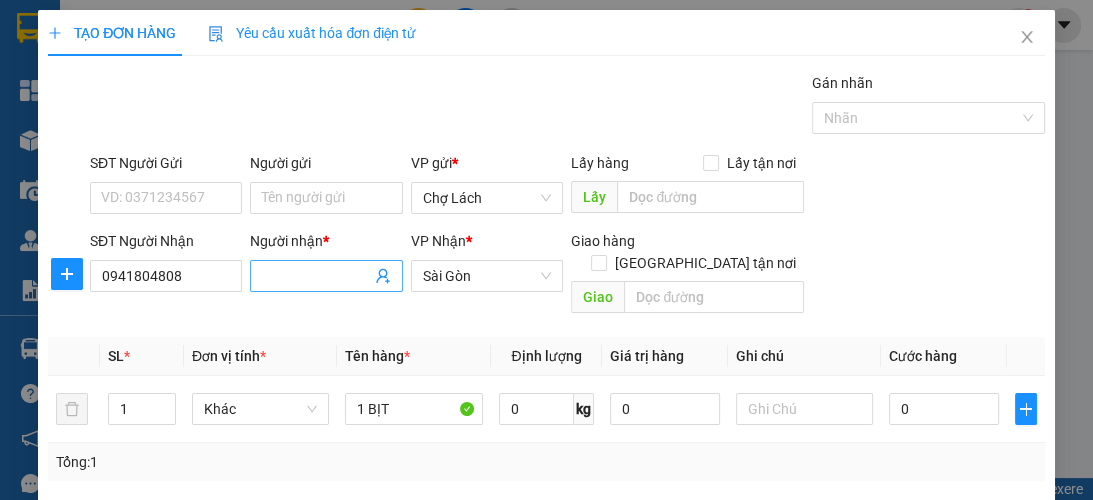 click on "Người nhận  *" at bounding box center [316, 276] 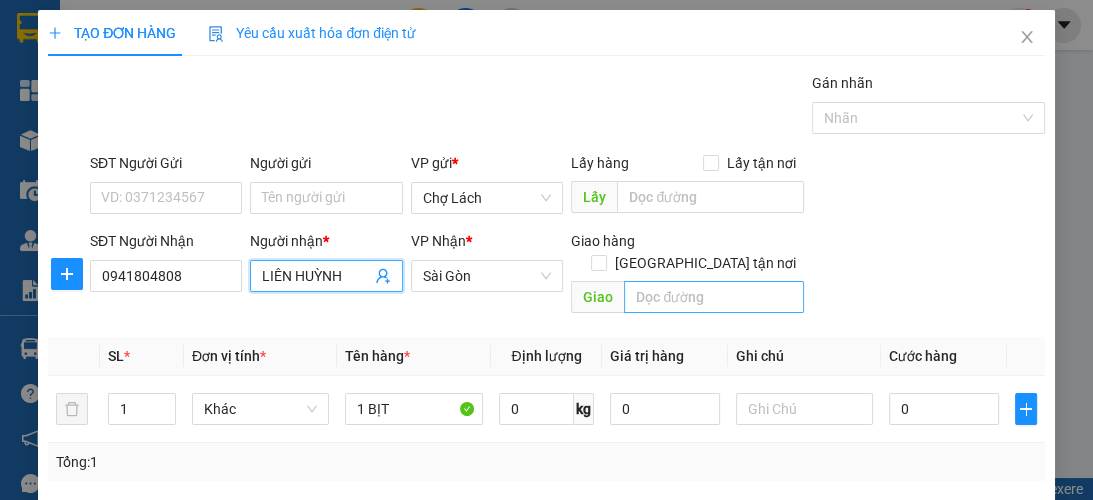 type on "LIÊN HUỲNH" 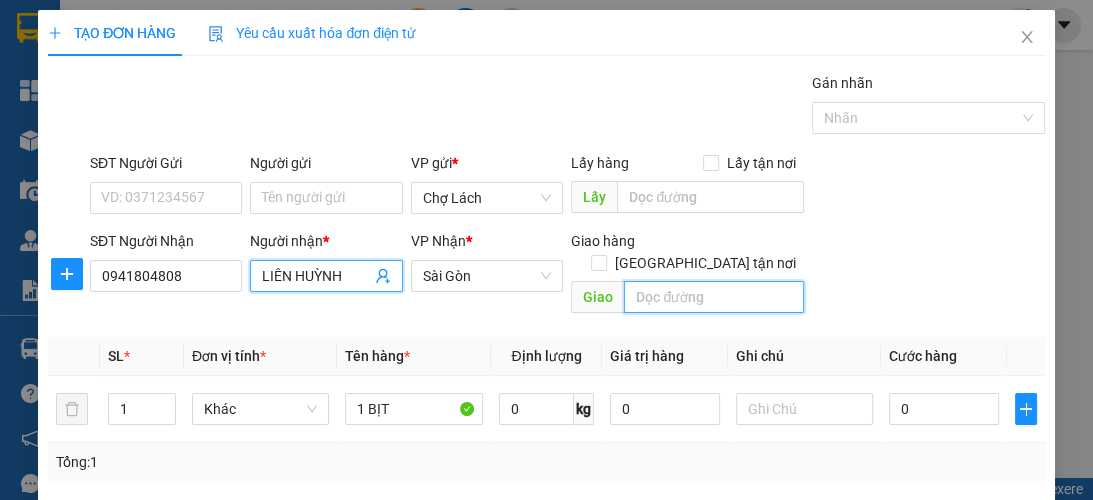 click at bounding box center (714, 297) 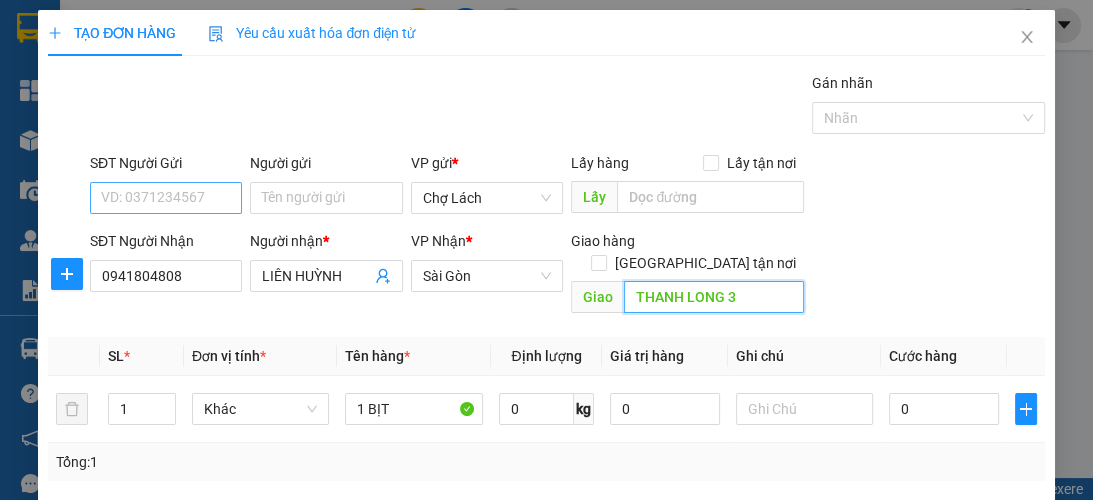 type on "THANH LONG 3" 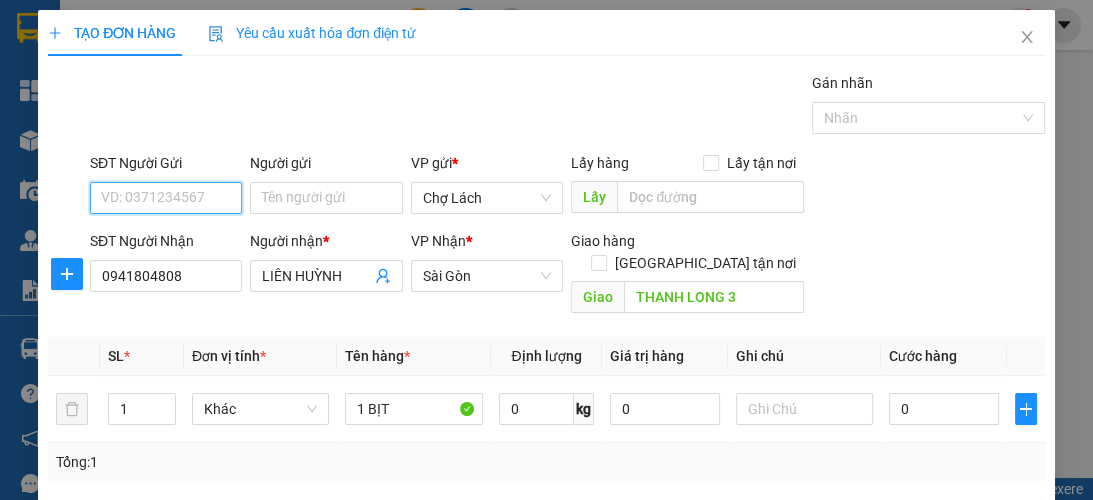 click on "SĐT Người Gửi" at bounding box center [166, 198] 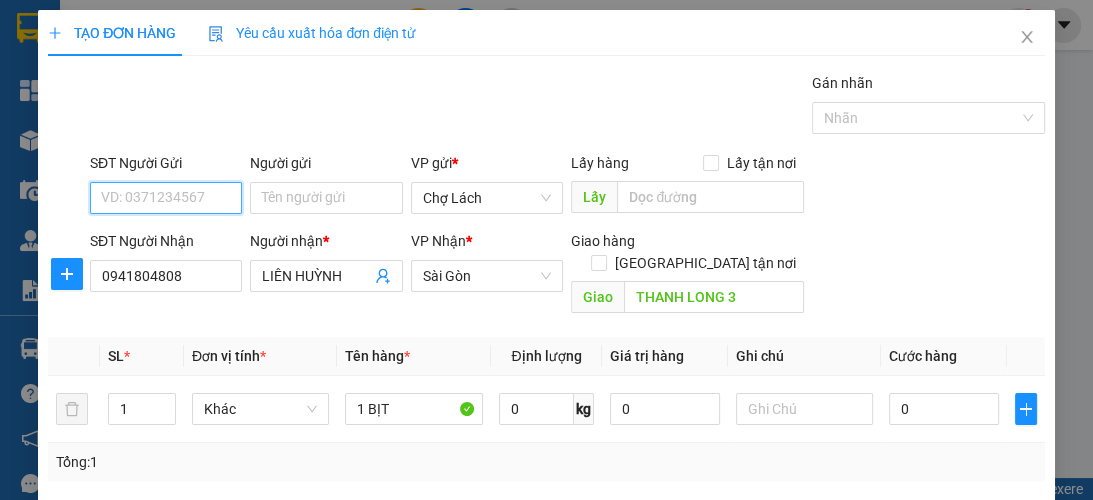 click on "SĐT Người Gửi" at bounding box center (166, 198) 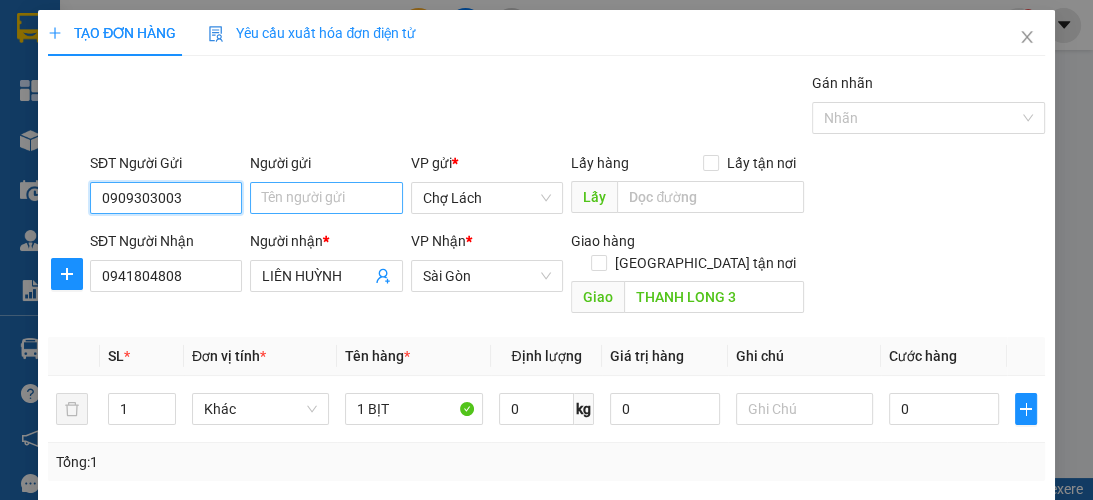type on "0909303003" 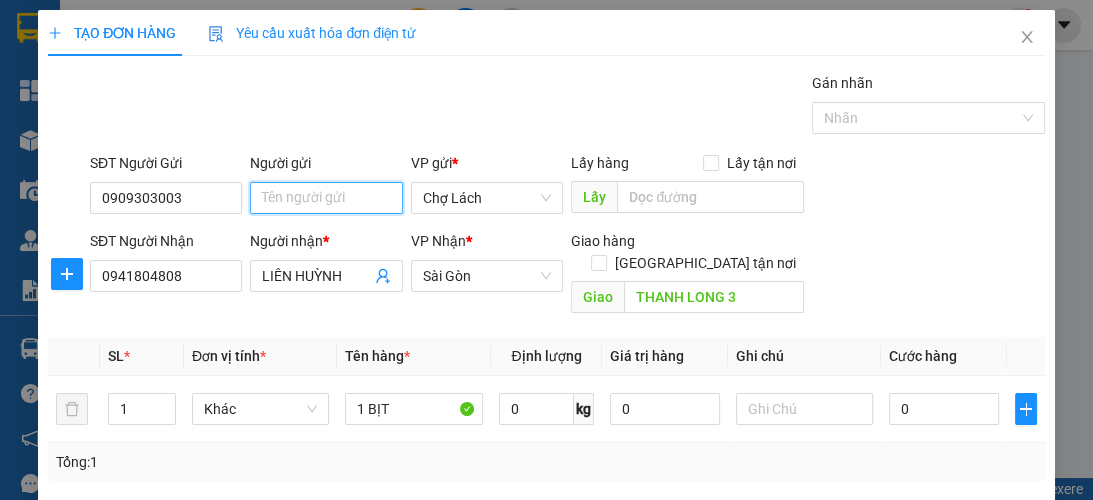 click on "Người gửi" at bounding box center (326, 198) 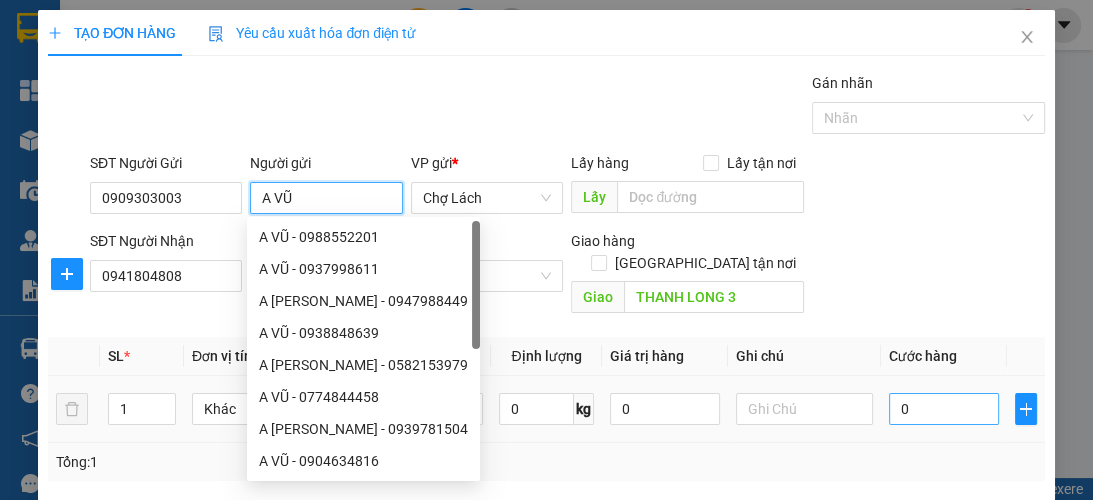 type on "A VŨ" 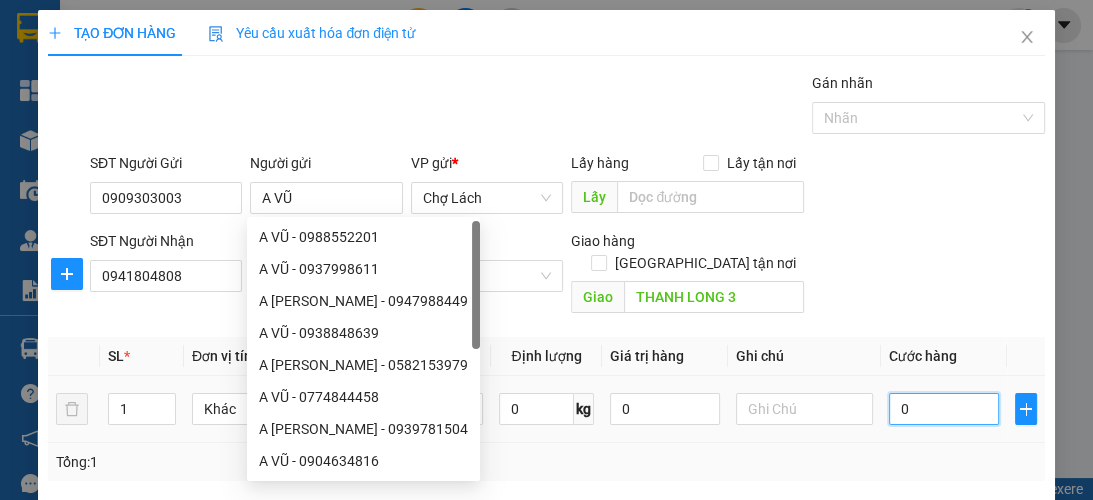 click on "0" at bounding box center (944, 409) 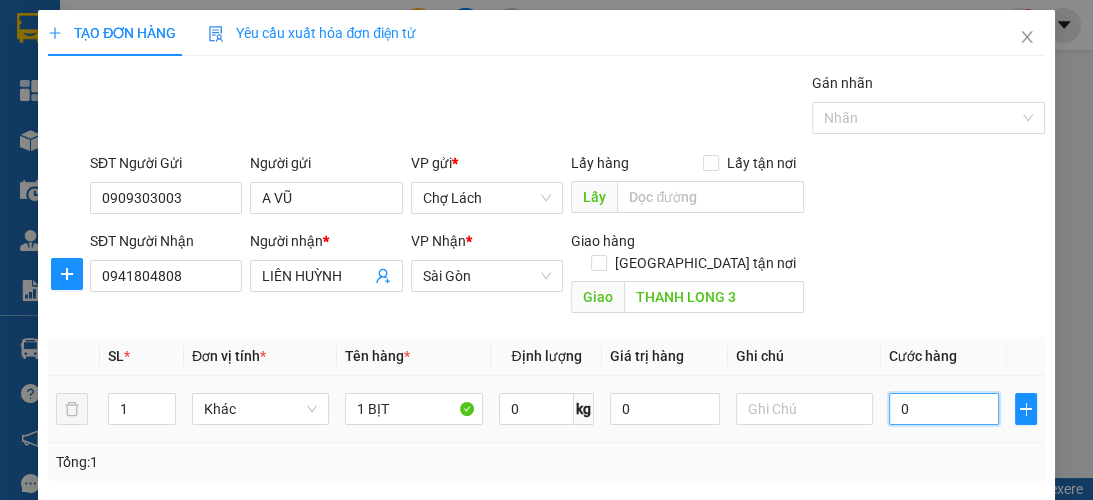 type on "3" 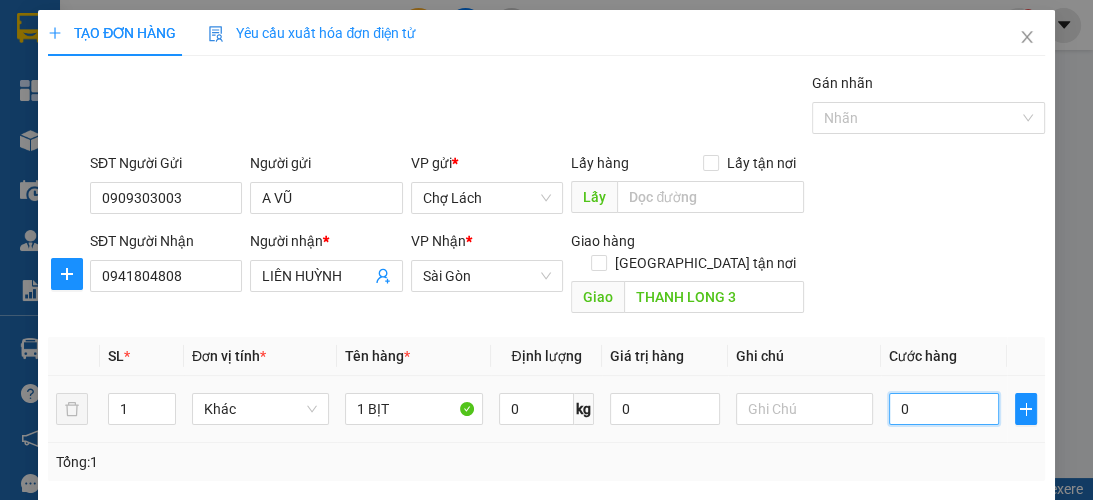 type on "3" 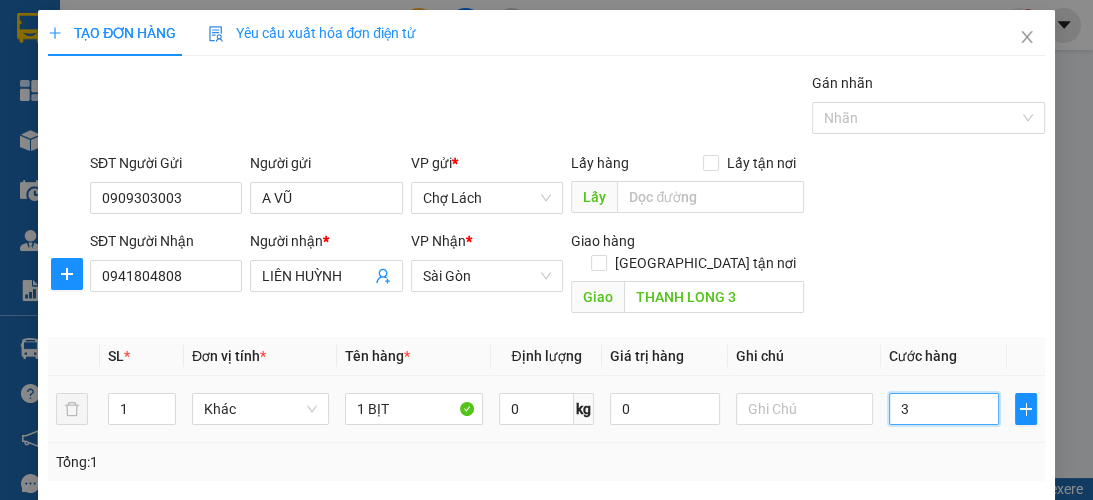 type on "30" 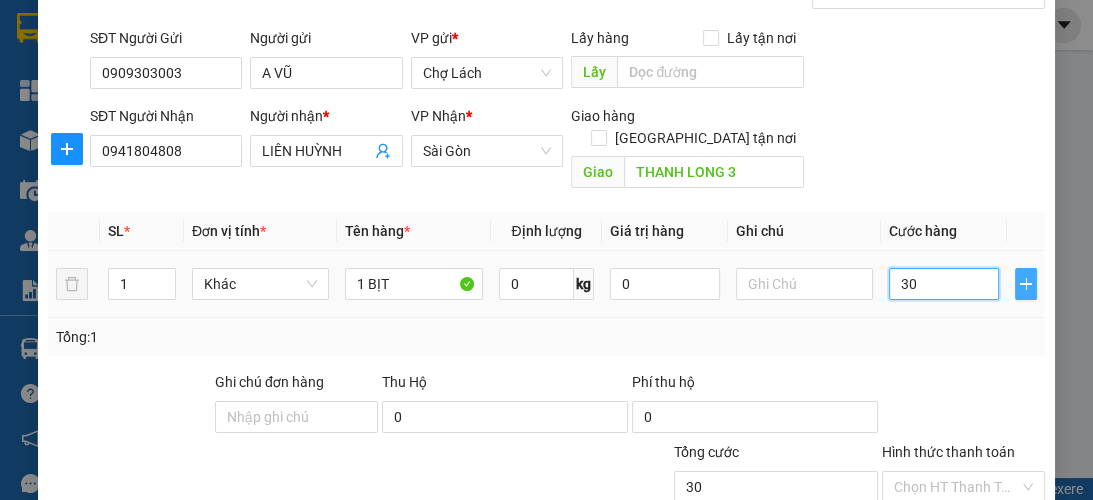 scroll, scrollTop: 133, scrollLeft: 0, axis: vertical 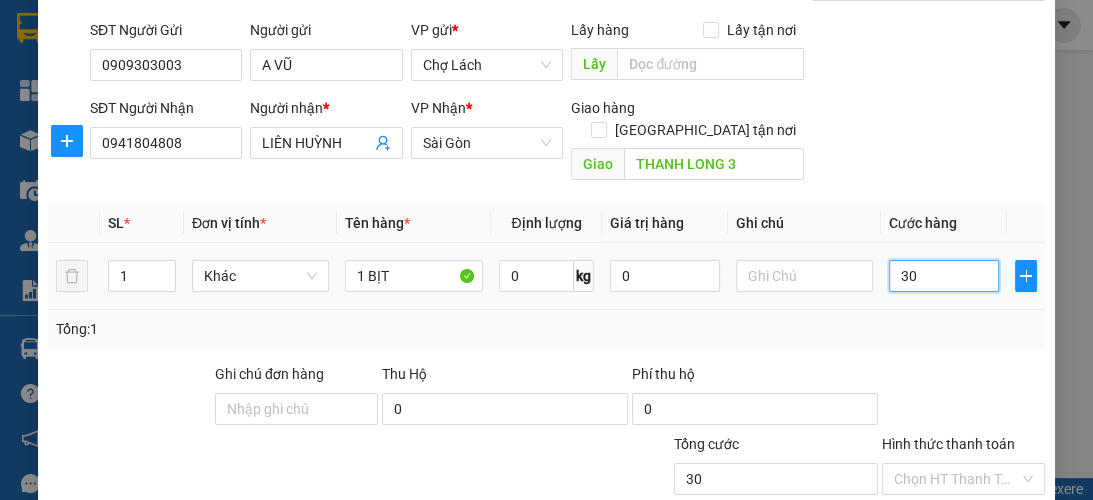 click on "30" at bounding box center [944, 276] 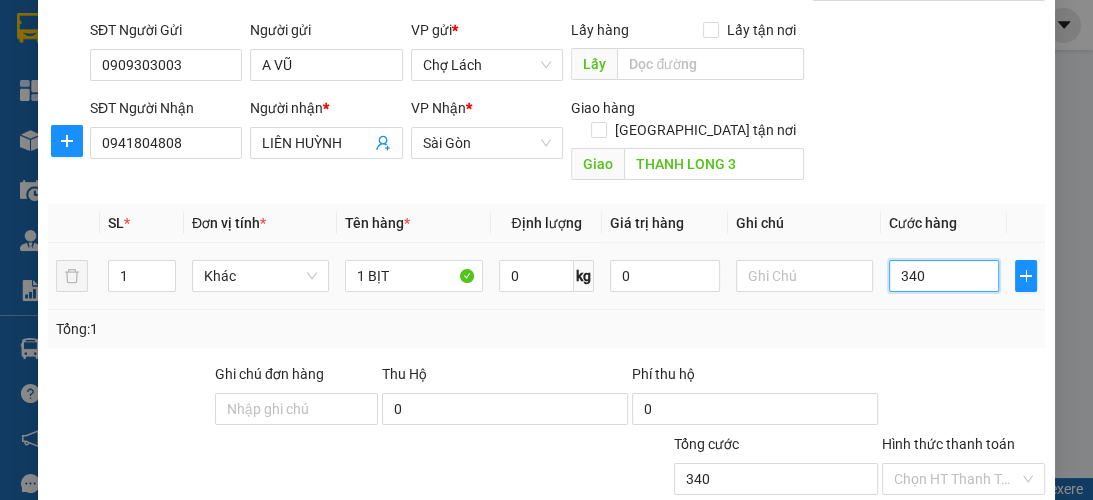 click on "340" at bounding box center (944, 276) 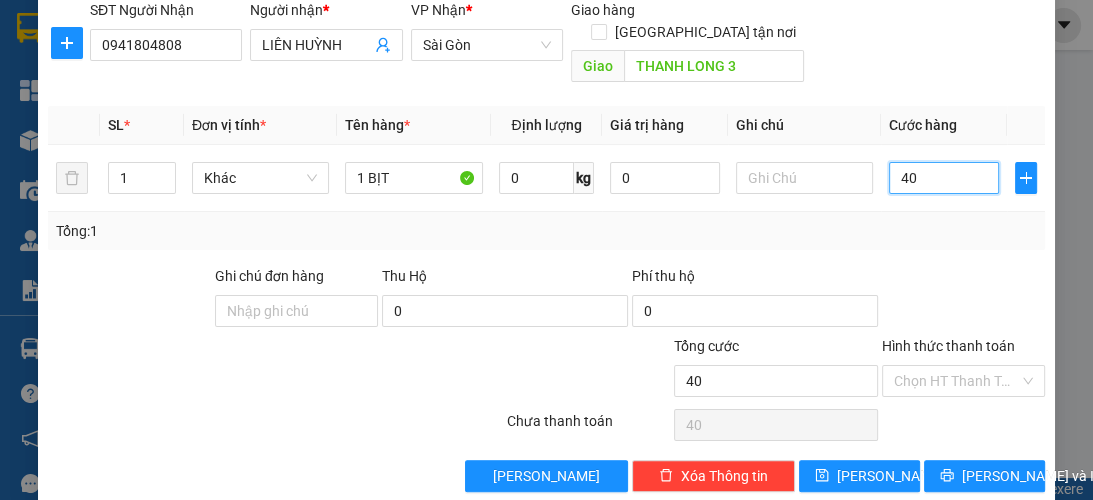 scroll, scrollTop: 238, scrollLeft: 0, axis: vertical 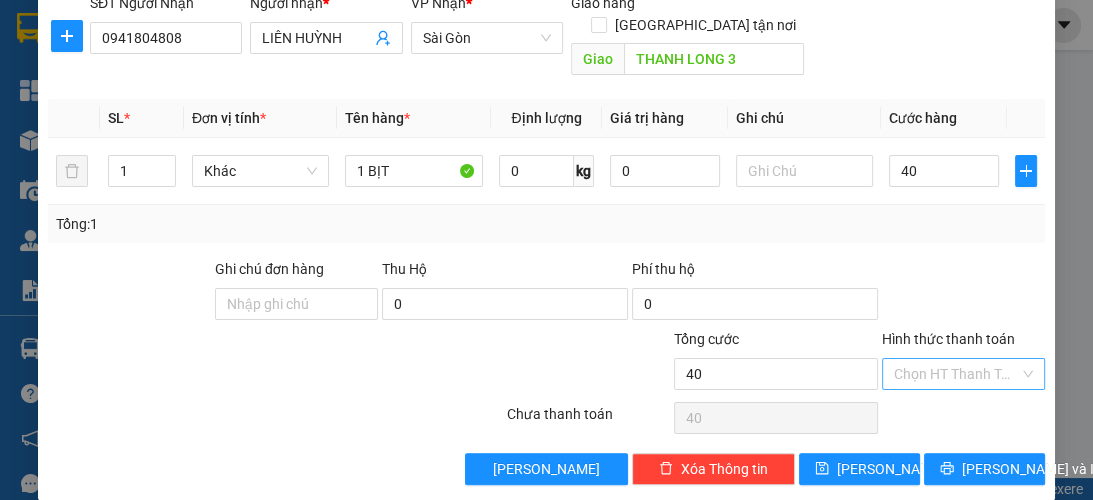 click on "Hình thức thanh toán" at bounding box center [956, 374] 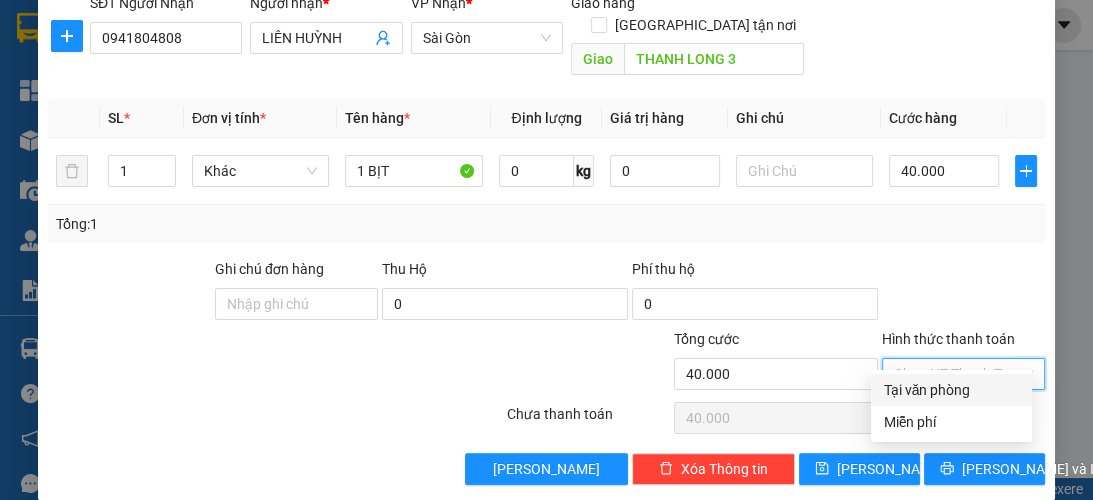 click on "Tại văn phòng" at bounding box center (951, 390) 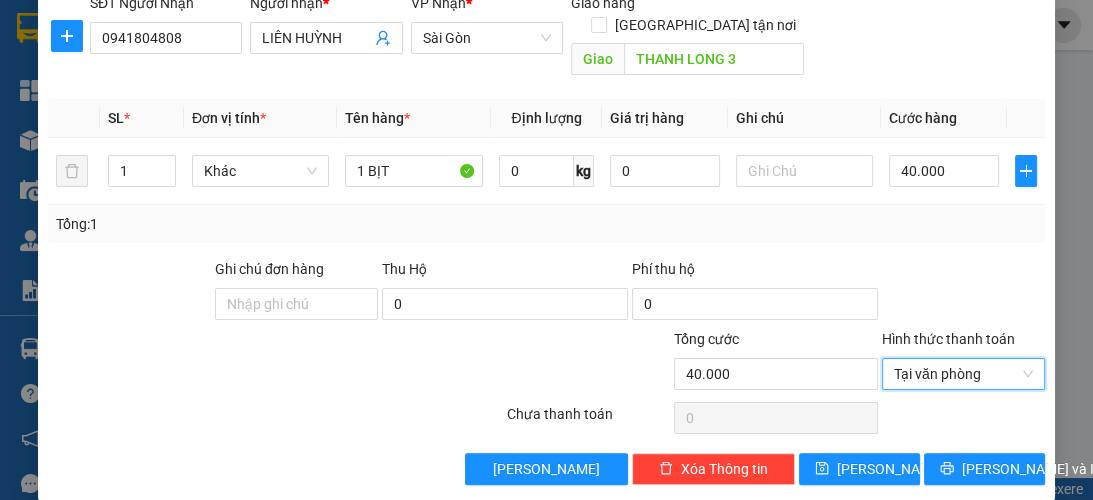click on "Transit Pickup Surcharge Ids Transit Deliver Surcharge Ids Transit Deliver Surcharge Transit Deliver Surcharge Gán nhãn   Nhãn SĐT Người Gửi 0909303003 Người gửi A VŨ VP gửi  * Chợ Lách Lấy hàng Lấy tận nơi Lấy SĐT Người Nhận 0941804808 Người nhận  * LIÊN HUỲNH VP Nhận  * Sài Gòn Giao hàng Giao tận nơi Giao THANH LONG 3 SL  * Đơn vị tính  * Tên hàng  * Định lượng Giá trị hàng Ghi chú Cước hàng                   1 Khác 1 BỊT 0 kg 0 40.000 Tổng:  1 Ghi chú đơn hàng Thu Hộ 0 Phí thu hộ 0 Tổng cước 40.000 Hình thức thanh toán Tại văn phòng Tại văn phòng Số tiền thu trước 0 Tại văn phòng Chưa thanh toán 0 Lưu nháp Xóa Thông tin [PERSON_NAME] và In Tại văn phòng Miễn phí Tại văn phòng Miễn phí" at bounding box center [546, 159] 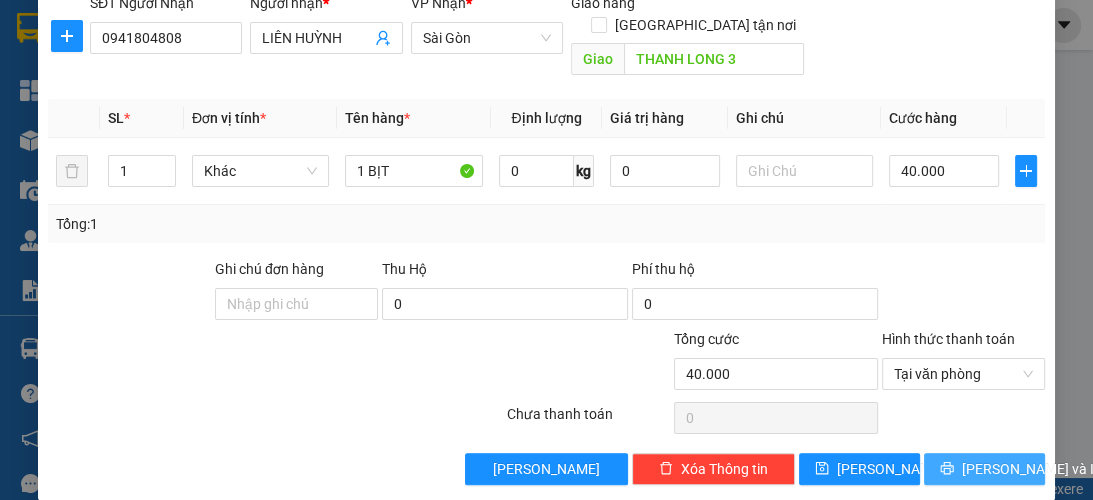 click on "[PERSON_NAME] và In" at bounding box center (1032, 469) 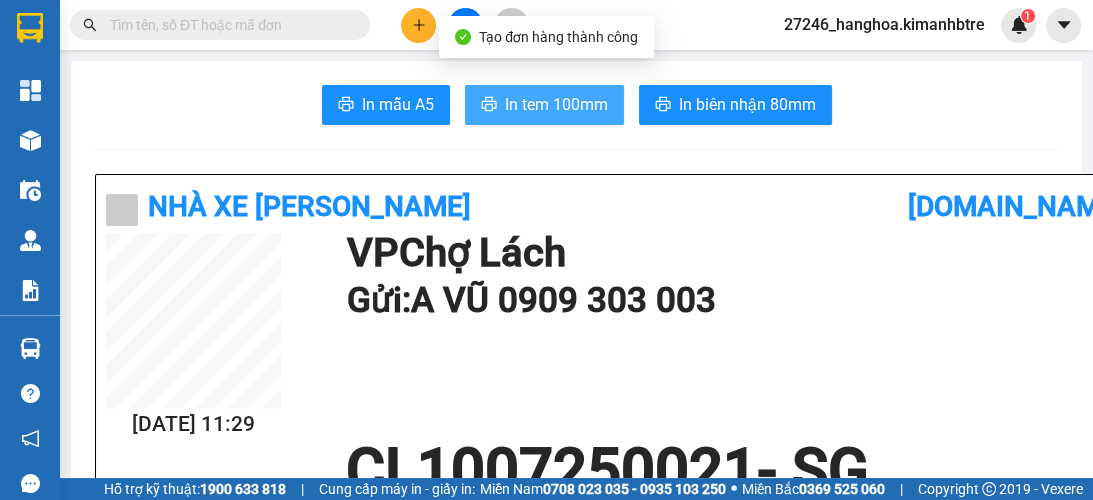 click on "In tem 100mm" at bounding box center (556, 104) 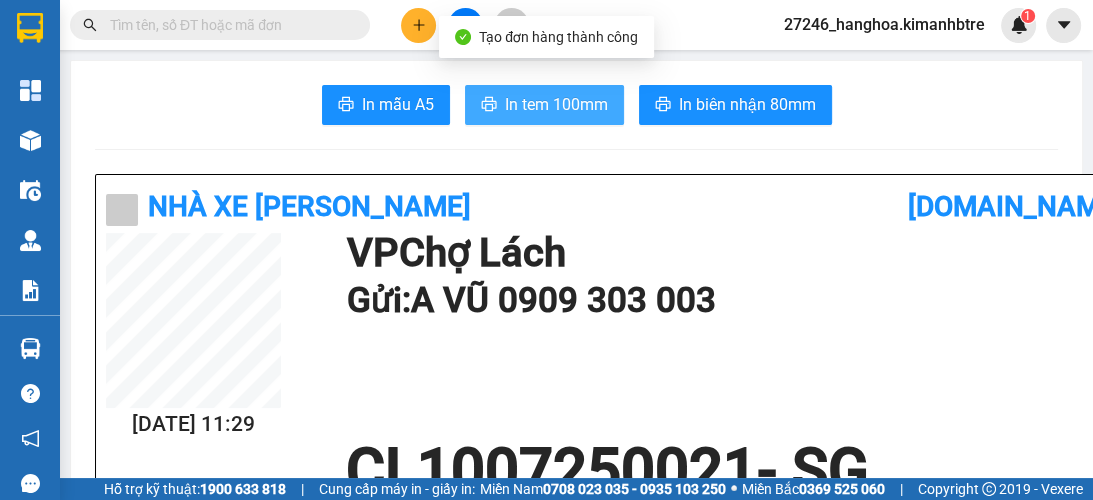 scroll, scrollTop: 0, scrollLeft: 0, axis: both 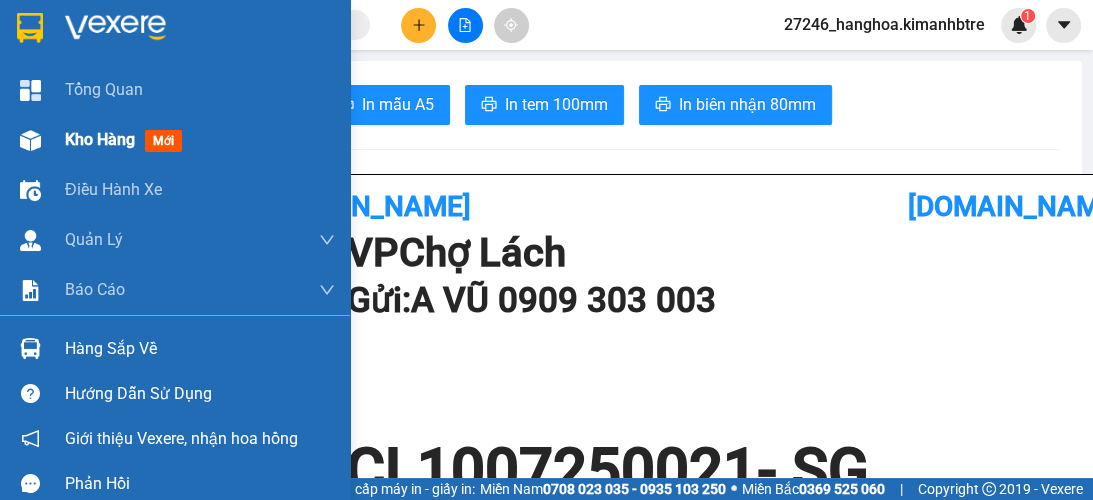 click on "Kho hàng" at bounding box center (100, 139) 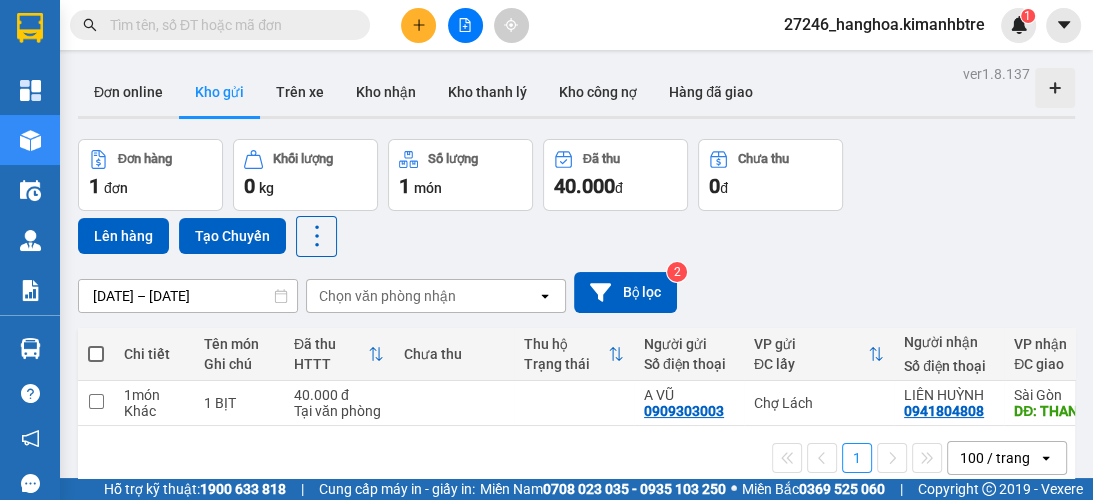 click at bounding box center [96, 354] 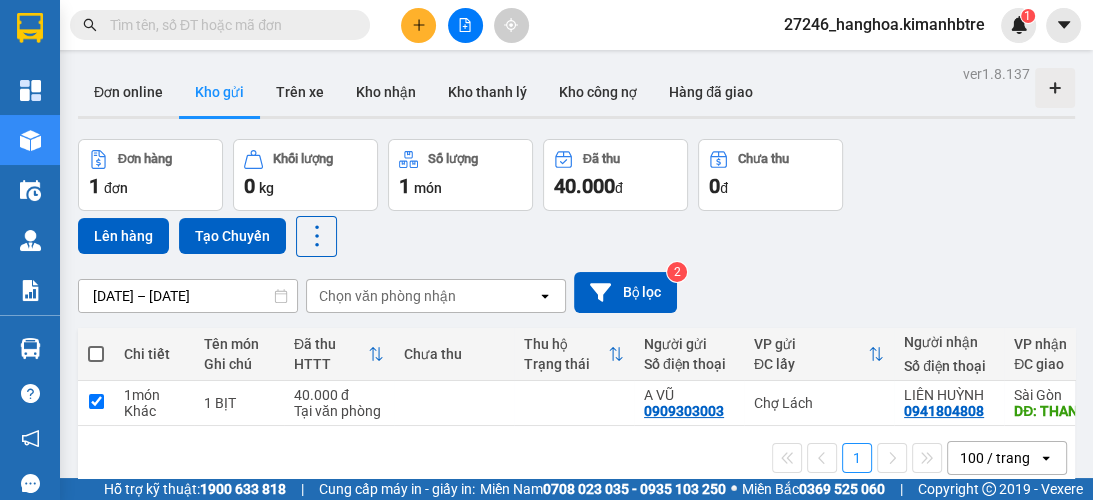 checkbox on "true" 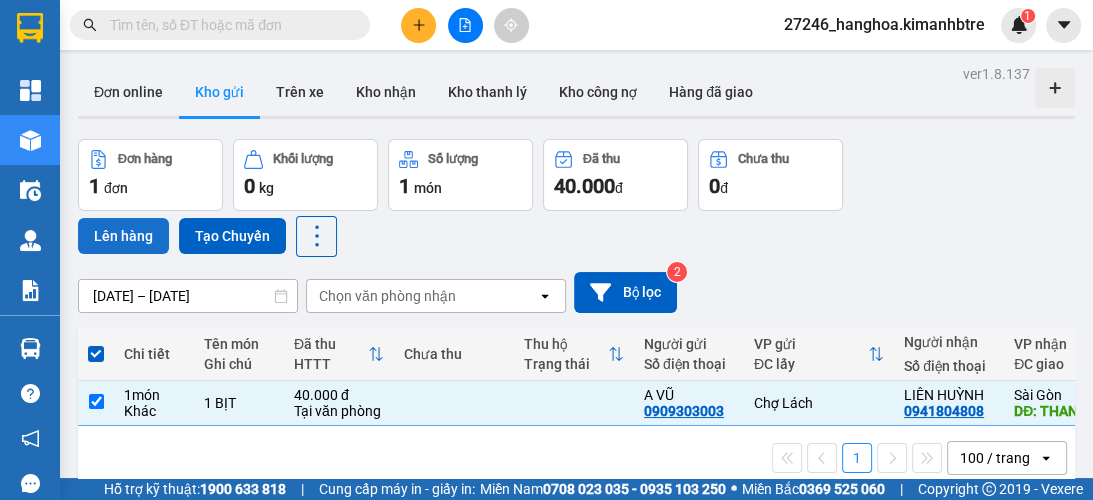 click on "Lên hàng" at bounding box center (123, 236) 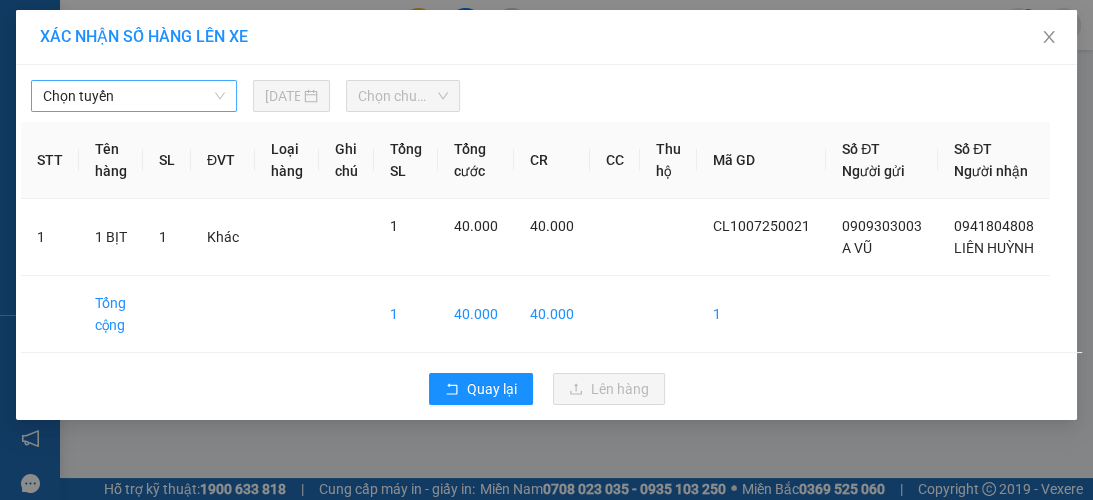 click on "Chọn tuyến" at bounding box center (134, 96) 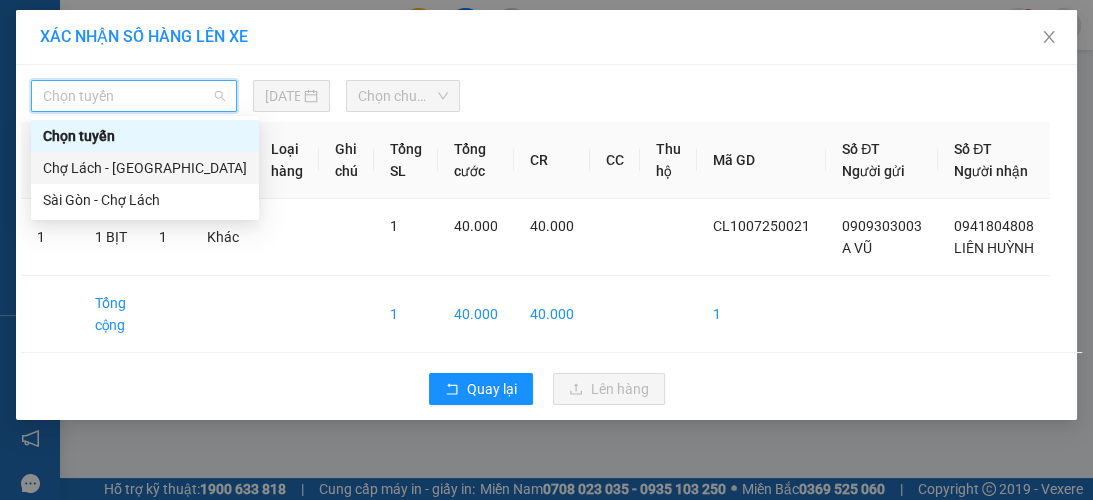 click on "Chợ Lách - [GEOGRAPHIC_DATA]" at bounding box center (145, 168) 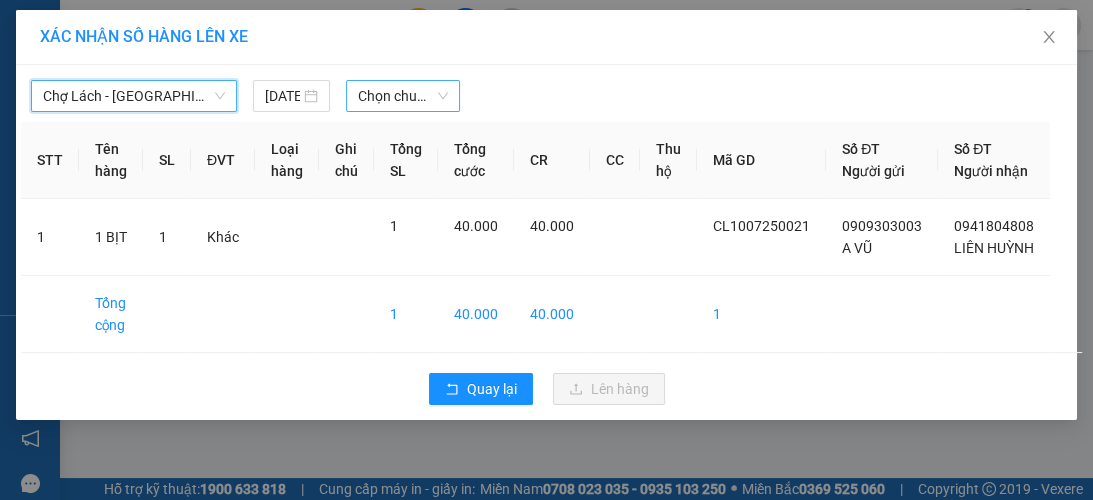 click on "Chọn chuyến" at bounding box center [403, 96] 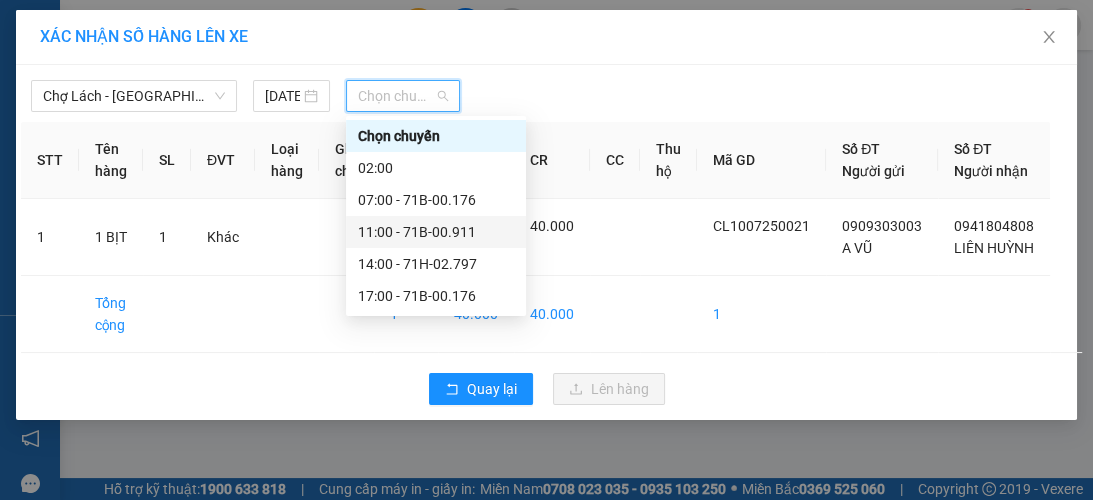 click on "11:00     - 71B-00.911" at bounding box center [436, 232] 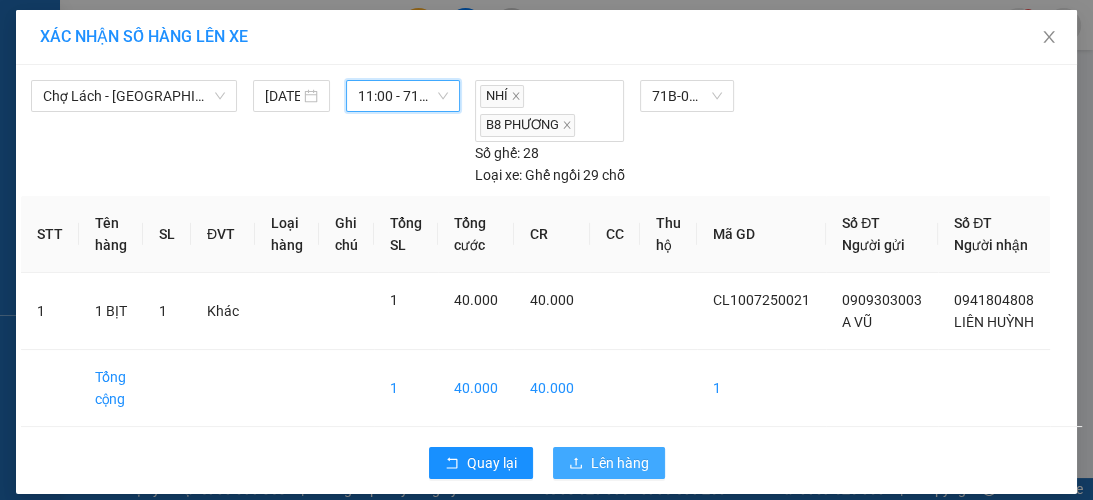 click on "Quay lại Lên hàng" at bounding box center [546, 463] 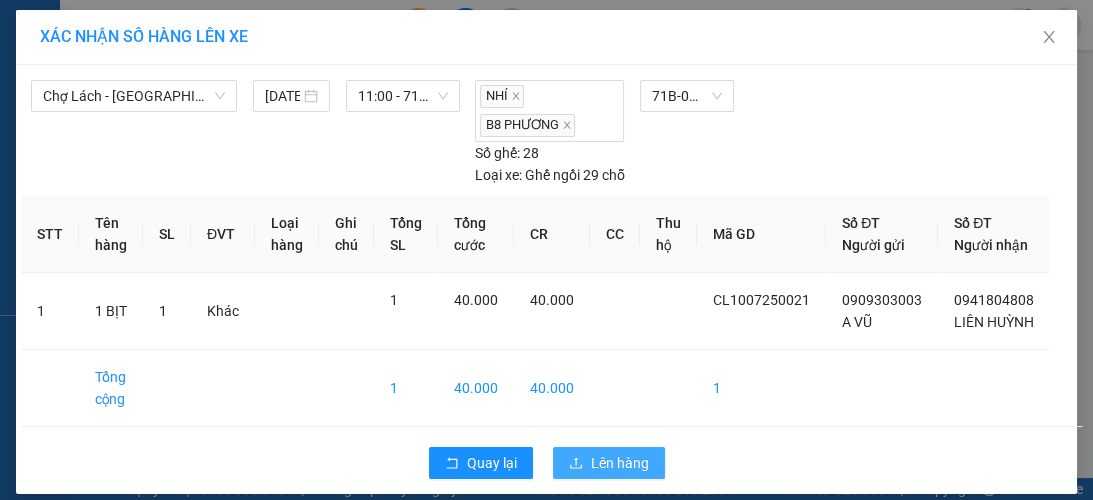 click on "Lên hàng" at bounding box center [620, 463] 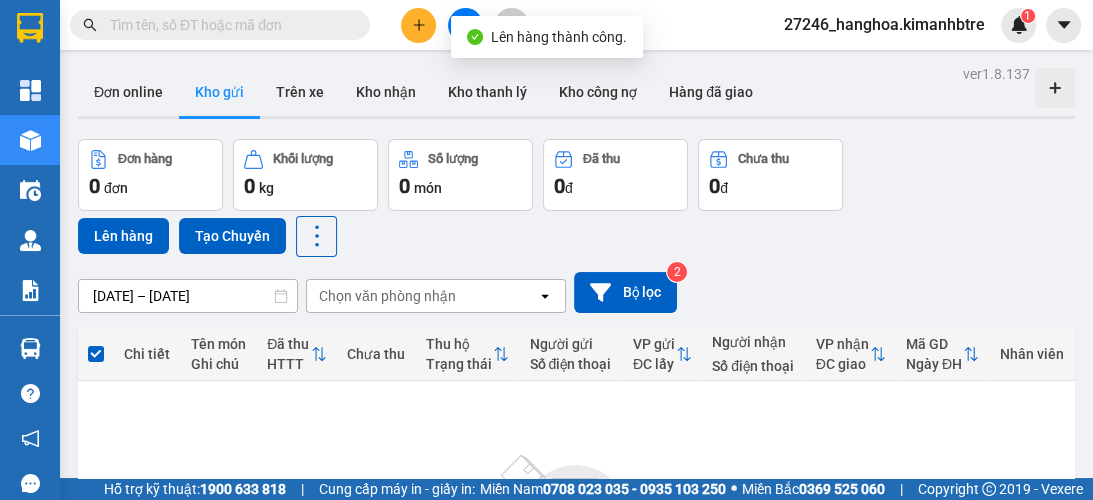 click on "Kết quả tìm kiếm ( 0 )  Bộ lọc  Ngày tạo đơn gần nhất No Data 27246_hanghoa.kimanhbtre 1" at bounding box center [546, 25] 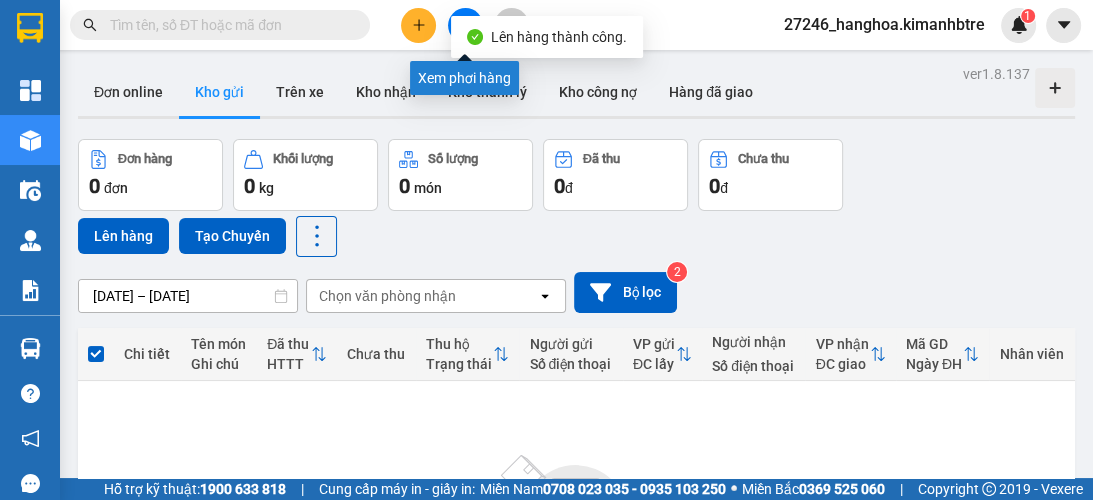click at bounding box center [465, 25] 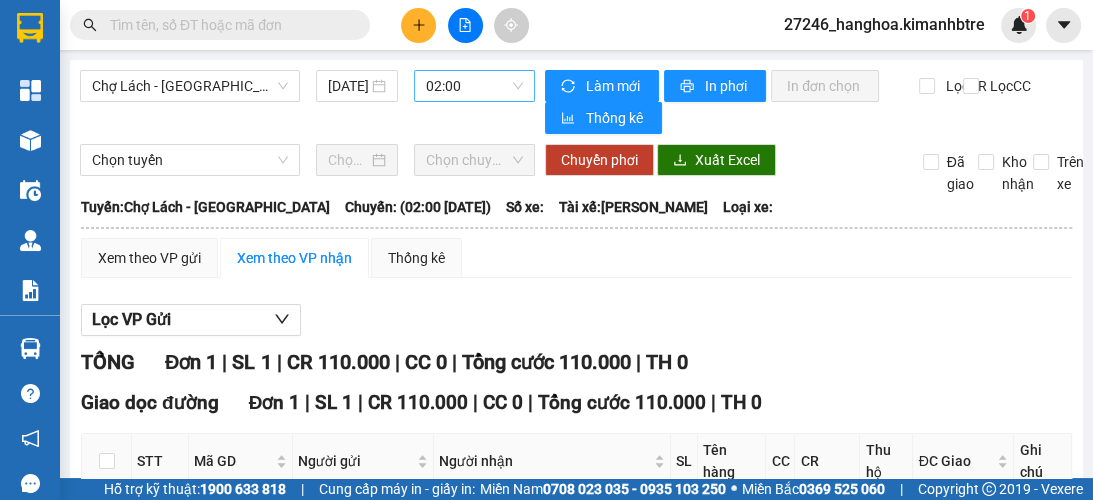 click on "02:00" at bounding box center (474, 86) 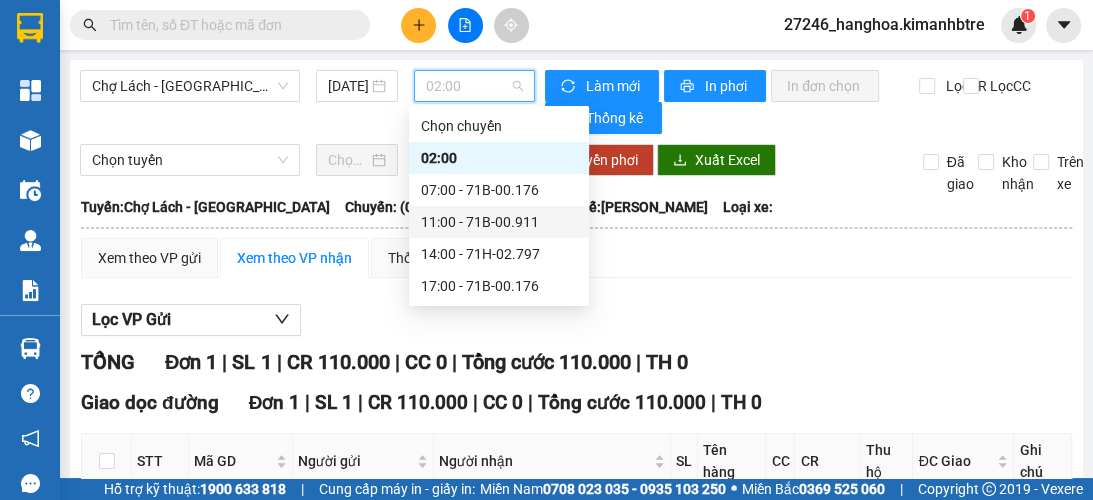 click on "11:00     - 71B-00.911" at bounding box center (499, 222) 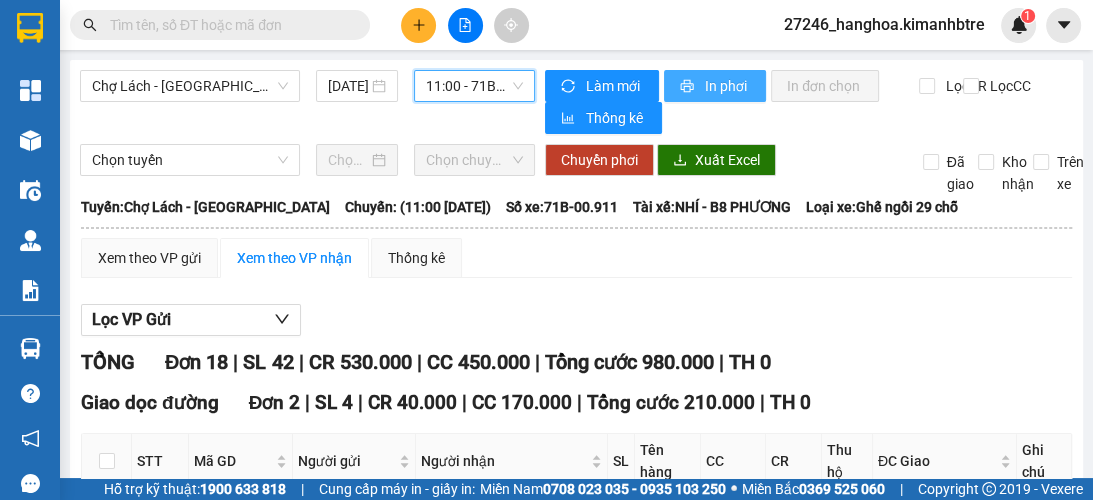 click on "In phơi" at bounding box center (727, 86) 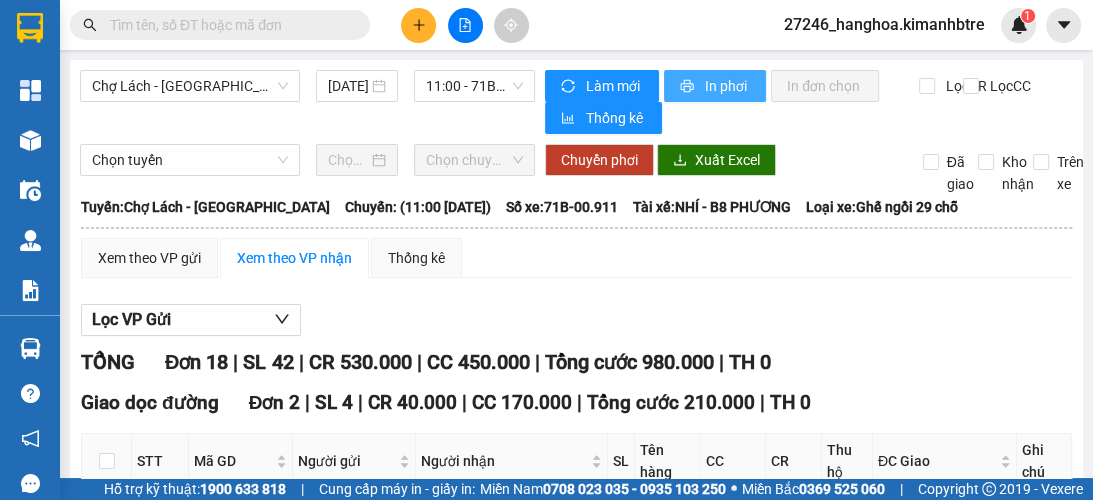 scroll, scrollTop: 0, scrollLeft: 0, axis: both 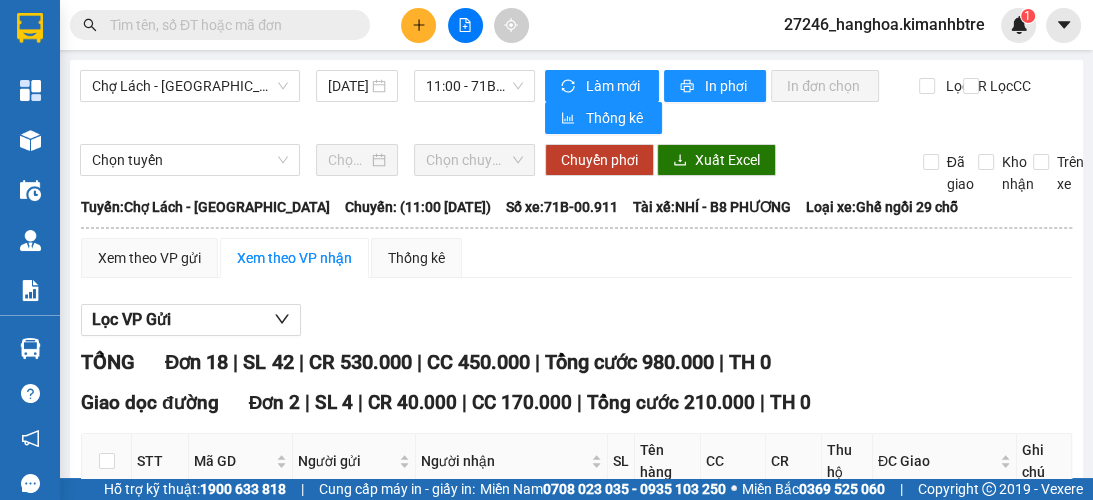 click on "Xem theo VP gửi Xem theo VP nhận Thống kê" at bounding box center [576, 258] 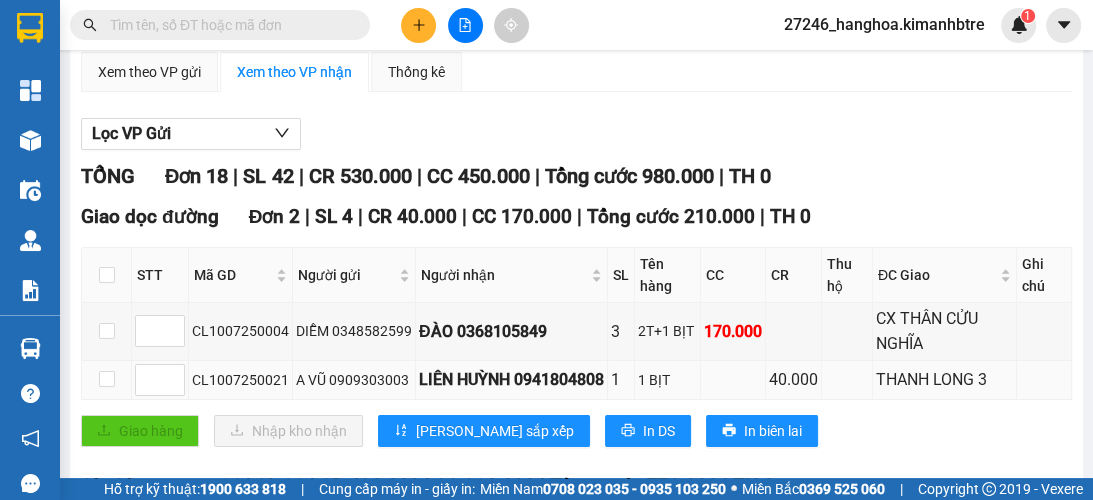 scroll, scrollTop: 213, scrollLeft: 0, axis: vertical 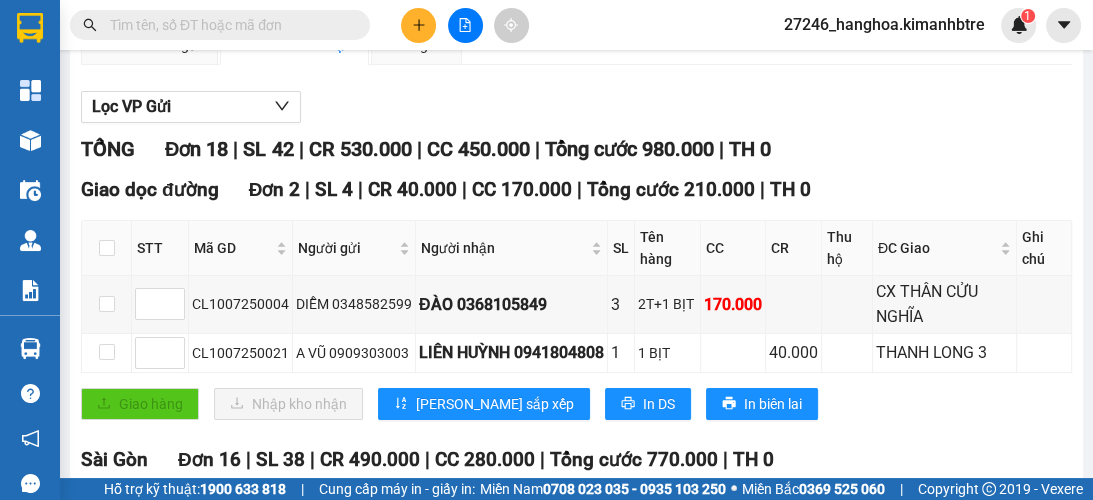 click 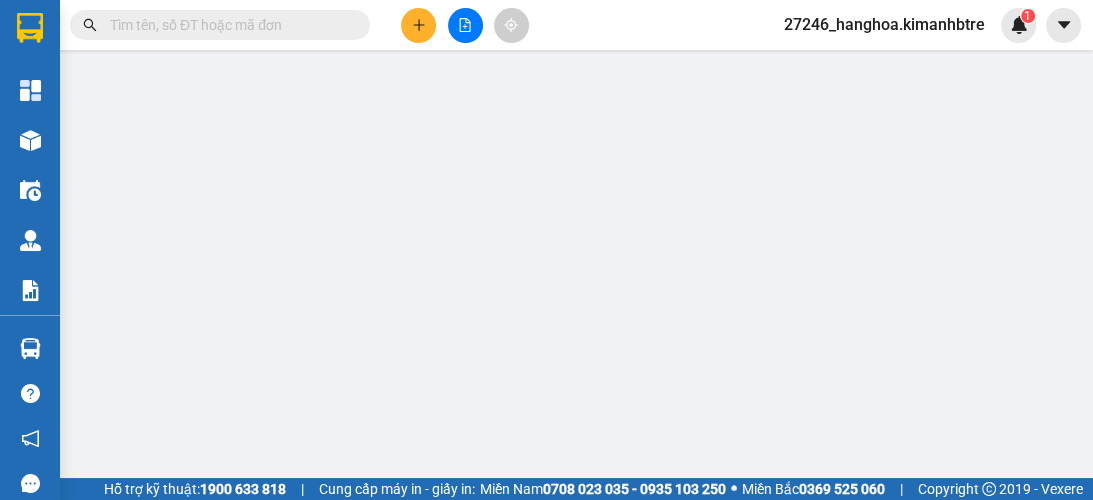 scroll, scrollTop: 0, scrollLeft: 0, axis: both 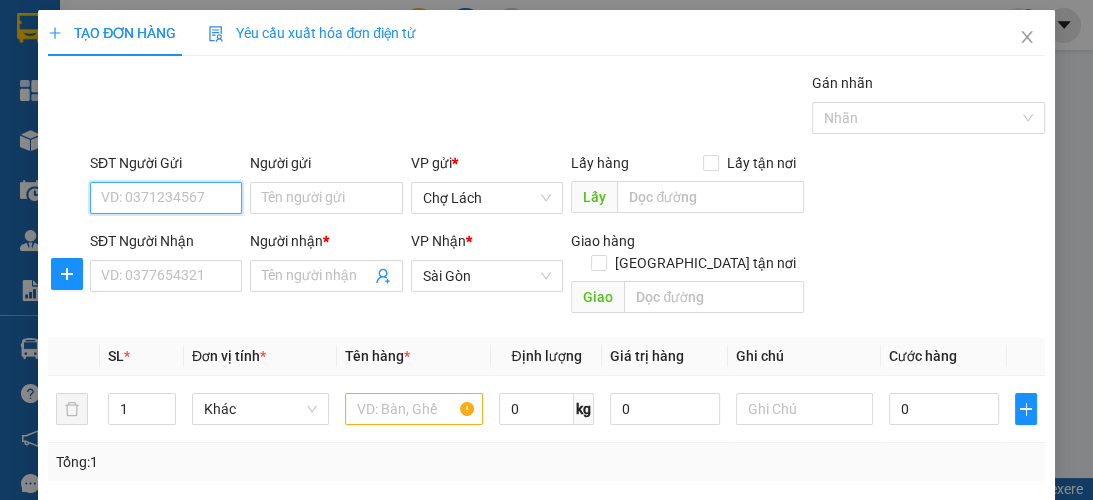 click on "SĐT Người Gửi" at bounding box center (166, 198) 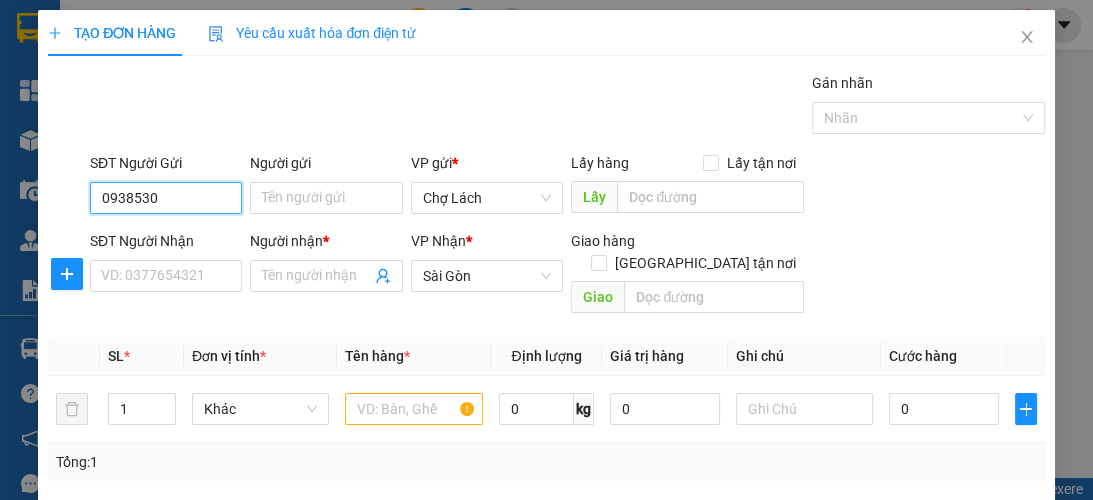 click on "0938530" at bounding box center (166, 198) 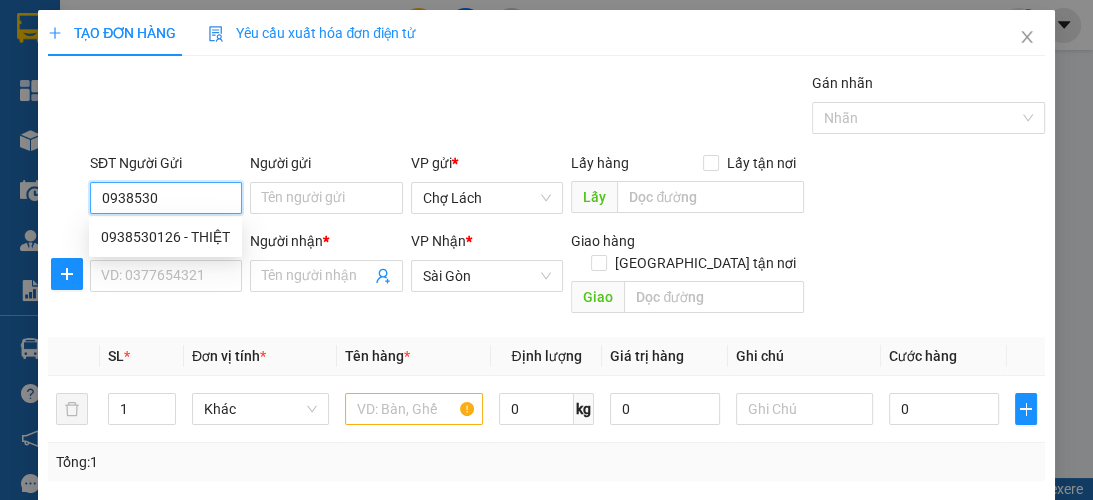 click on "0938530" at bounding box center (166, 198) 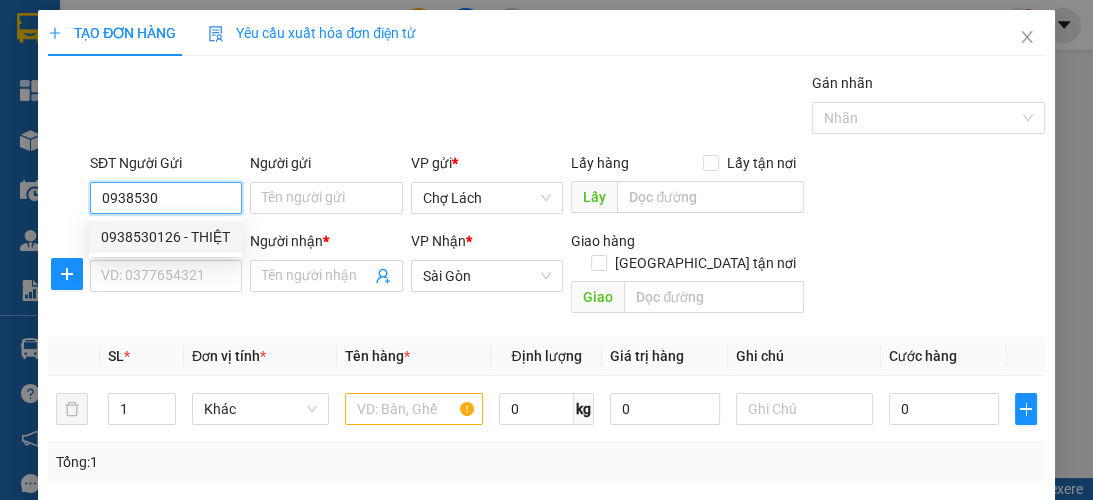 click on "0938530126 - THIỆT" at bounding box center [165, 237] 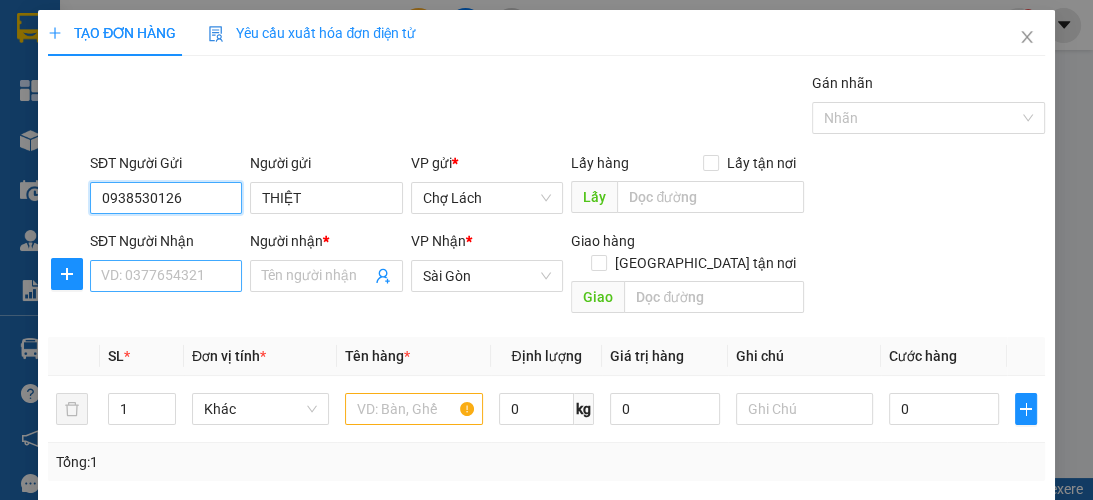 type on "0938530126" 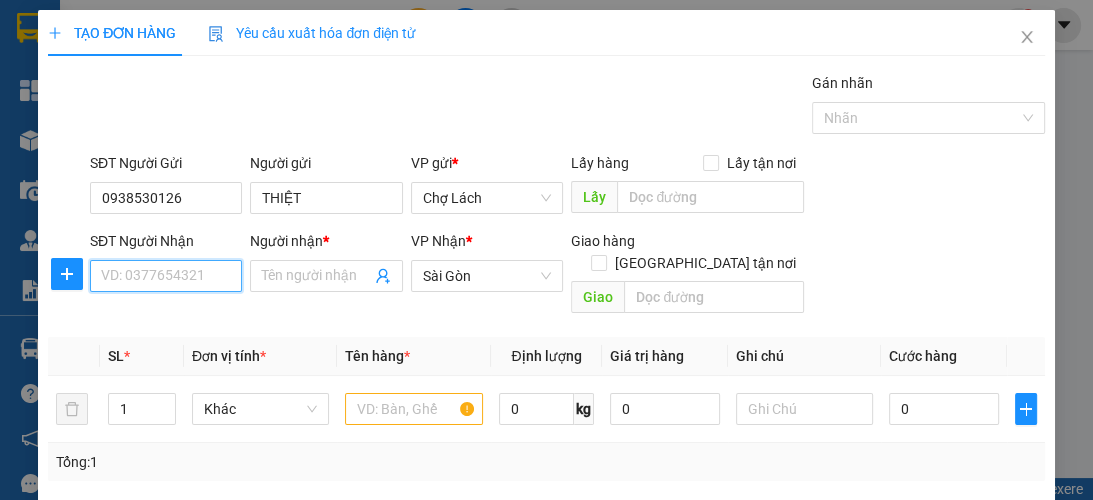 click on "SĐT Người Nhận" at bounding box center (166, 276) 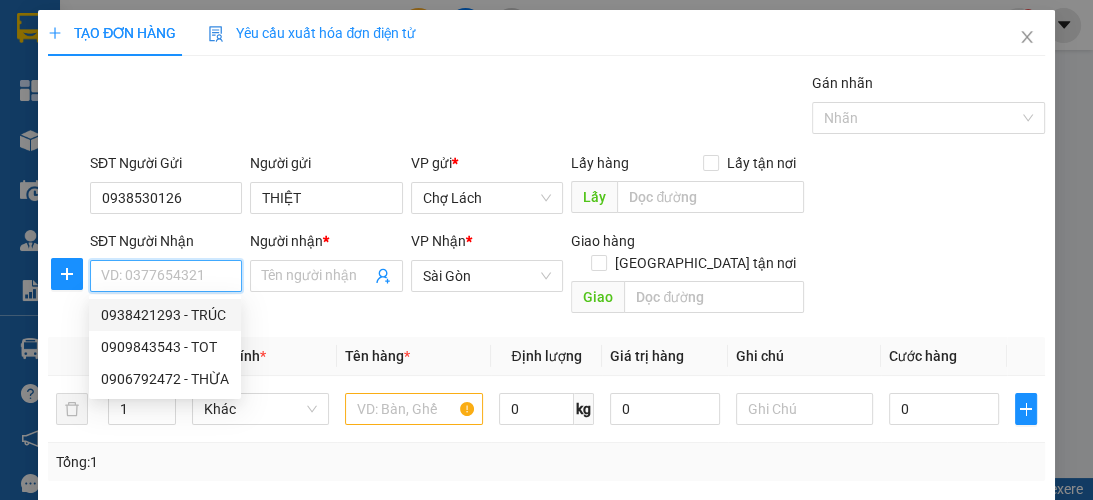 click on "0938421293 - TRÚC" at bounding box center [165, 315] 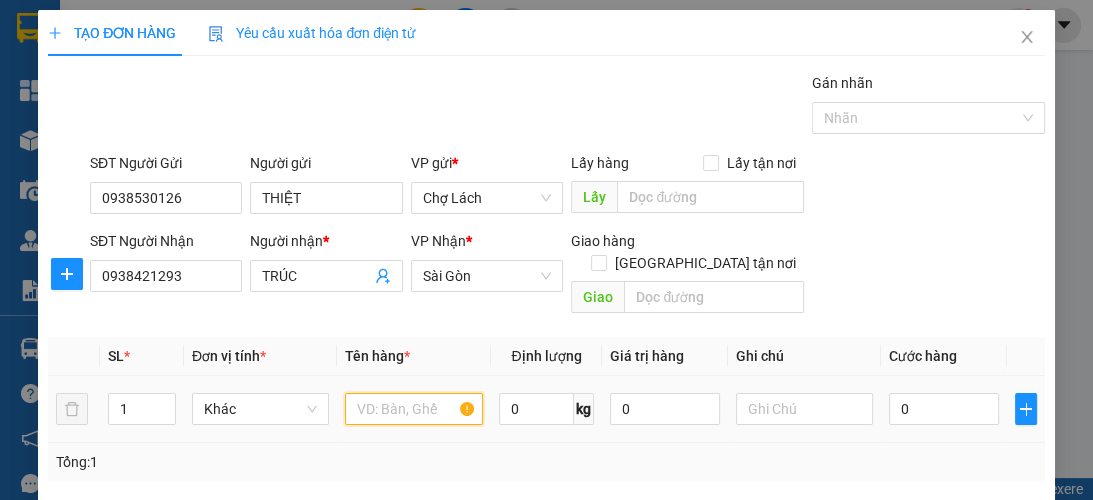 click at bounding box center [413, 409] 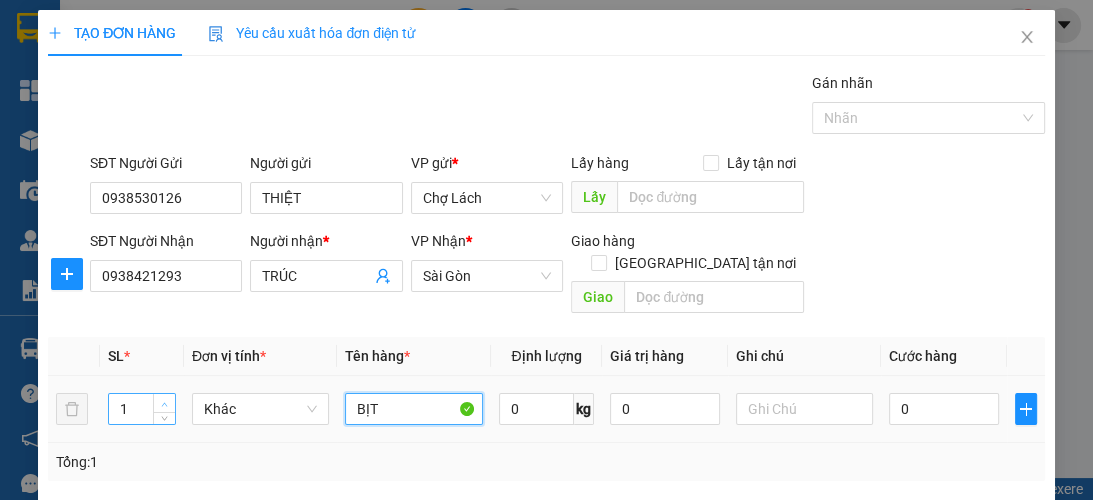 type on "BỊT" 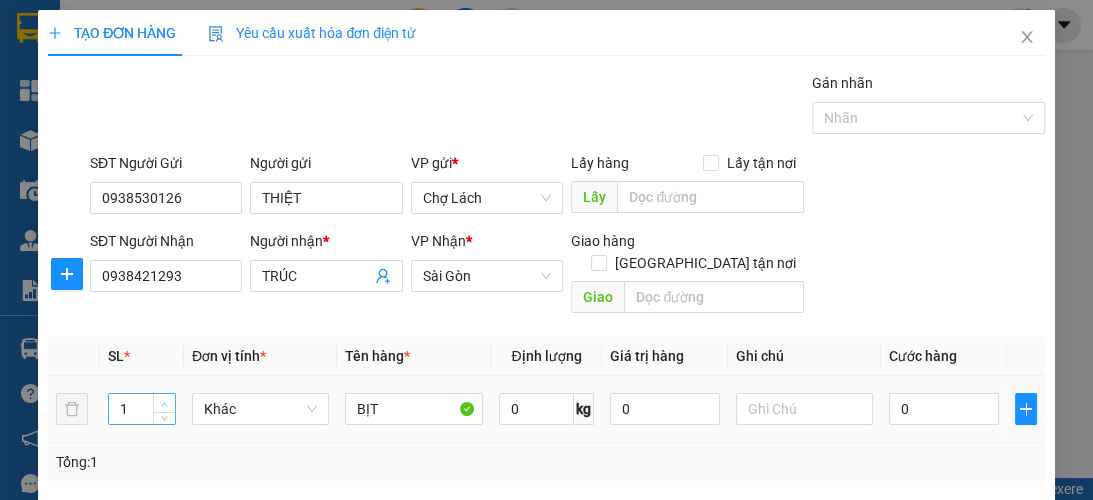 type on "2" 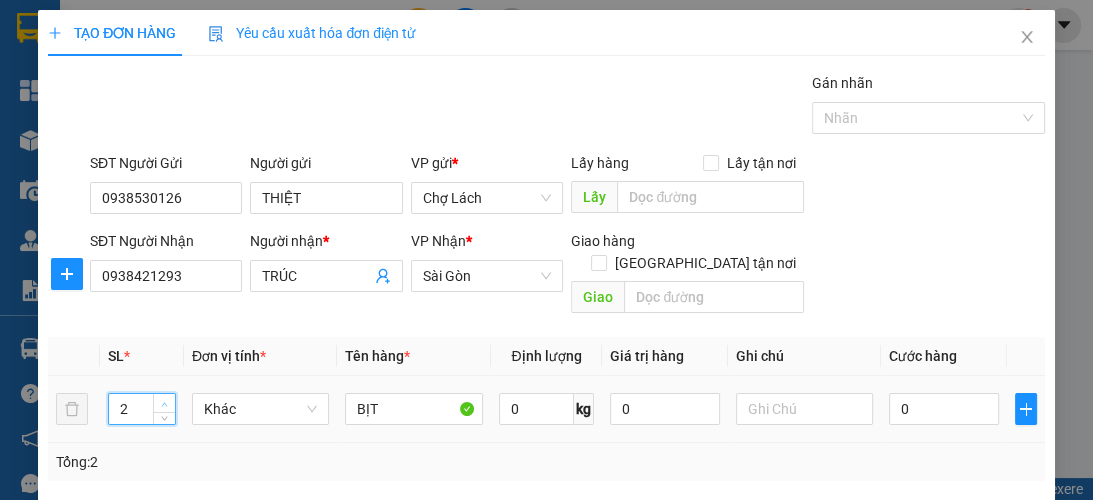 click at bounding box center (164, 403) 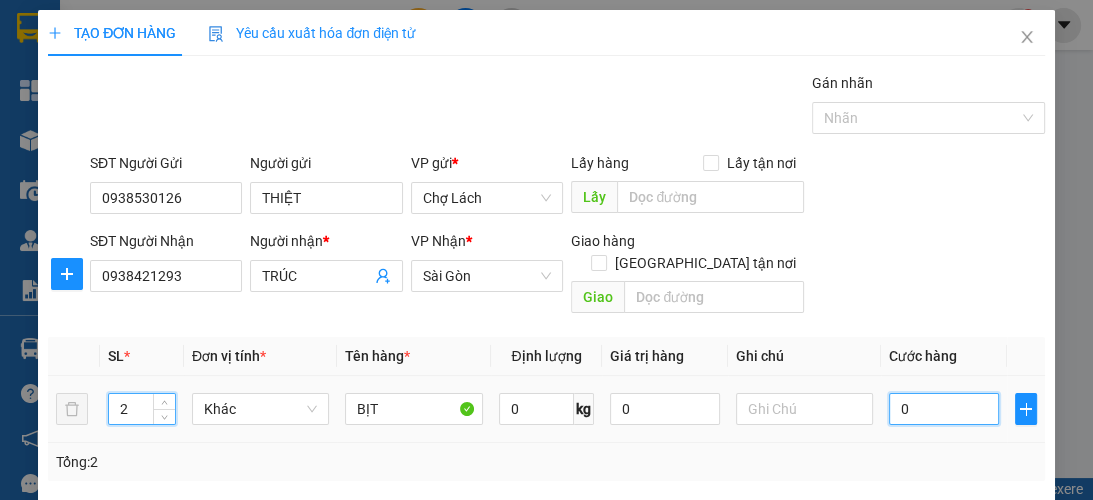 click on "0" at bounding box center [944, 409] 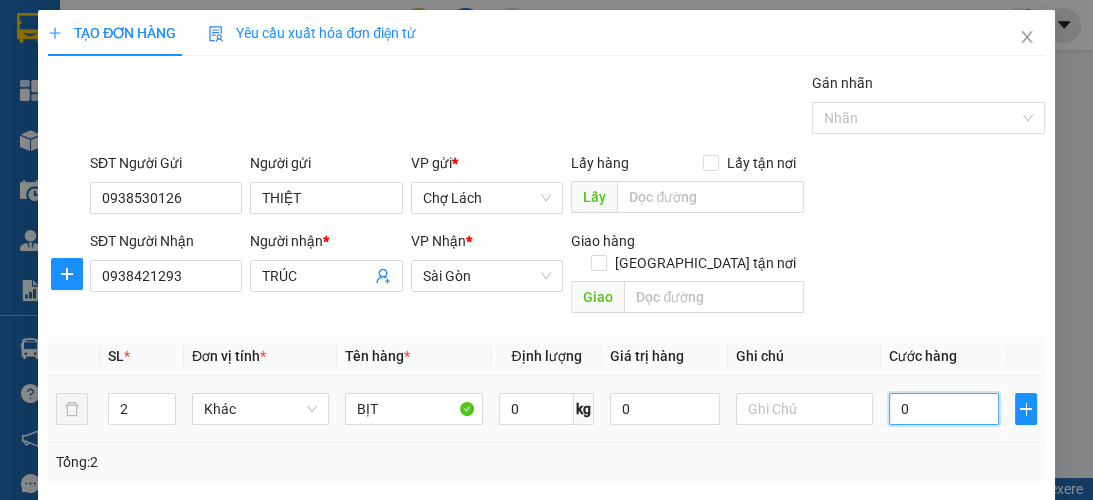 type on "4" 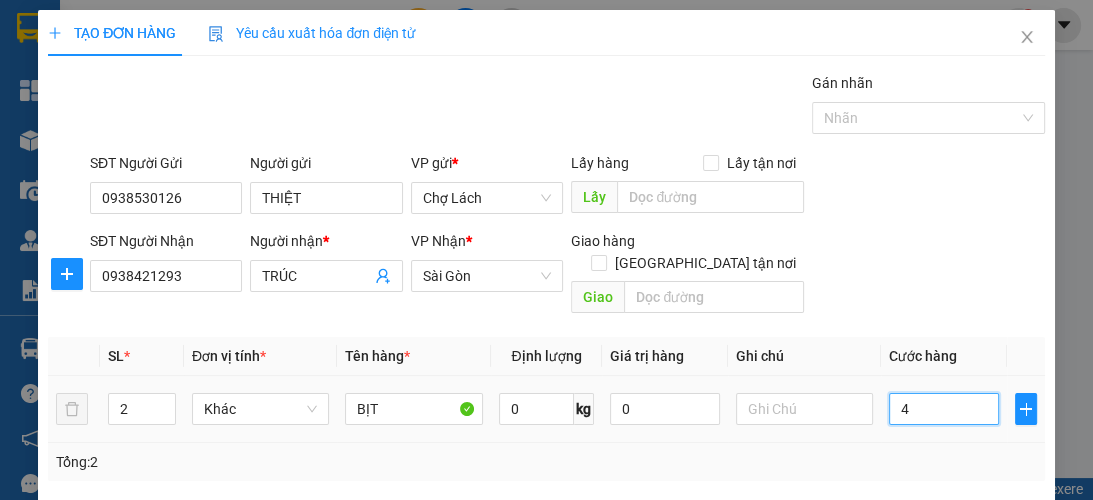 type on "40" 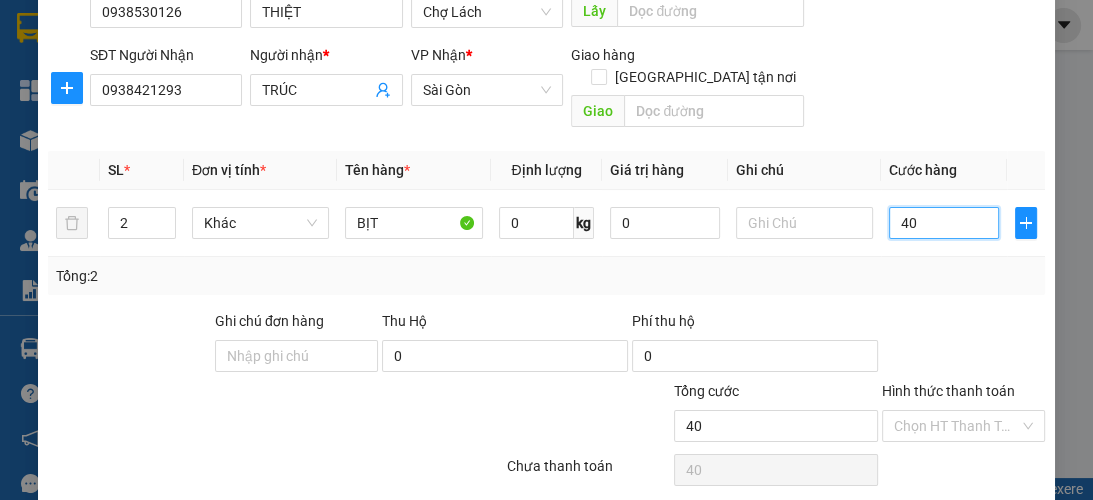 scroll, scrollTop: 238, scrollLeft: 0, axis: vertical 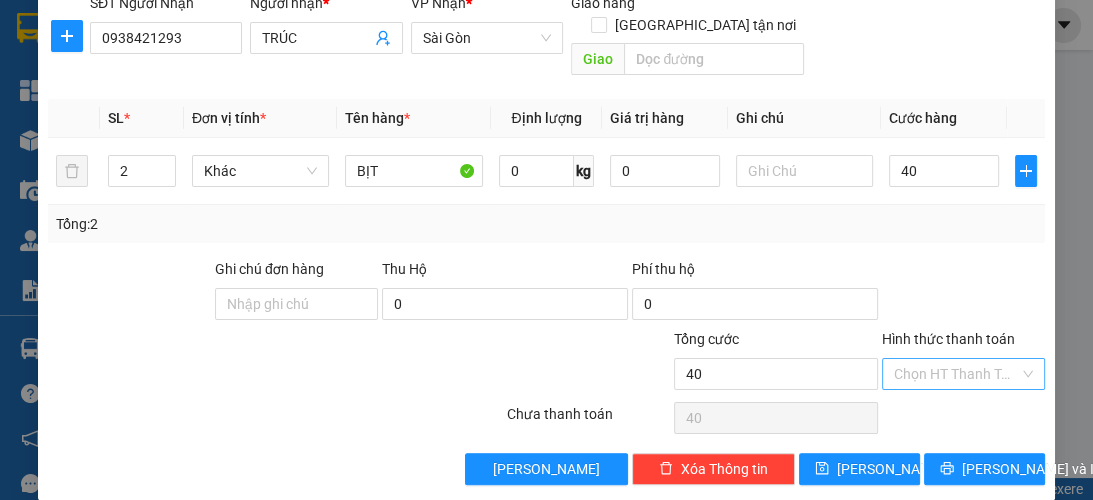 type on "40.000" 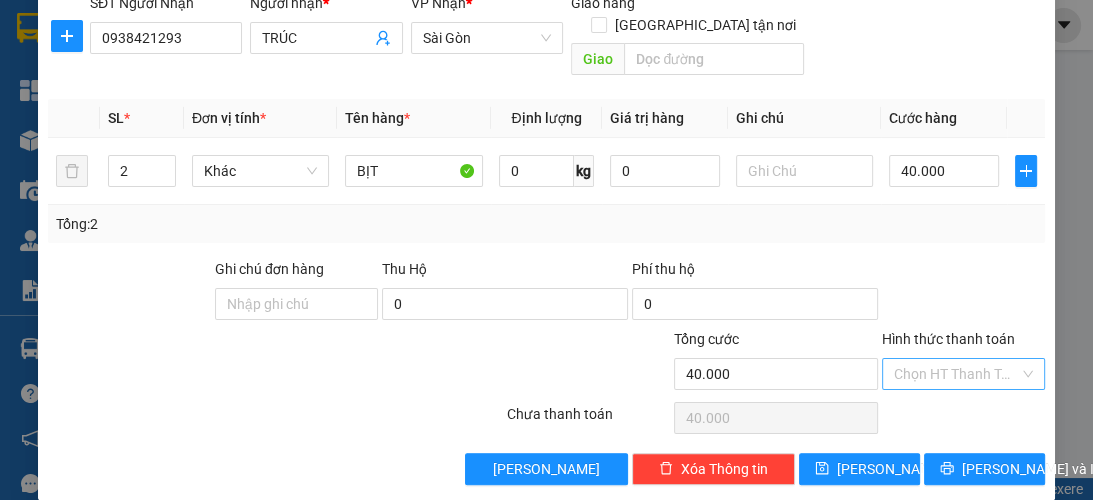 click on "Hình thức thanh toán" at bounding box center (956, 374) 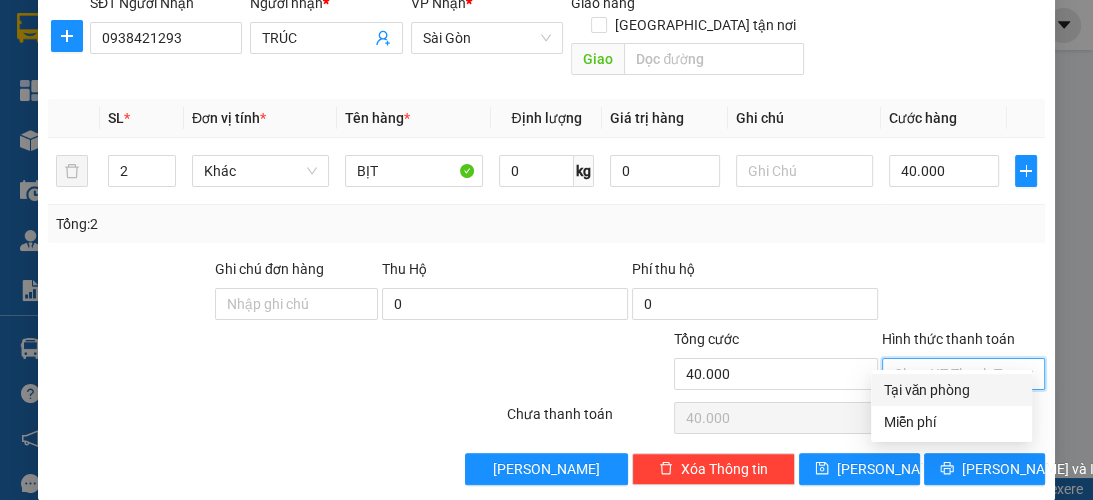 click on "Tại văn phòng" at bounding box center [951, 390] 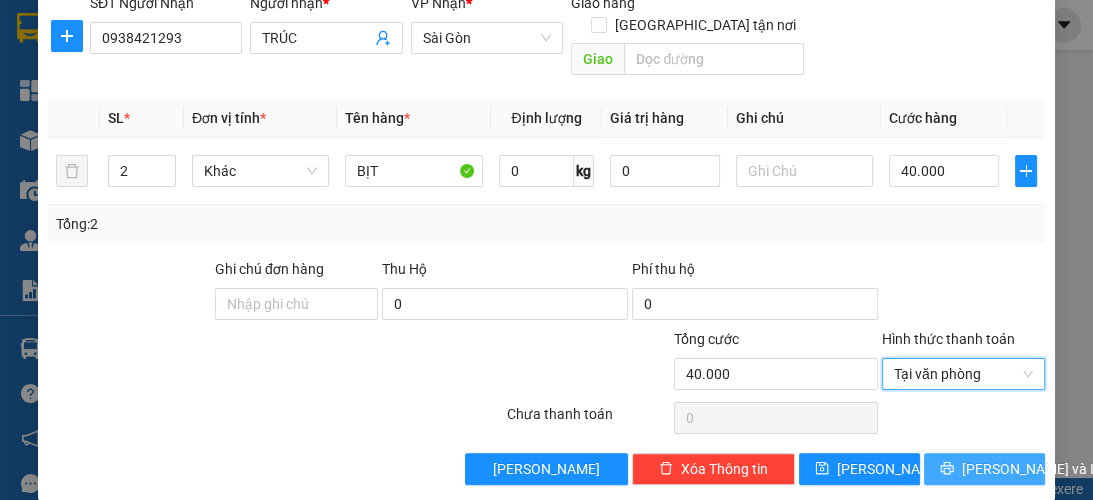 click on "[PERSON_NAME] và In" at bounding box center (1032, 469) 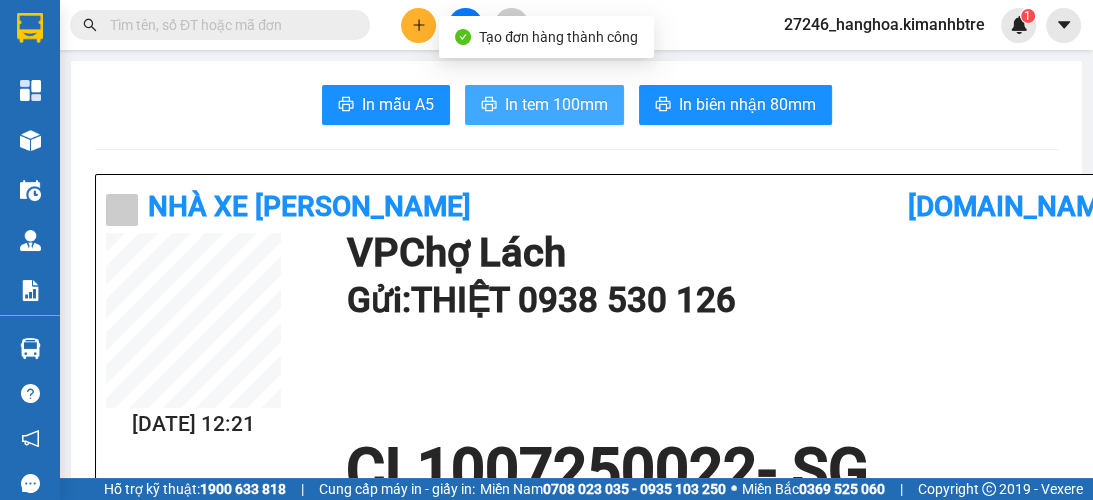 click on "In tem 100mm" at bounding box center (556, 104) 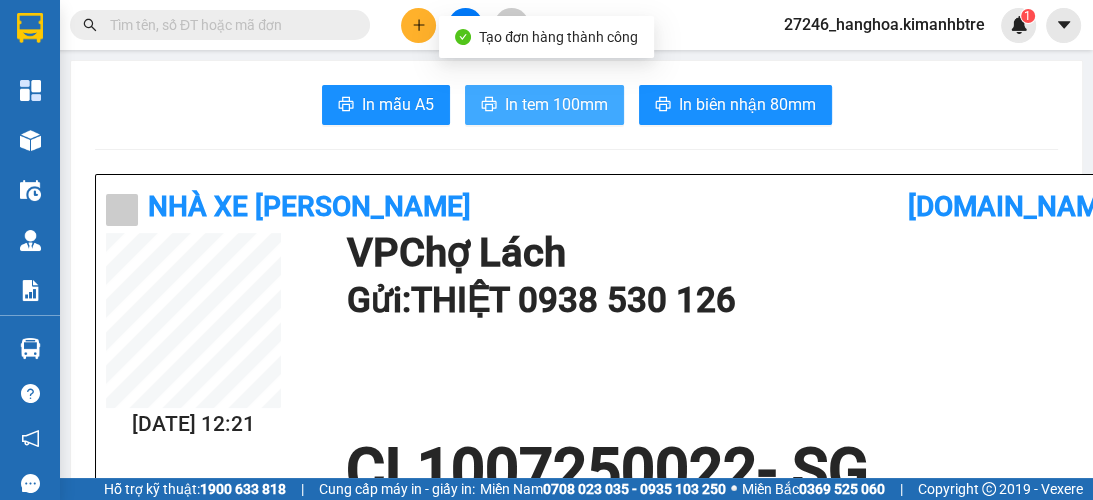 scroll, scrollTop: 0, scrollLeft: 0, axis: both 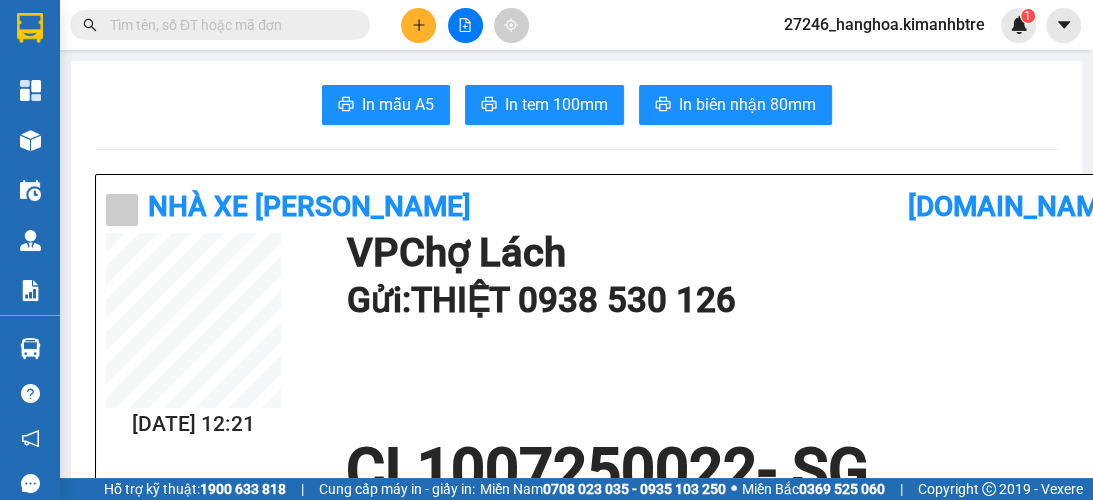 click 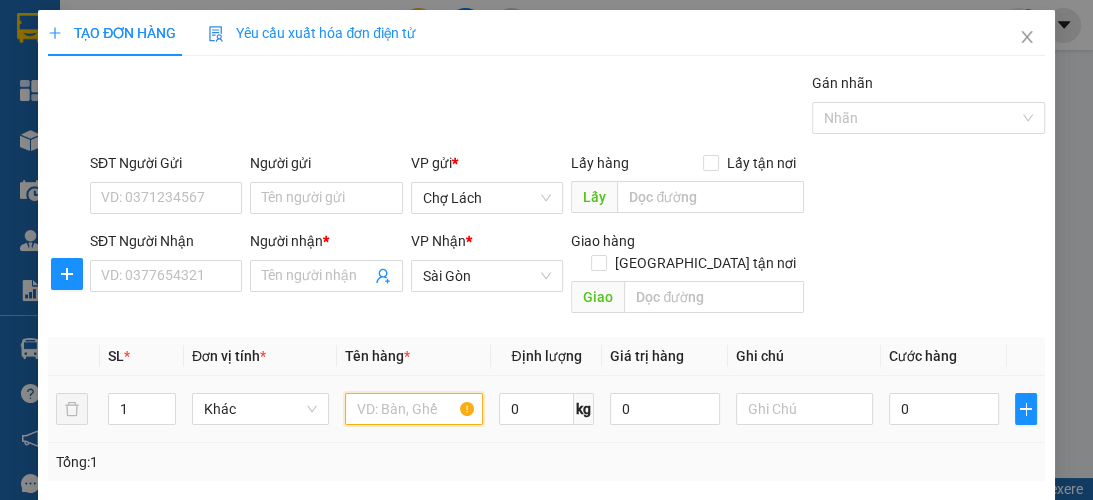 click at bounding box center [413, 409] 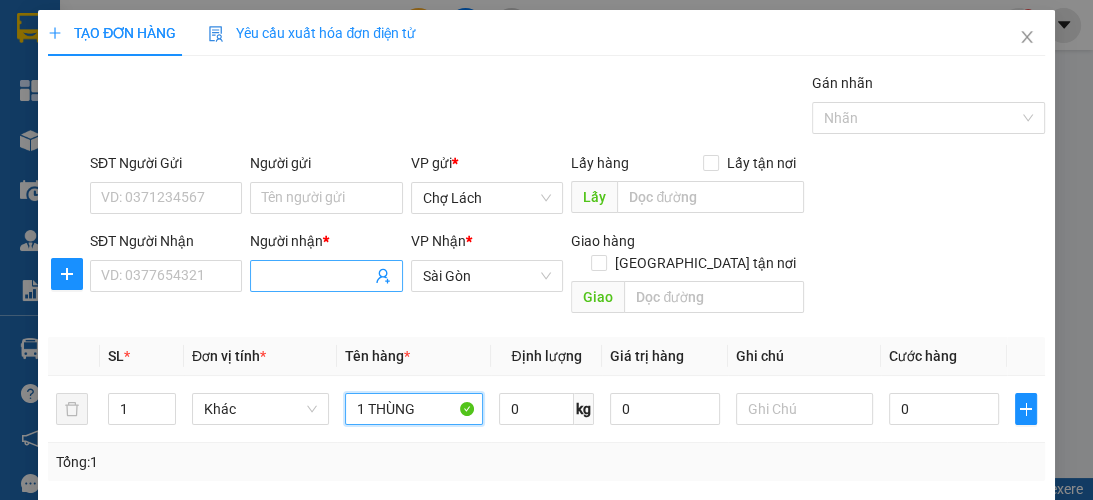 type on "1 THÙNG" 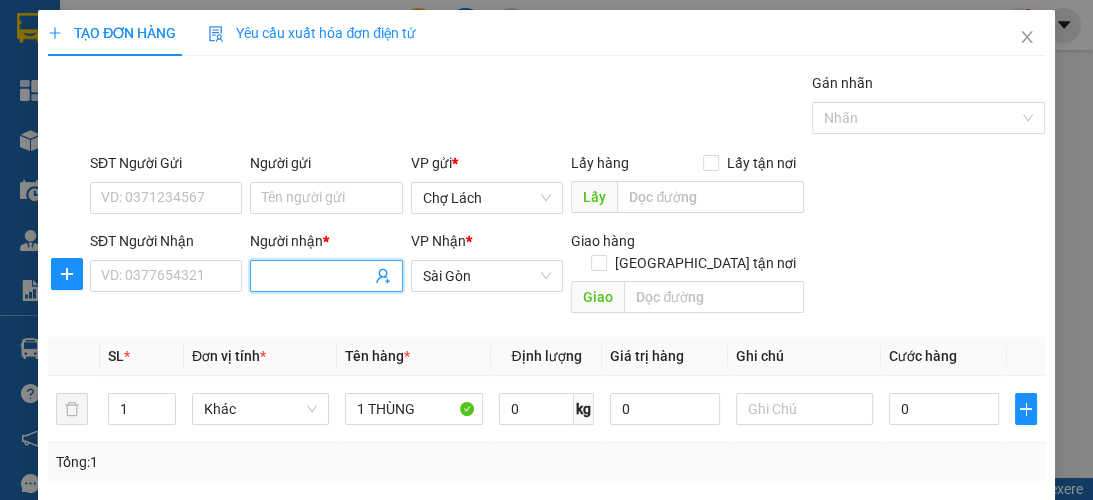 click on "Người nhận  *" at bounding box center (316, 276) 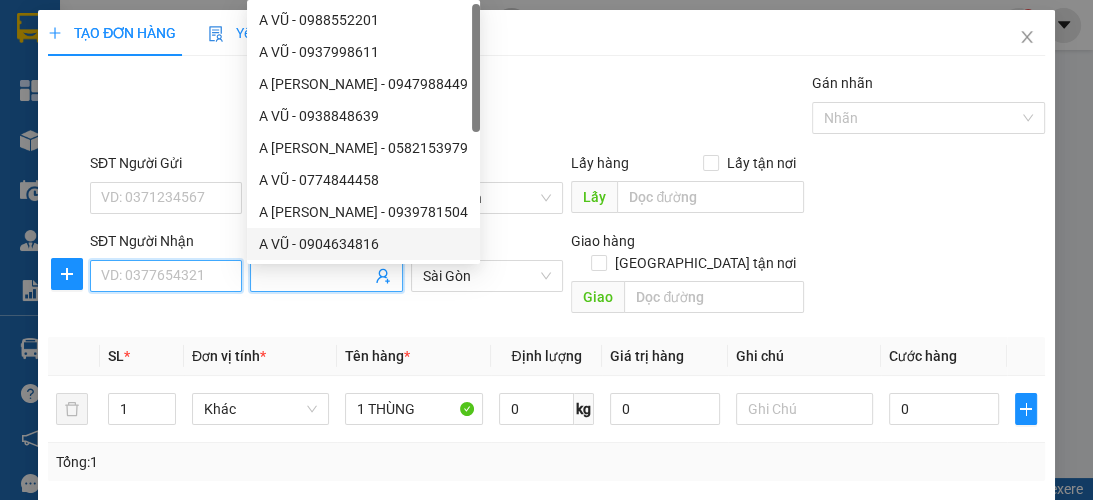 click on "SĐT Người Nhận" at bounding box center (166, 276) 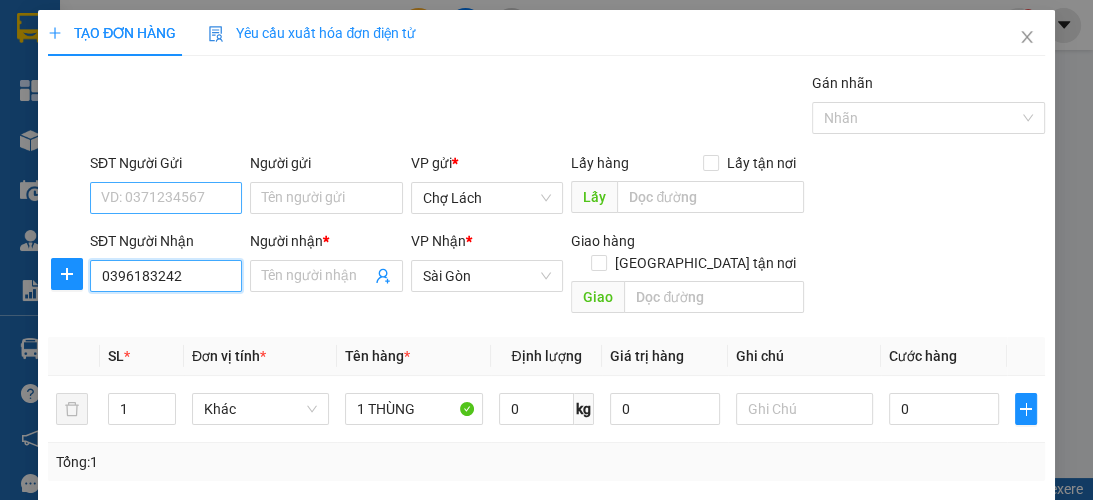 type on "0396183242" 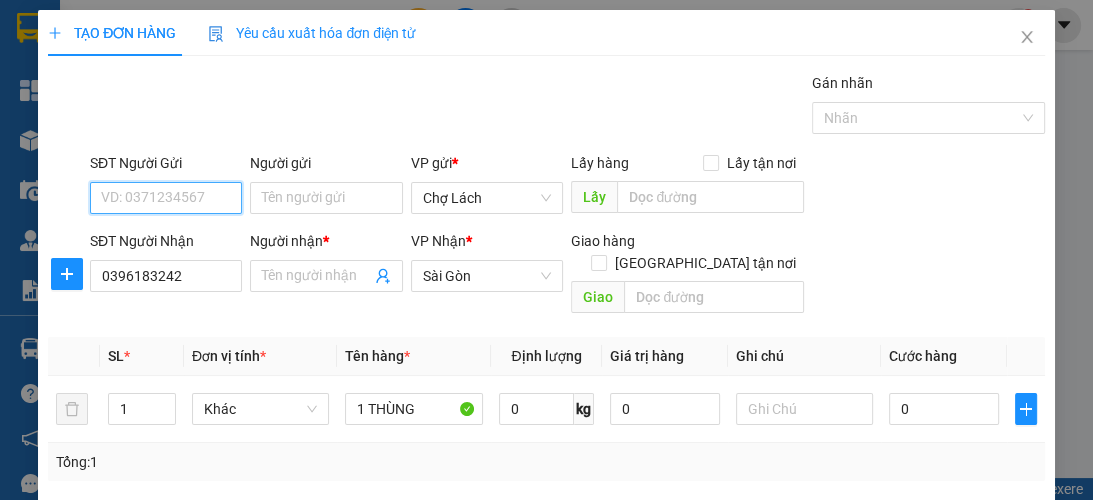 click on "SĐT Người Gửi" at bounding box center [166, 198] 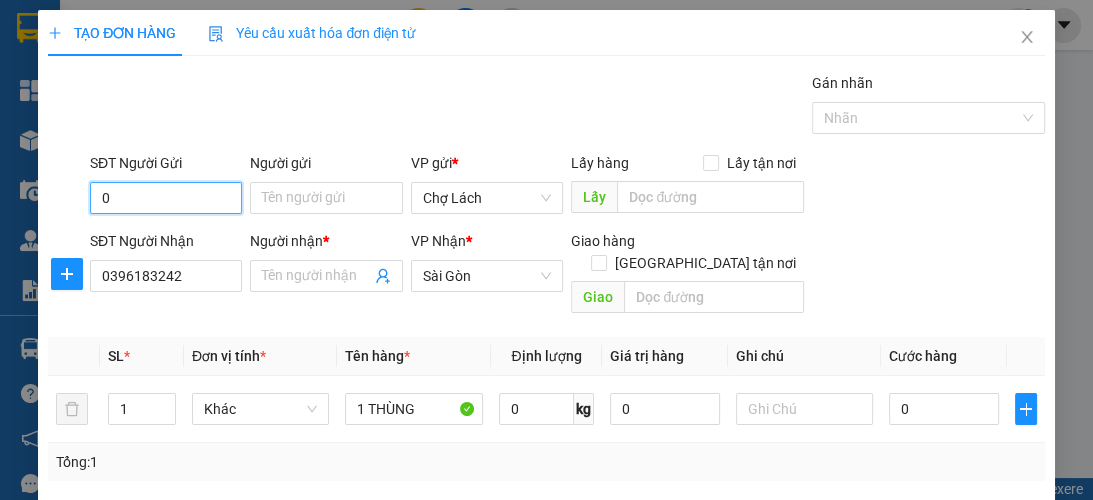 type 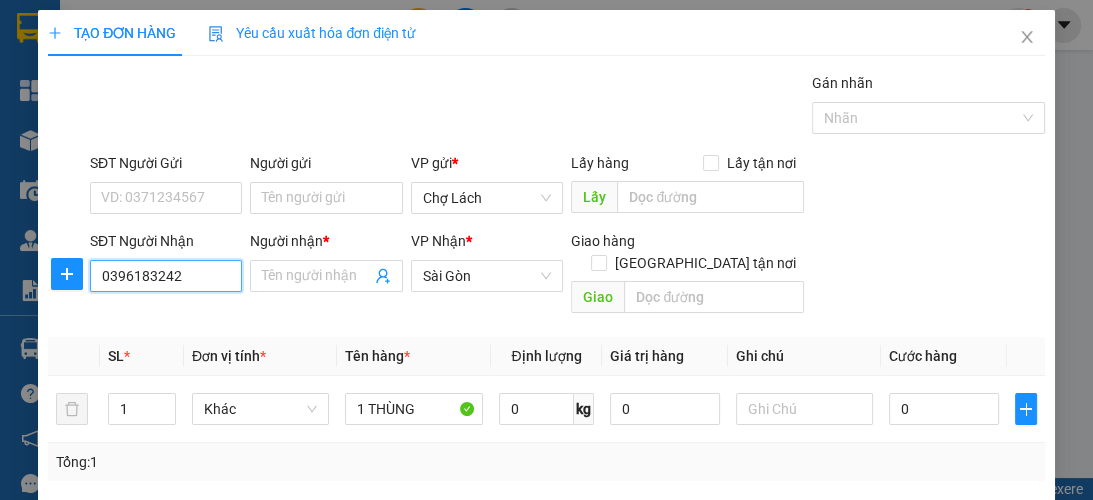 drag, startPoint x: 176, startPoint y: 272, endPoint x: 87, endPoint y: 276, distance: 89.08984 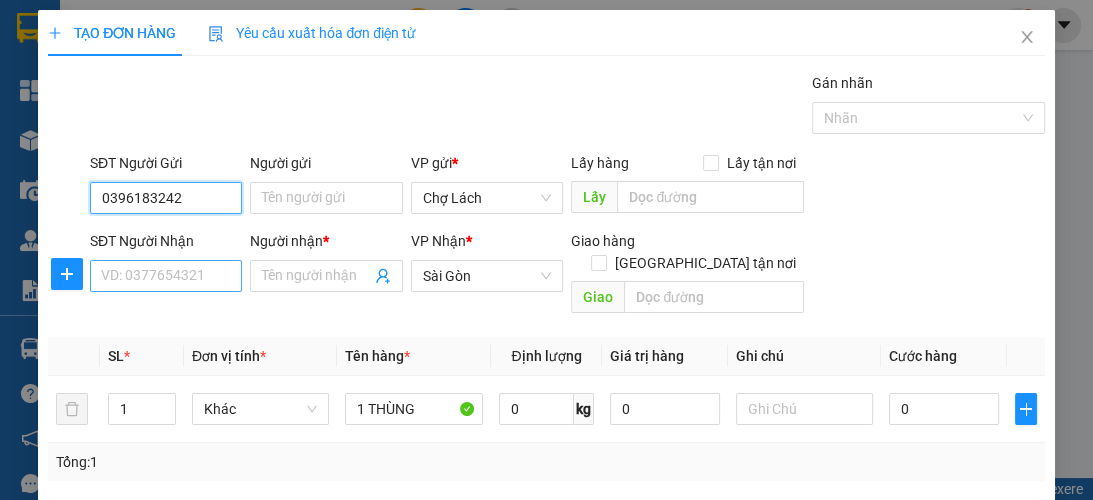 type on "0396183242" 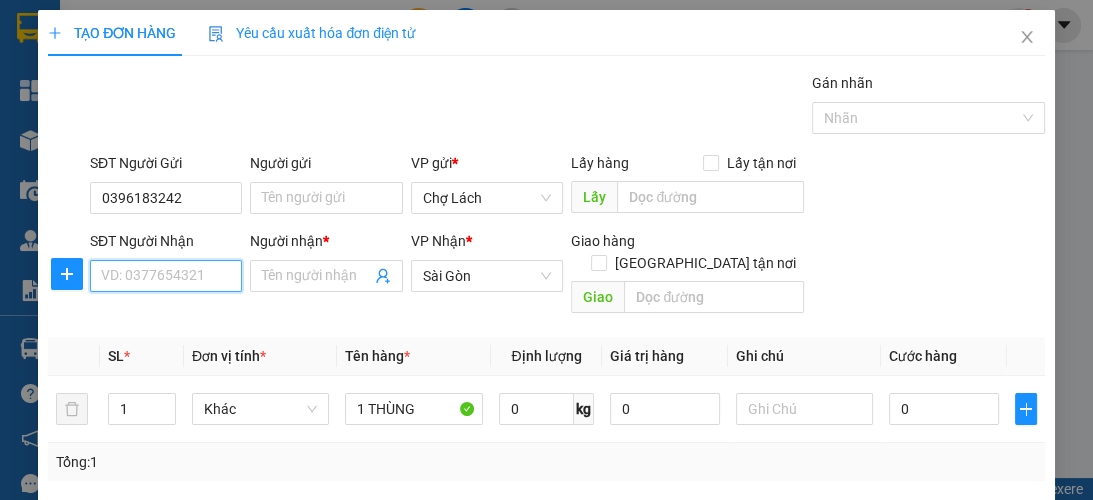 click on "SĐT Người Nhận" at bounding box center (166, 276) 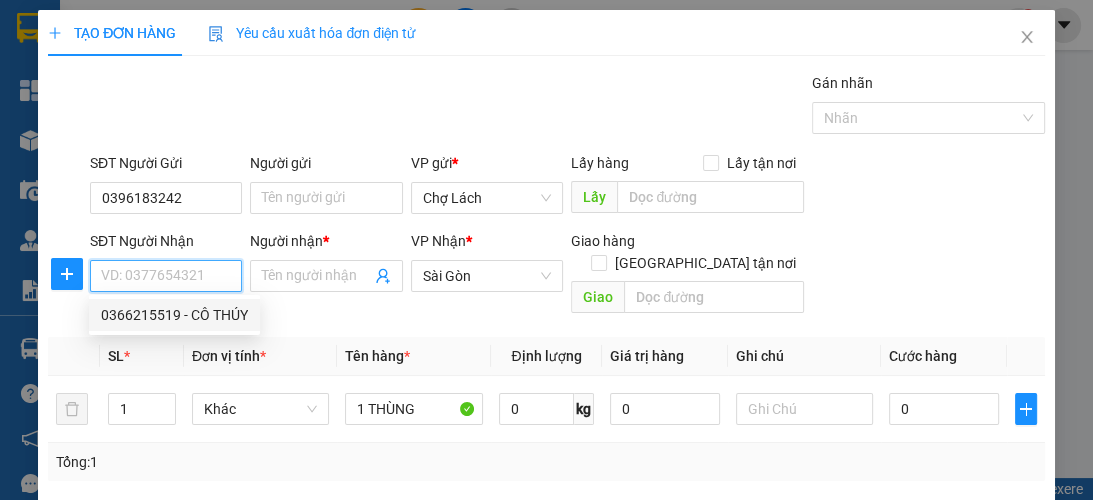 click on "0366215519 - CÔ THÚY" at bounding box center [174, 315] 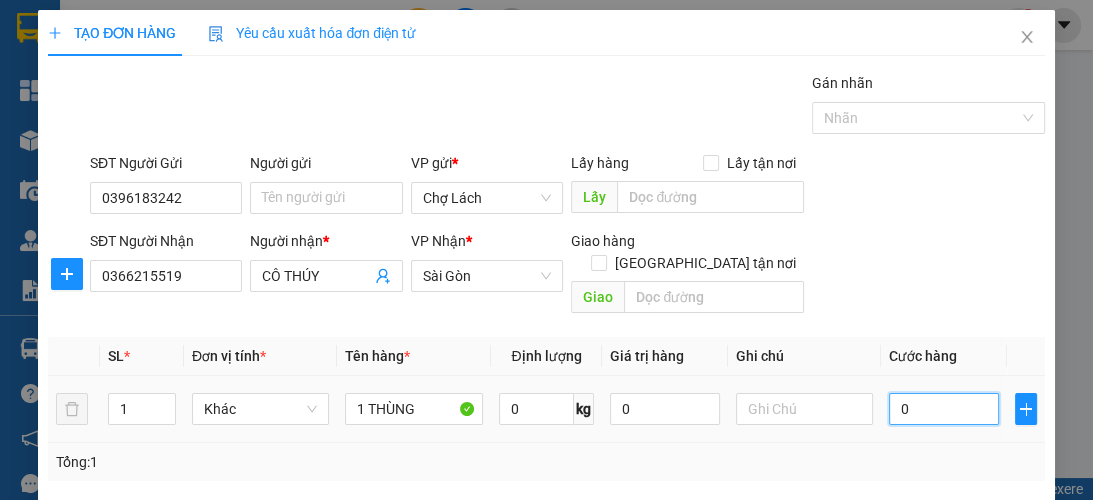 drag, startPoint x: 923, startPoint y: 395, endPoint x: 912, endPoint y: 388, distance: 13.038404 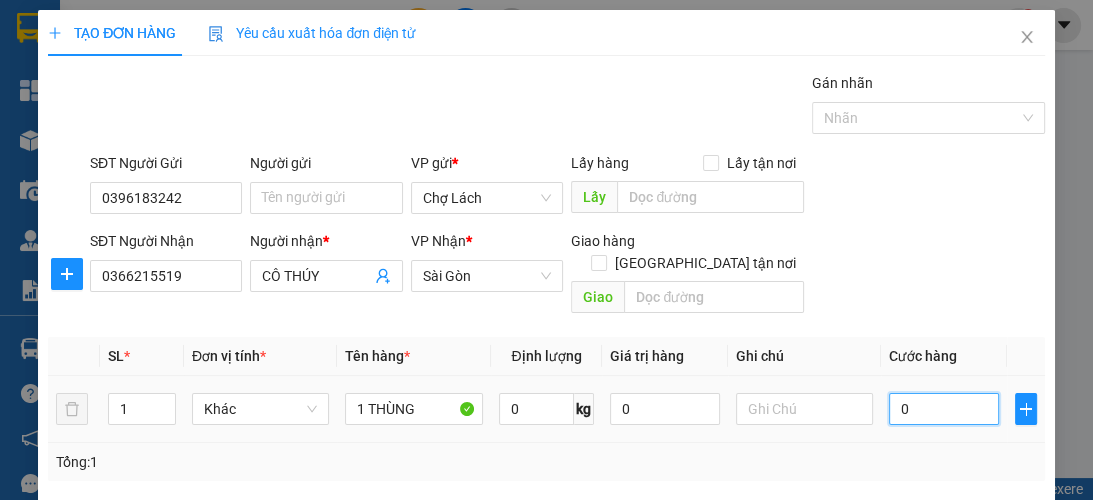 type on "4" 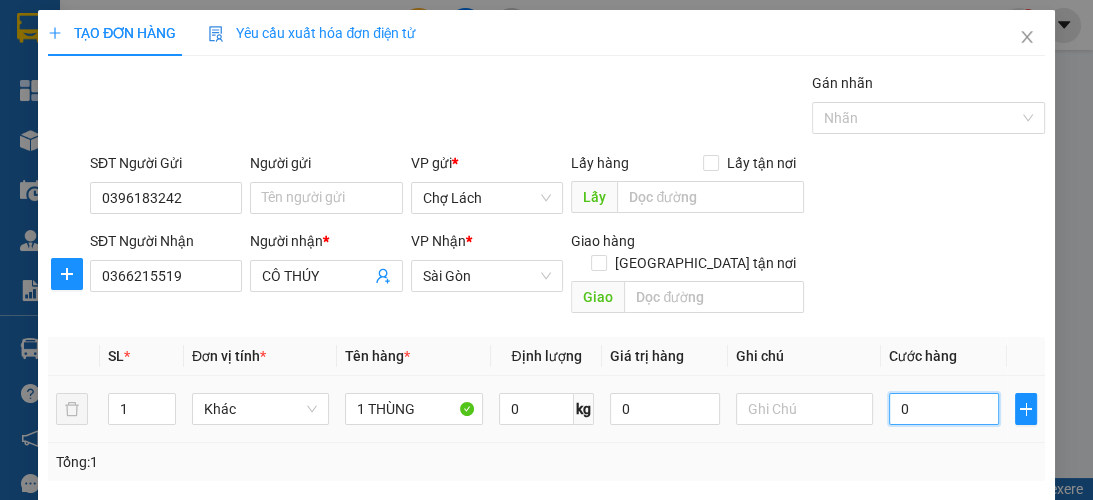 type on "4" 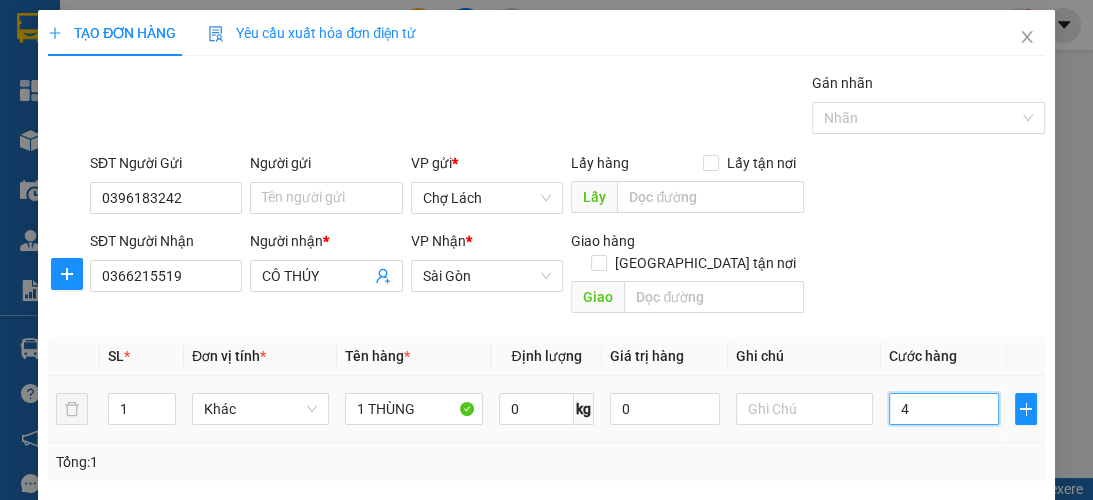 type on "40" 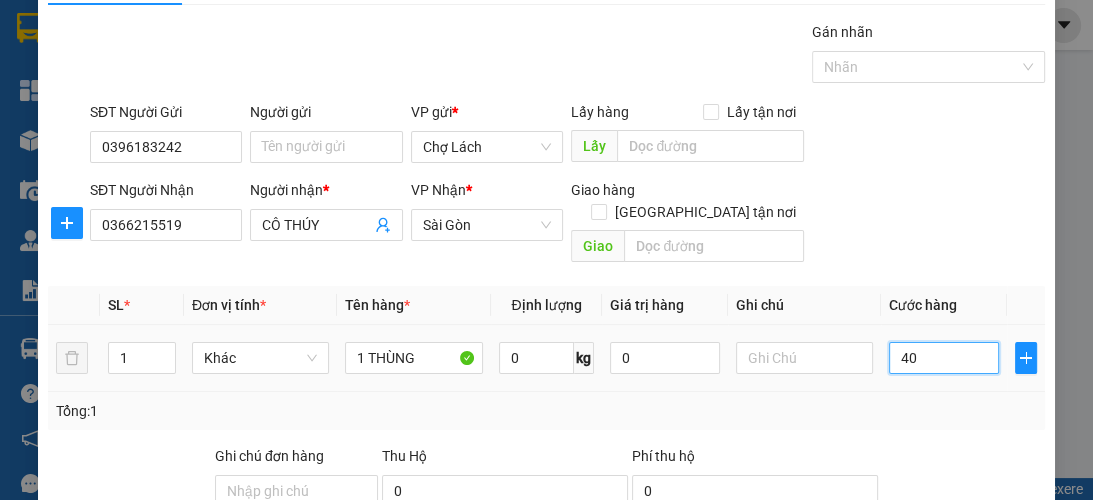 scroll, scrollTop: 186, scrollLeft: 0, axis: vertical 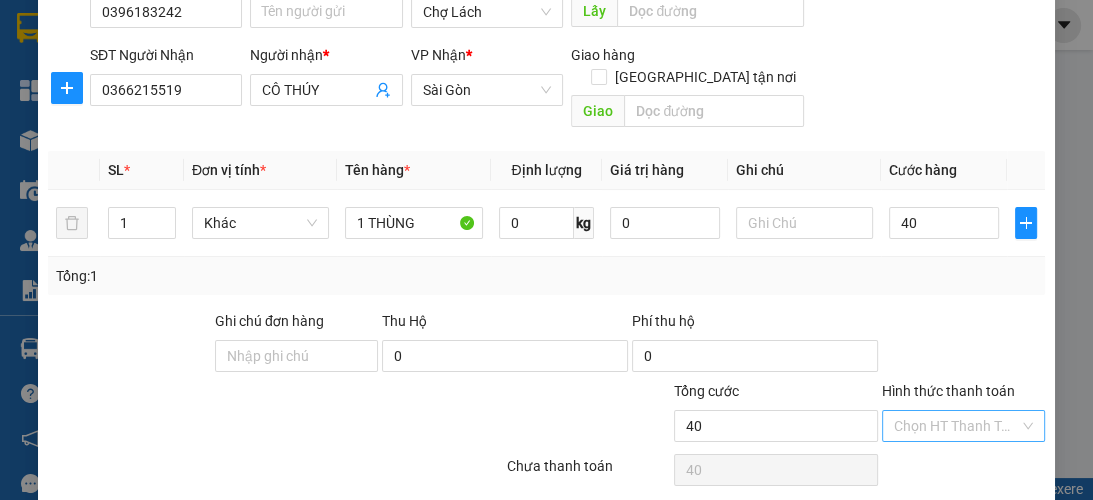 click on "Hình thức thanh toán" at bounding box center (956, 426) 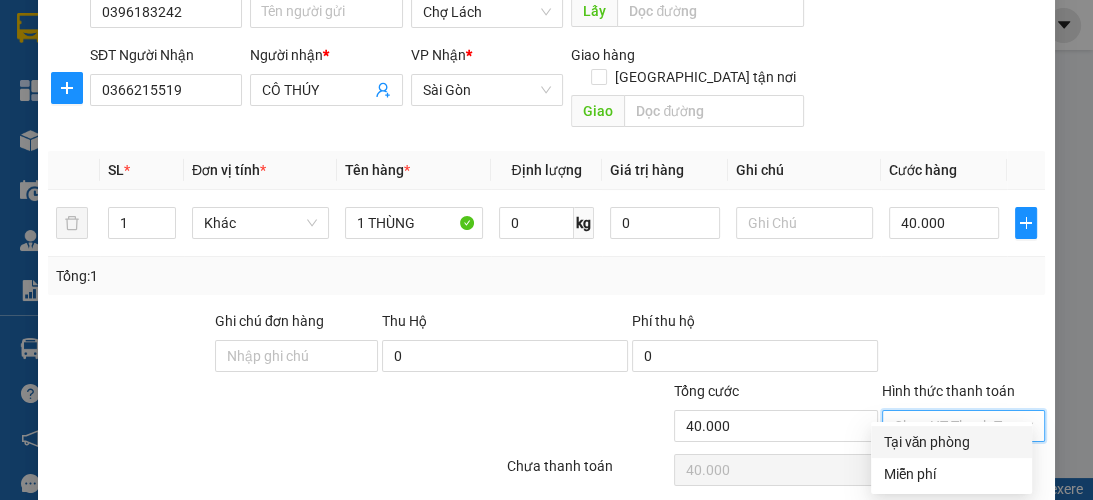click on "Tại văn phòng" at bounding box center (951, 442) 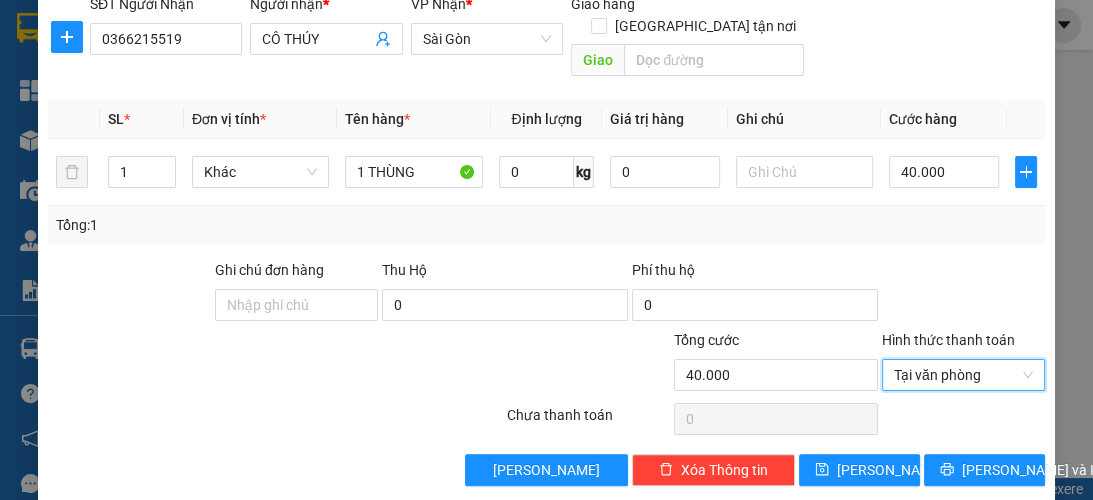 scroll, scrollTop: 238, scrollLeft: 0, axis: vertical 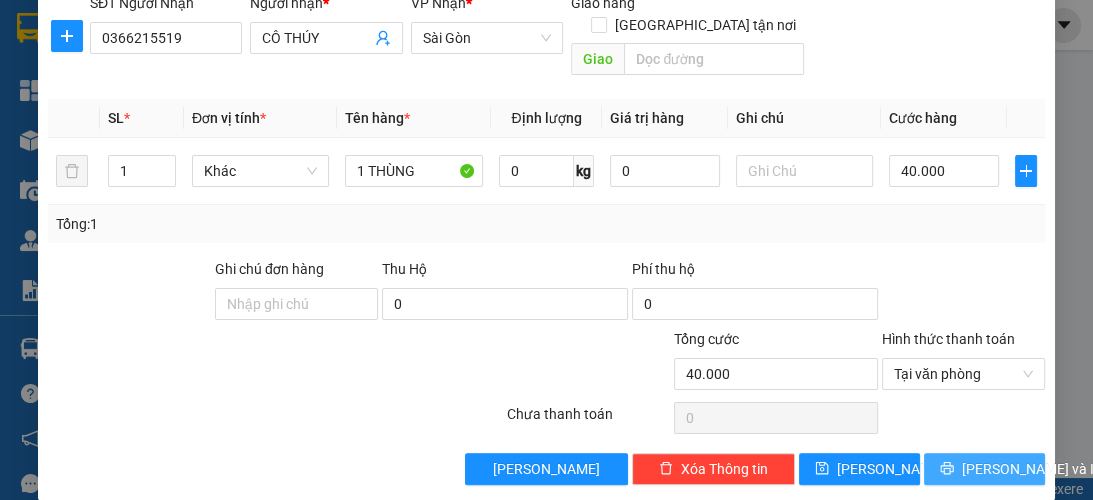 click on "[PERSON_NAME] và In" at bounding box center (1032, 469) 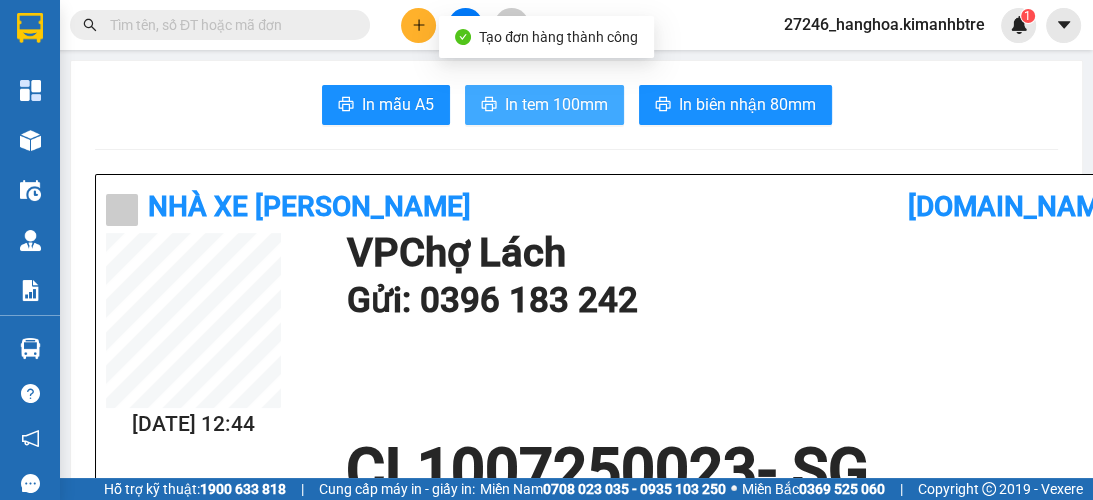 click on "In tem 100mm" at bounding box center (556, 104) 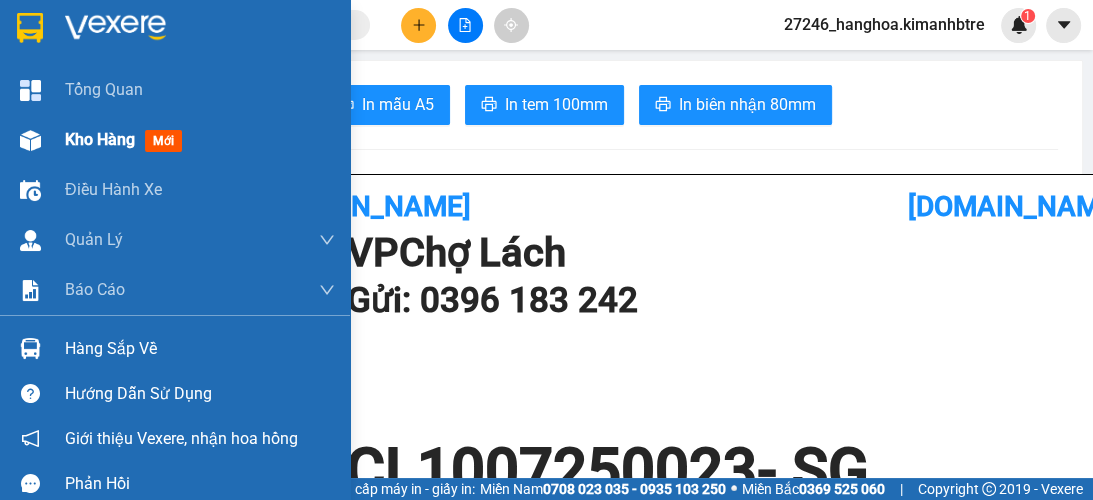 click on "Kho hàng" at bounding box center (100, 139) 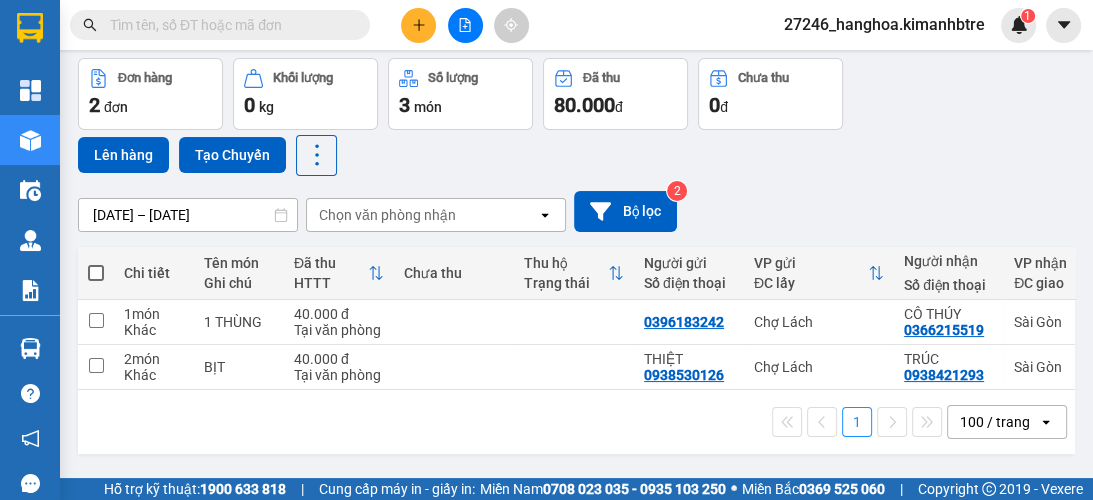 scroll, scrollTop: 92, scrollLeft: 0, axis: vertical 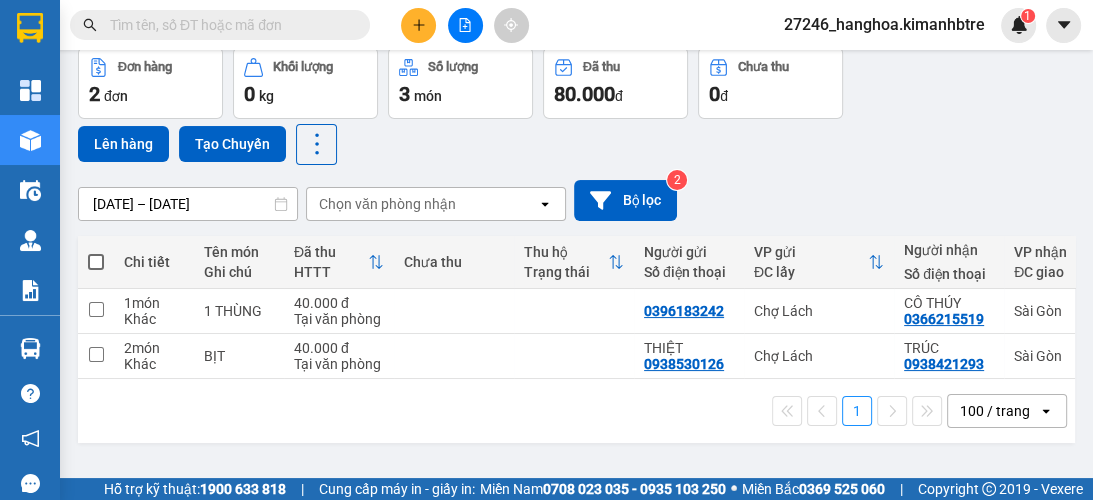 click 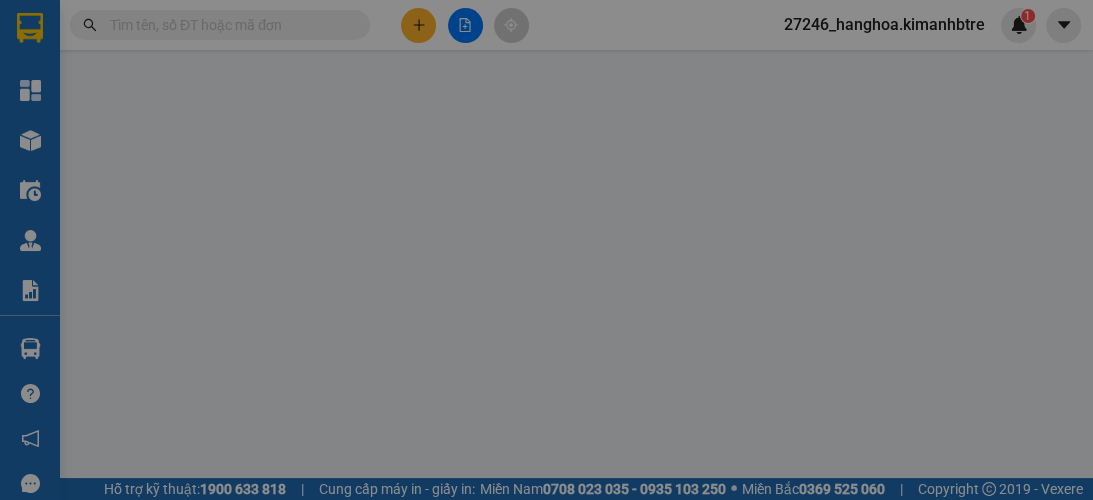 scroll, scrollTop: 0, scrollLeft: 0, axis: both 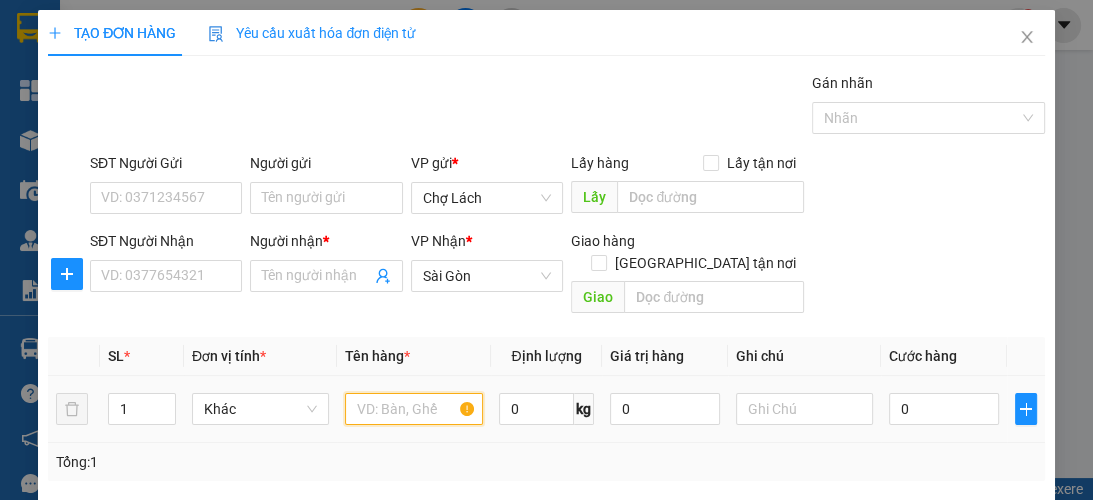 click at bounding box center [413, 409] 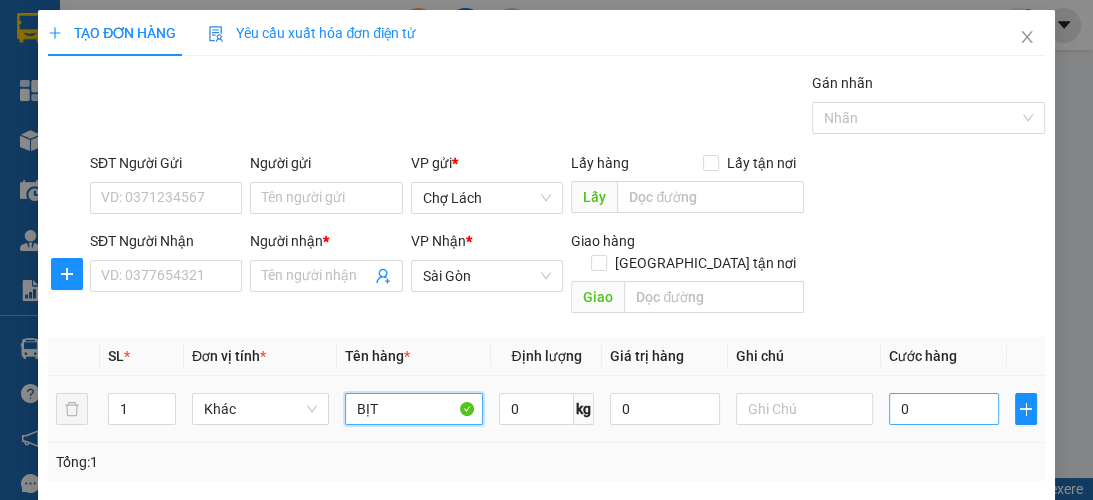 type on "BỊT" 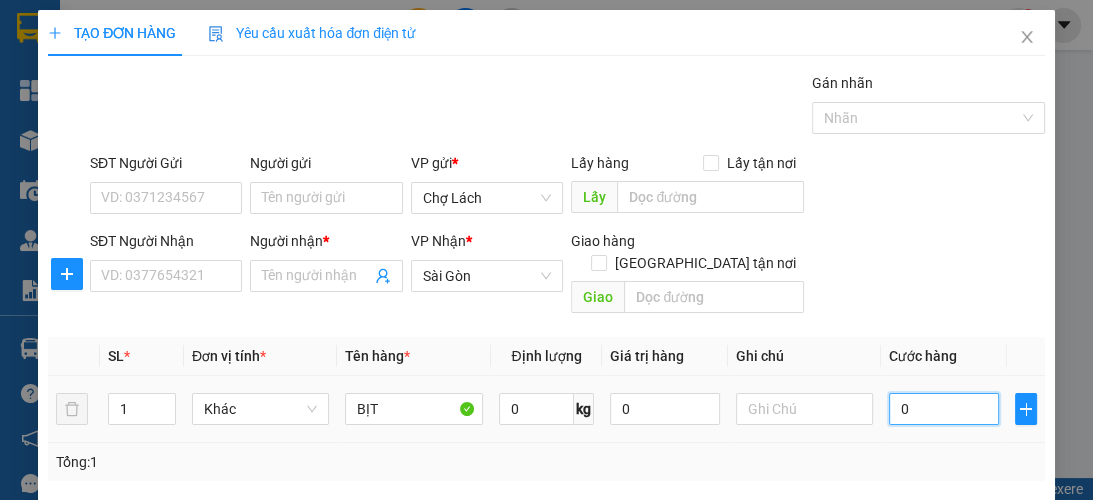 click on "0" at bounding box center (944, 409) 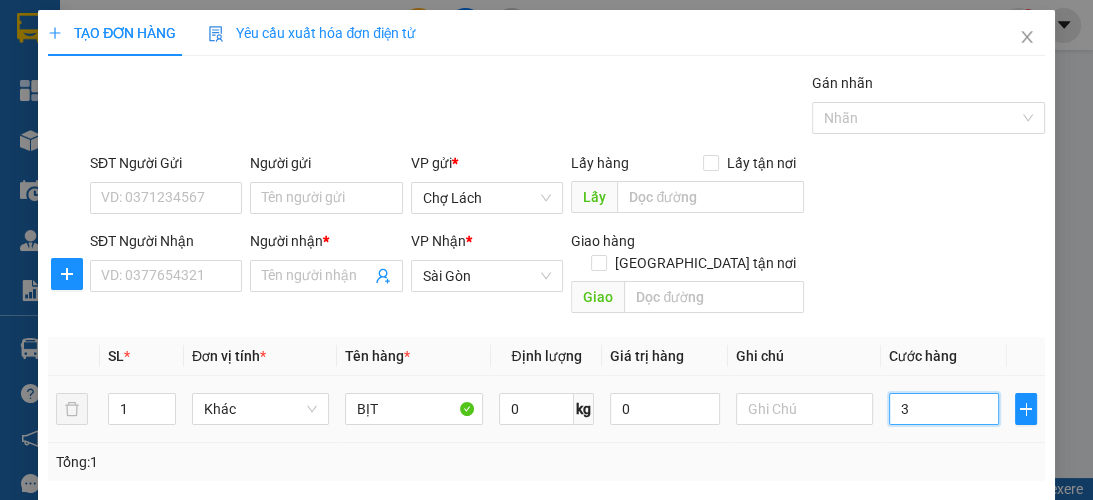 type on "30" 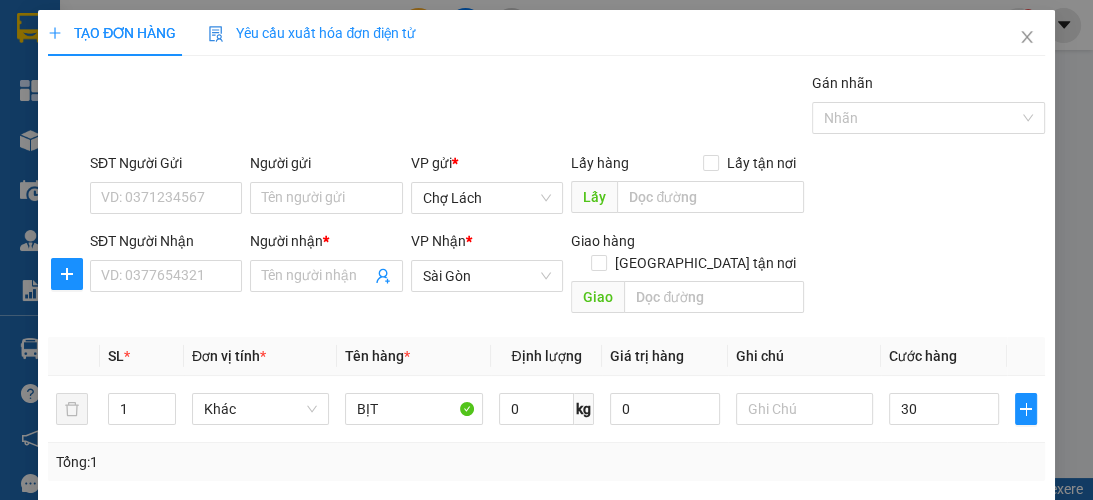 type on "30.000" 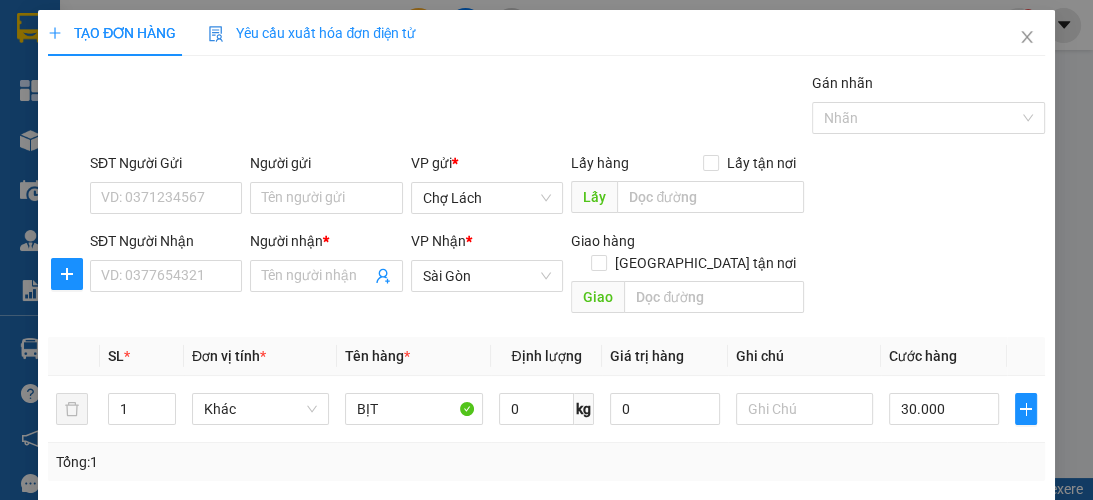 click on "Cước hàng" at bounding box center (944, 356) 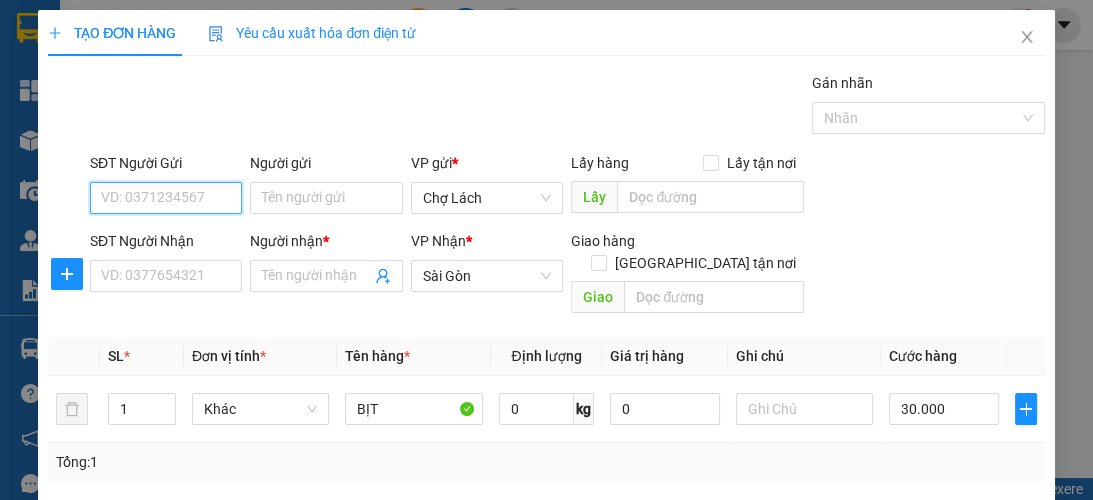 click on "SĐT Người Gửi" at bounding box center (166, 198) 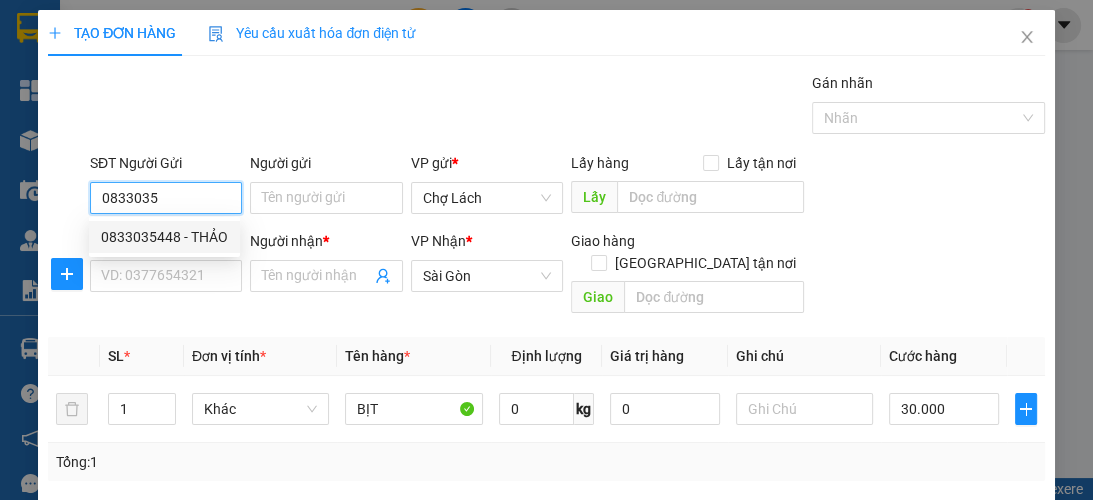 click on "0833035448 - THẢO" at bounding box center [164, 237] 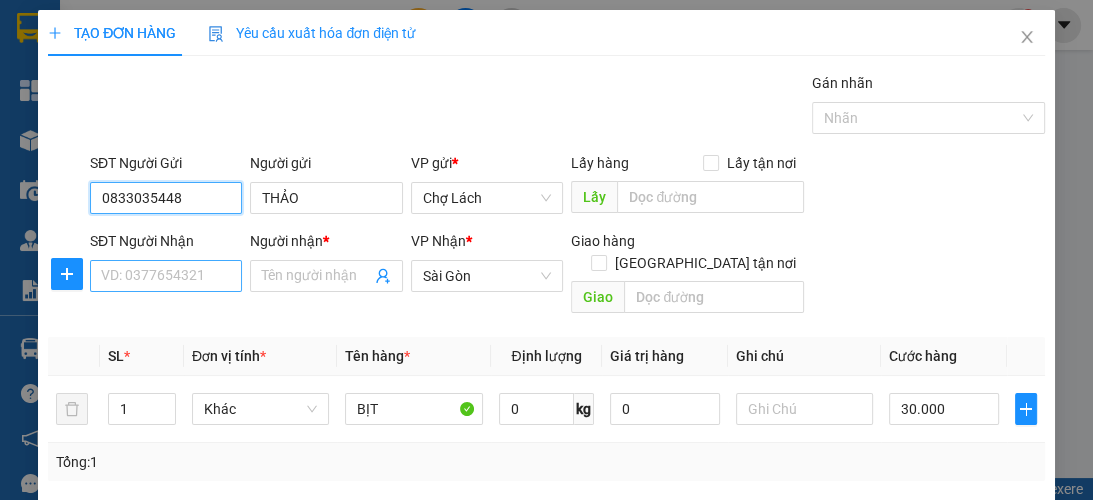 type on "0833035448" 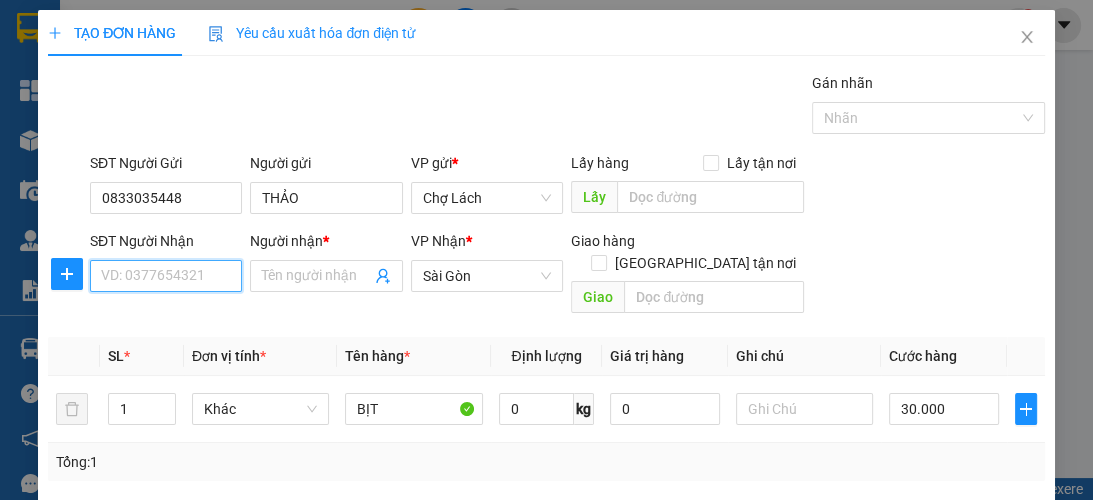 click on "SĐT Người Nhận" at bounding box center (166, 276) 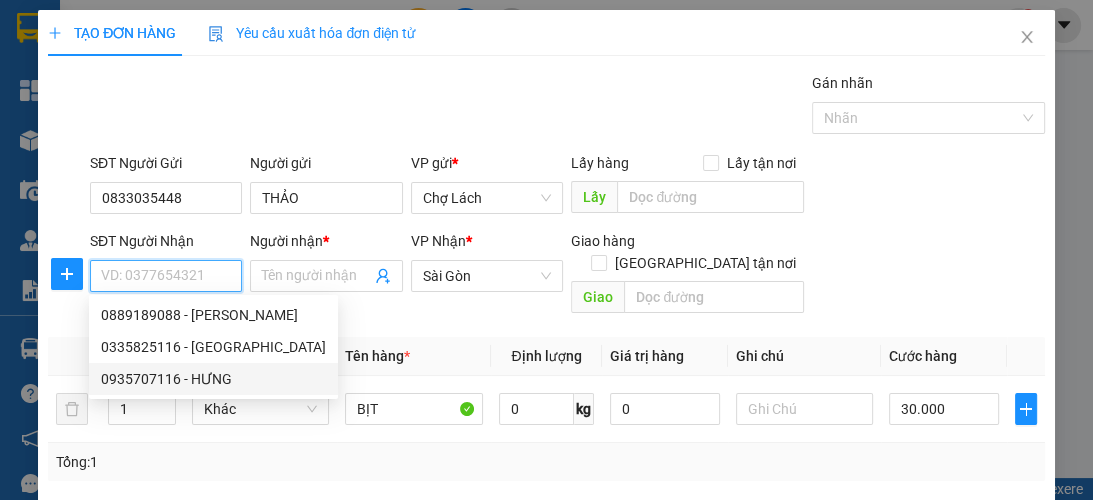 click on "0935707116 - HƯNG" at bounding box center (213, 379) 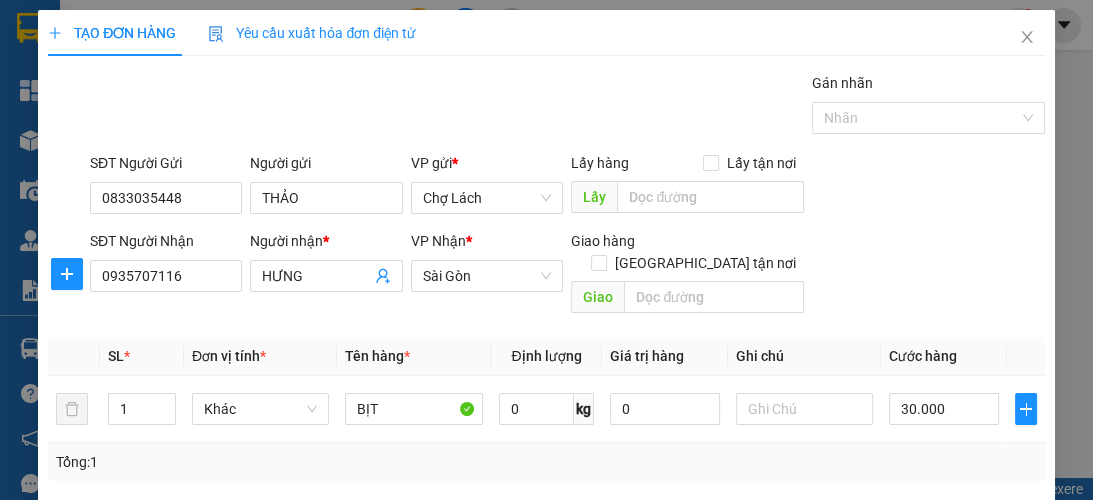 click on "SĐT Người Gửi 0833035448 Người gửi THẢO VP gửi  * Chợ Lách Lấy hàng Lấy tận nơi Lấy" at bounding box center [567, 187] 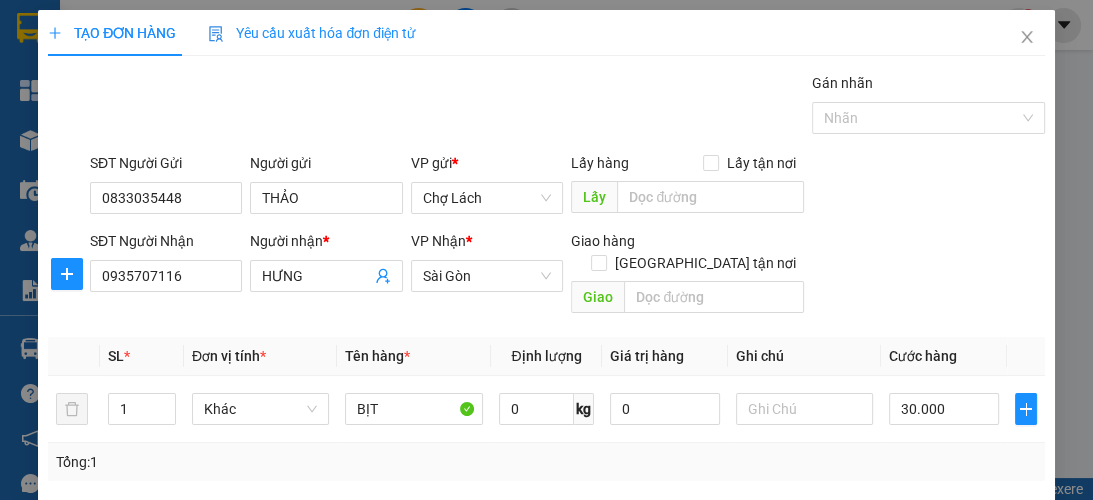 scroll, scrollTop: 238, scrollLeft: 0, axis: vertical 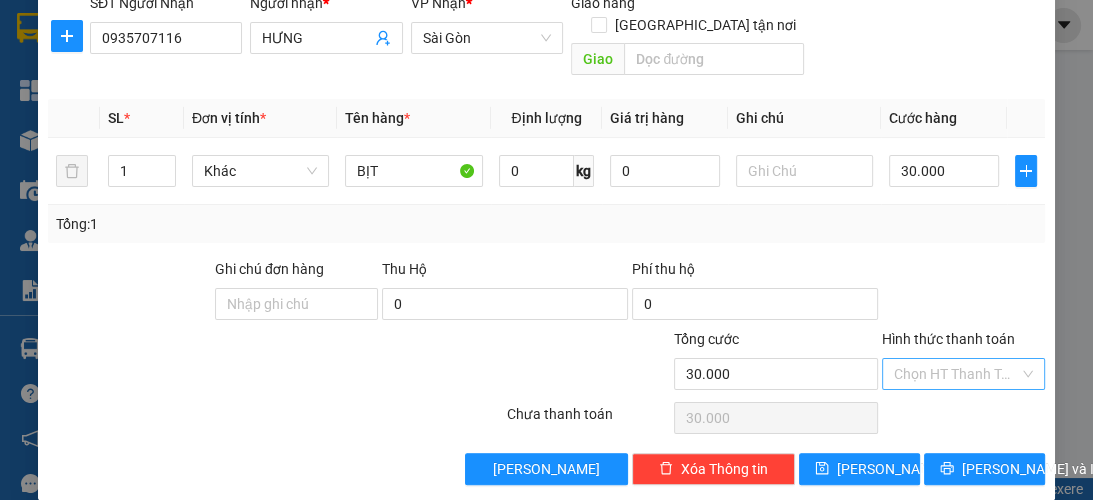 click on "Hình thức thanh toán" at bounding box center [956, 374] 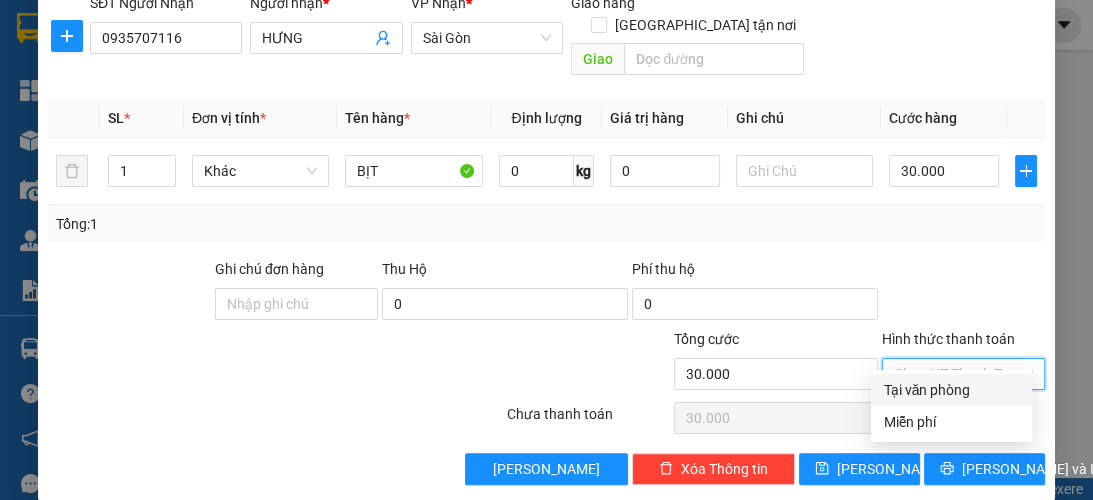 click on "Tại văn phòng" at bounding box center (951, 390) 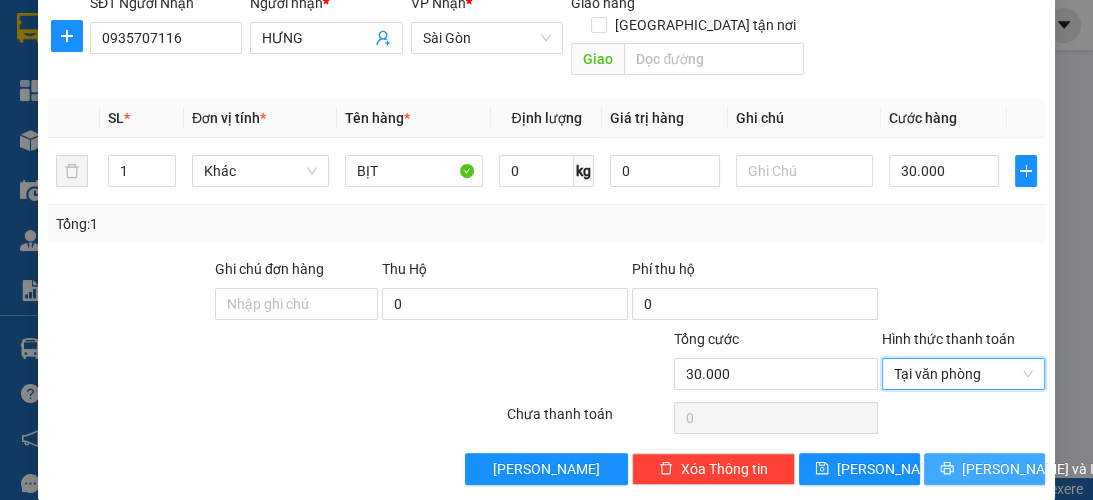 click on "[PERSON_NAME] và In" at bounding box center (984, 469) 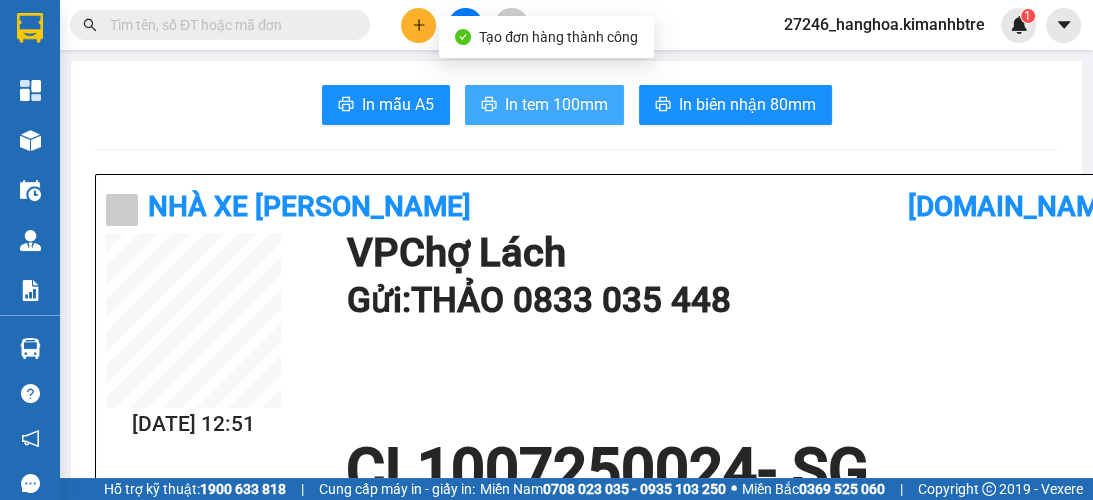 click on "In tem 100mm" at bounding box center [556, 104] 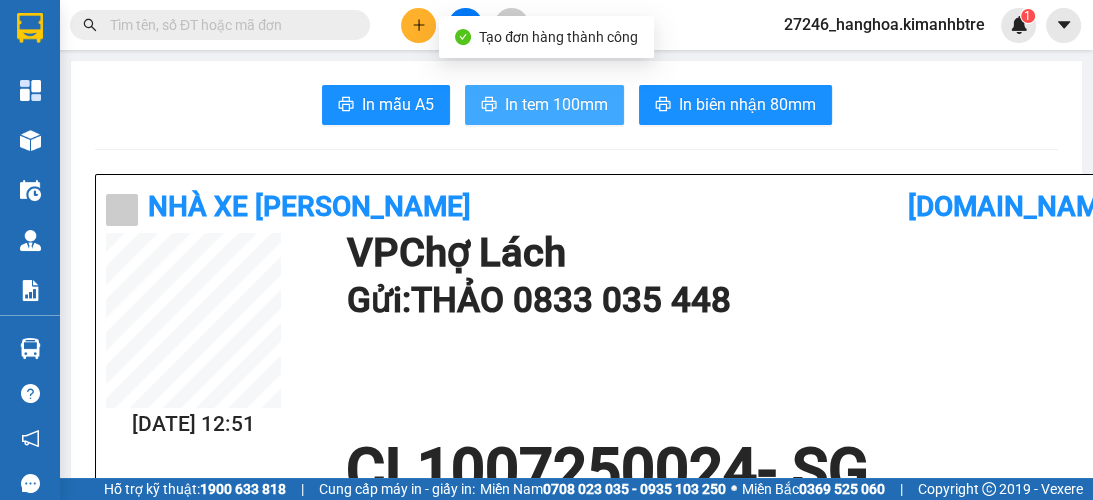 scroll, scrollTop: 0, scrollLeft: 0, axis: both 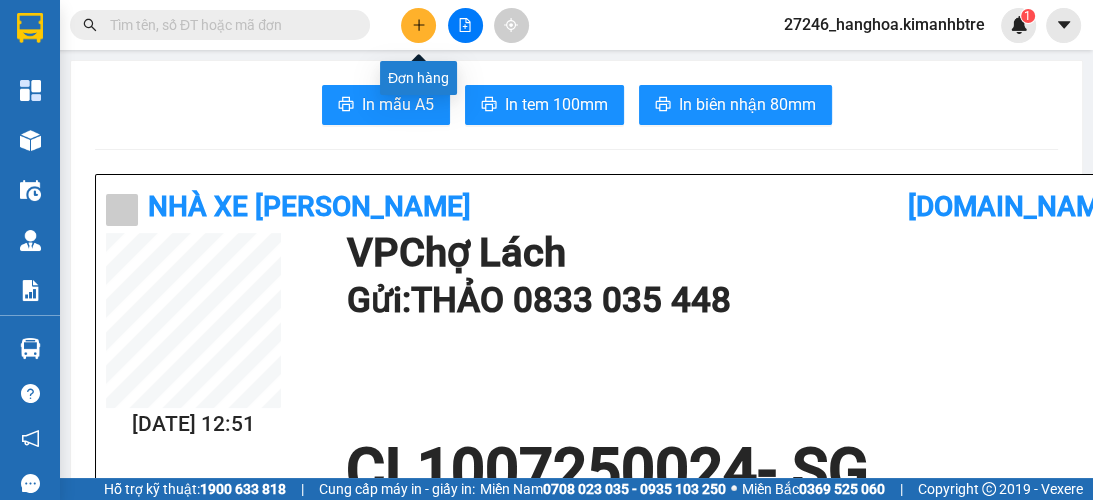click at bounding box center (418, 25) 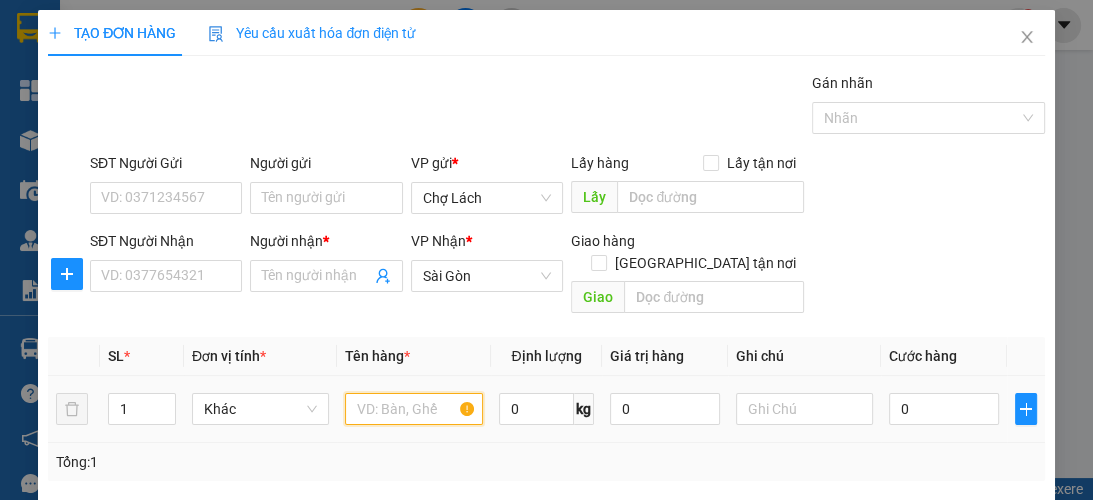 click at bounding box center [413, 409] 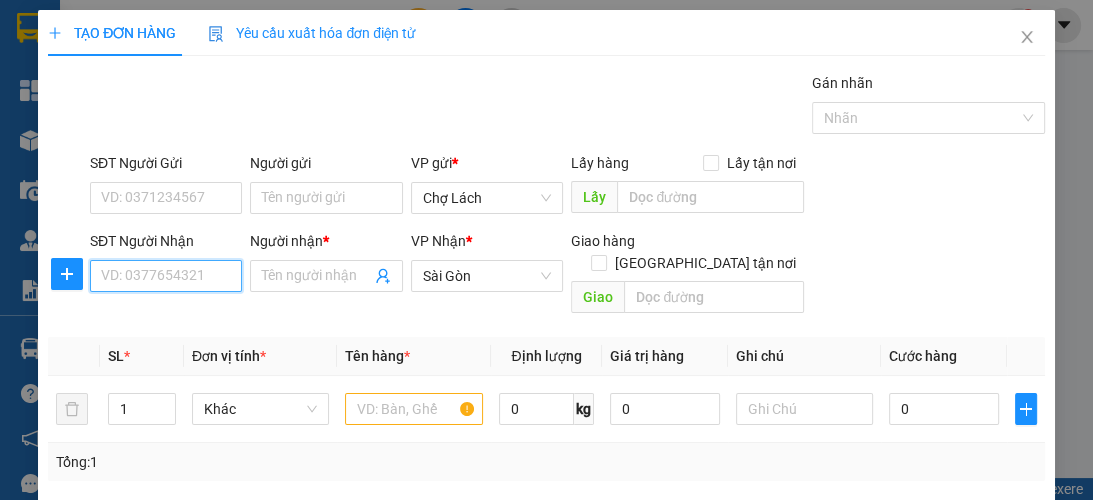 click on "SĐT Người Nhận" at bounding box center (166, 276) 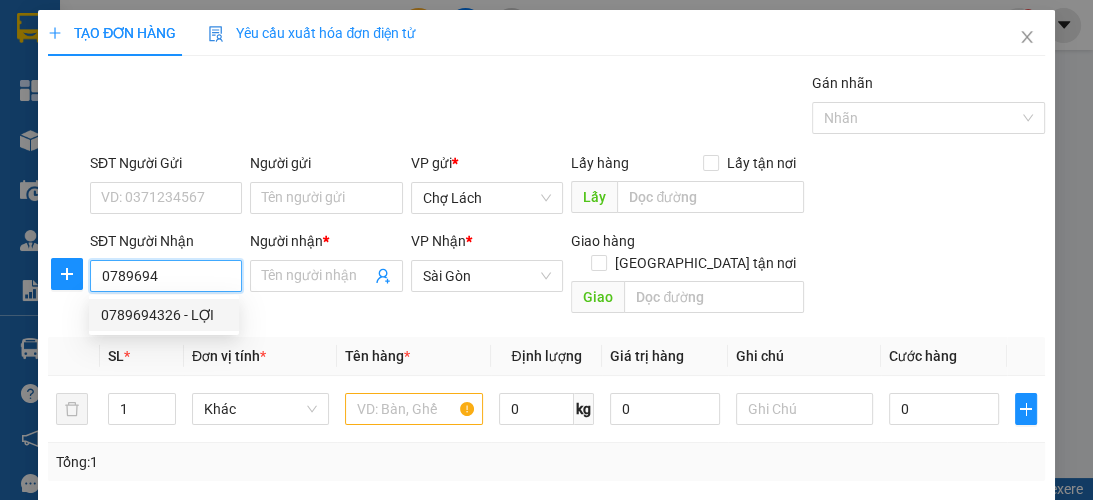 click on "0789694326 - LỢI" at bounding box center (164, 315) 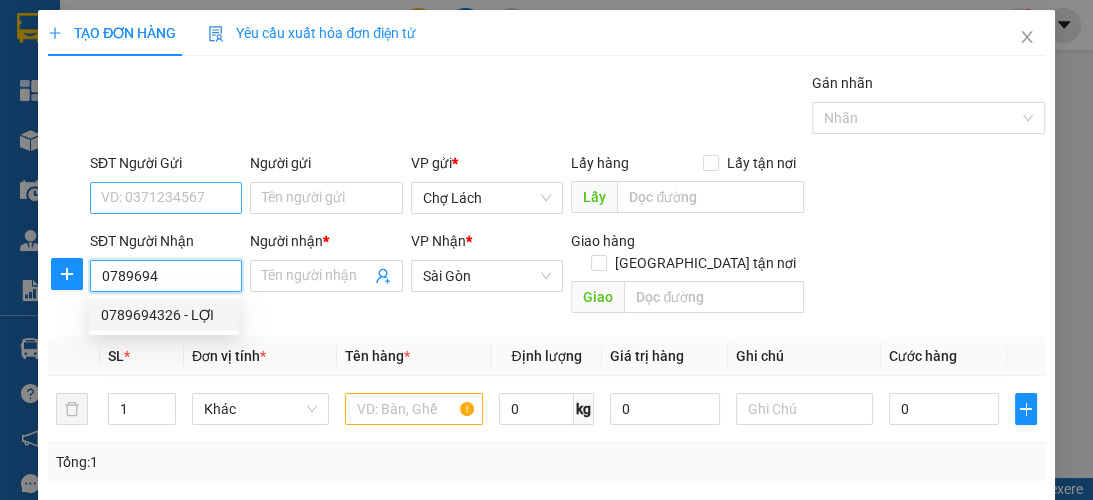type on "0789694326" 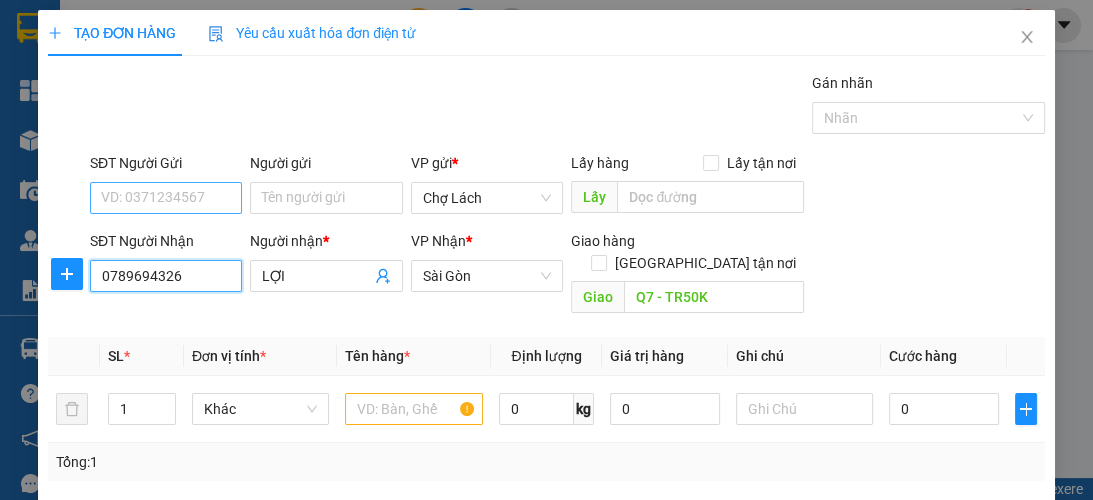 type on "0789694326" 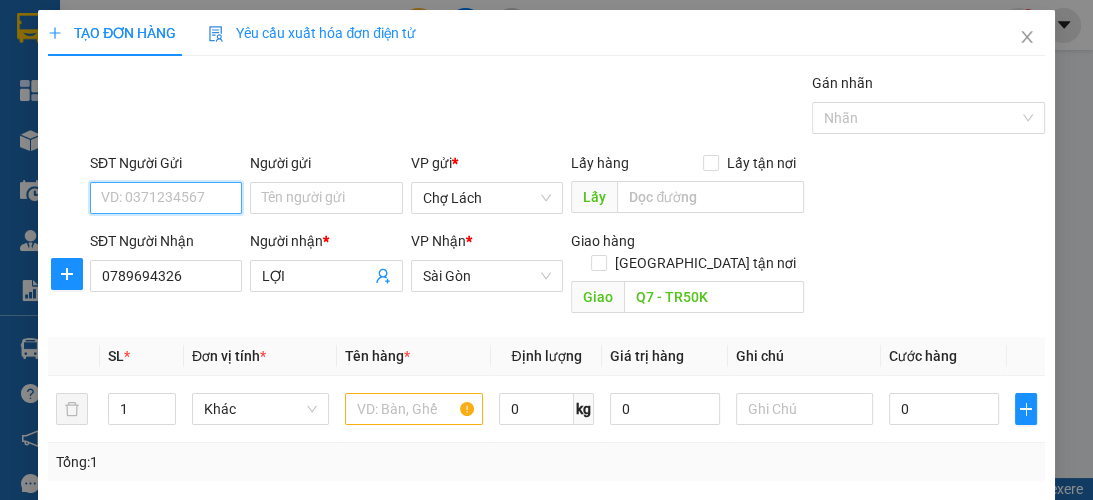 click on "SĐT Người Gửi" at bounding box center (166, 198) 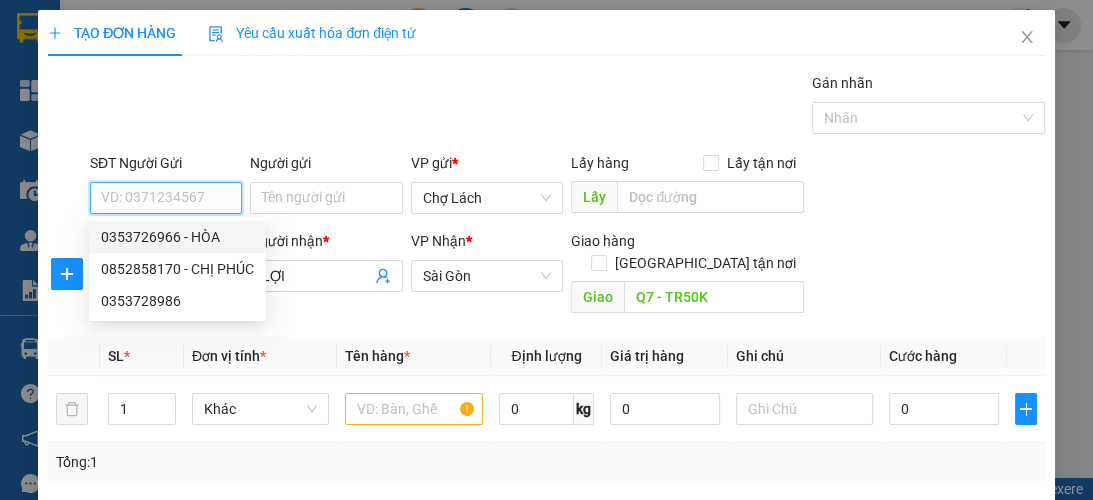 click on "0353726966 - HÒA" at bounding box center [177, 237] 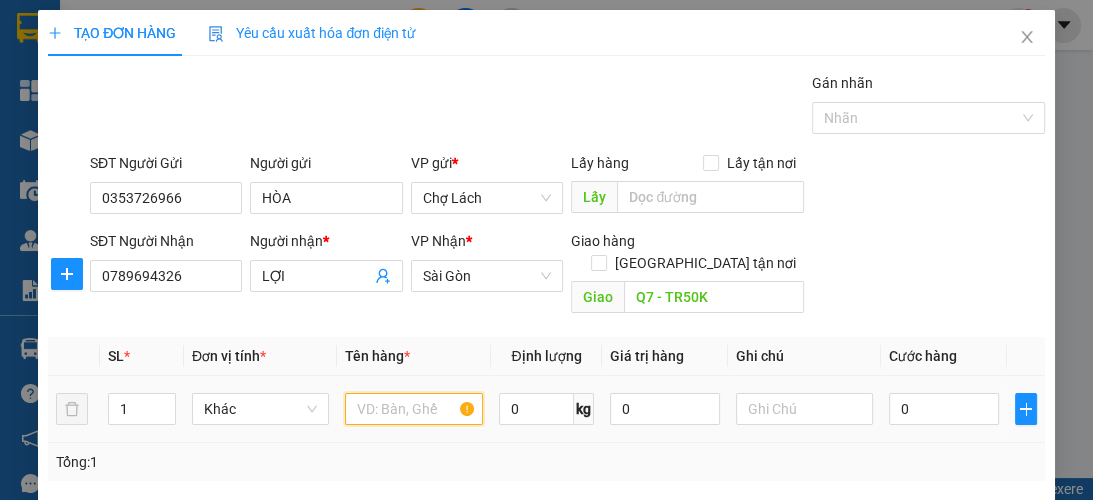 click at bounding box center (413, 409) 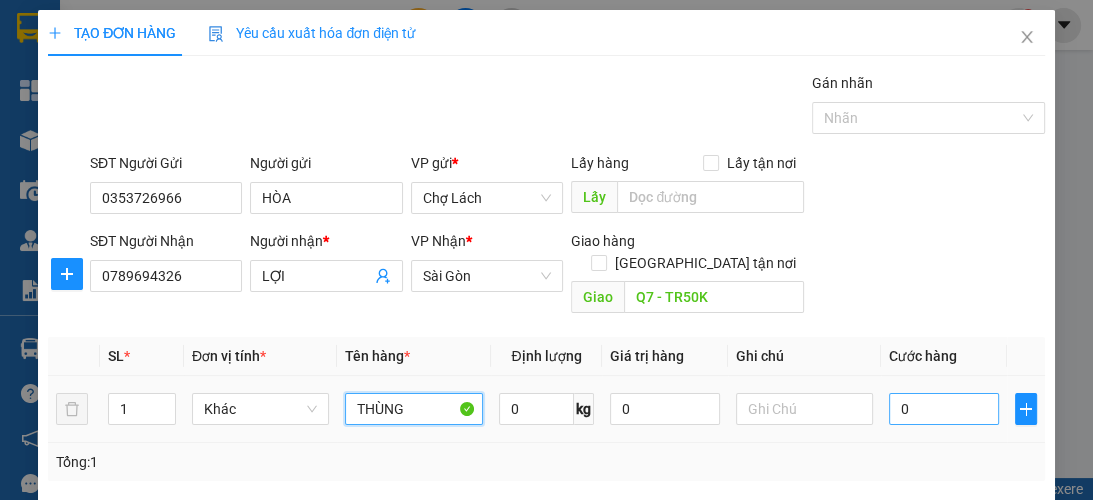 type on "THÙNG" 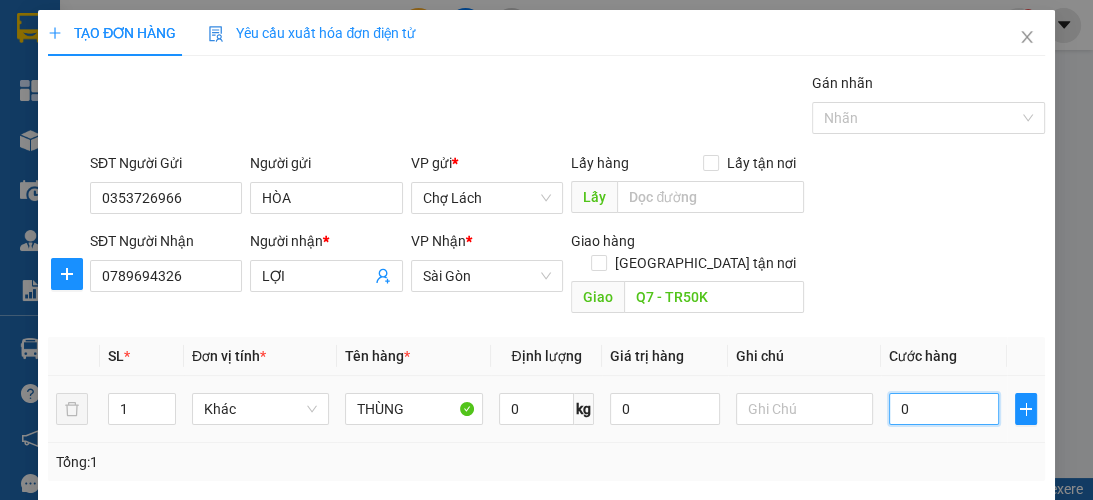 click on "0" at bounding box center [944, 409] 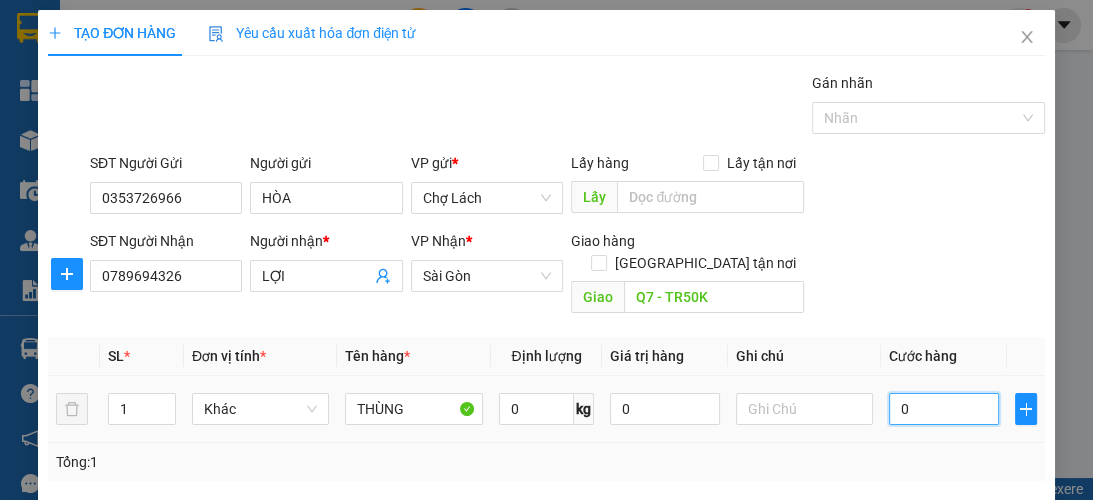 type on "5" 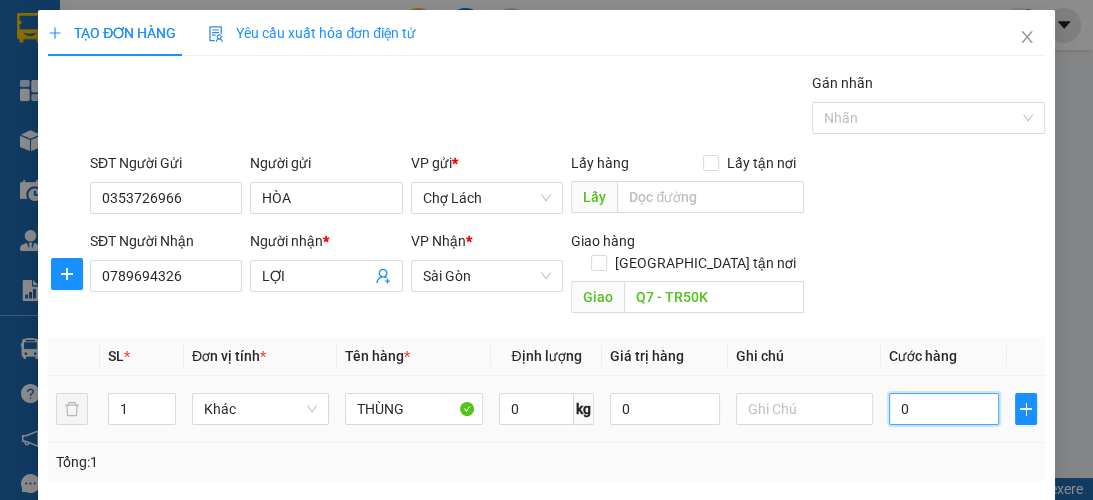type on "5" 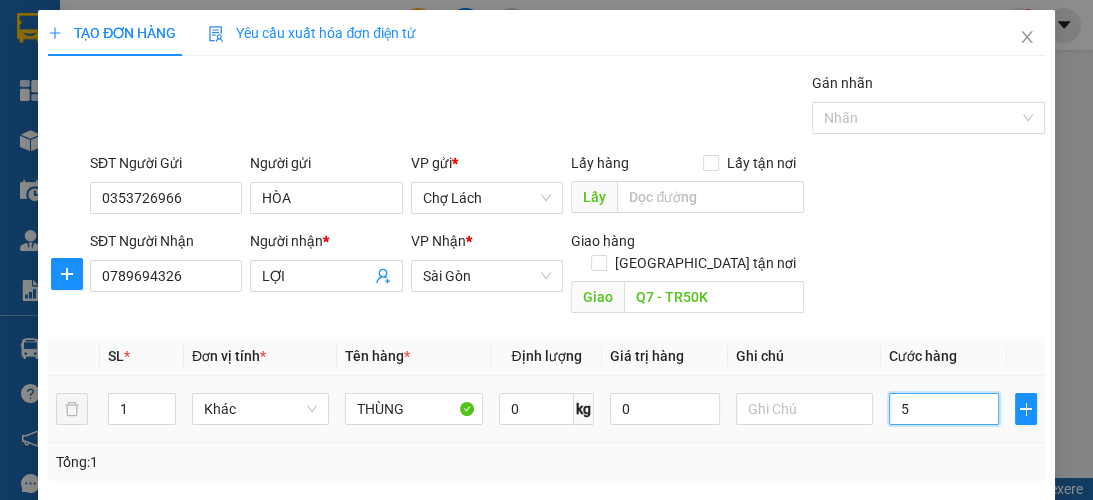 type on "50" 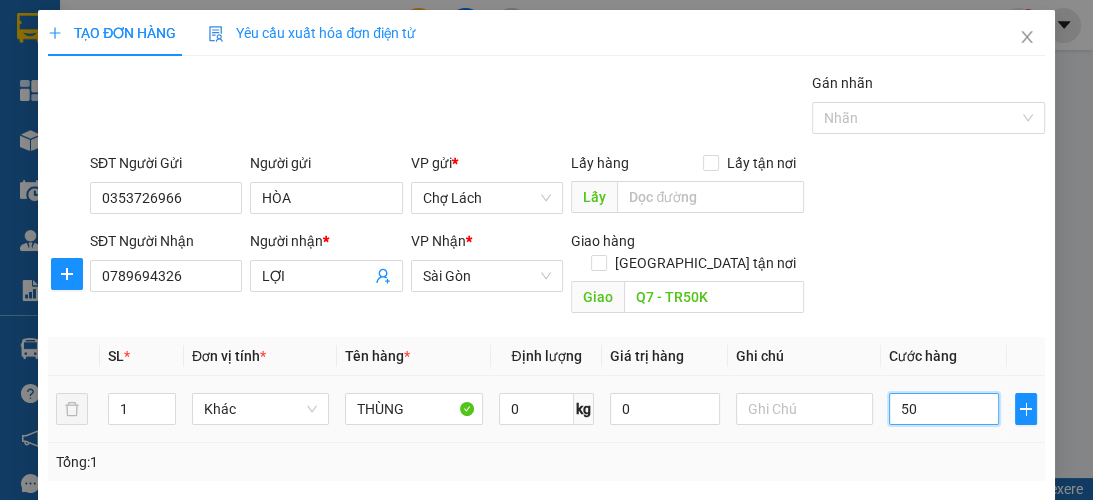 type on "50" 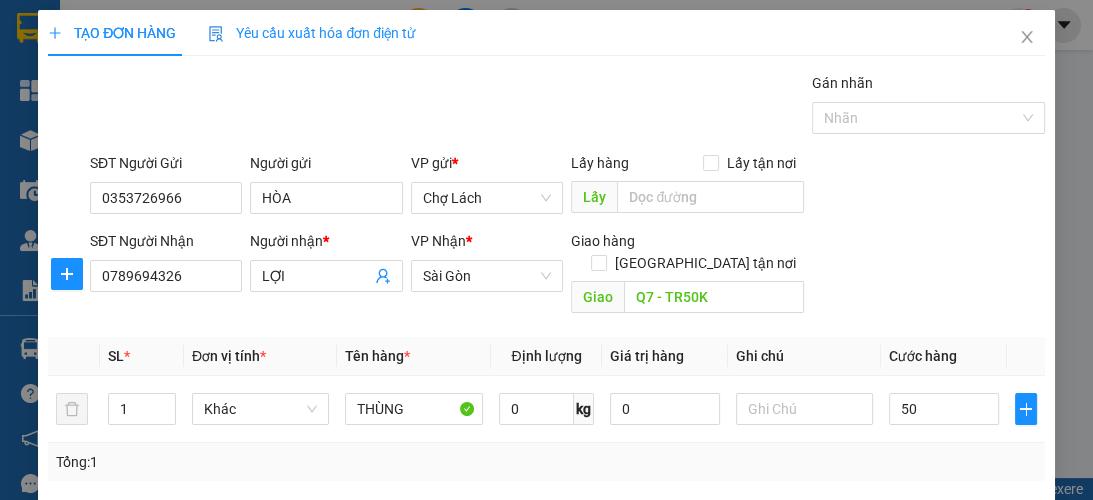 type on "50.000" 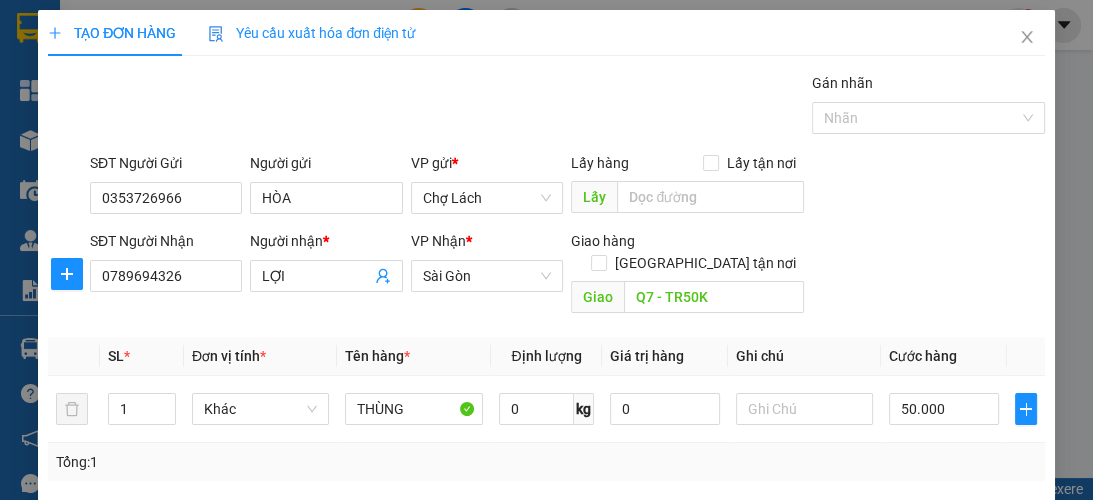 click on "SĐT Người Nhận 0789694326 Người nhận  * LỢI VP Nhận  * Sài Gòn Giao hàng Giao tận nơi Giao Q7 - TR50K" at bounding box center (567, 276) 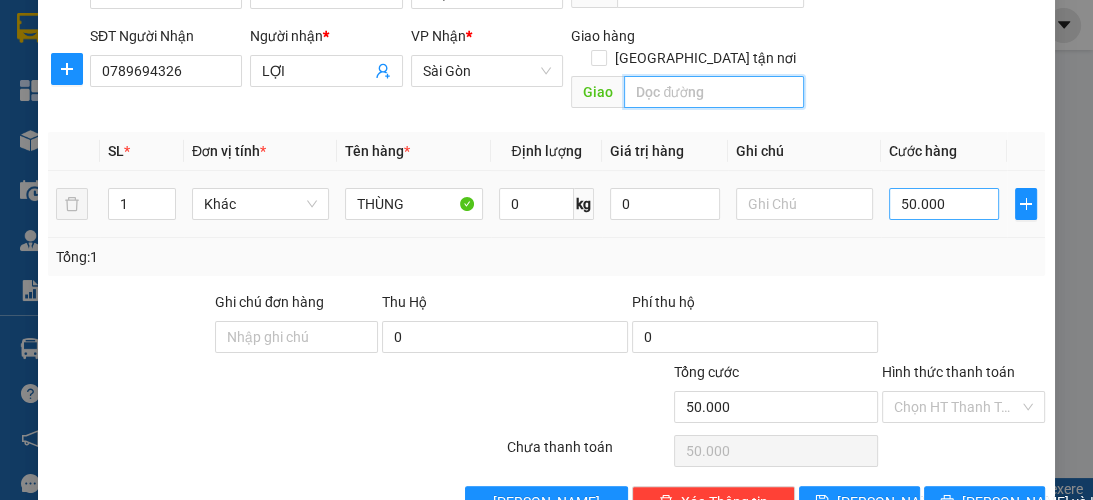 scroll, scrollTop: 238, scrollLeft: 0, axis: vertical 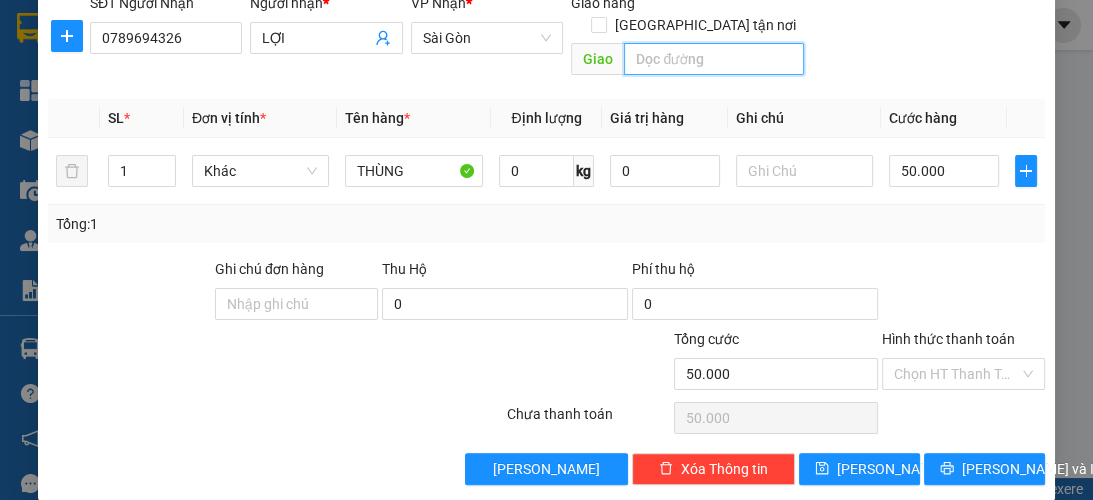 click at bounding box center [714, 59] 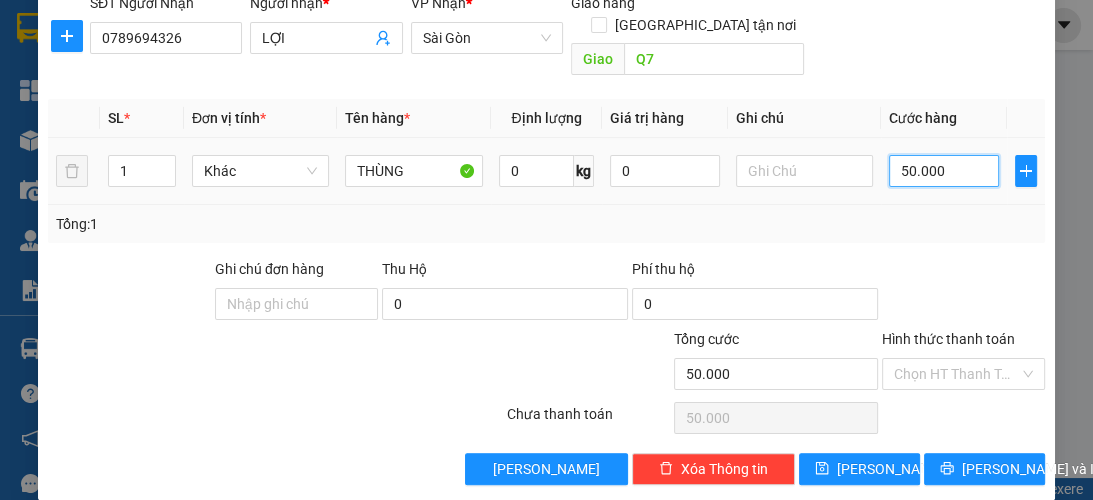 click on "50.000" at bounding box center [944, 171] 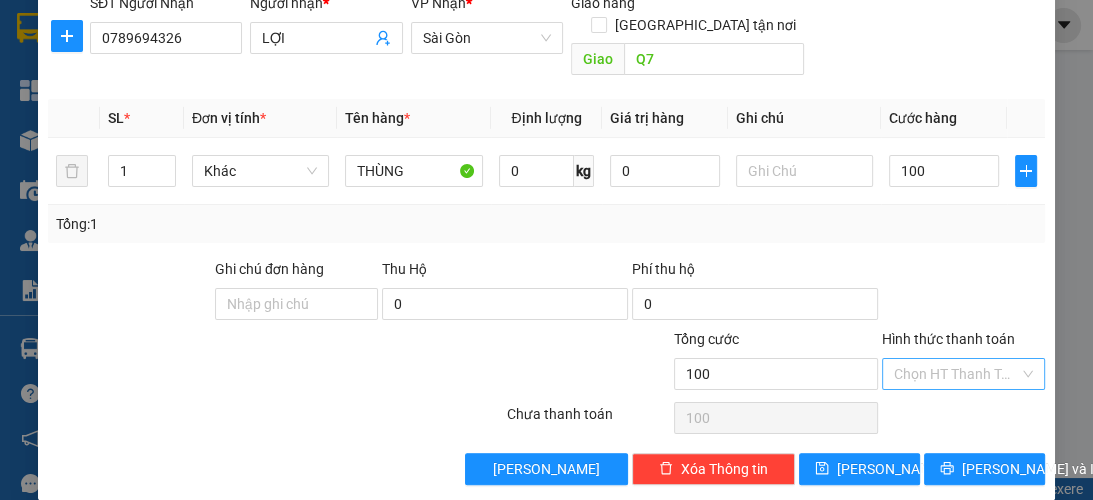 click on "Hình thức thanh toán" at bounding box center [956, 374] 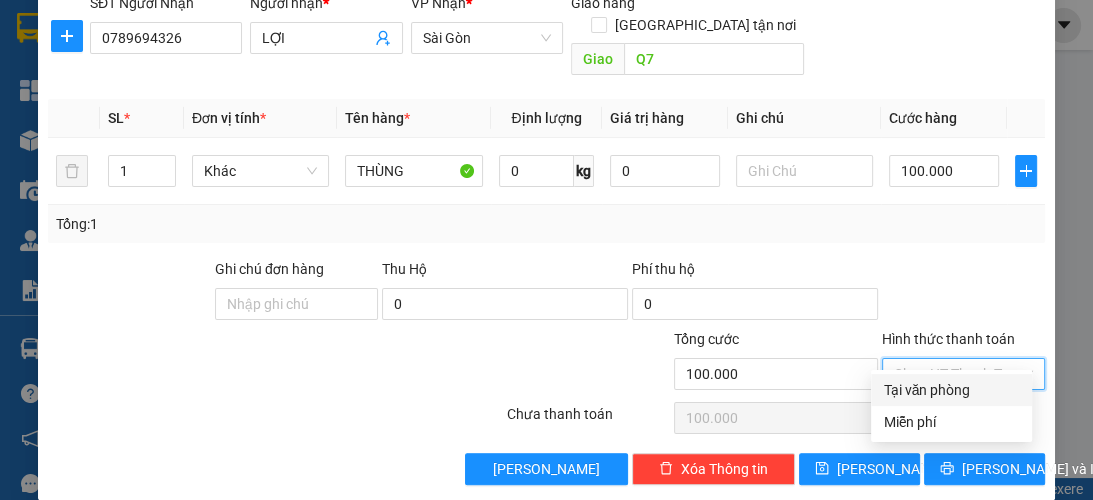 drag, startPoint x: 937, startPoint y: 388, endPoint x: 976, endPoint y: 423, distance: 52.40229 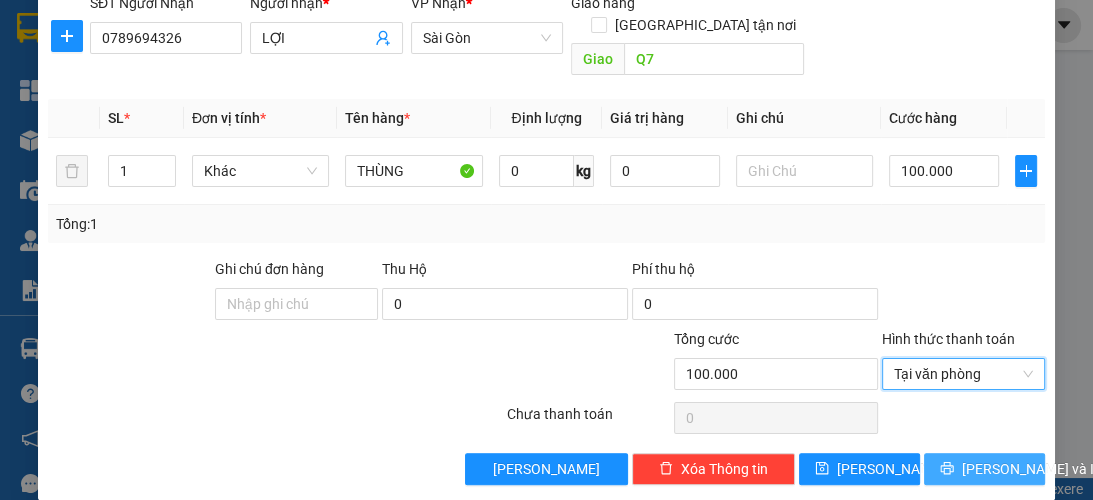 click on "[PERSON_NAME] và In" at bounding box center [1032, 469] 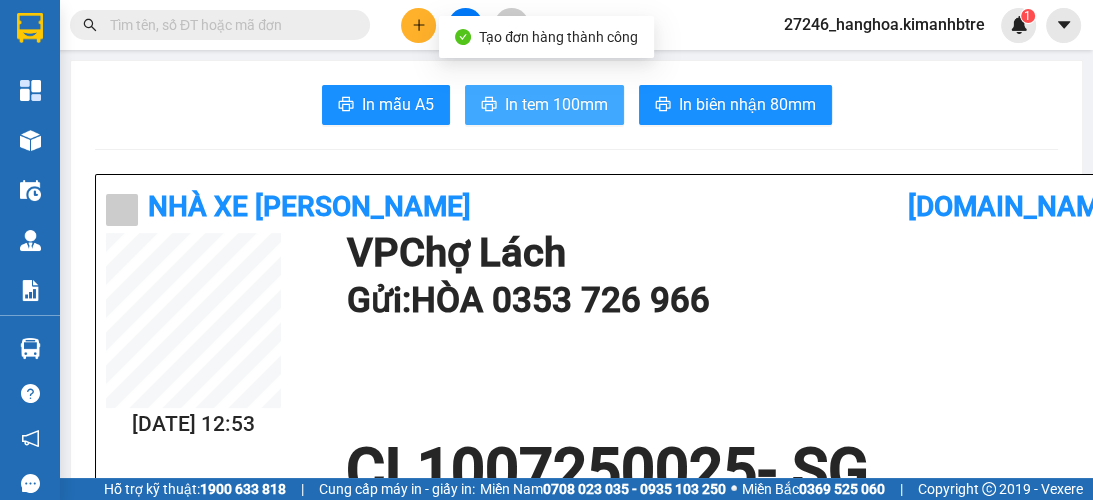 click on "In tem 100mm" at bounding box center (556, 104) 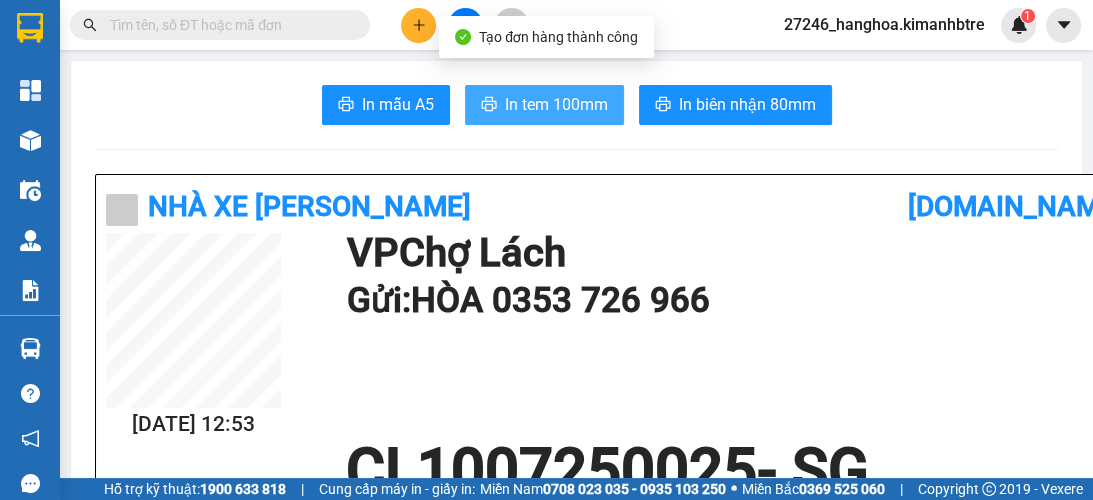 scroll, scrollTop: 0, scrollLeft: 0, axis: both 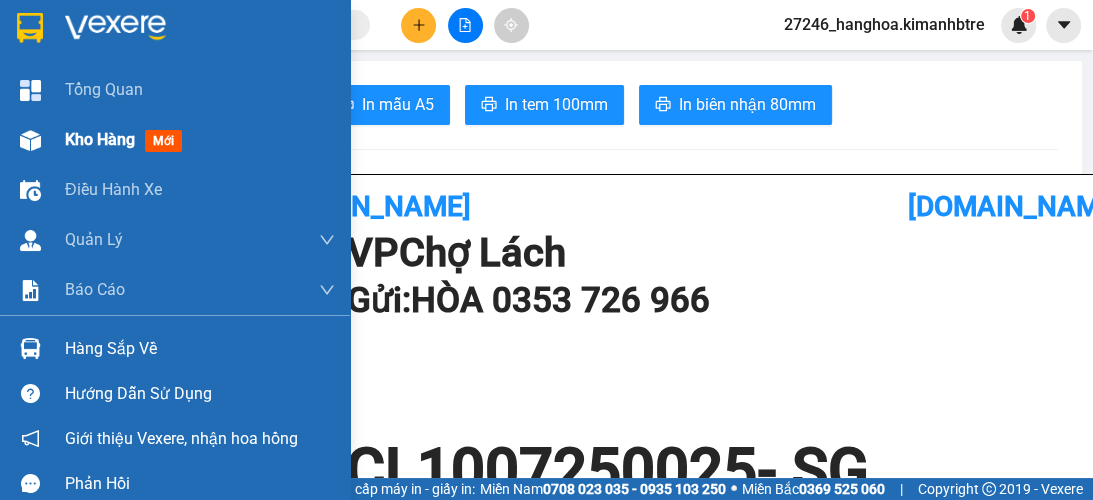 click on "Kho hàng" at bounding box center (100, 139) 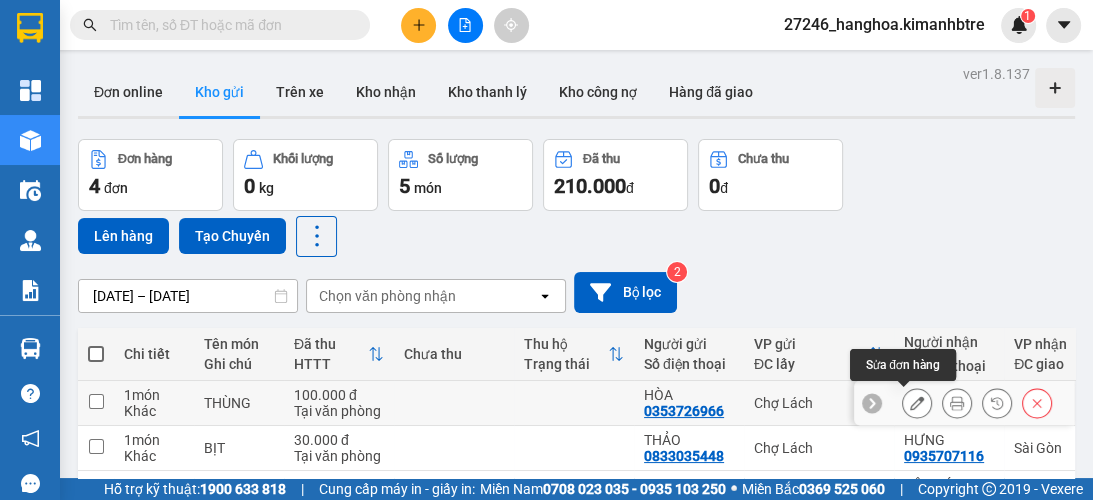 click at bounding box center [917, 403] 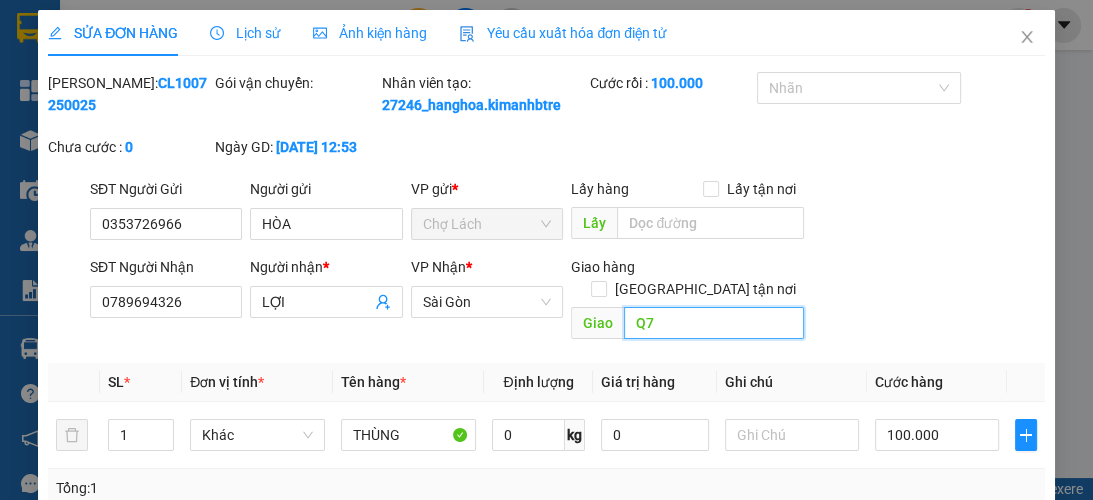 click on "Q7" at bounding box center [714, 323] 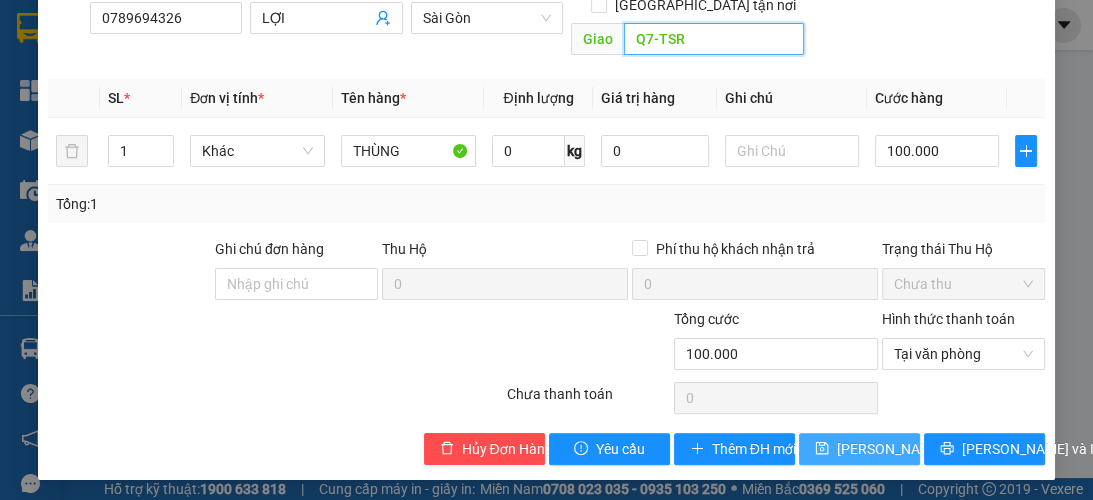 scroll, scrollTop: 287, scrollLeft: 0, axis: vertical 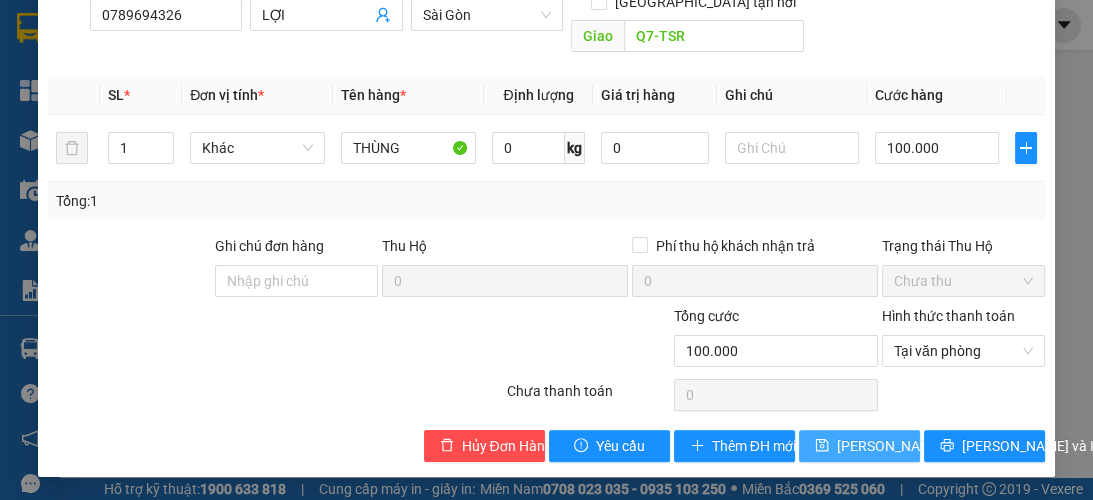 click on "[PERSON_NAME] thay đổi" at bounding box center [917, 446] 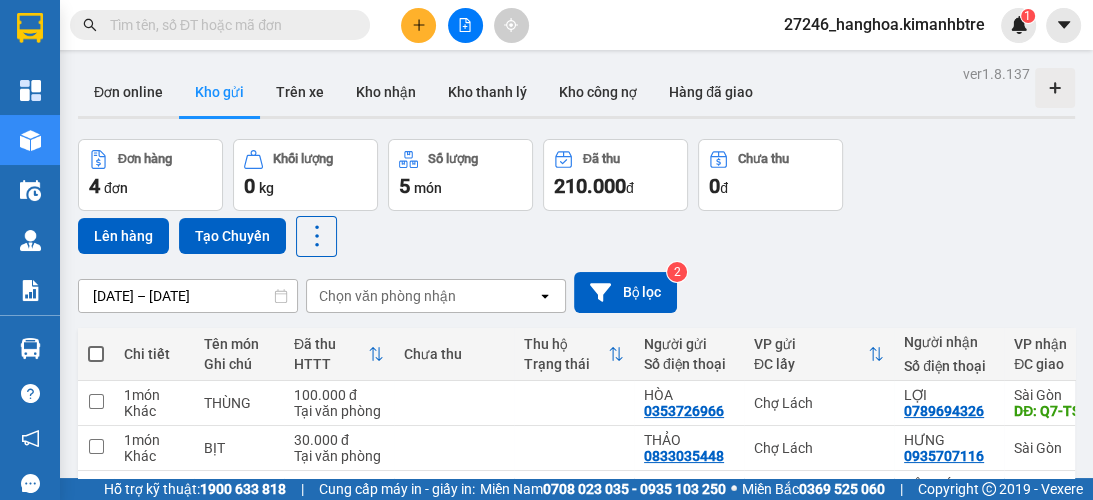 scroll, scrollTop: 171, scrollLeft: 0, axis: vertical 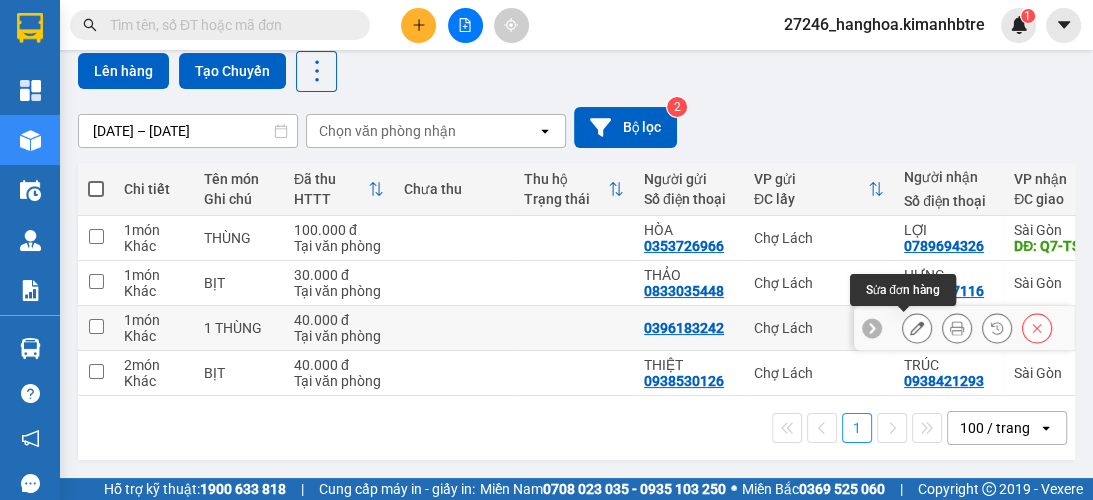 click 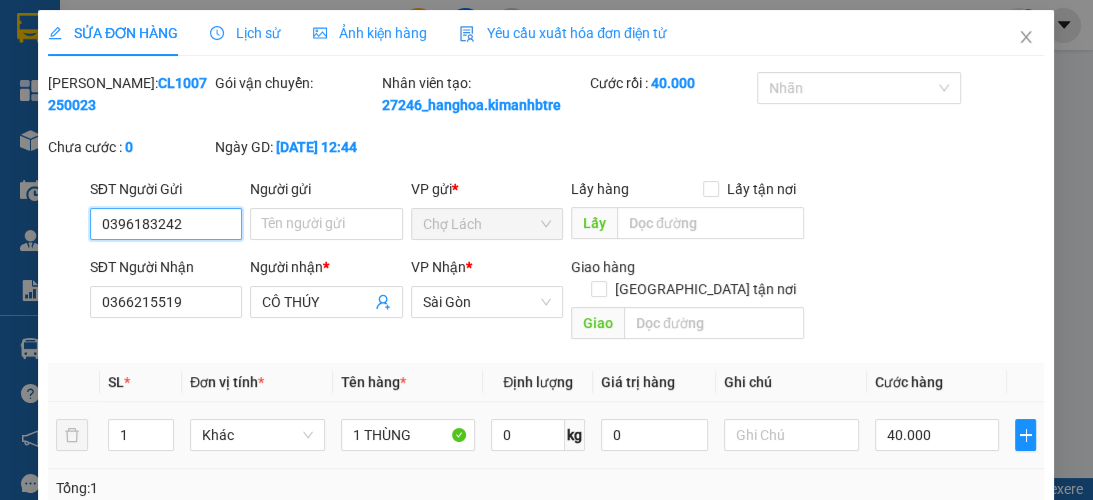 scroll, scrollTop: 0, scrollLeft: 0, axis: both 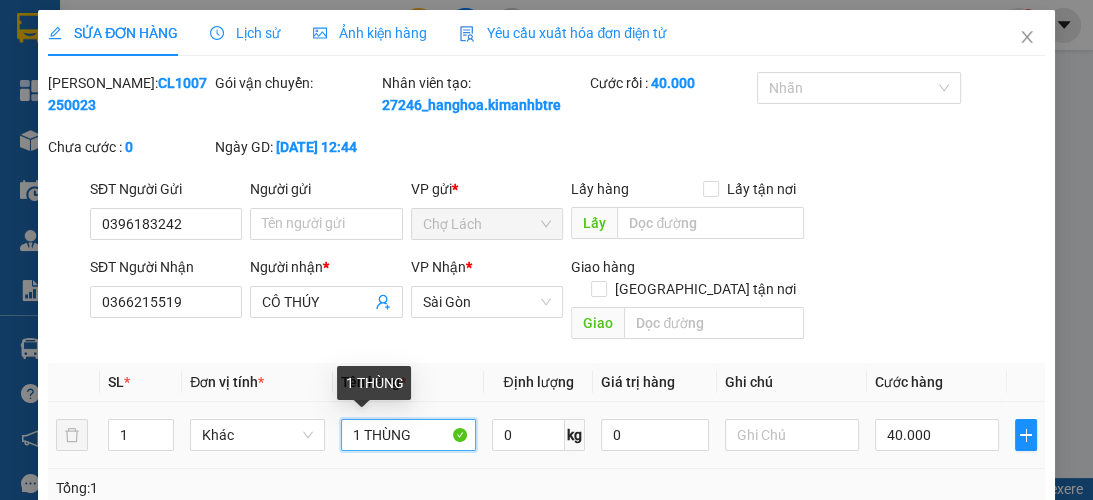 click on "1 THÙNG" at bounding box center [408, 435] 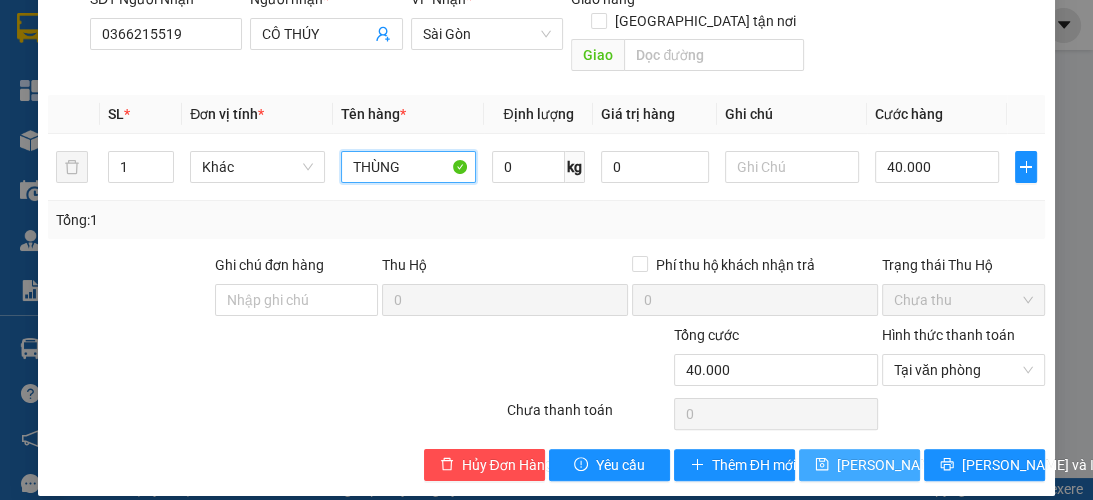scroll, scrollTop: 287, scrollLeft: 0, axis: vertical 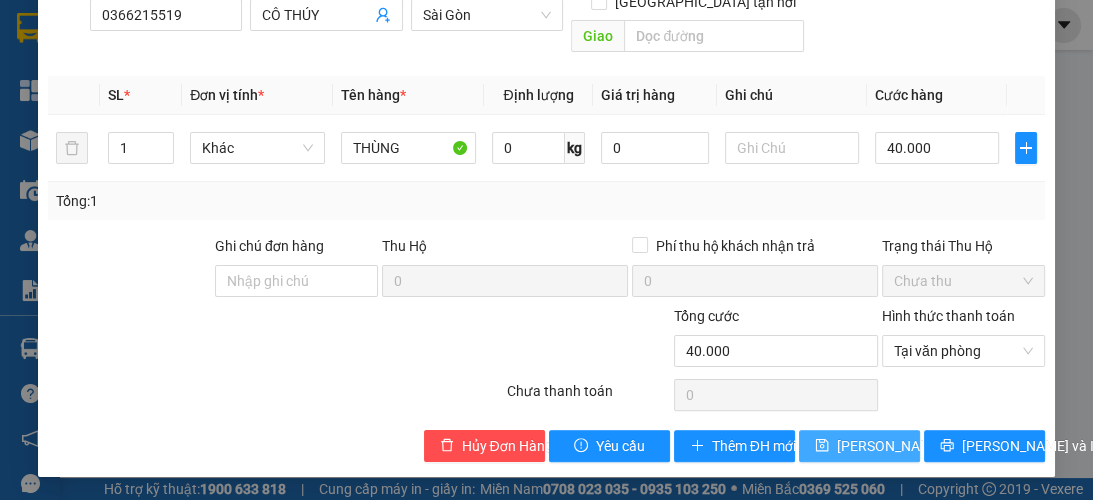 drag, startPoint x: 862, startPoint y: 435, endPoint x: 855, endPoint y: 421, distance: 15.652476 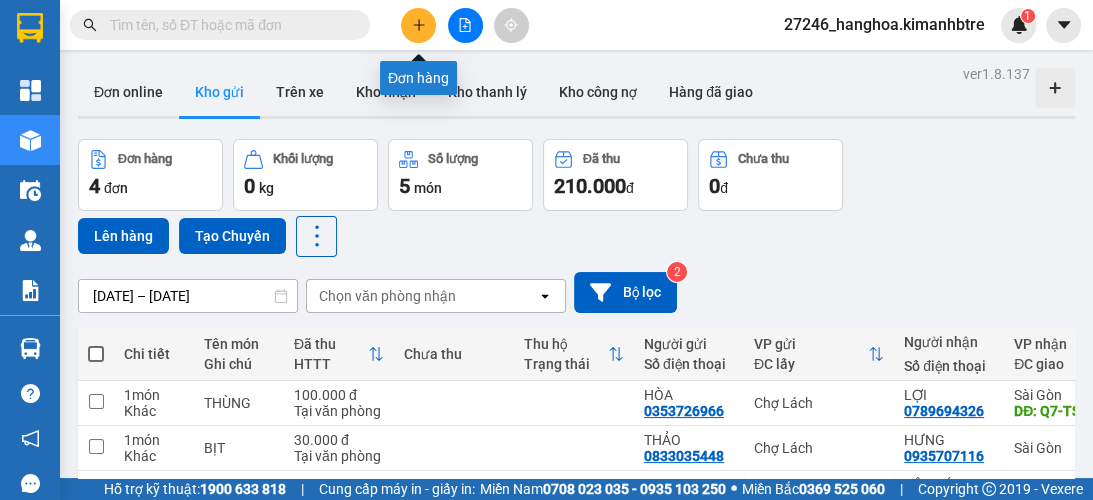 click at bounding box center (418, 25) 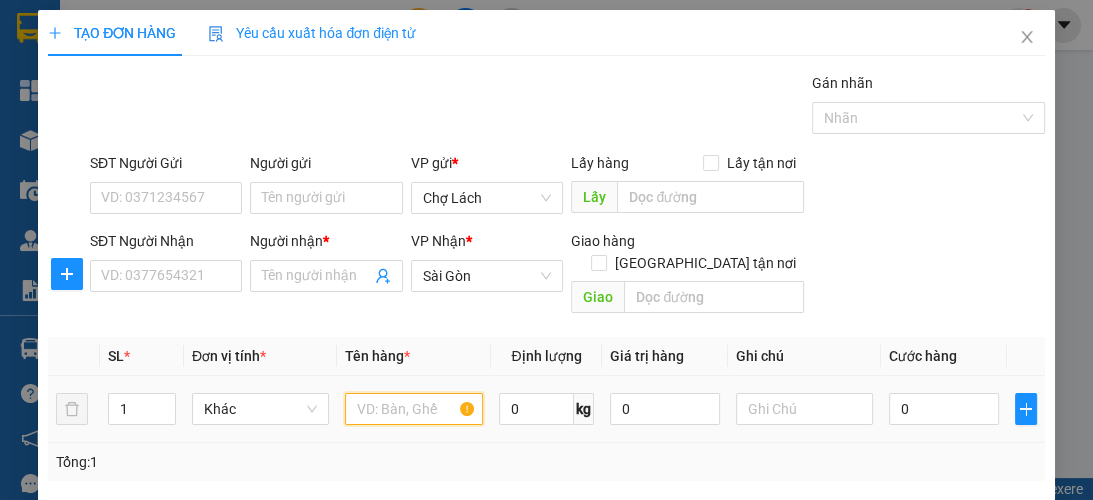 click at bounding box center [413, 409] 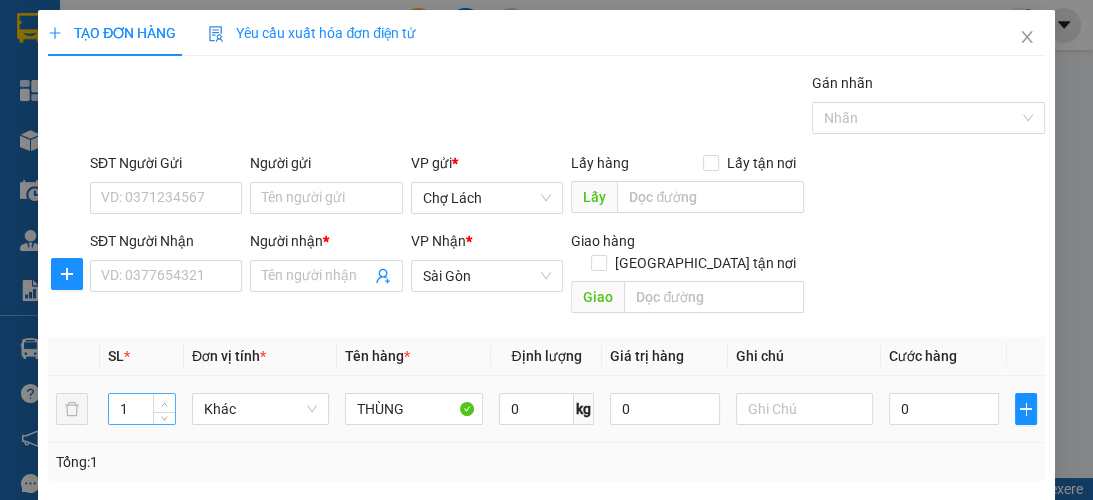 click 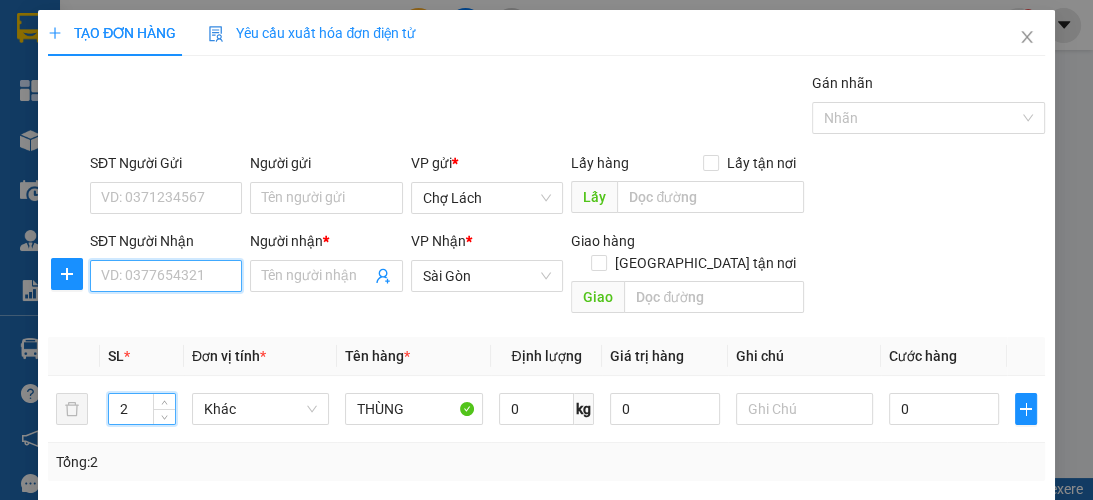 click on "SĐT Người Nhận" at bounding box center [166, 276] 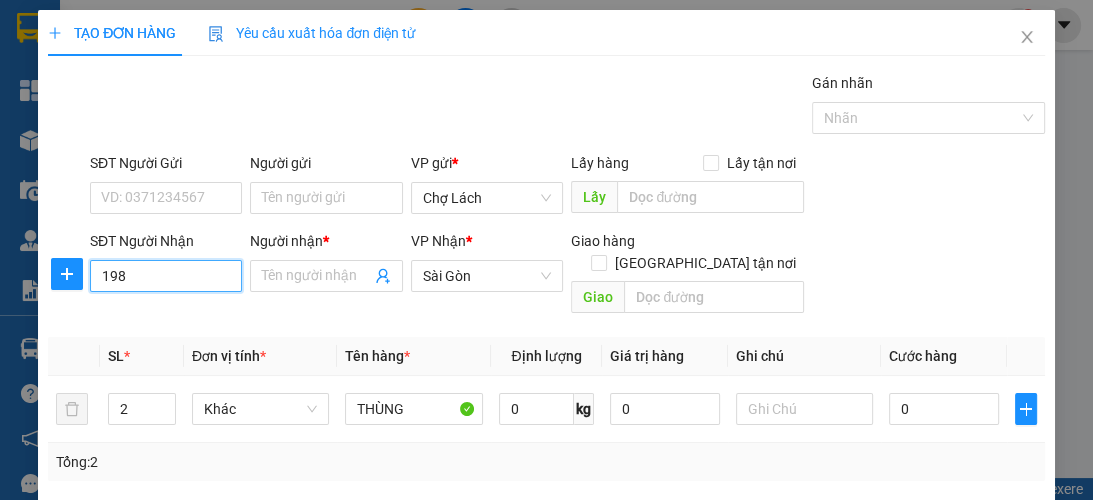 click on "198" at bounding box center [166, 276] 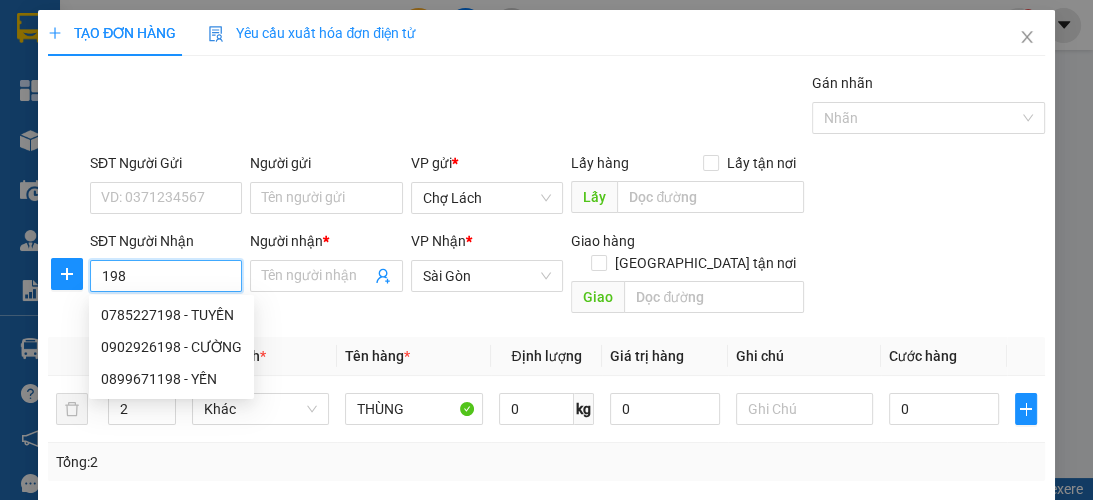 click on "198" at bounding box center (166, 276) 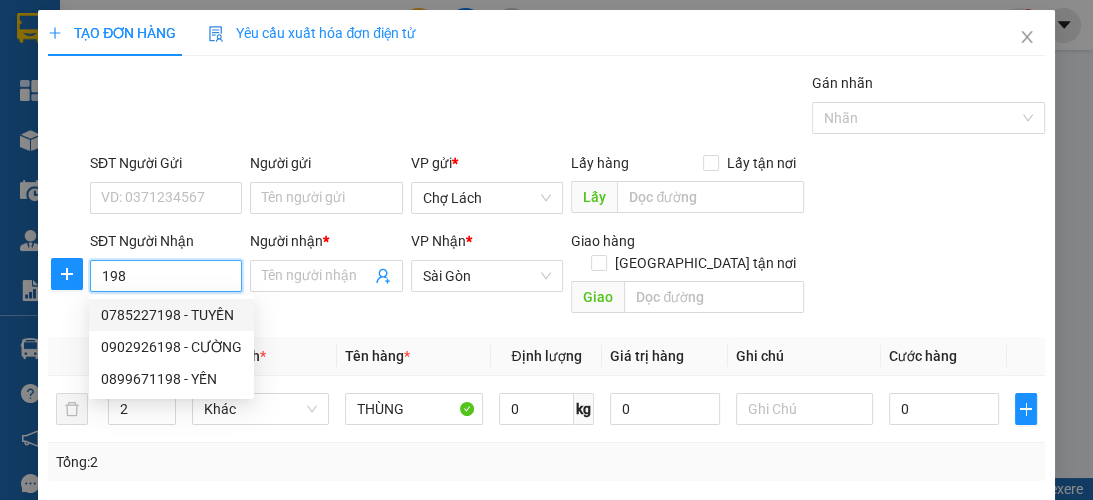 click on "0785227198 - TUYỀN" at bounding box center (171, 315) 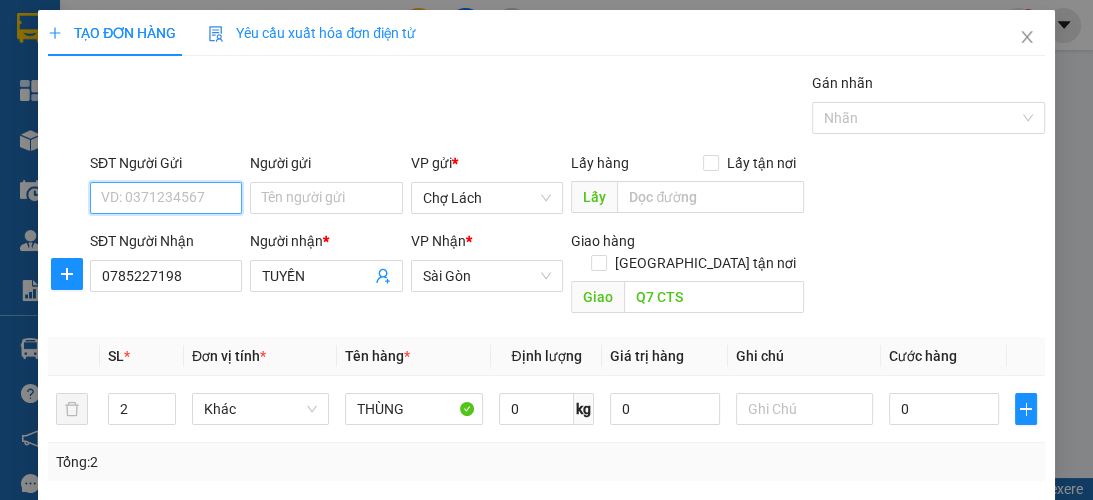 click on "SĐT Người Gửi" at bounding box center [166, 198] 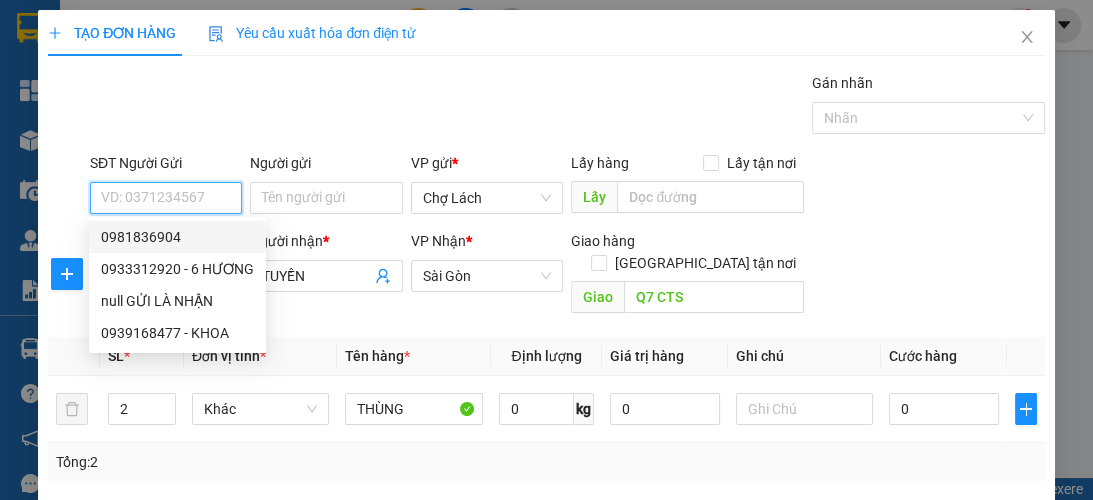 click on "0981836904" at bounding box center [177, 237] 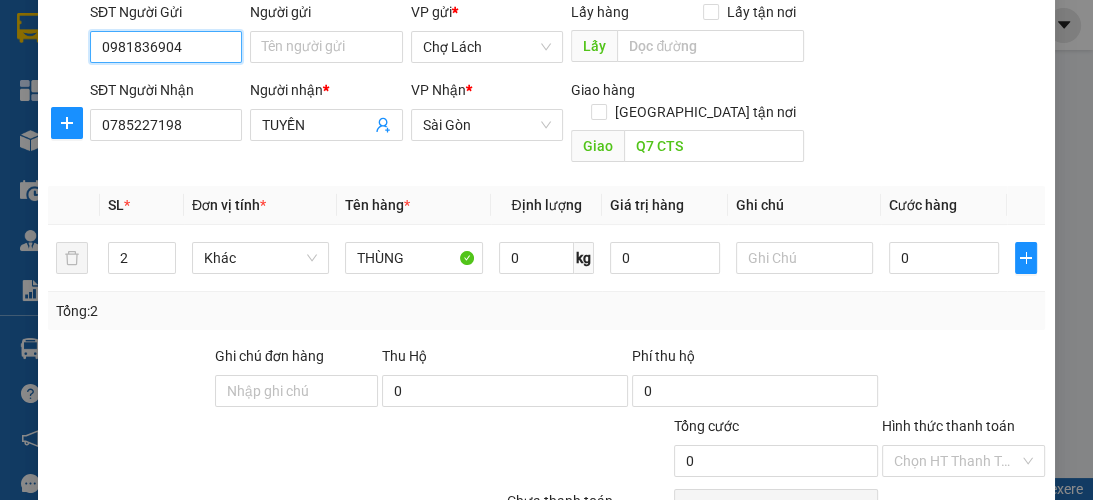scroll, scrollTop: 213, scrollLeft: 0, axis: vertical 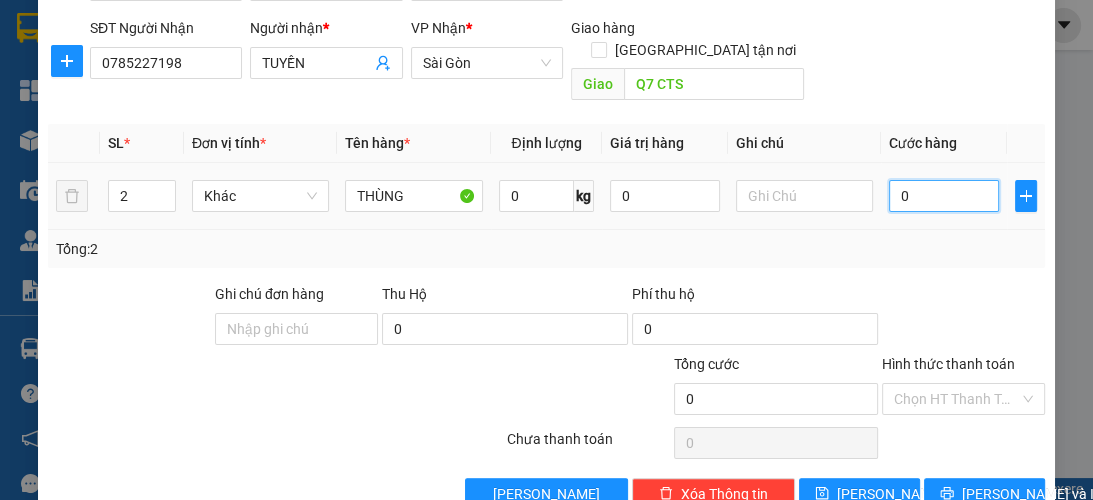 click on "0" at bounding box center [944, 196] 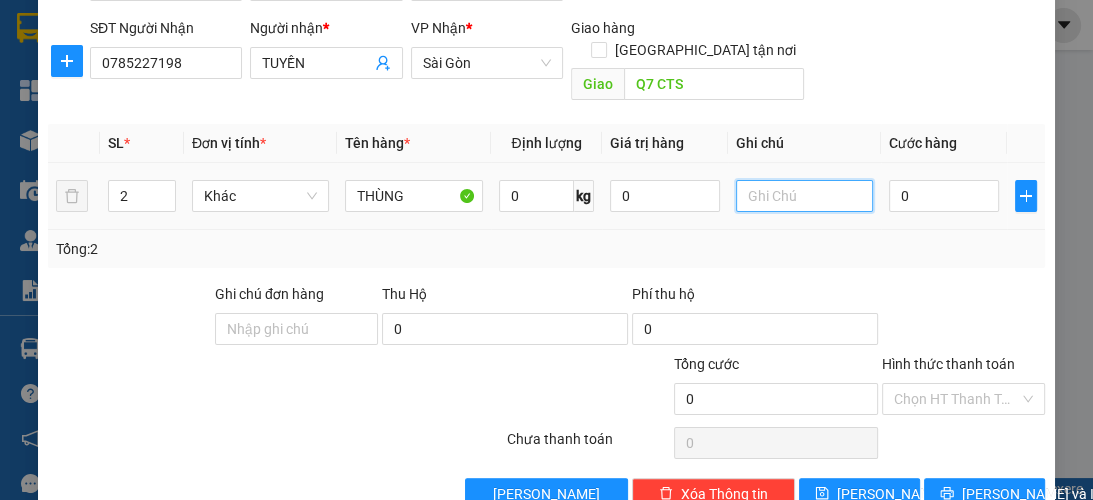 click at bounding box center [804, 196] 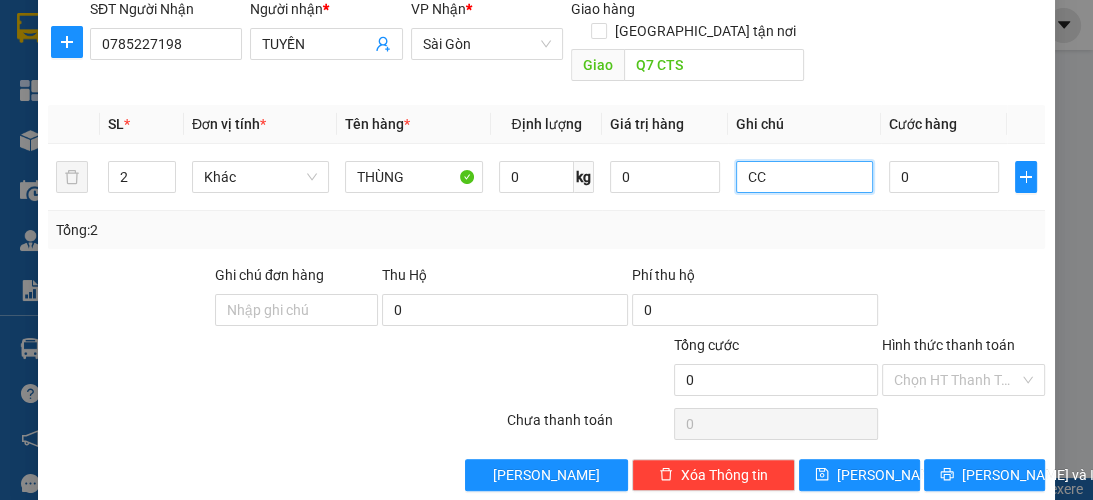 scroll, scrollTop: 238, scrollLeft: 0, axis: vertical 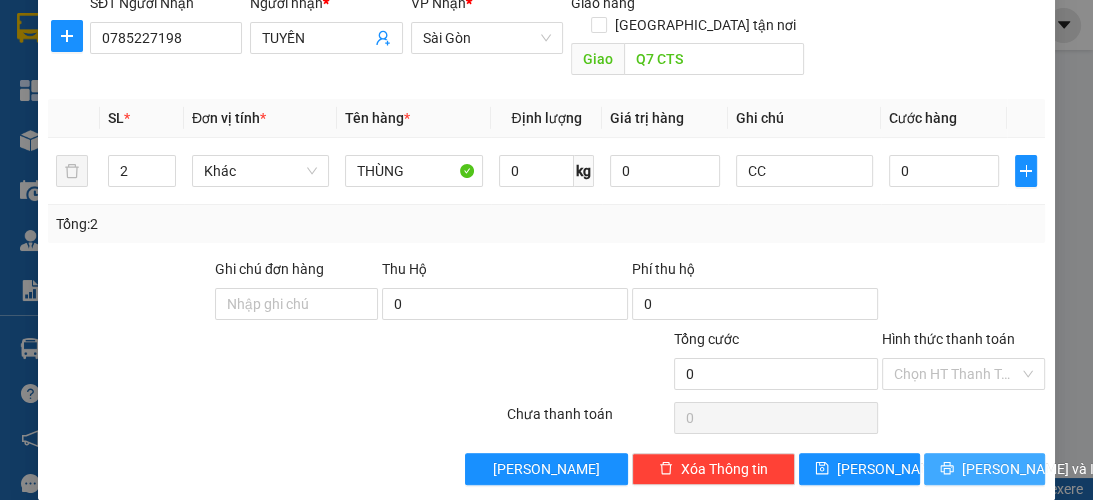 click on "[PERSON_NAME] và In" at bounding box center [984, 469] 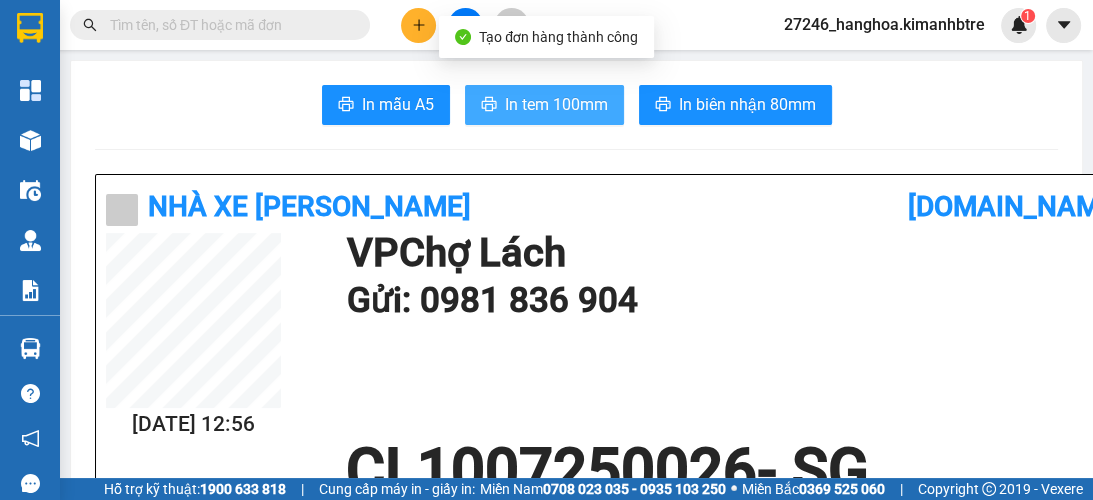 click on "In tem 100mm" at bounding box center [556, 104] 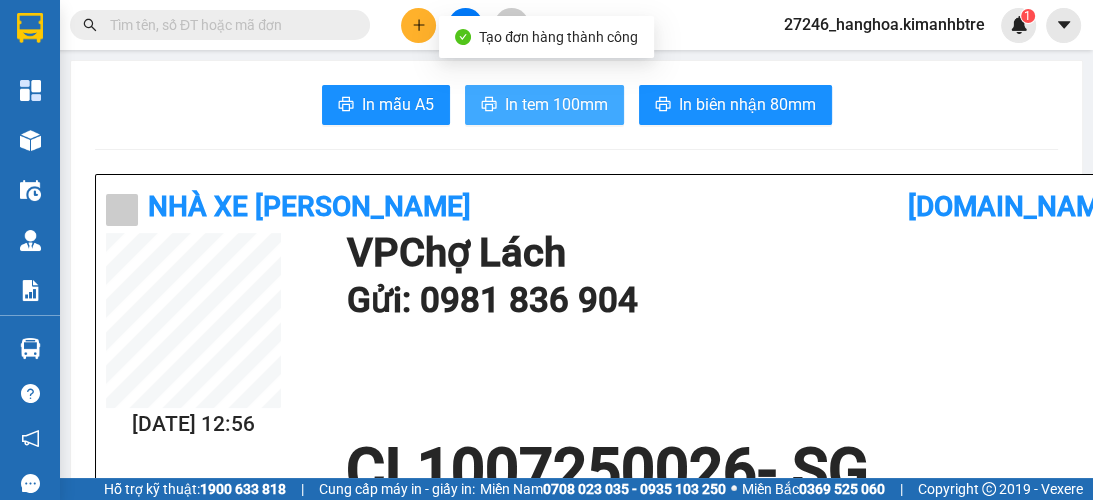 scroll, scrollTop: 0, scrollLeft: 0, axis: both 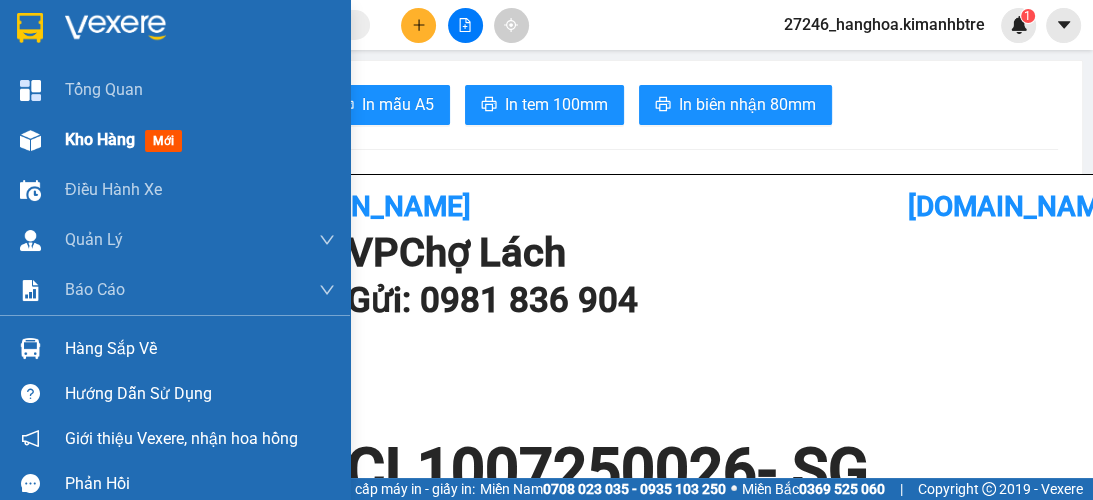 click on "Kho hàng" at bounding box center [100, 139] 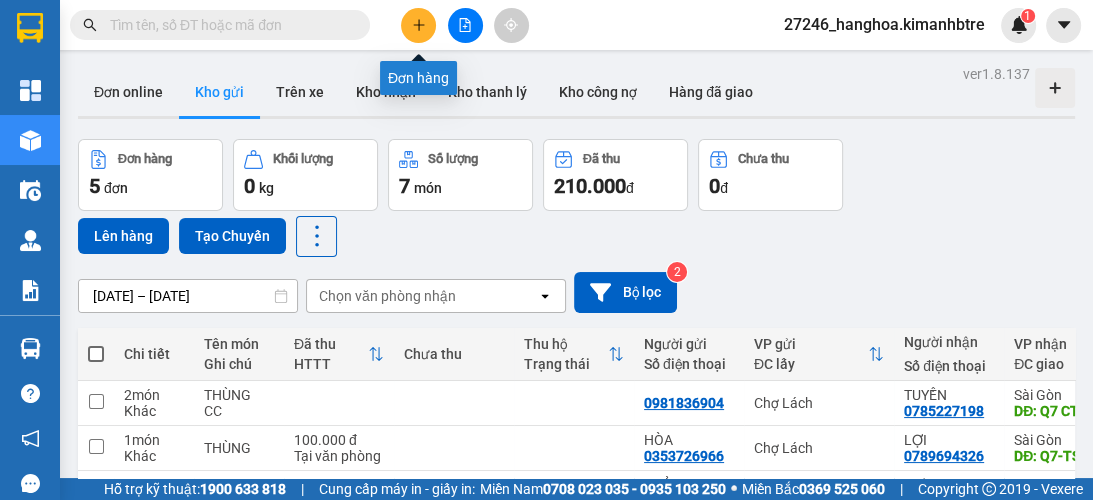 click 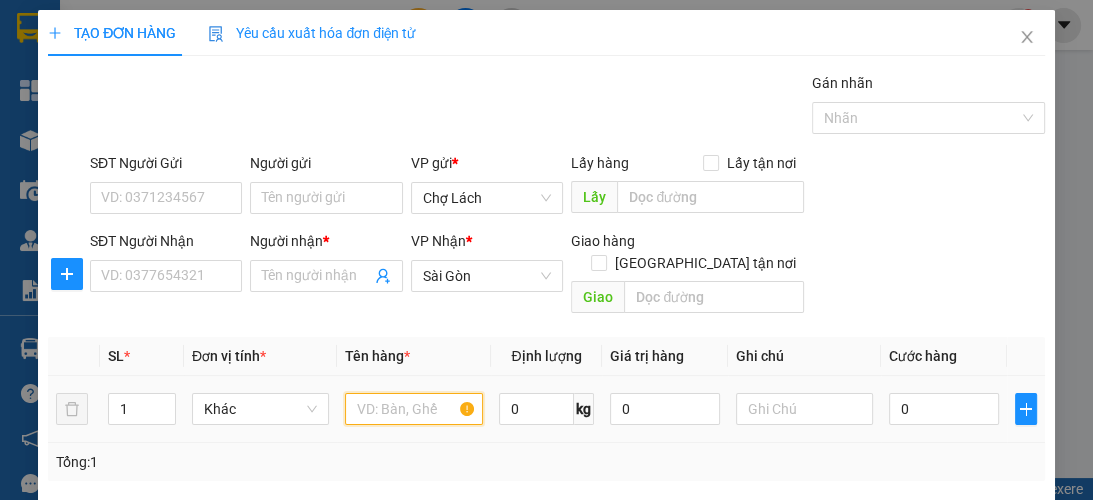 click at bounding box center (413, 409) 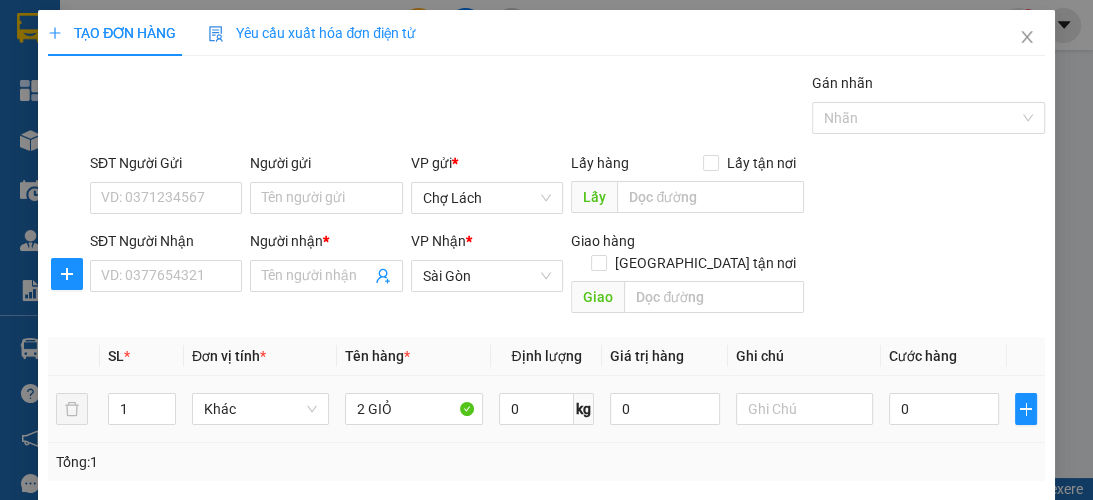 click 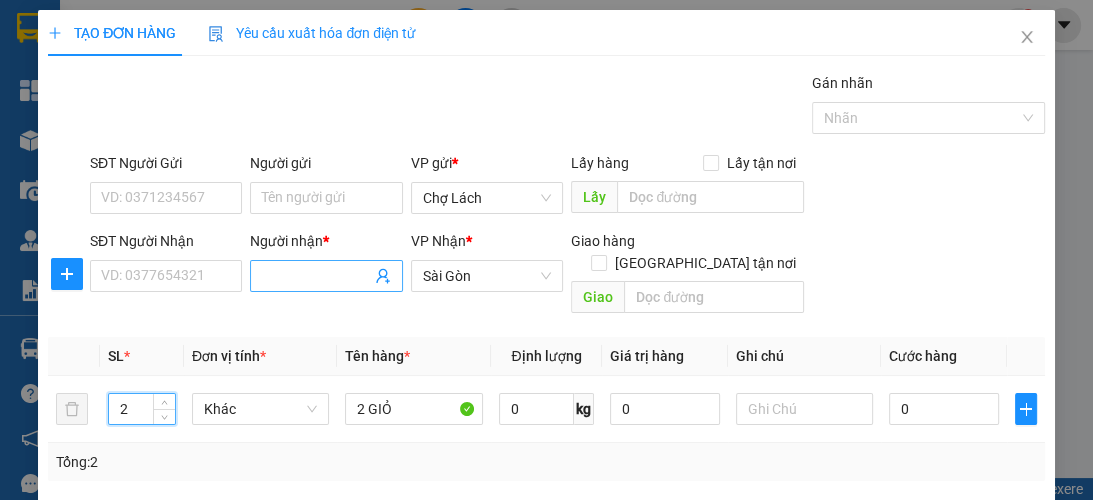 click on "Người nhận  *" at bounding box center [316, 276] 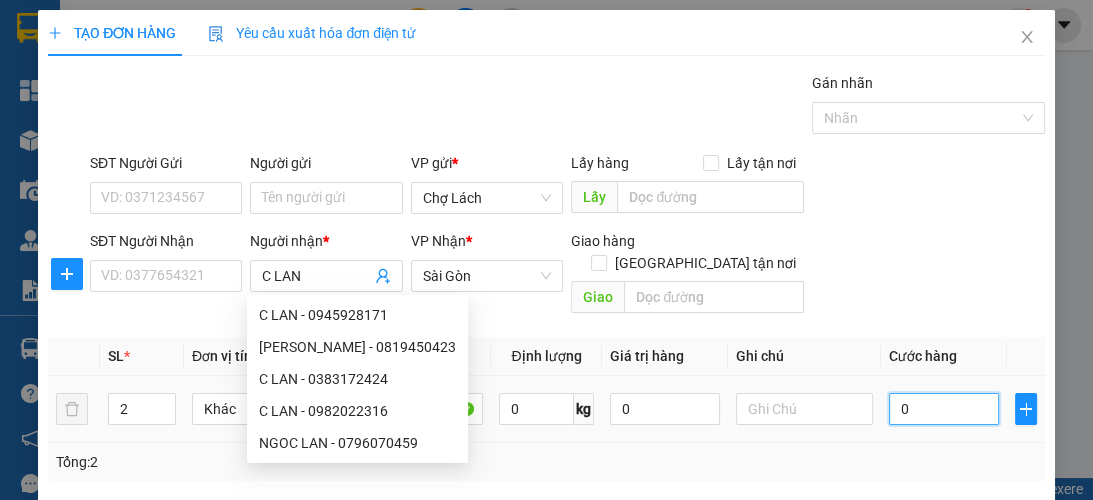 click on "0" at bounding box center (944, 409) 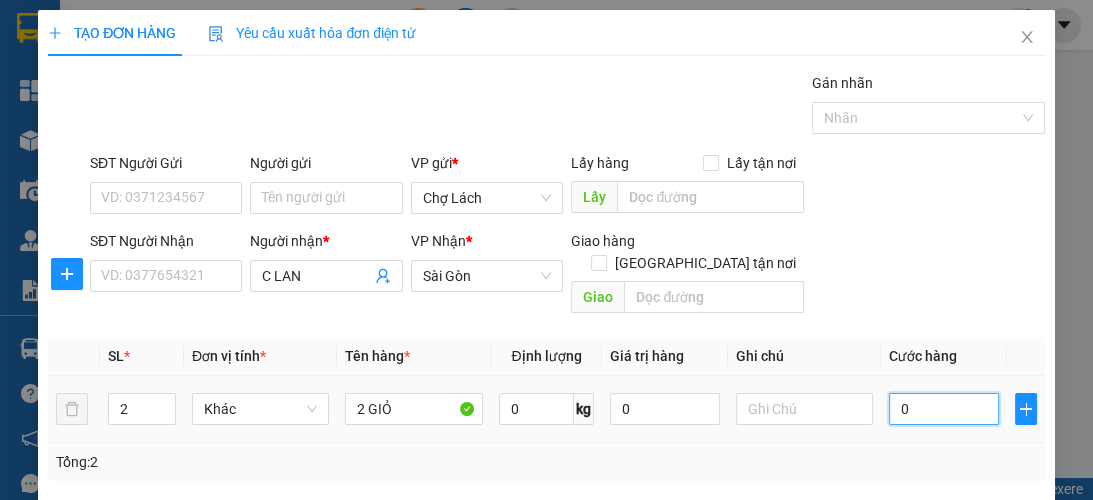 click on "0" at bounding box center (944, 409) 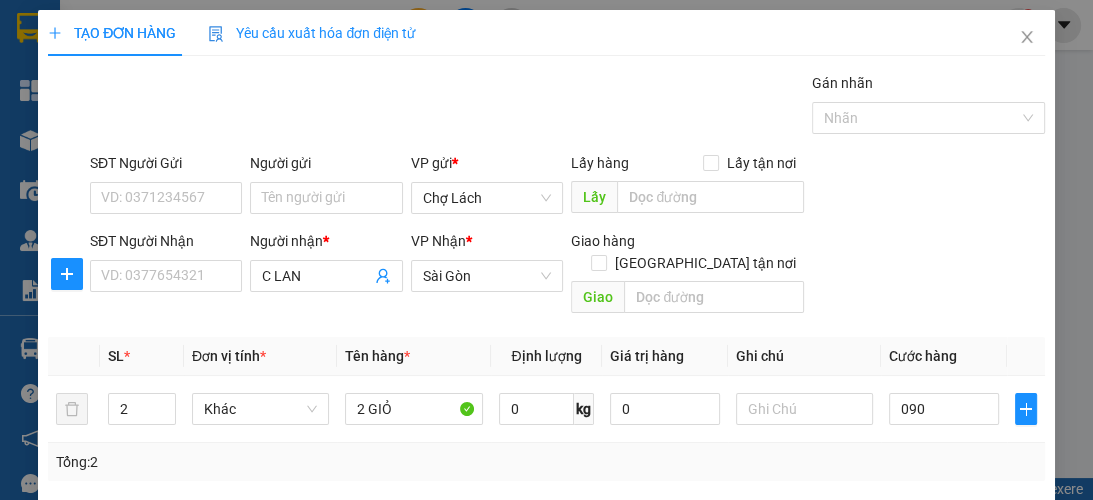 click on "Tổng:  2" at bounding box center (546, 462) 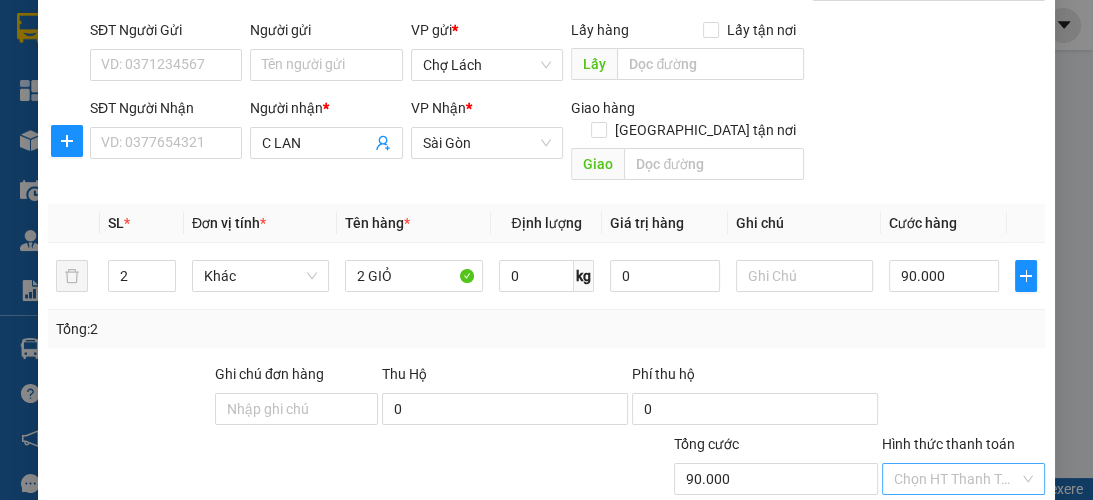 scroll, scrollTop: 213, scrollLeft: 0, axis: vertical 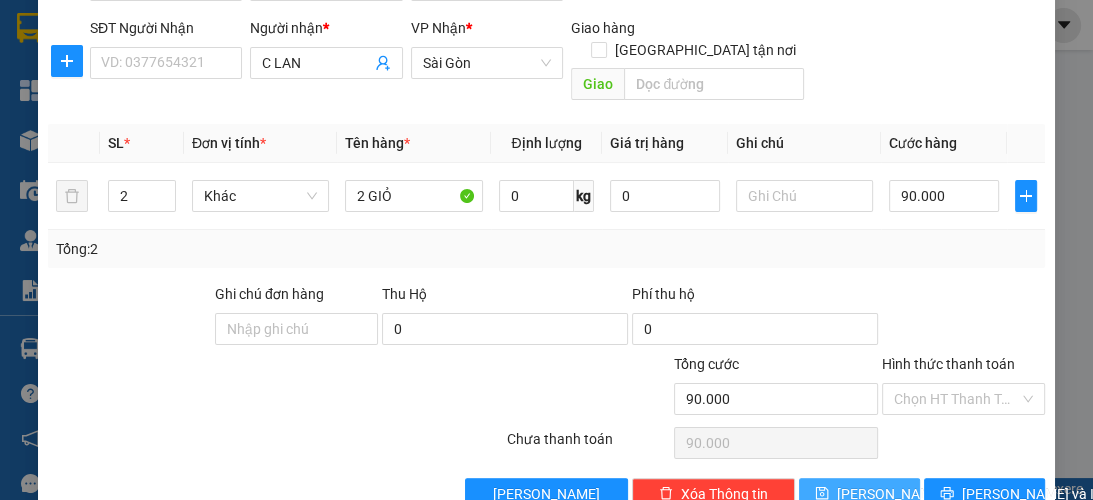 click on "[PERSON_NAME]" at bounding box center [890, 494] 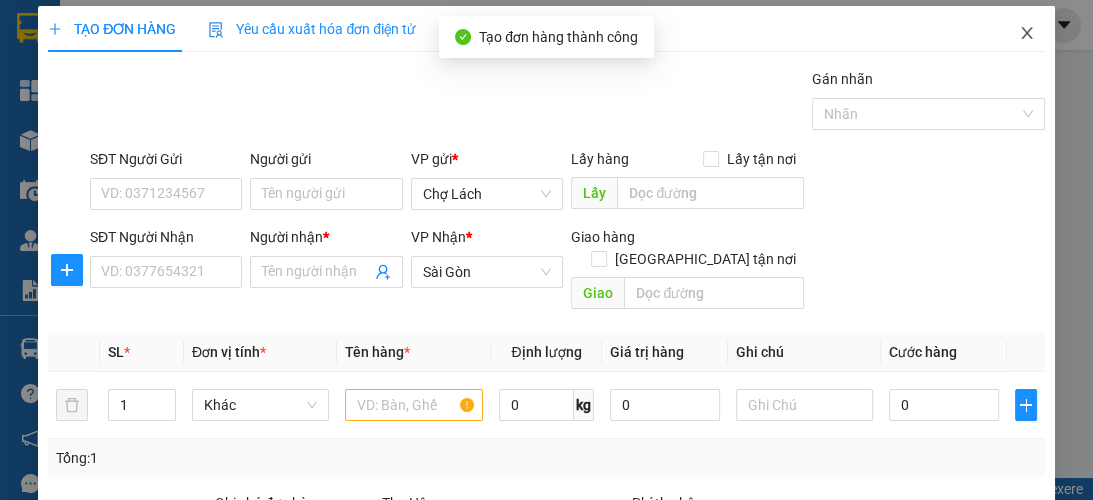 scroll, scrollTop: 0, scrollLeft: 0, axis: both 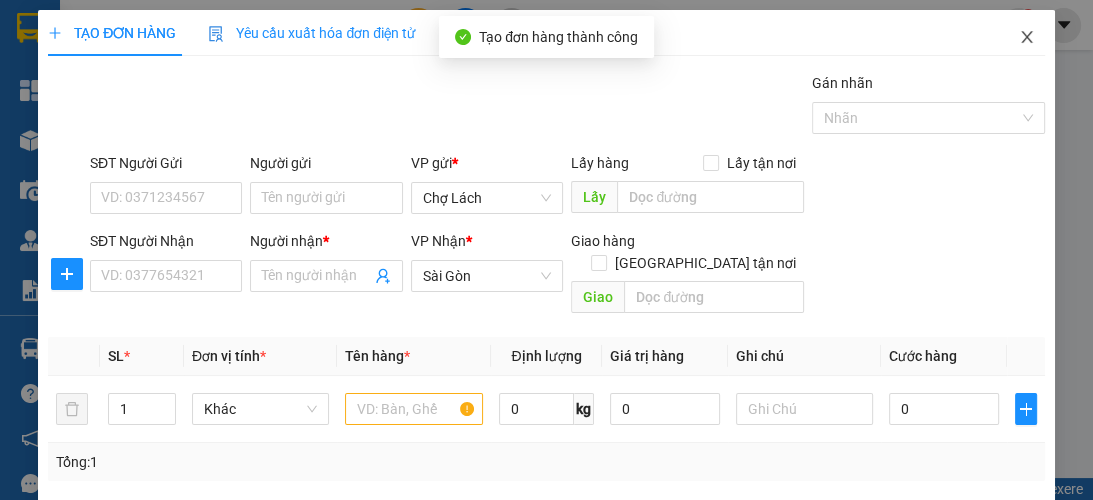 click 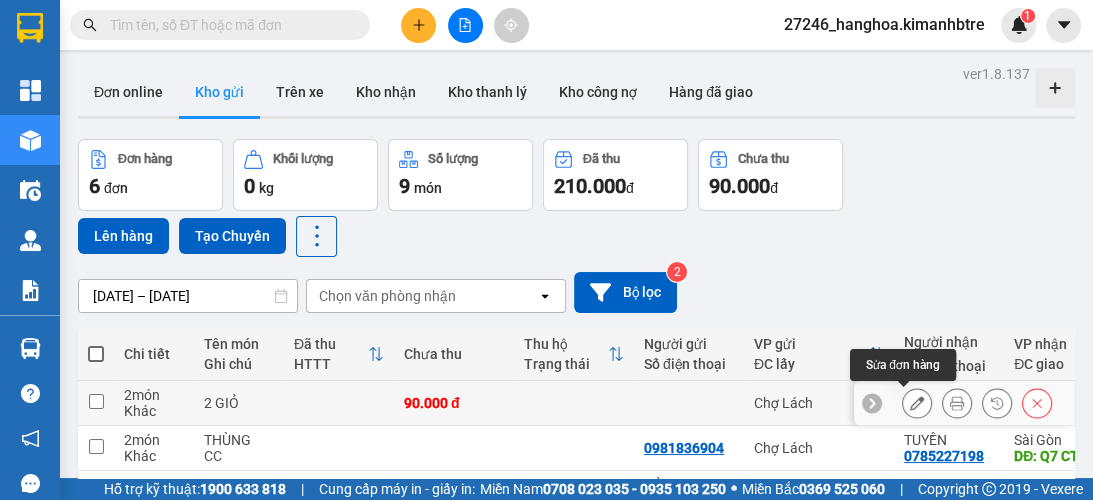 click 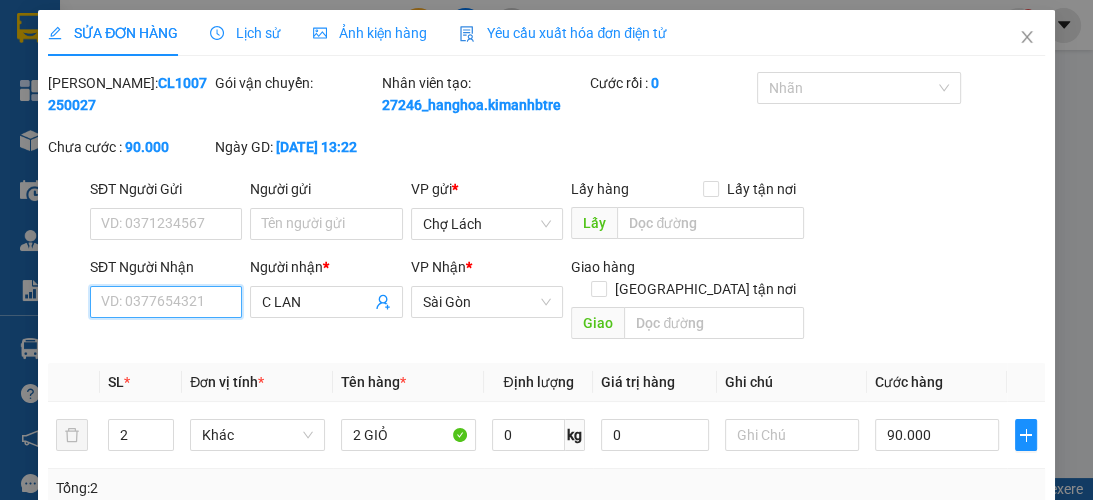 click on "SĐT Người Nhận" at bounding box center [166, 302] 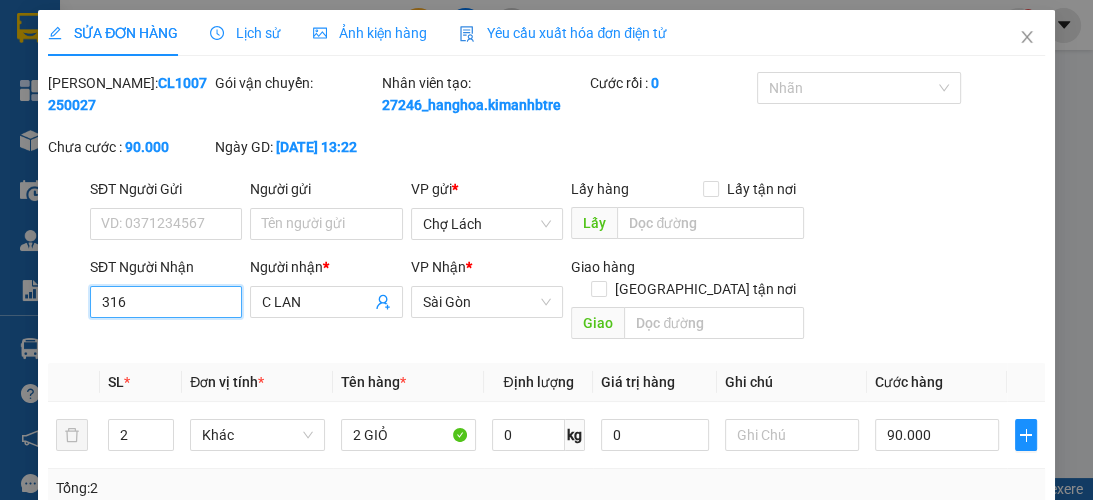 click on "316" at bounding box center [166, 302] 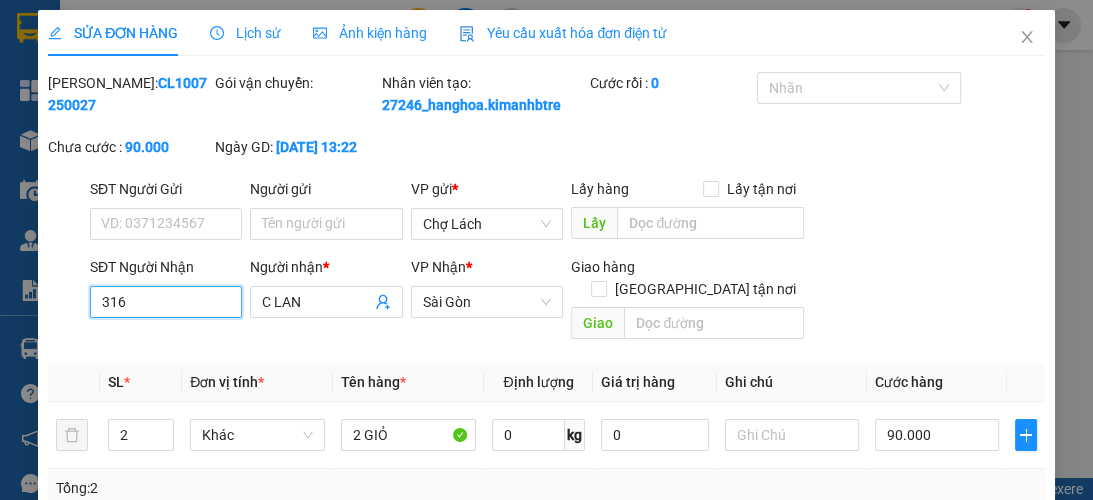 click on "316" at bounding box center (166, 302) 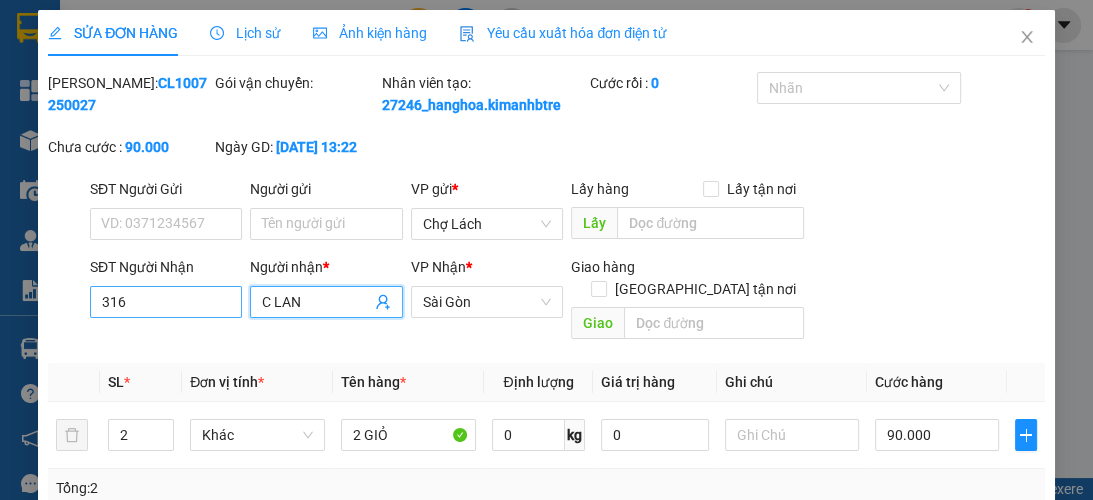 drag, startPoint x: 345, startPoint y: 325, endPoint x: 230, endPoint y: 331, distance: 115.15642 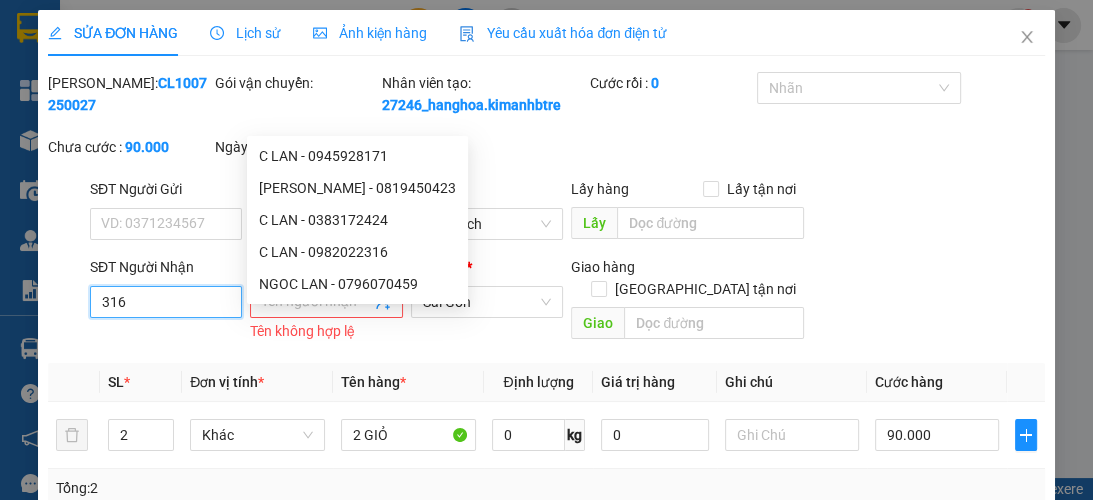 click on "316" at bounding box center (166, 302) 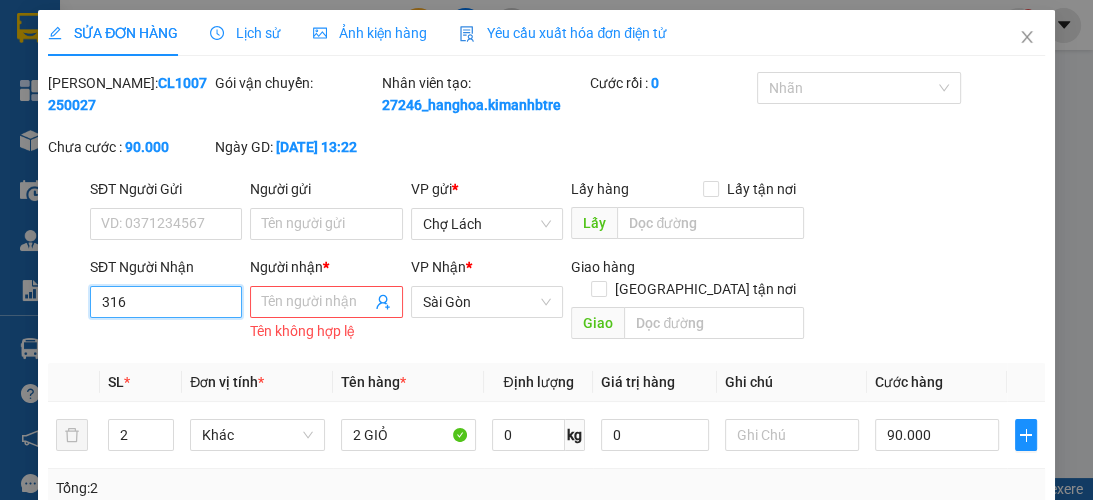 click on "316" at bounding box center (166, 302) 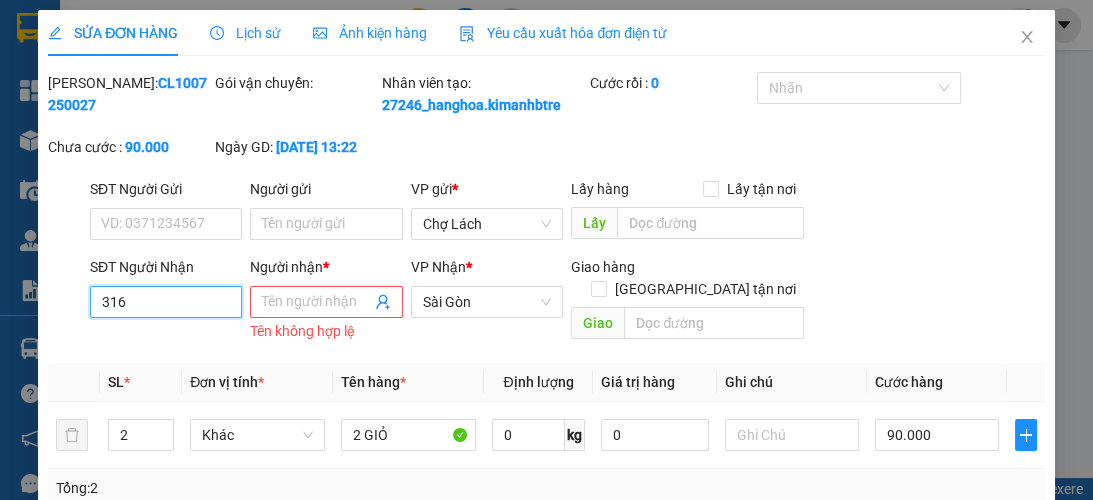 click on "316" at bounding box center (166, 302) 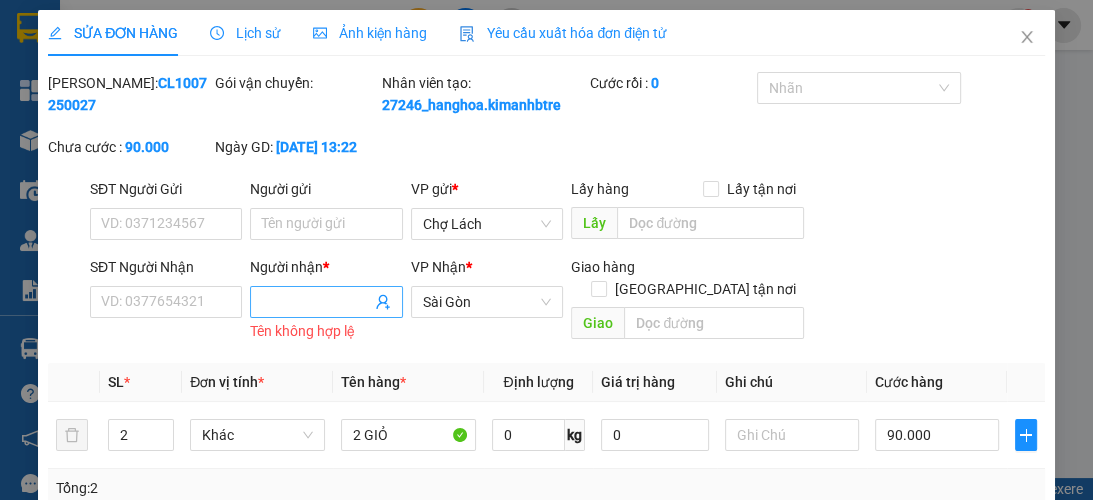 click on "Người nhận  *" at bounding box center [316, 302] 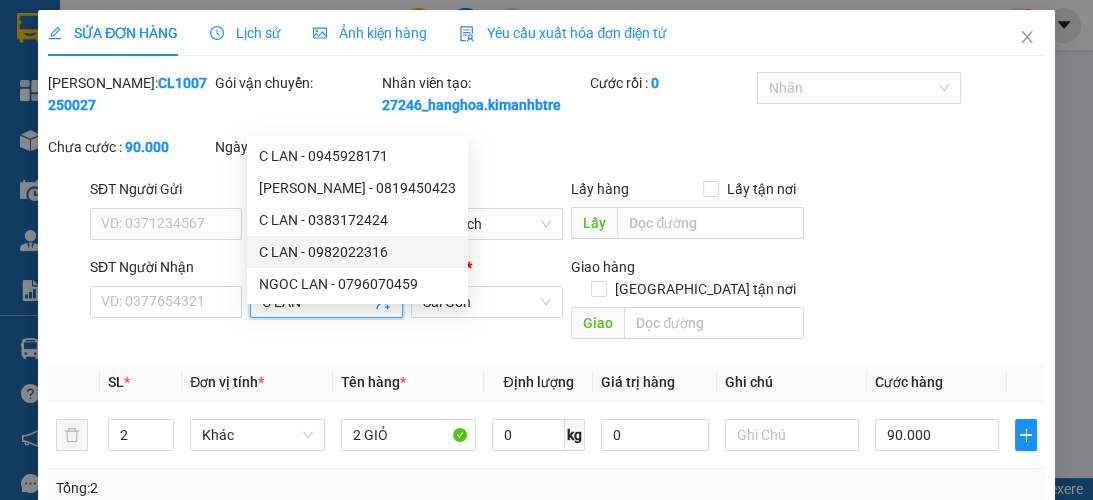 click on "C LAN - 0982022316" at bounding box center (357, 252) 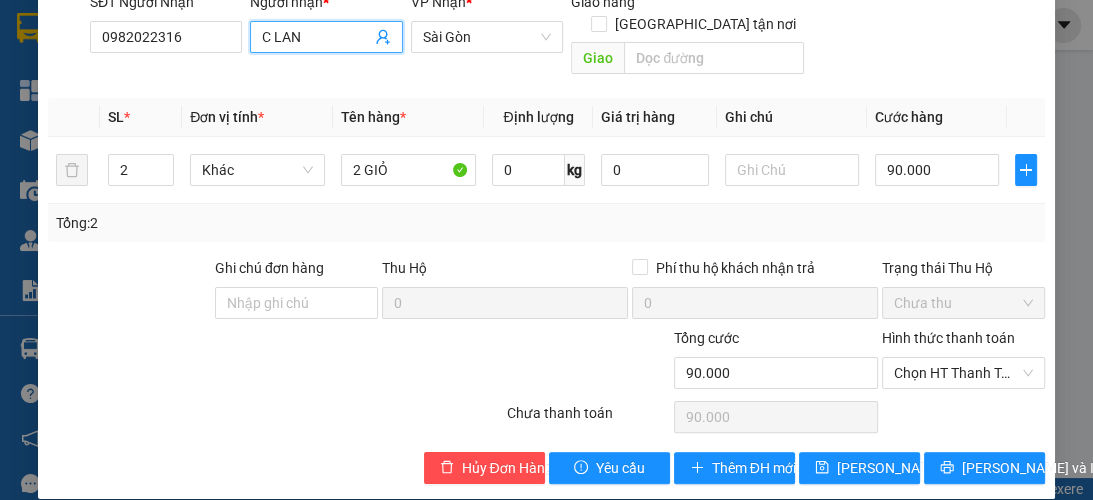 scroll, scrollTop: 287, scrollLeft: 0, axis: vertical 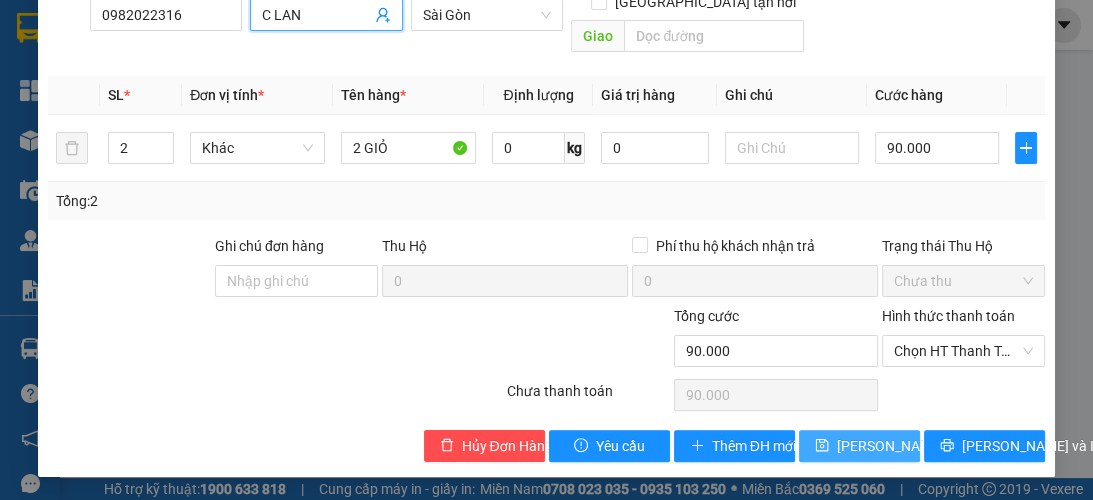 click on "[PERSON_NAME] thay đổi" at bounding box center (917, 446) 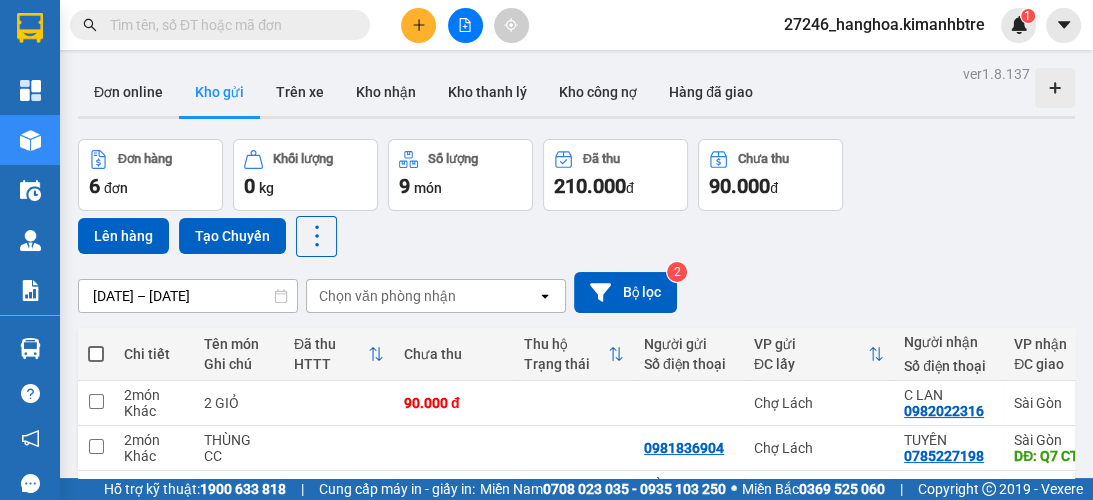 click 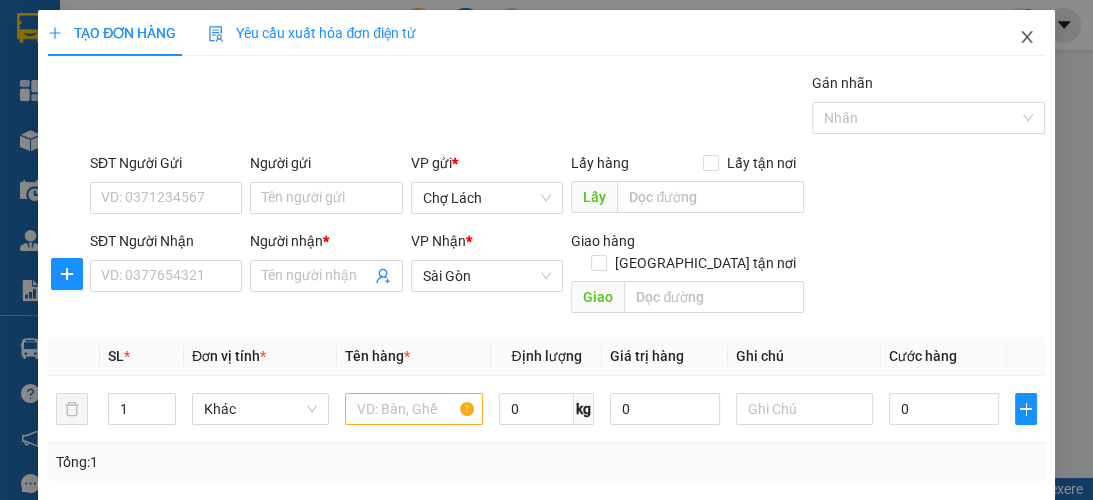 drag, startPoint x: 1016, startPoint y: 37, endPoint x: 1003, endPoint y: 39, distance: 13.152946 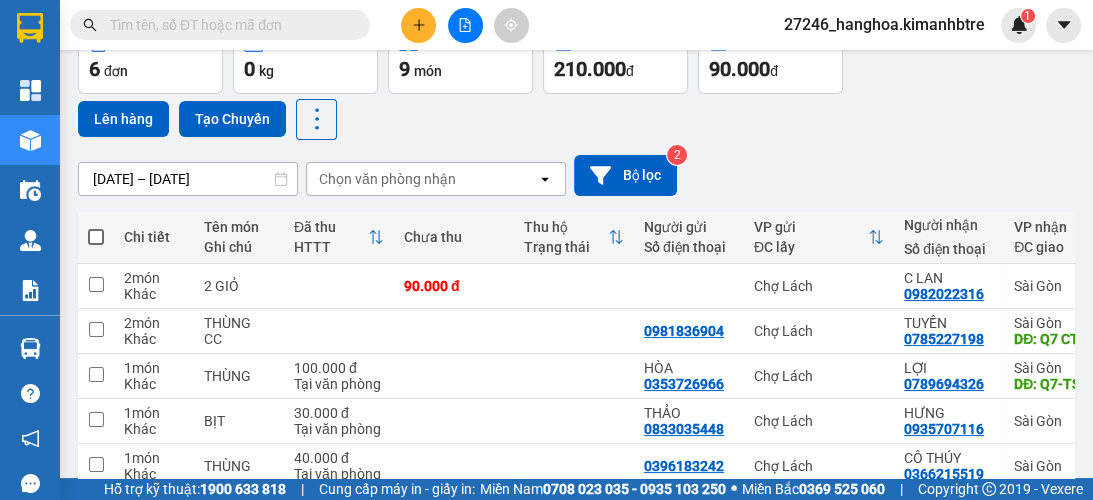 scroll, scrollTop: 186, scrollLeft: 0, axis: vertical 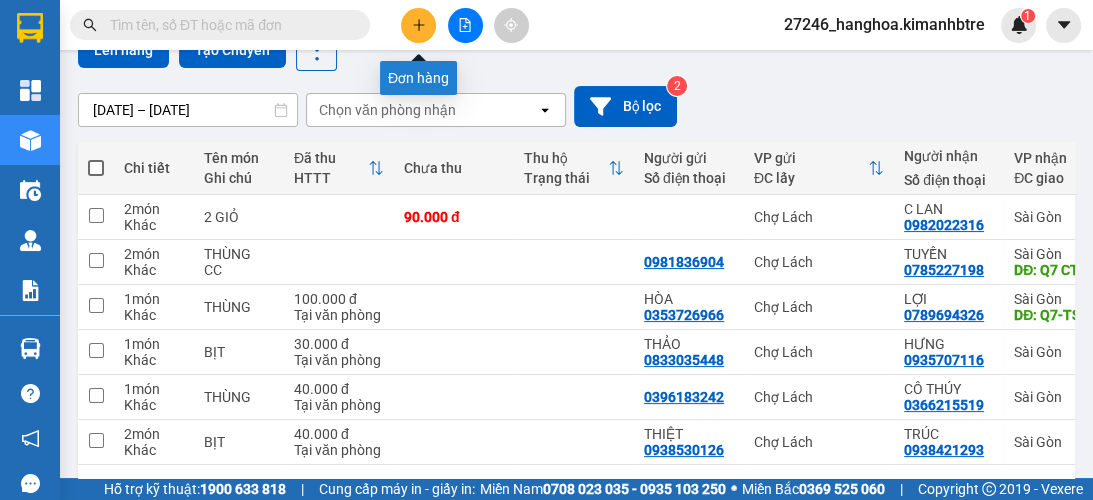 click at bounding box center [418, 25] 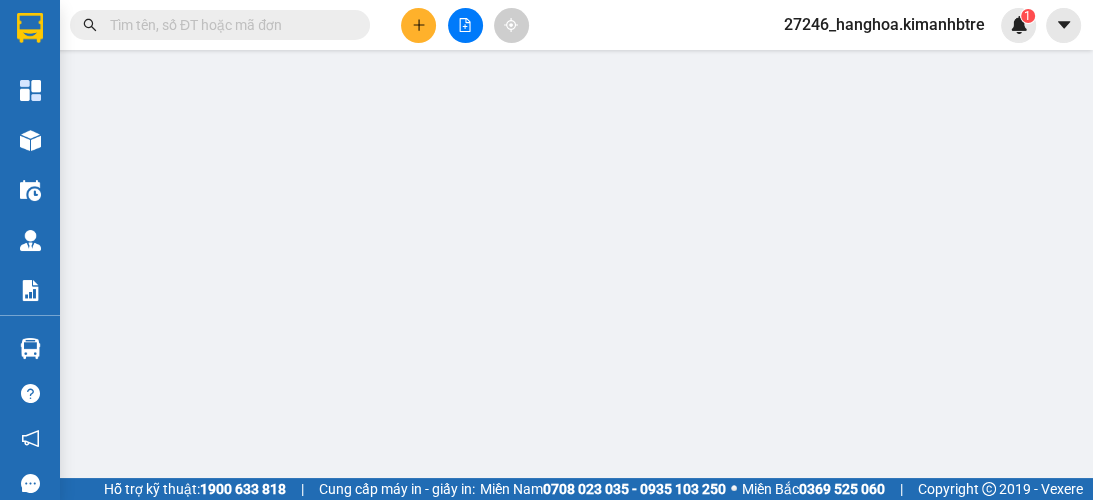 scroll, scrollTop: 0, scrollLeft: 0, axis: both 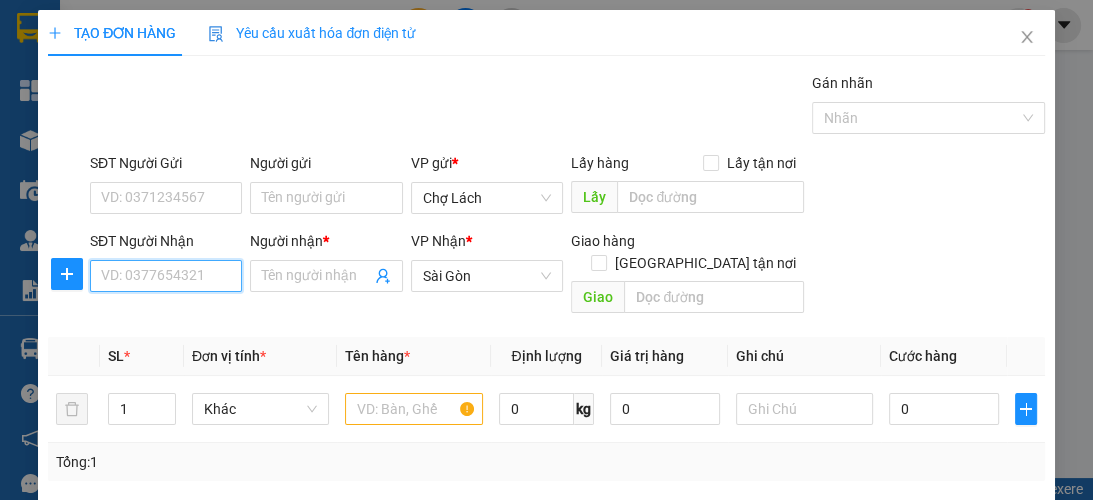 click on "SĐT Người Nhận" at bounding box center [166, 276] 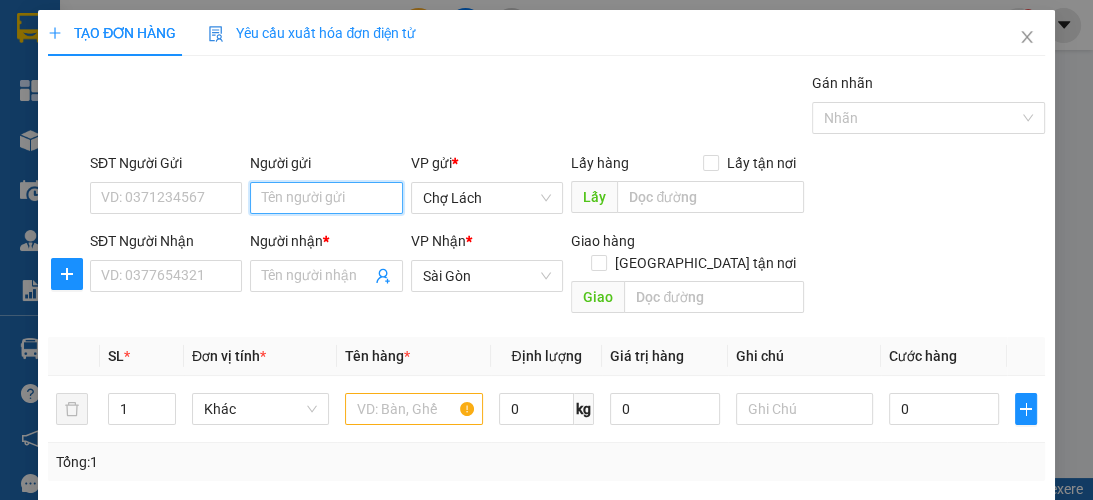 click on "Người gửi" at bounding box center (326, 198) 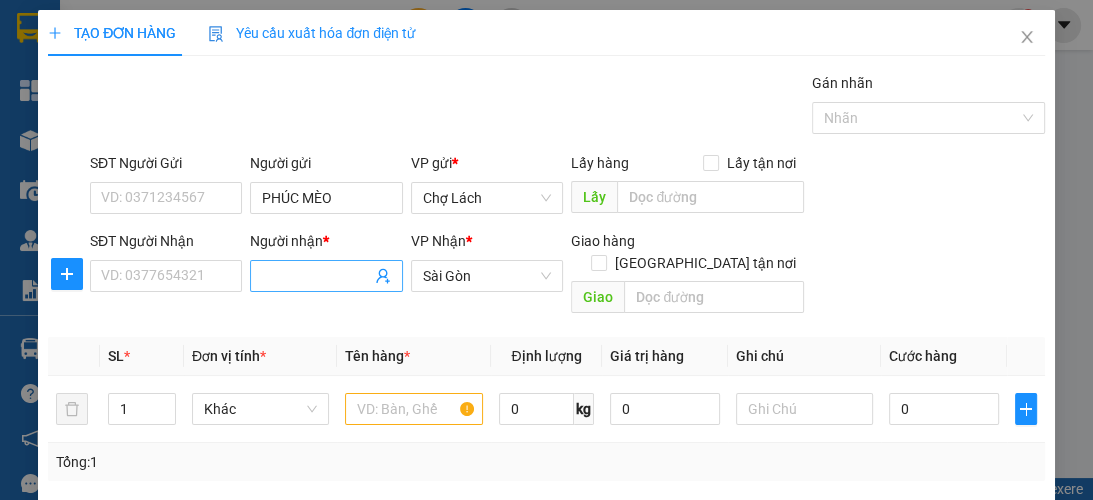 click on "Người nhận  *" at bounding box center (316, 276) 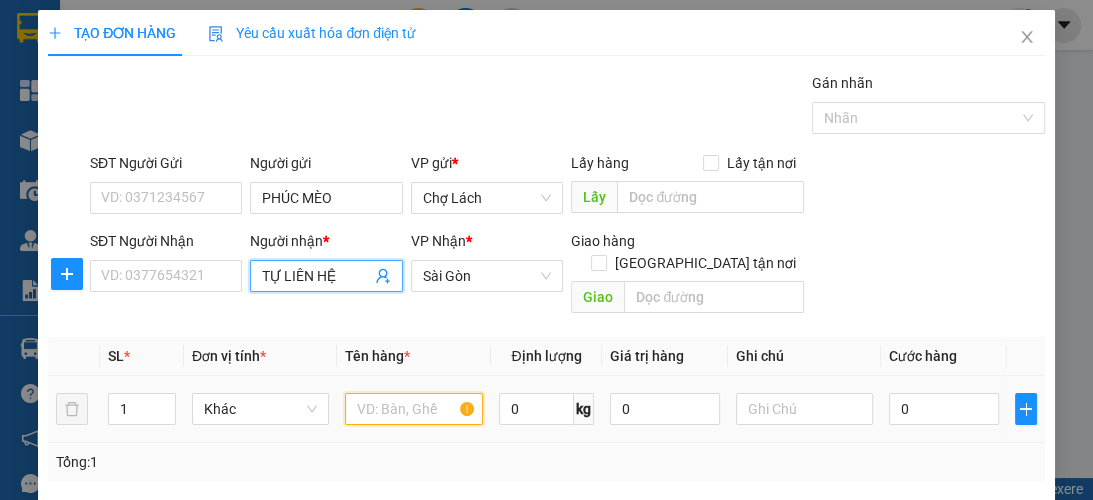 click at bounding box center [413, 409] 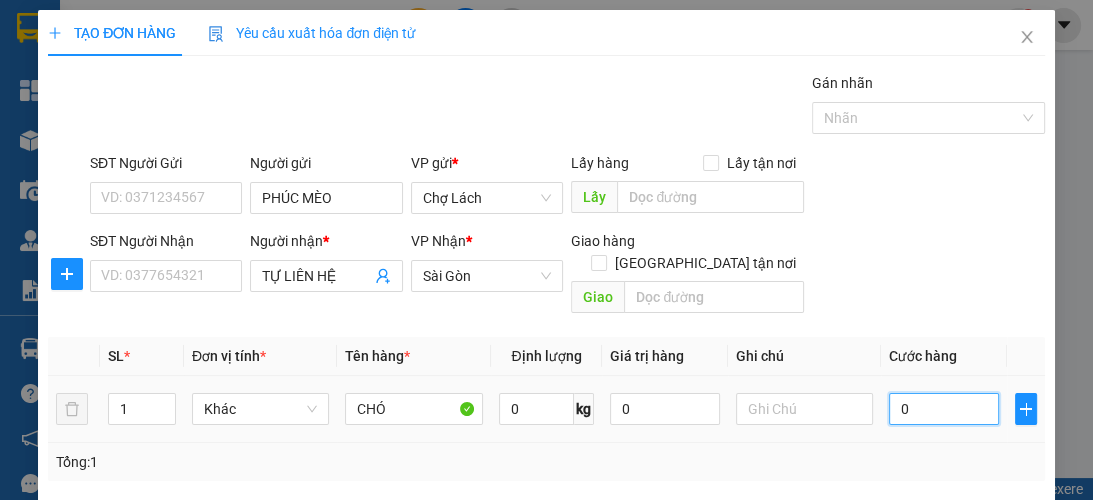 click on "0" at bounding box center [944, 409] 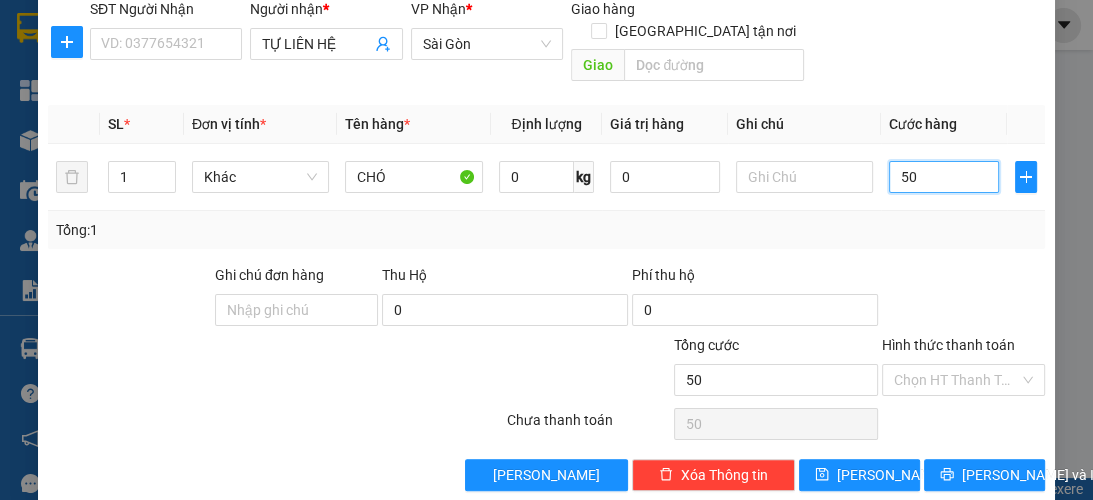 scroll, scrollTop: 238, scrollLeft: 0, axis: vertical 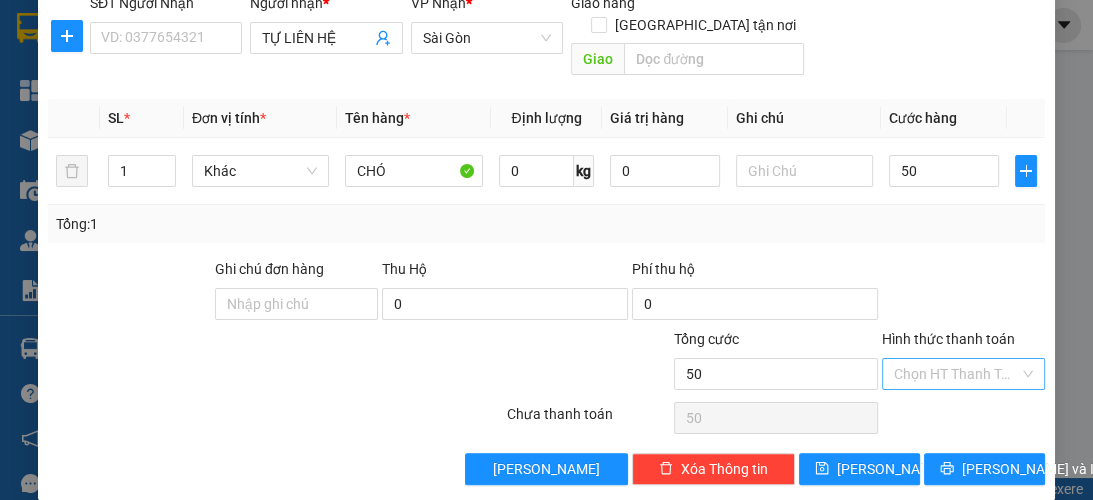 click on "Hình thức thanh toán" at bounding box center (956, 374) 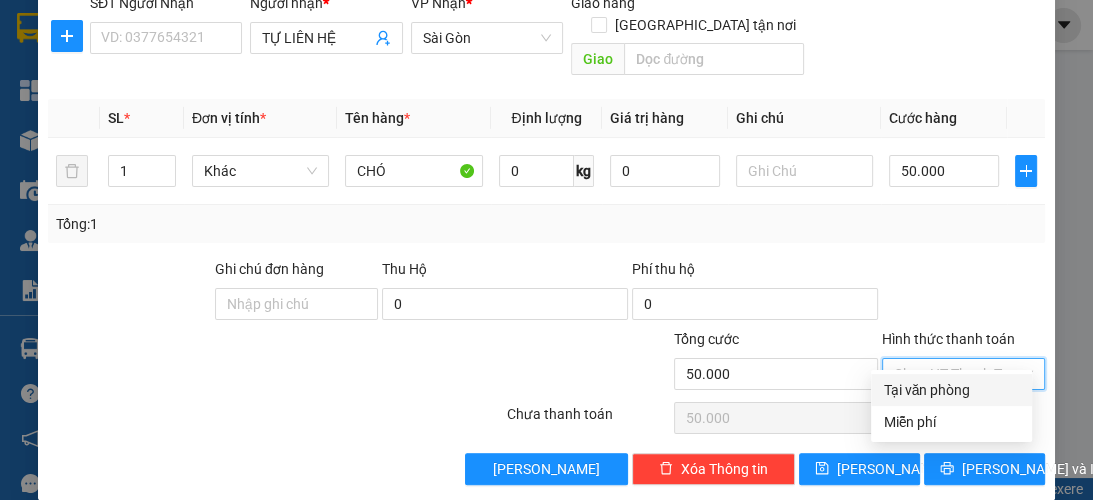 click on "Tại văn phòng" at bounding box center [951, 390] 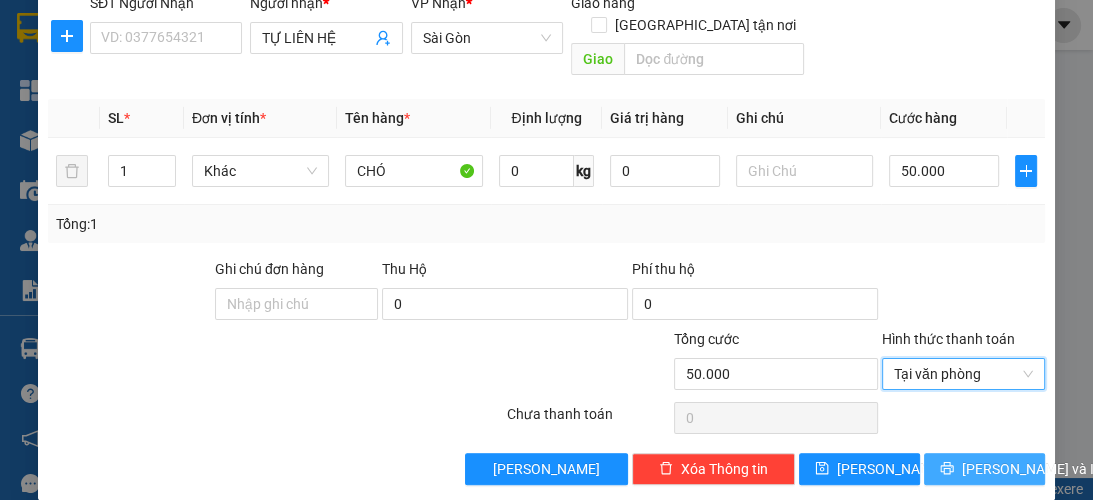 click on "[PERSON_NAME] và In" at bounding box center (984, 469) 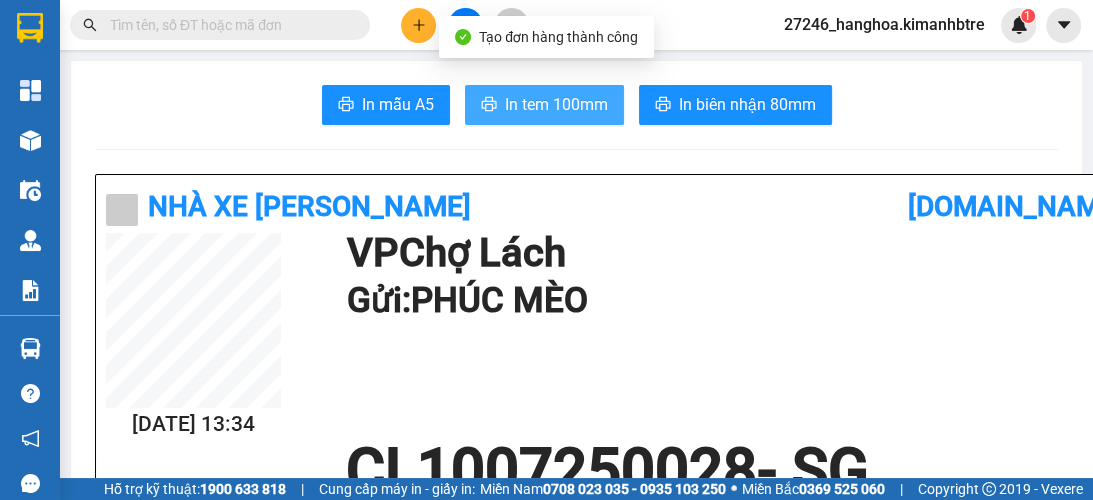 click on "In tem 100mm" at bounding box center [556, 104] 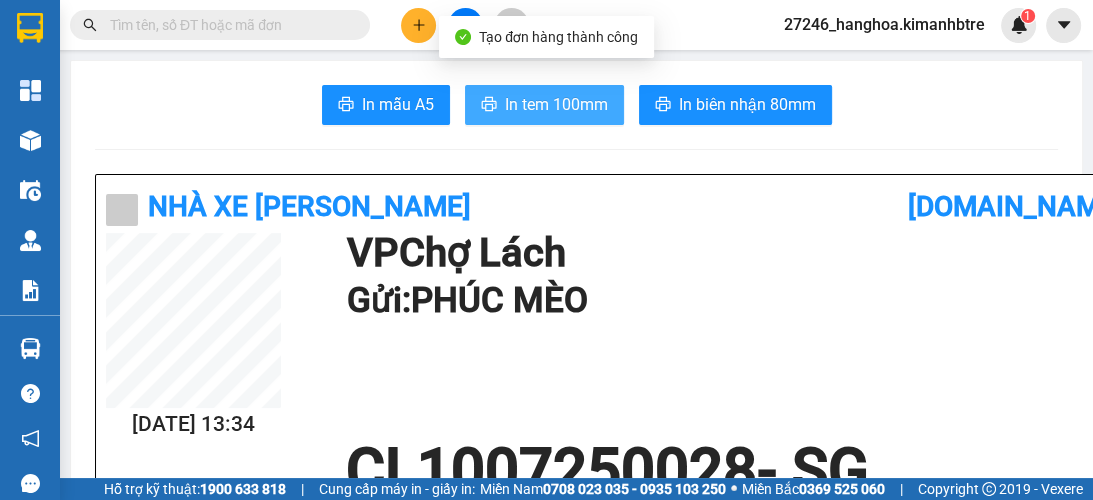 scroll, scrollTop: 0, scrollLeft: 0, axis: both 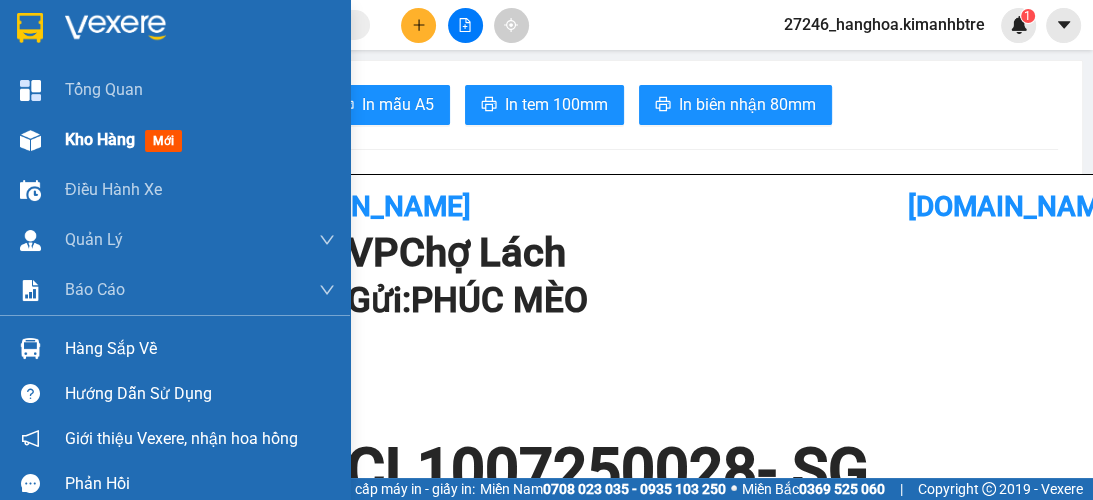 click at bounding box center (30, 140) 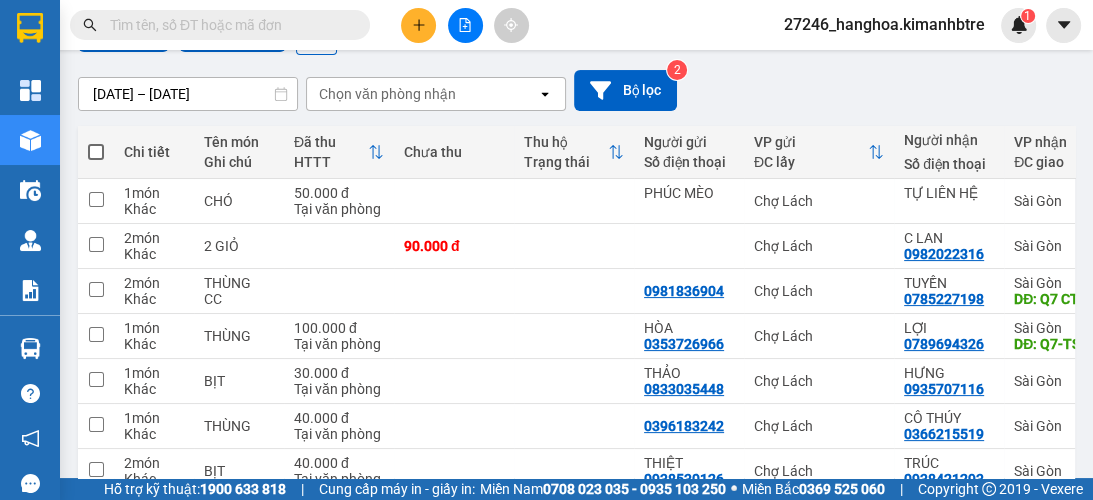 scroll, scrollTop: 199, scrollLeft: 0, axis: vertical 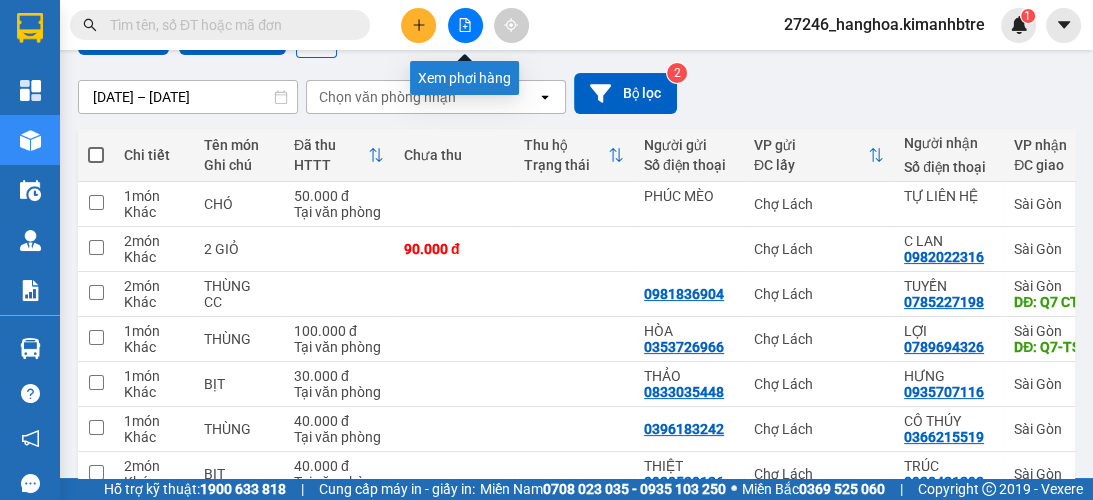 click at bounding box center (465, 25) 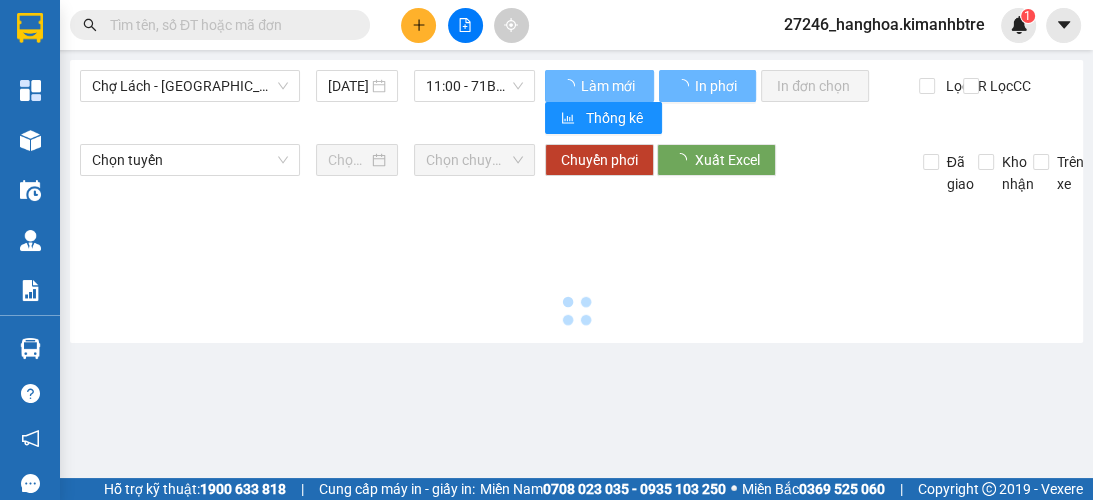scroll, scrollTop: 0, scrollLeft: 0, axis: both 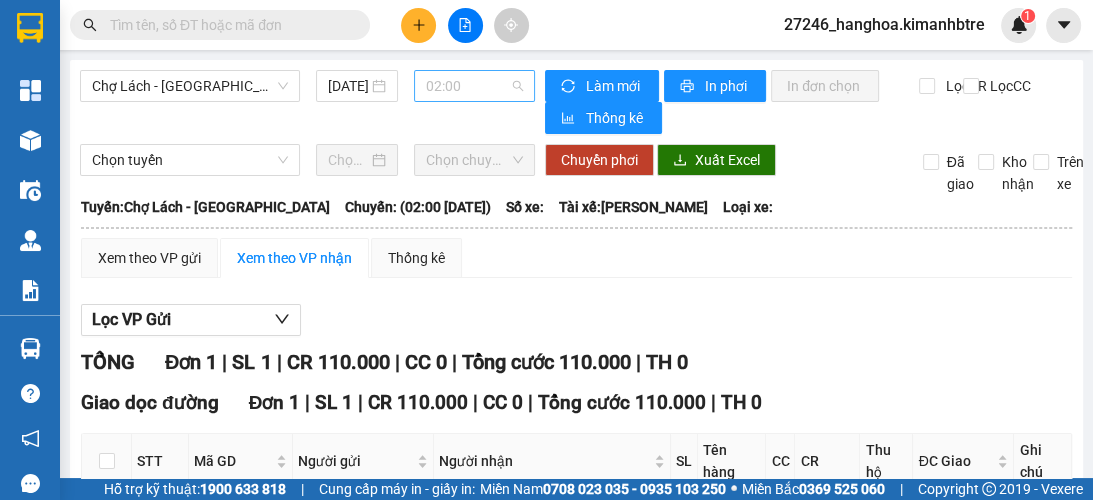 click on "02:00" at bounding box center (474, 86) 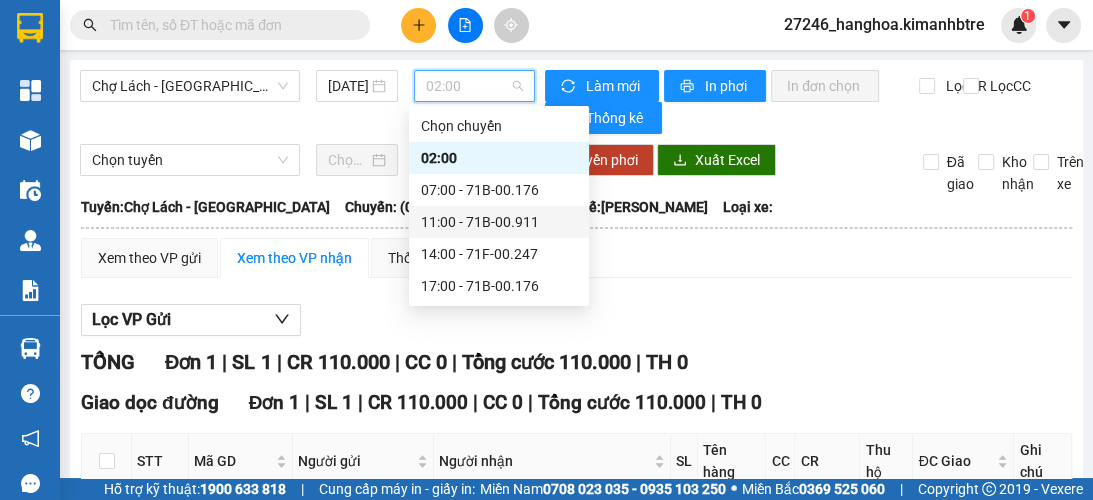 click on "11:00     - 71B-00.911" at bounding box center [499, 222] 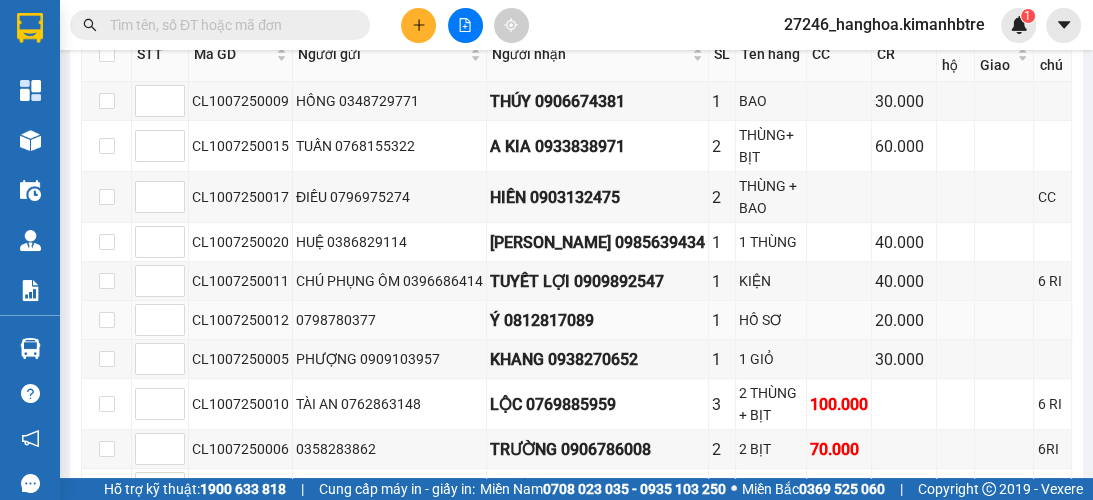 scroll, scrollTop: 666, scrollLeft: 0, axis: vertical 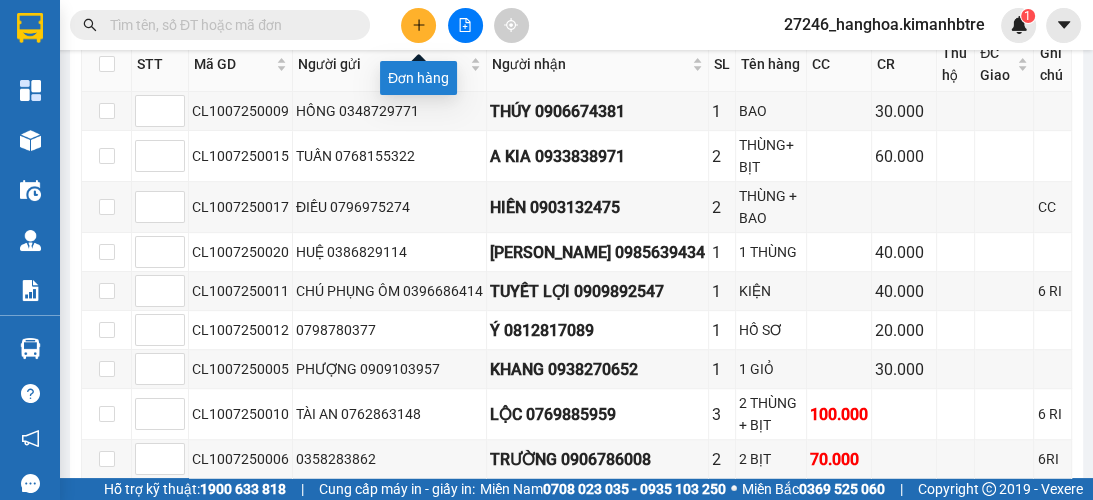 click 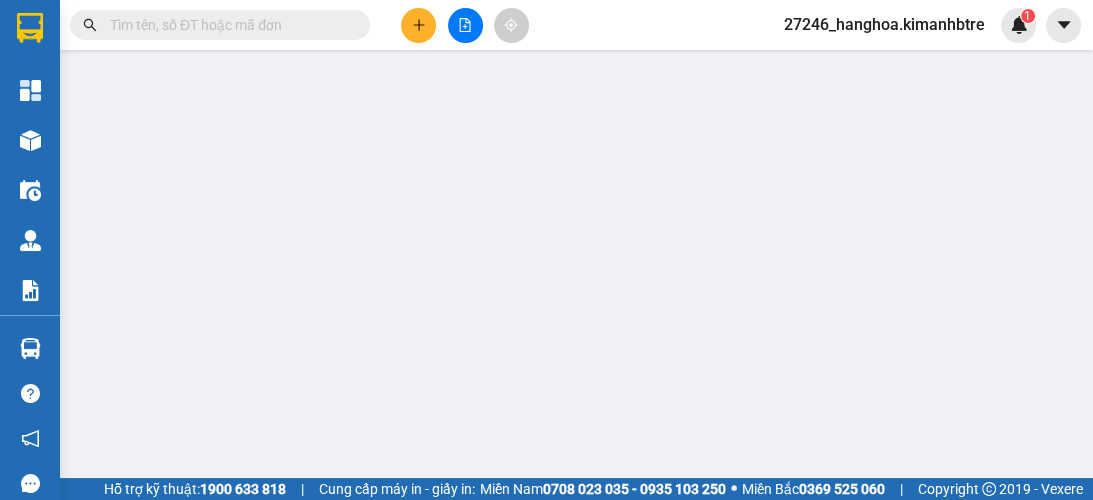 scroll, scrollTop: 0, scrollLeft: 0, axis: both 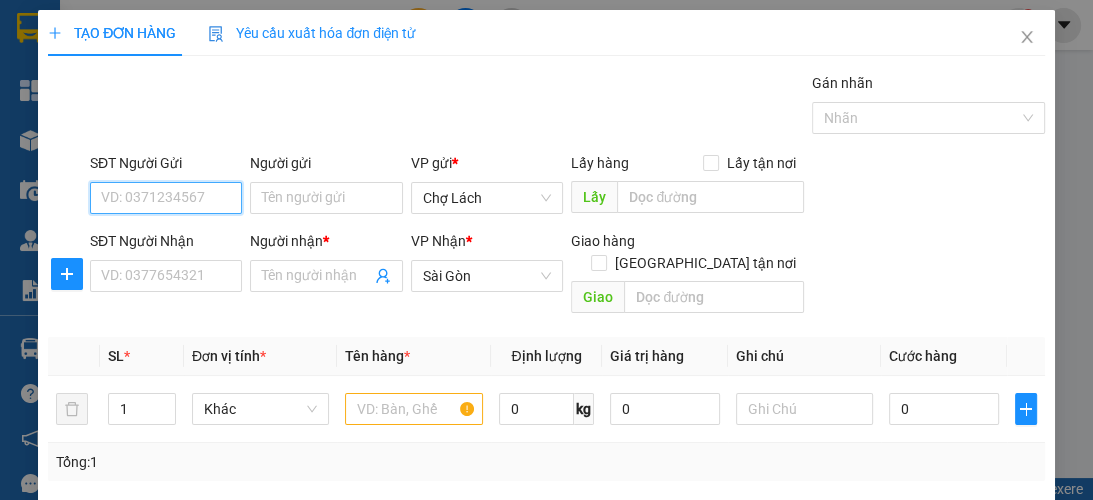 click on "SĐT Người Gửi" at bounding box center [166, 198] 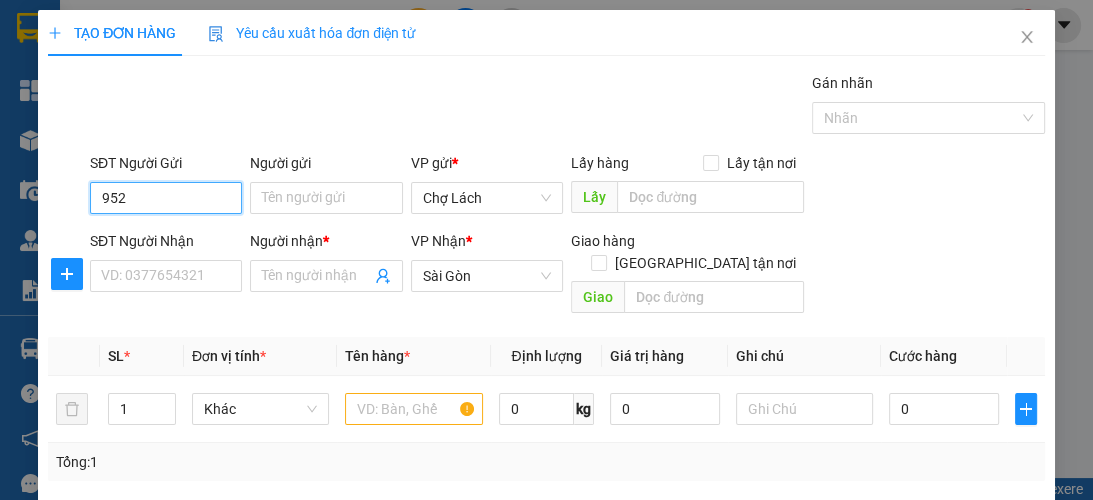 click on "952" at bounding box center [166, 198] 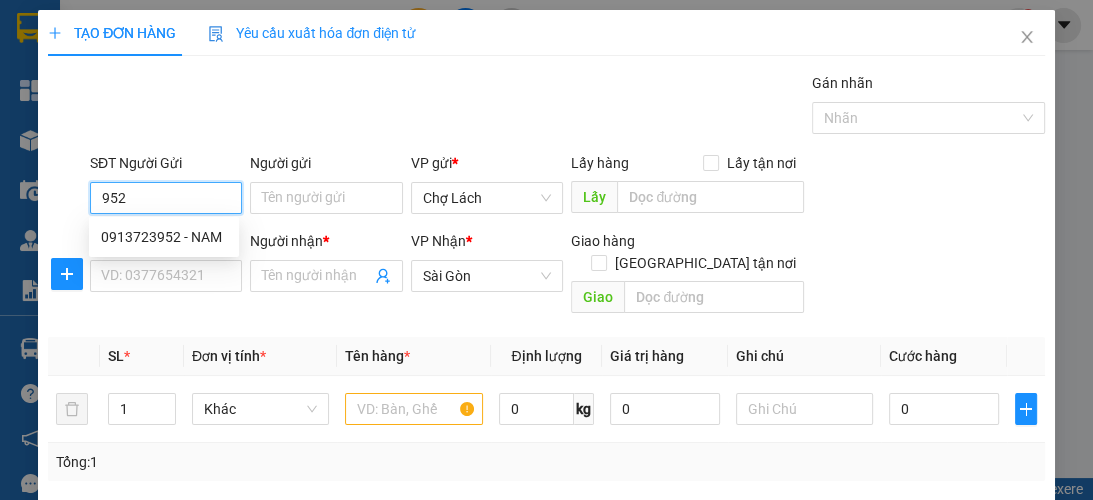 click on "952" at bounding box center (166, 198) 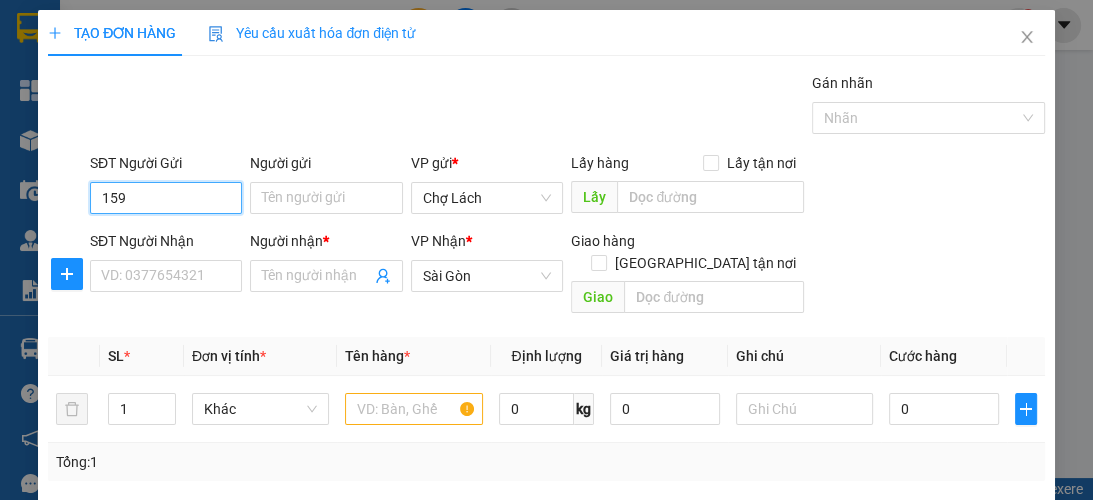 click on "159" at bounding box center (166, 198) 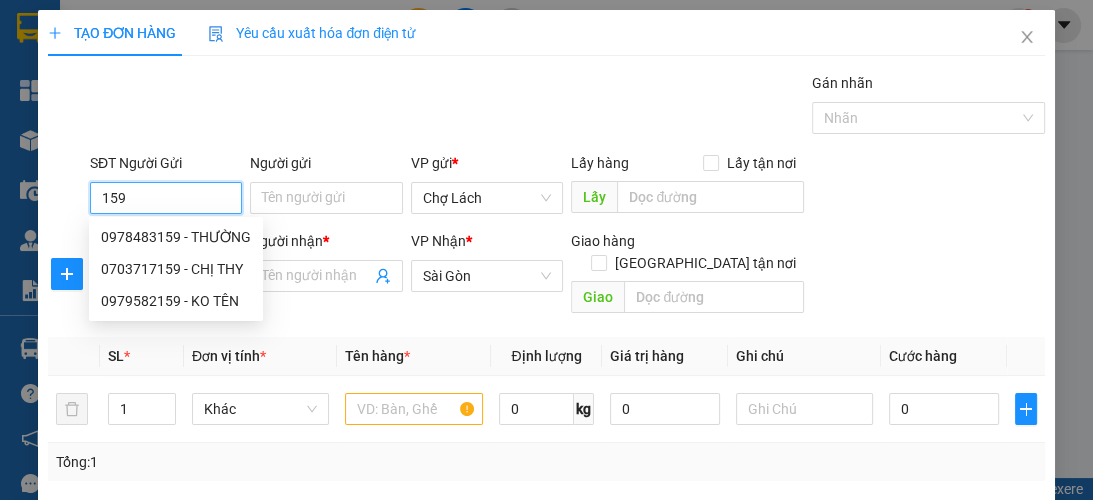 click on "159" at bounding box center [166, 198] 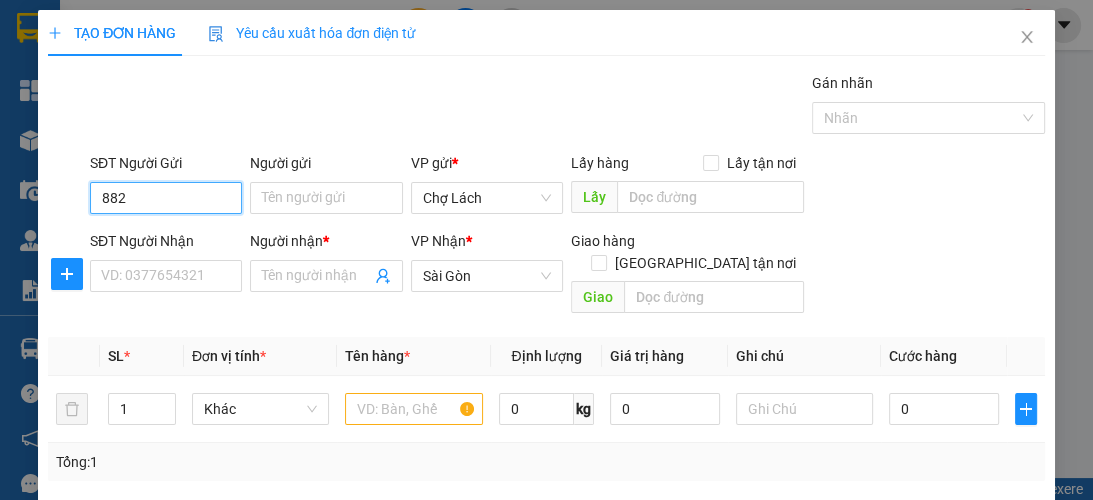 click on "882" at bounding box center [166, 198] 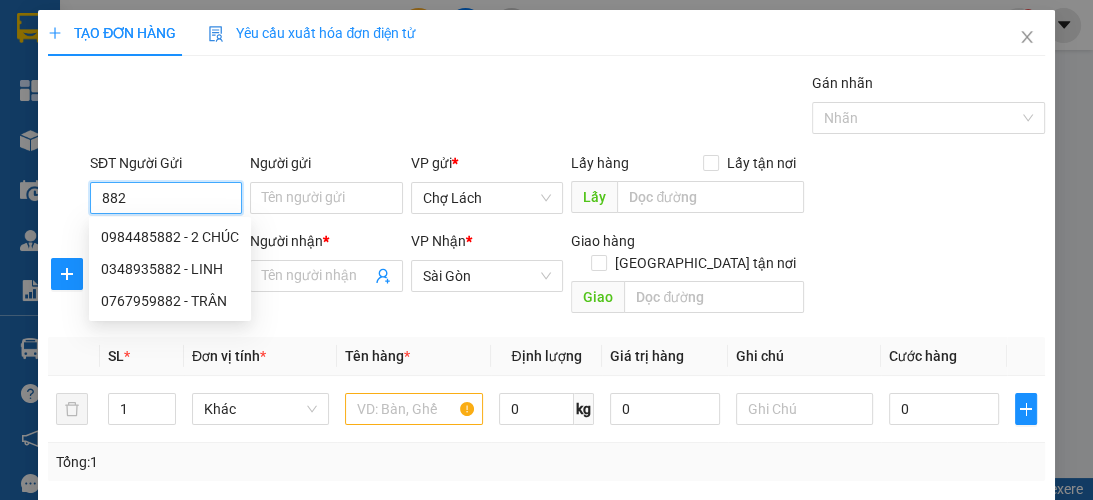 click on "882" at bounding box center [166, 198] 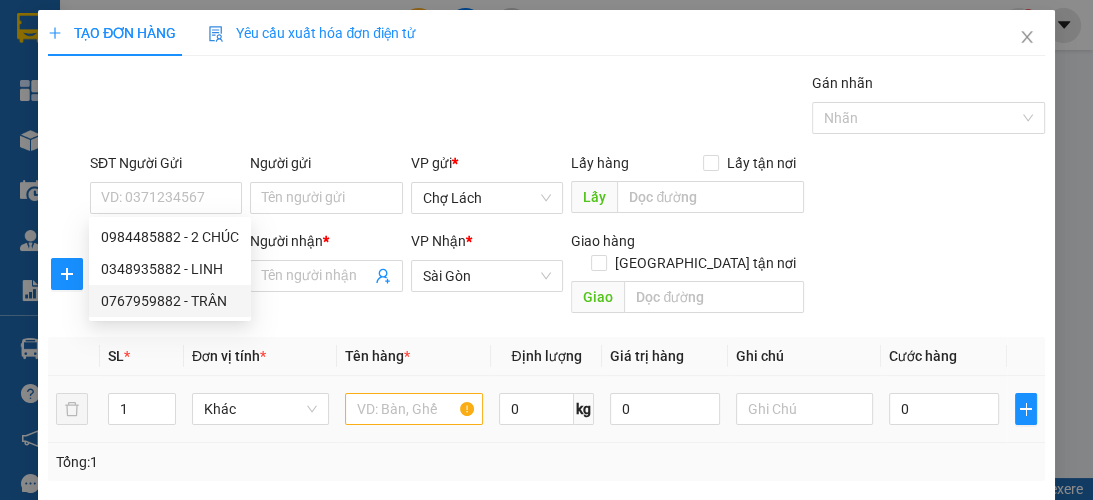 click on "1" at bounding box center (142, 409) 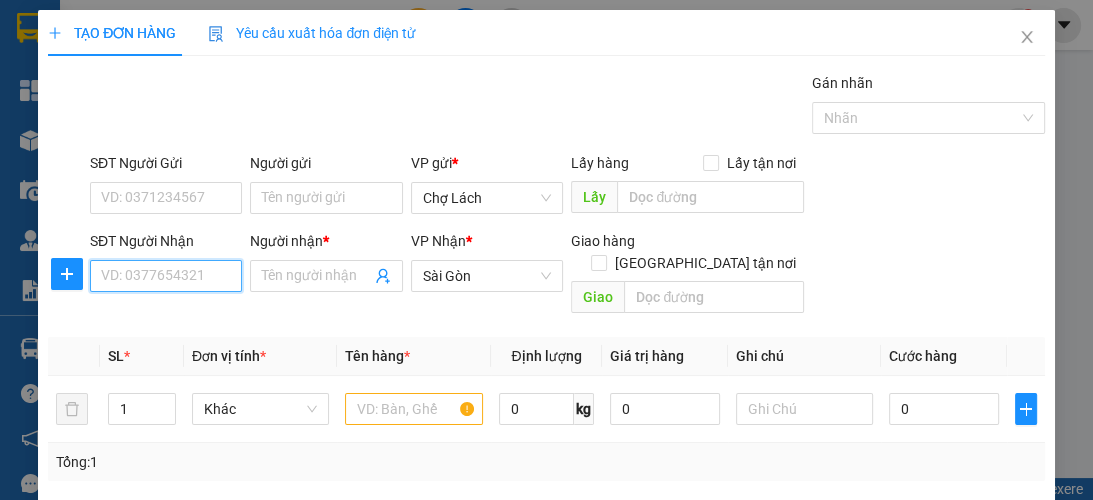 click on "SĐT Người Nhận" at bounding box center (166, 276) 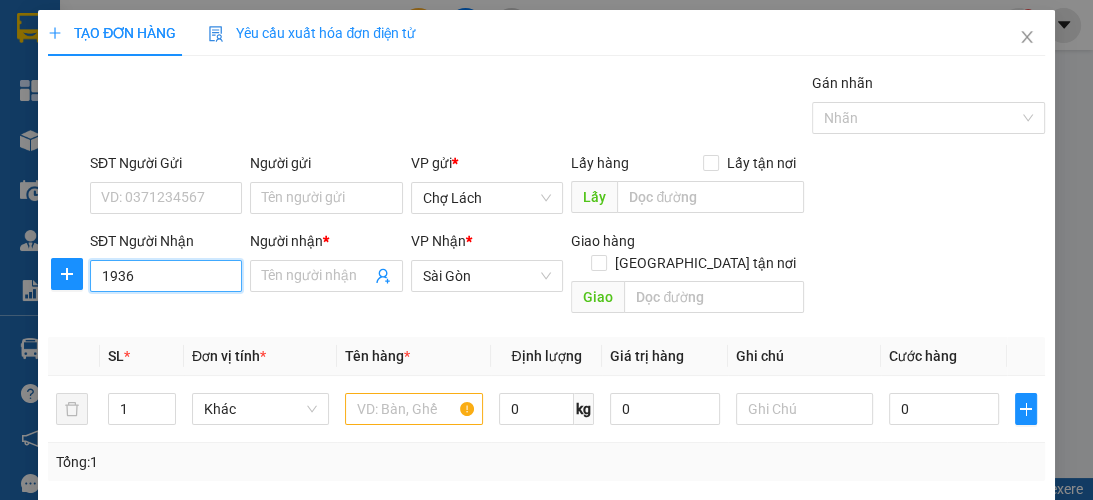 click on "1936" at bounding box center (166, 276) 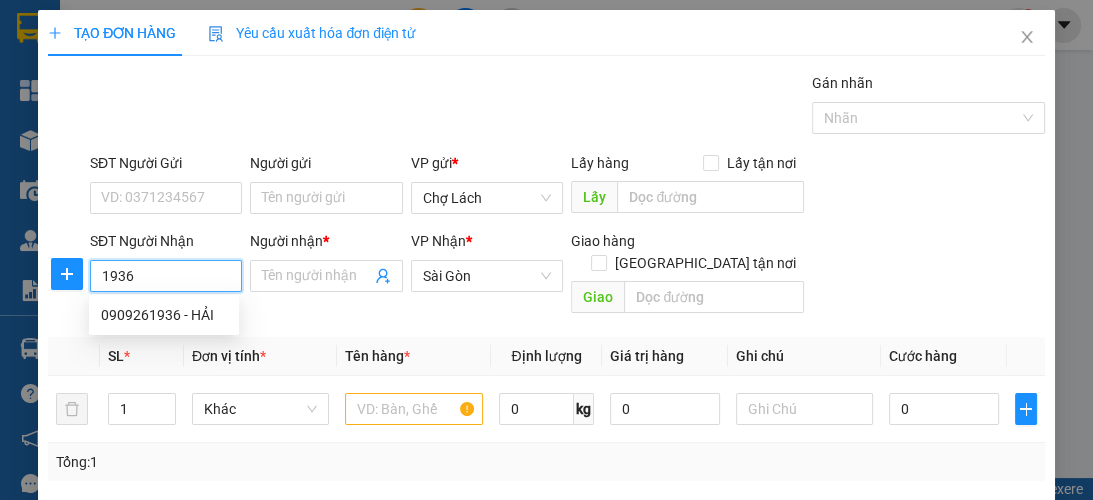 click on "1936" at bounding box center (166, 276) 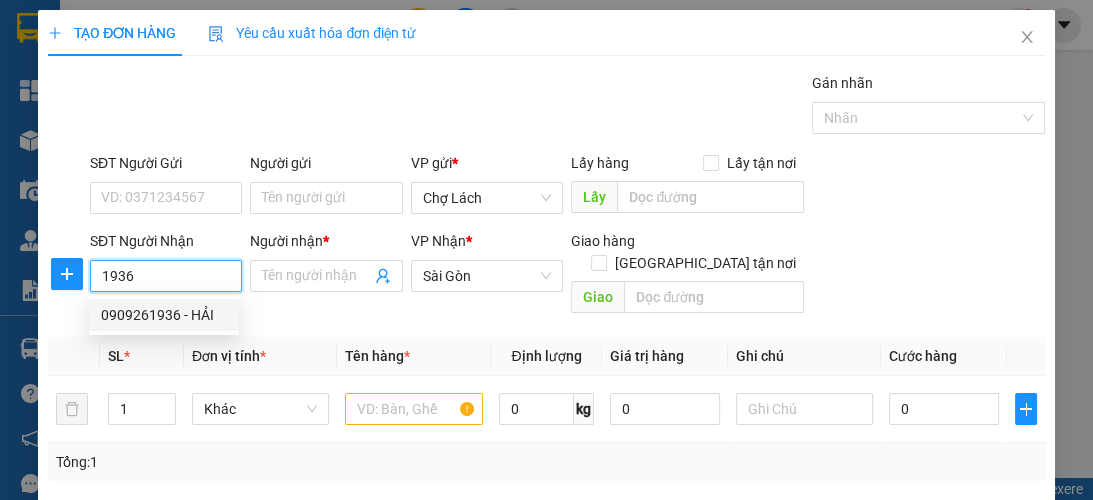 click on "0909261936 - HẢI" at bounding box center (164, 315) 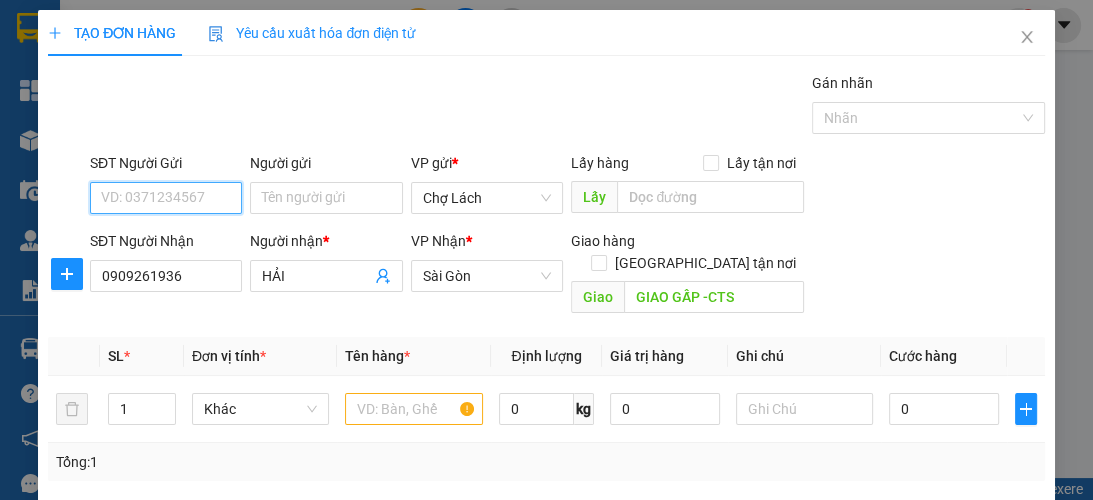 click on "SĐT Người Gửi" at bounding box center (166, 198) 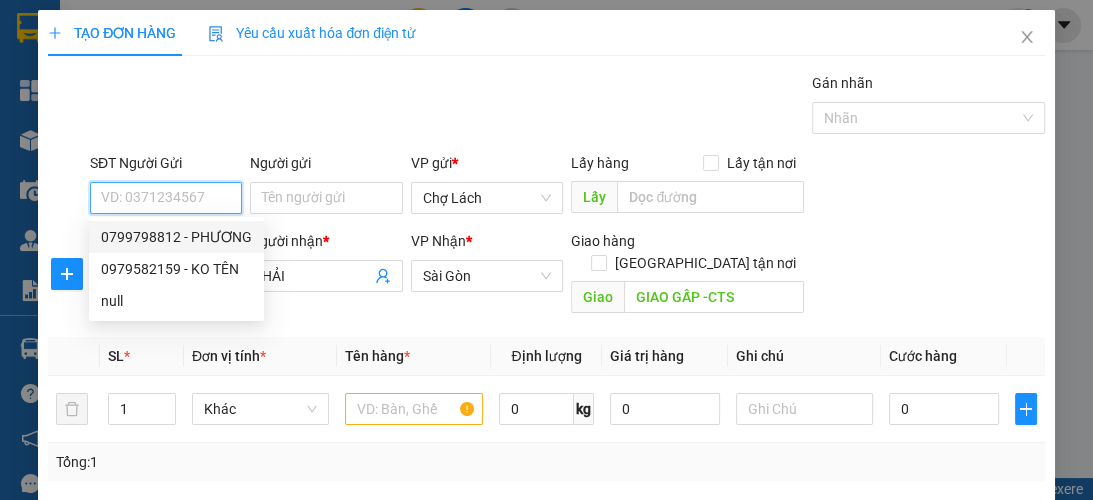 click on "0799798812 - PHƯƠNG" at bounding box center (176, 237) 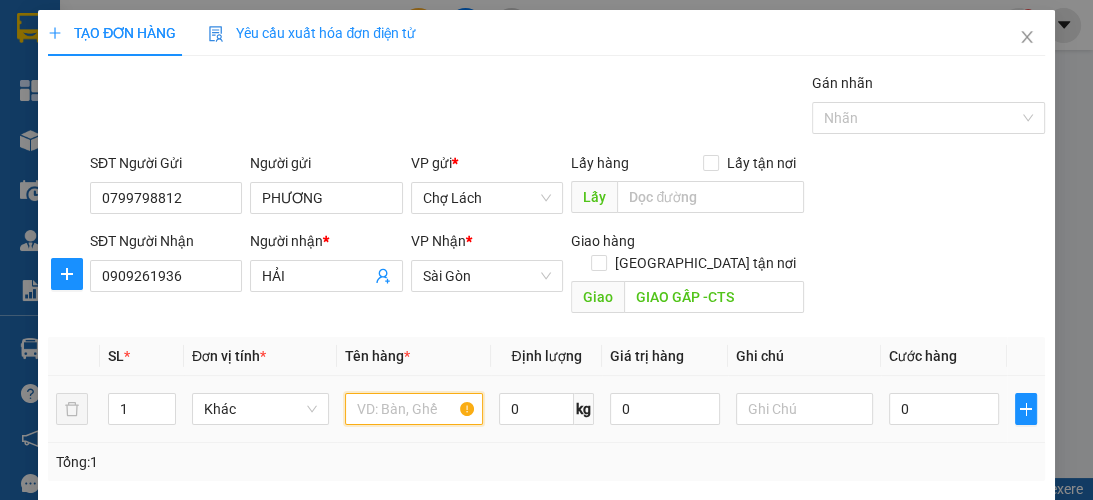 click at bounding box center (413, 409) 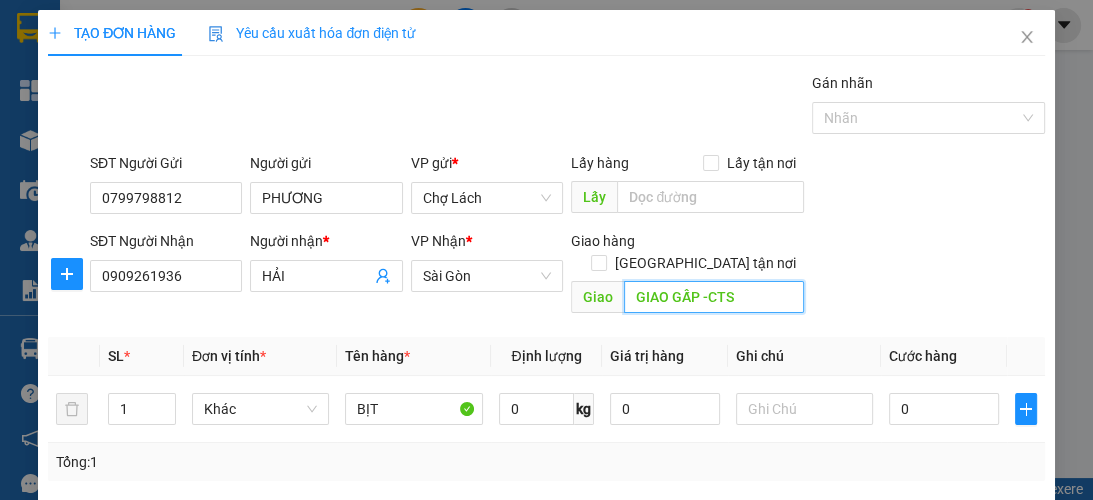 click on "GIAO GẤP -CTS" at bounding box center (714, 297) 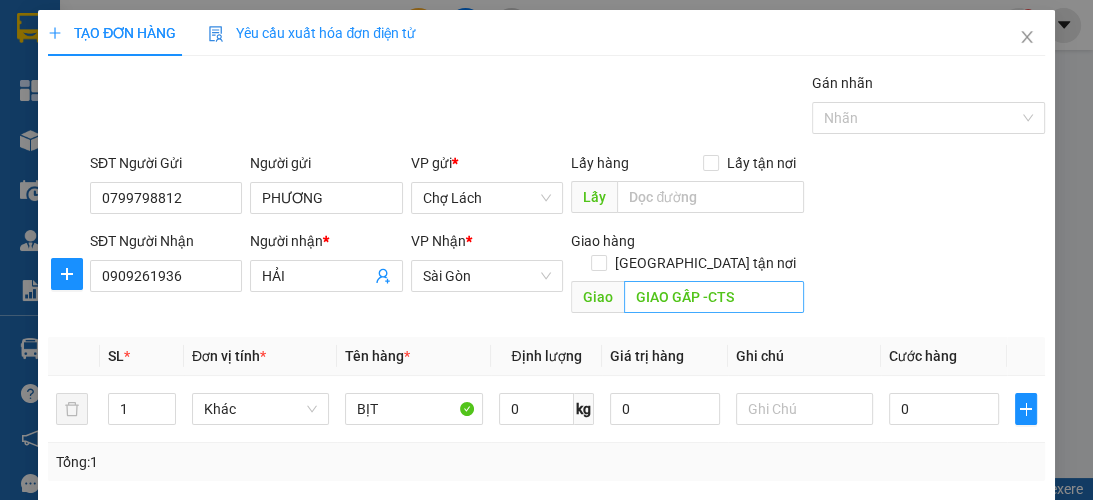 drag, startPoint x: 772, startPoint y: 297, endPoint x: 764, endPoint y: 289, distance: 11.313708 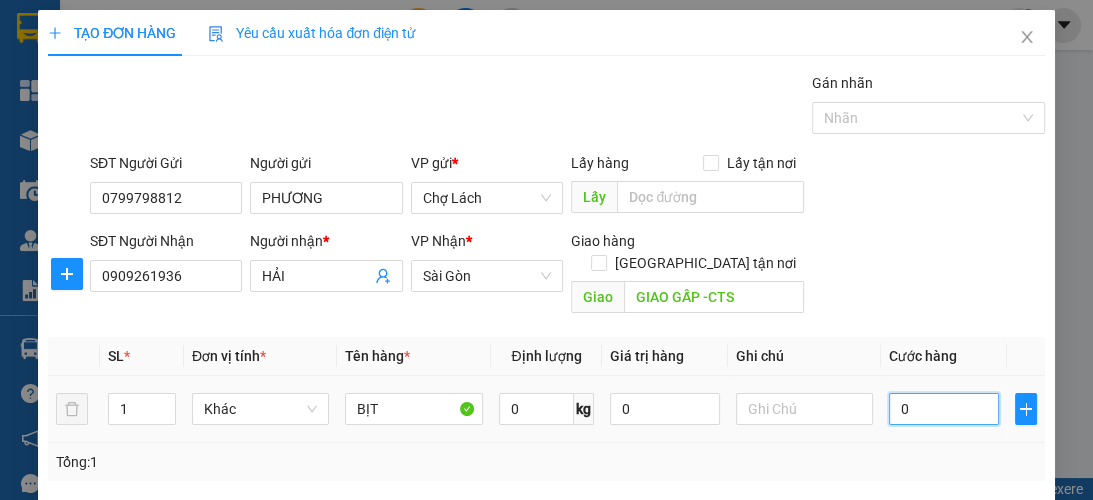 click on "0" at bounding box center [944, 409] 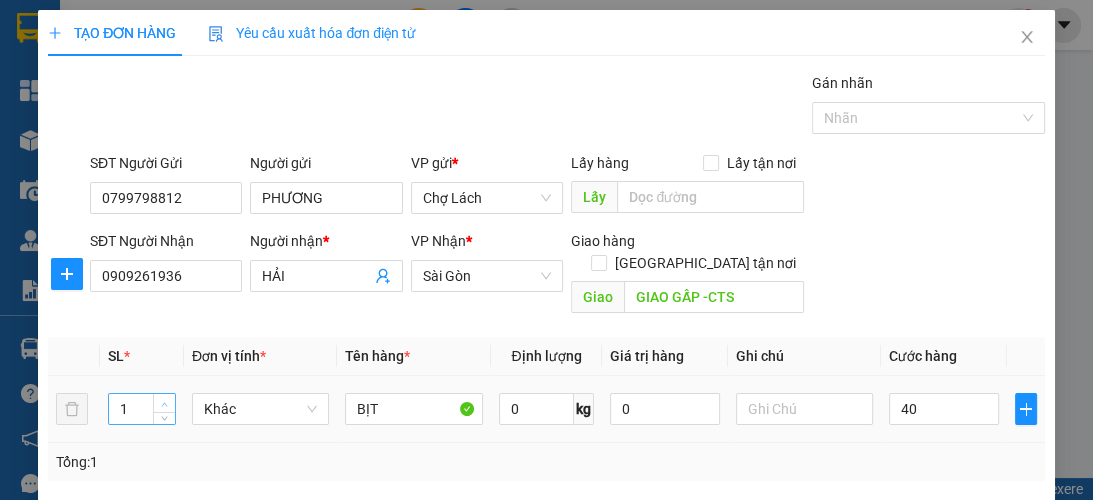 click at bounding box center [165, 404] 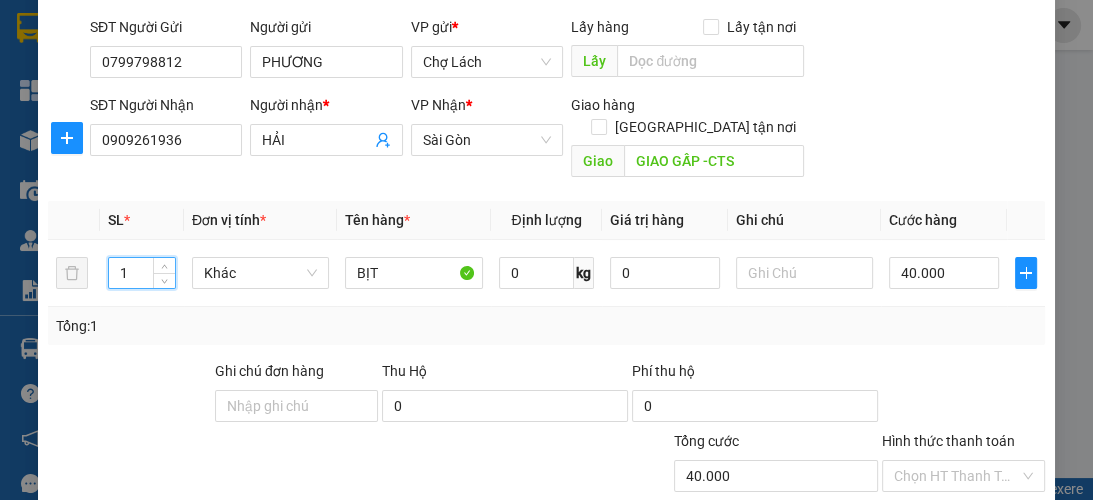 scroll, scrollTop: 213, scrollLeft: 0, axis: vertical 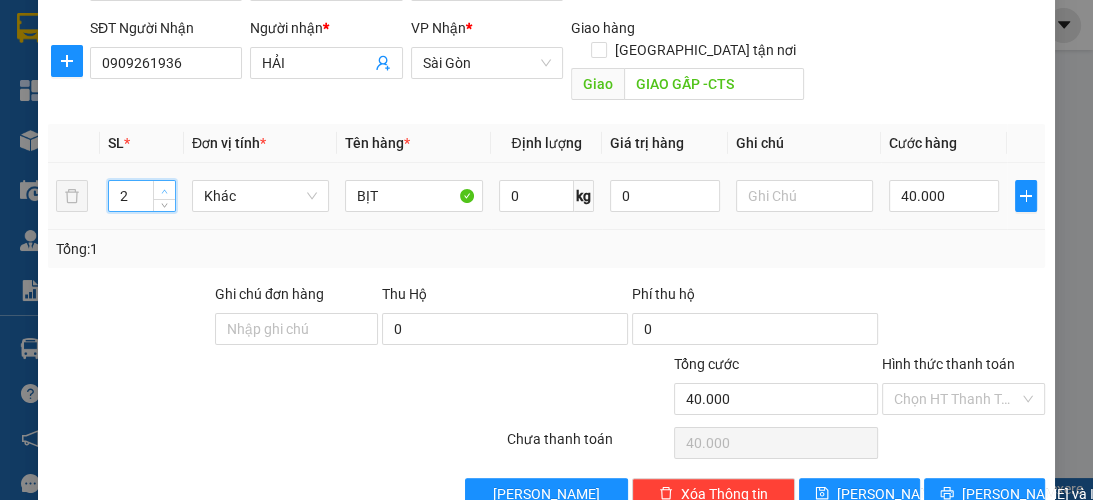 click 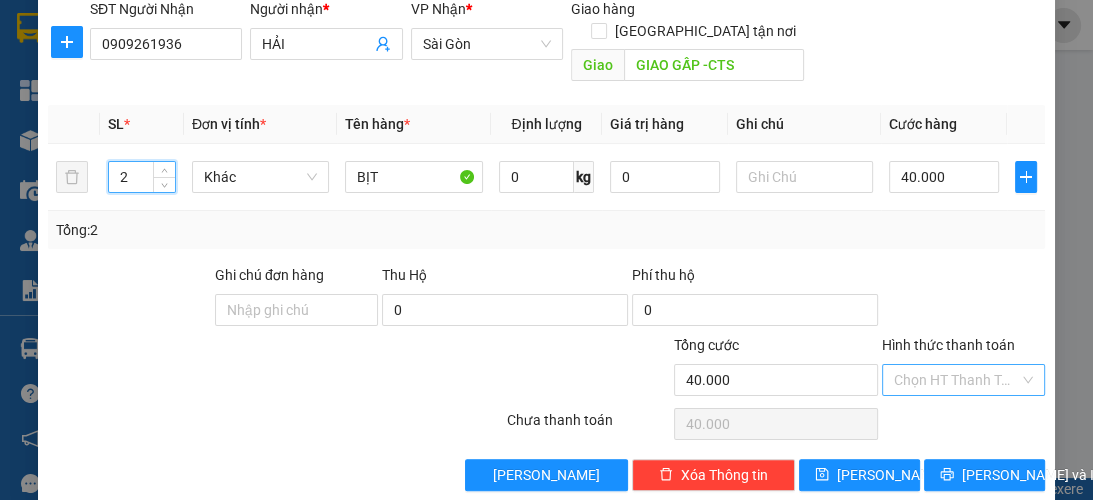scroll, scrollTop: 238, scrollLeft: 0, axis: vertical 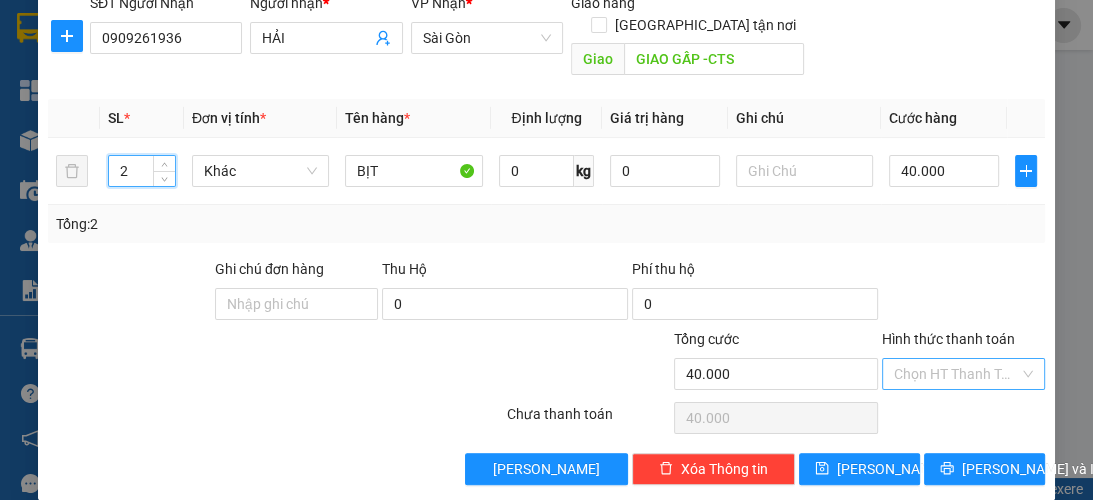 click on "Hình thức thanh toán" at bounding box center [956, 374] 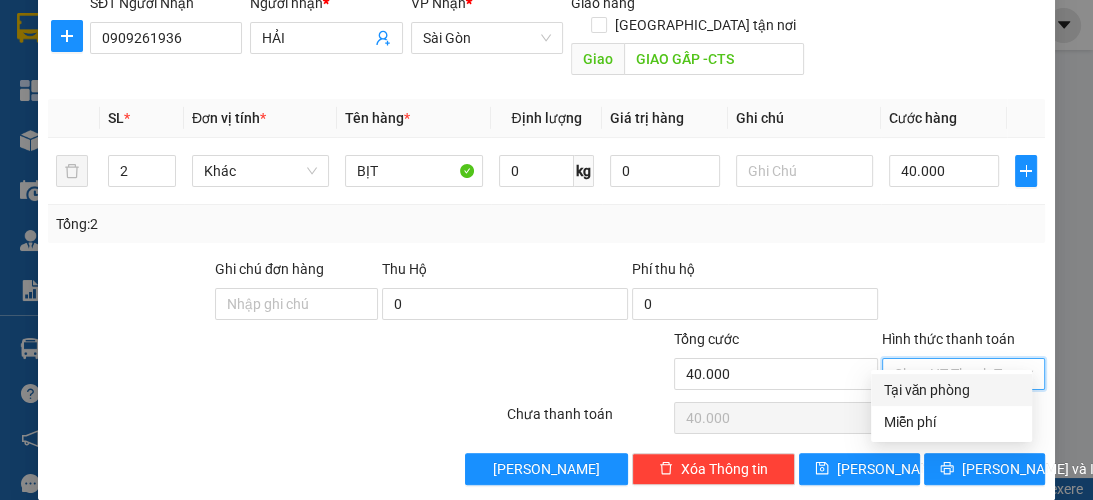 click on "Hình thức thanh toán" at bounding box center (956, 374) 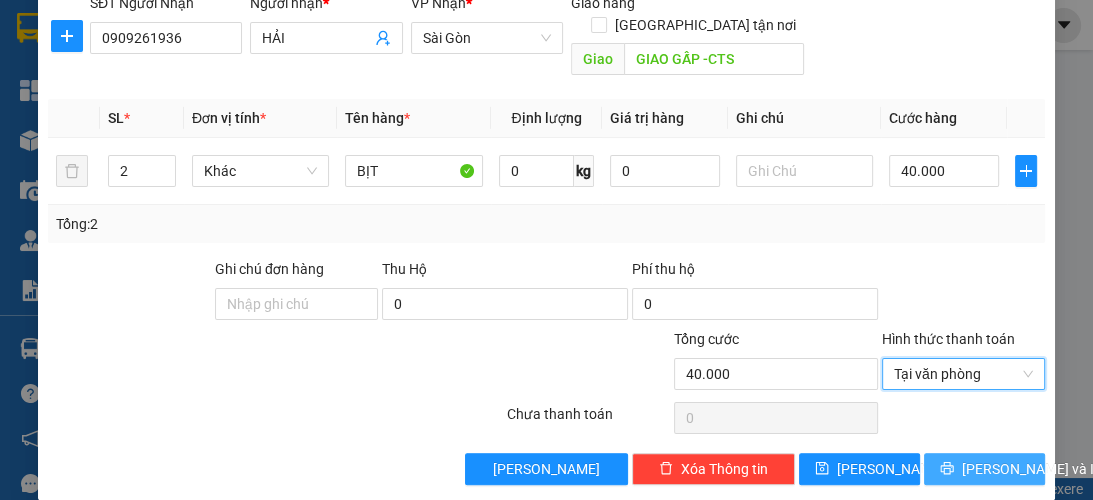click on "[PERSON_NAME] và In" at bounding box center [1032, 469] 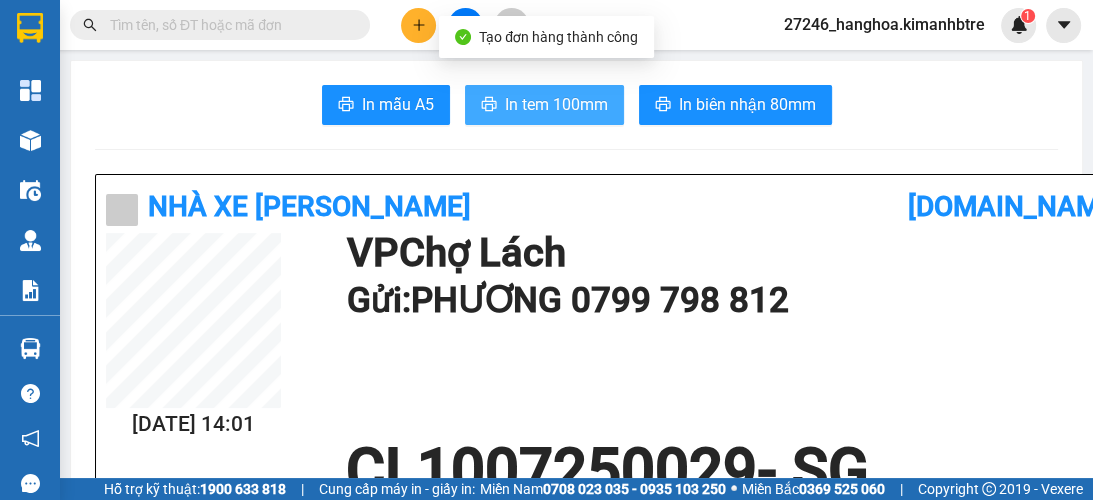 click on "In tem 100mm" at bounding box center [556, 104] 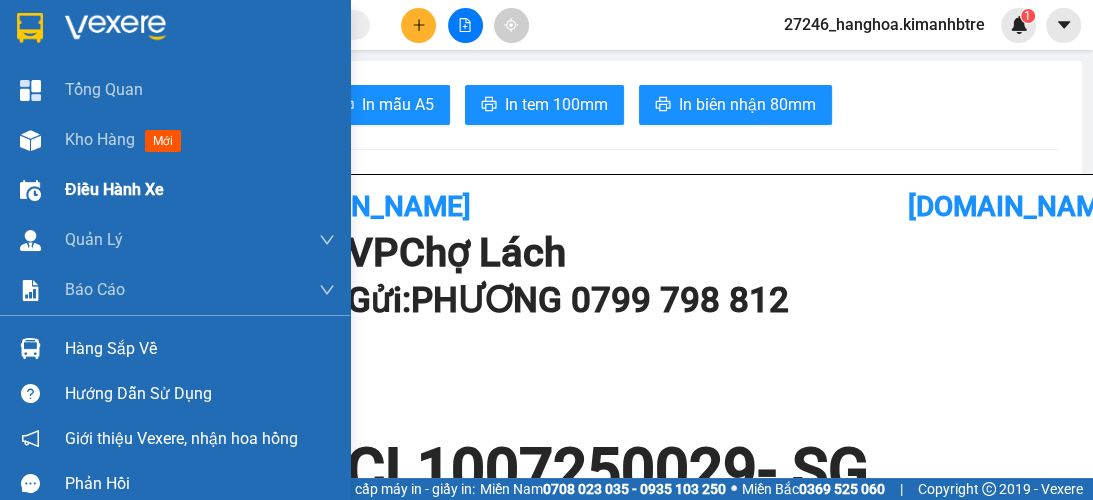 drag, startPoint x: 47, startPoint y: 152, endPoint x: 168, endPoint y: 168, distance: 122.05327 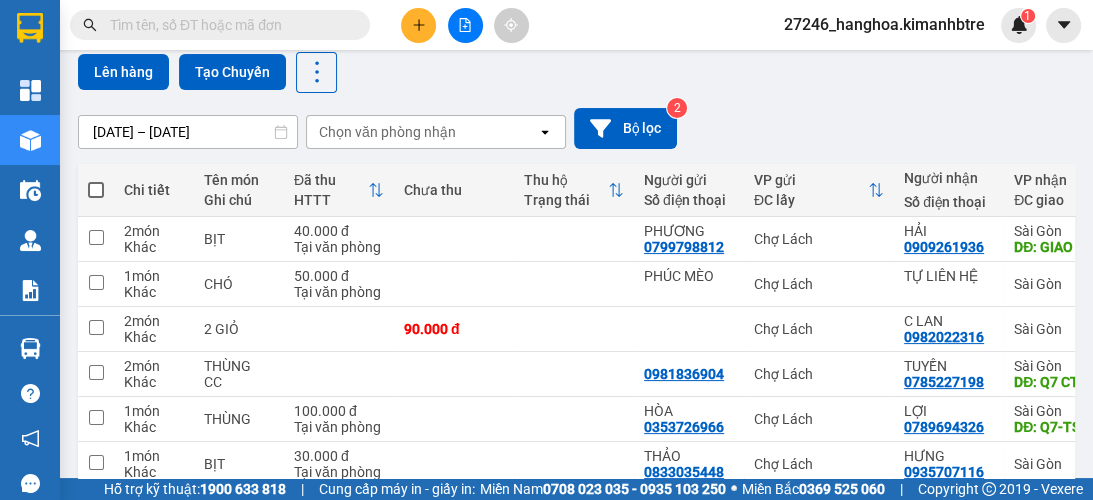 scroll, scrollTop: 160, scrollLeft: 0, axis: vertical 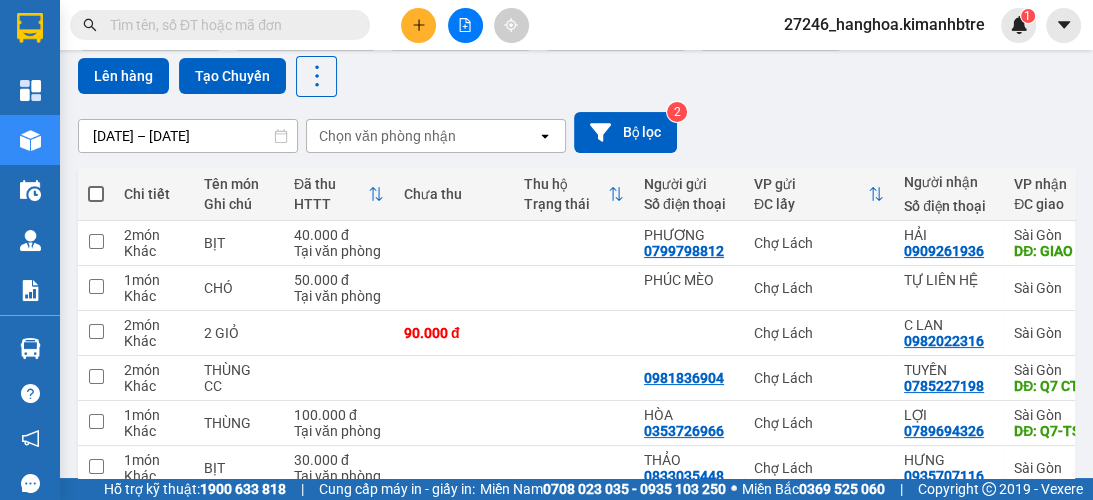 click at bounding box center (96, 194) 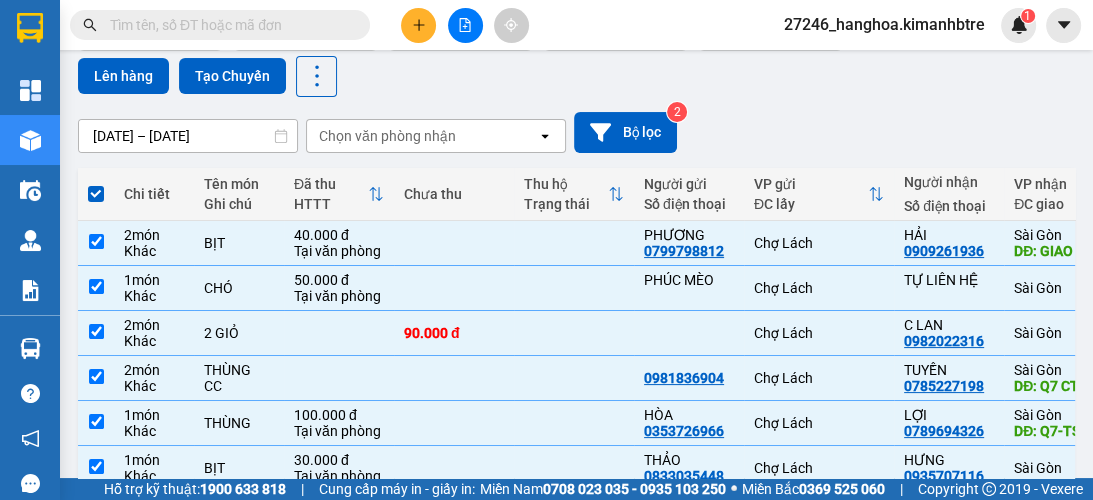 click on "Lên hàng Tạo Chuyến" at bounding box center [207, 76] 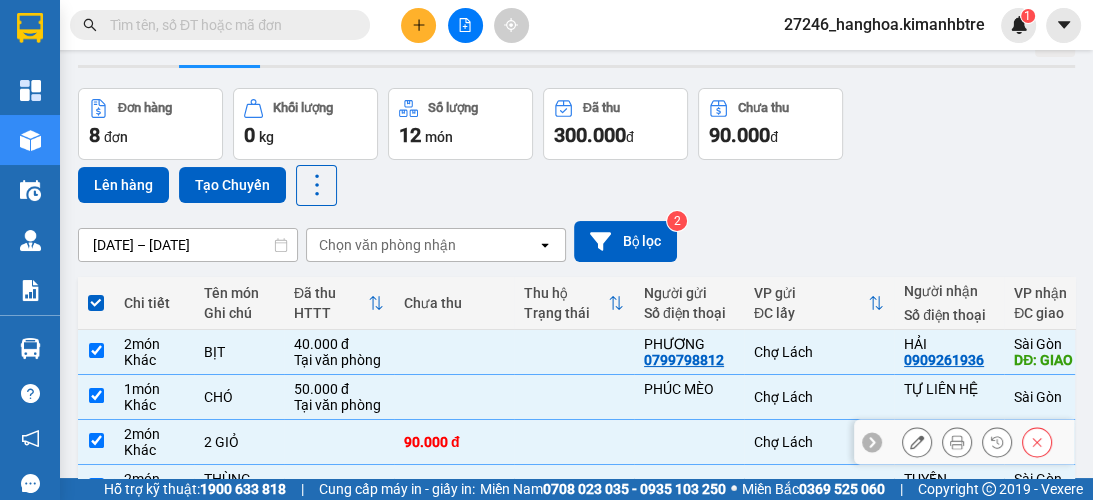 scroll, scrollTop: 0, scrollLeft: 0, axis: both 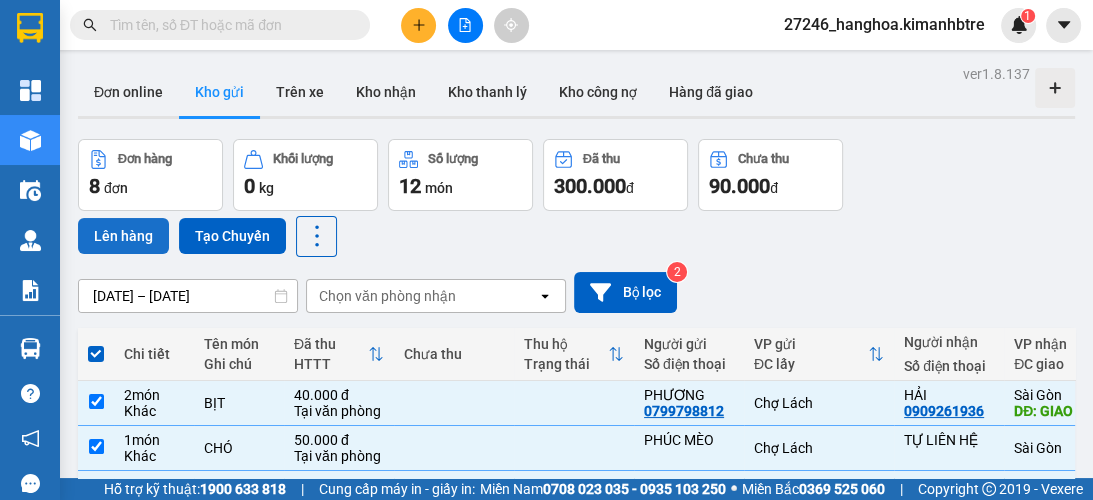 click on "Lên hàng" at bounding box center (123, 236) 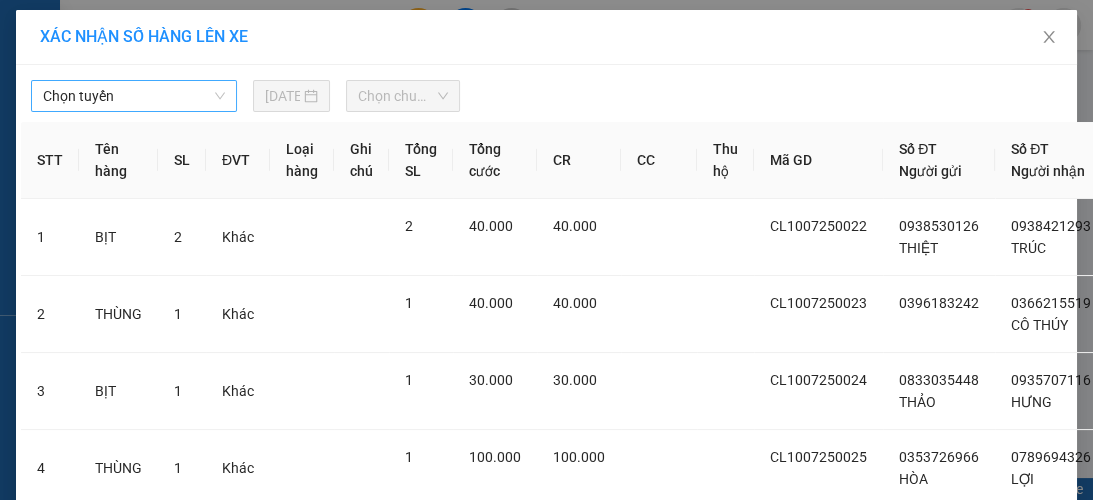 click on "Chọn tuyến" at bounding box center (134, 96) 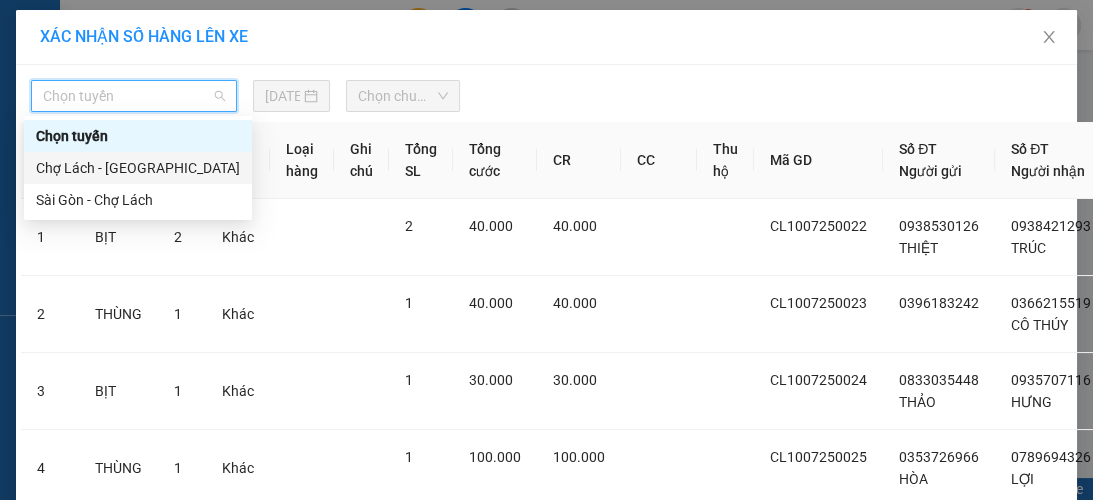 click on "Chợ Lách - [GEOGRAPHIC_DATA]" at bounding box center (138, 168) 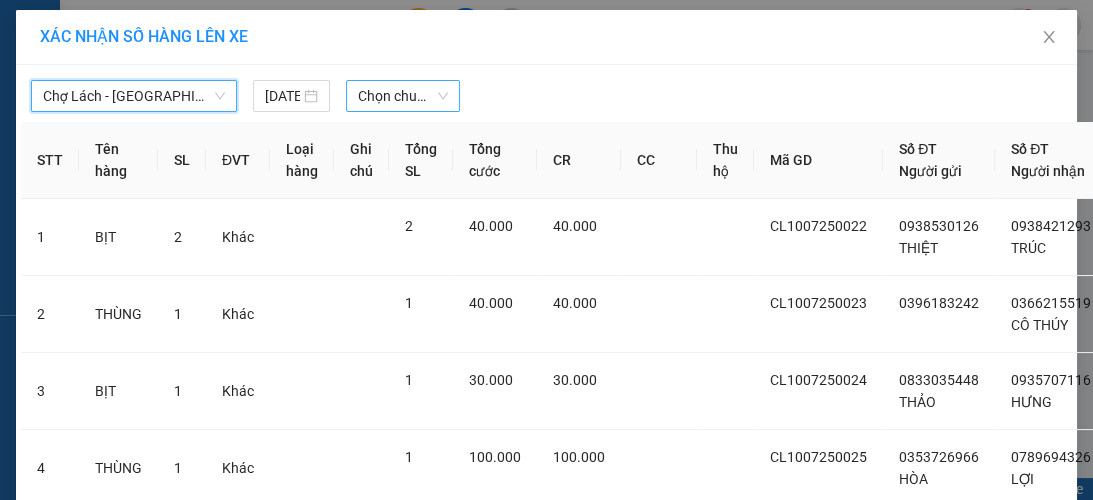 click on "Chọn chuyến" at bounding box center (403, 96) 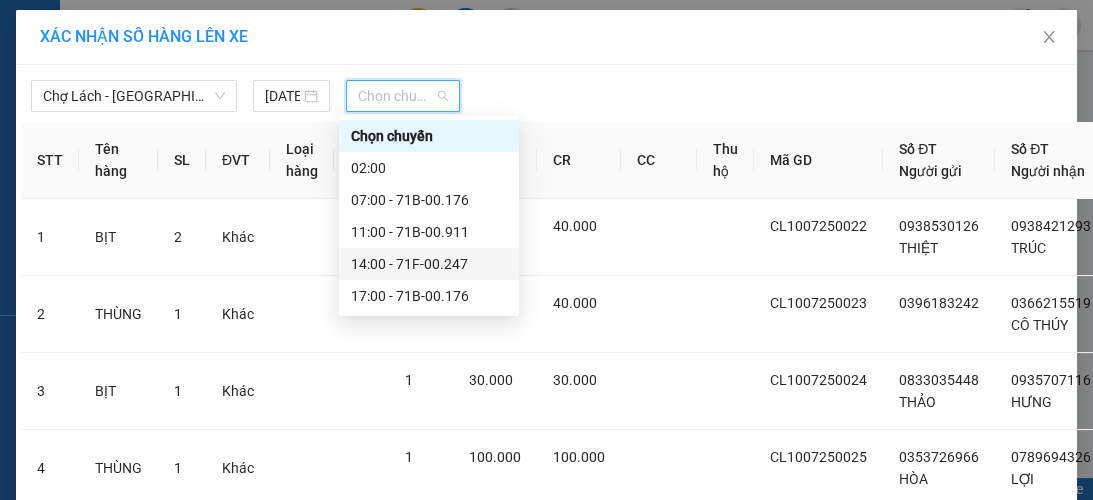 click on "14:00     - 71F-00.247" at bounding box center (429, 264) 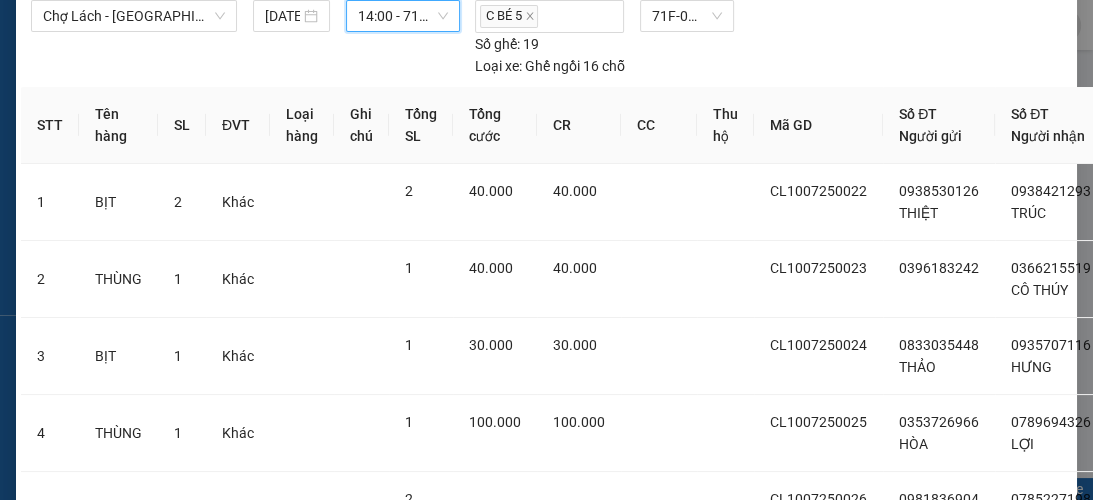 scroll, scrollTop: 0, scrollLeft: 0, axis: both 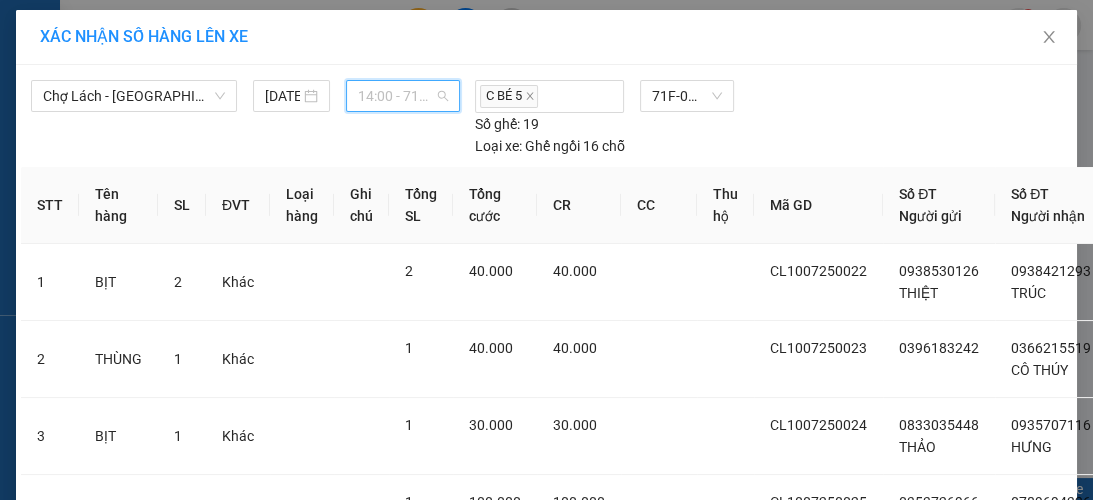 click on "14:00     - 71F-00.247" at bounding box center [403, 96] 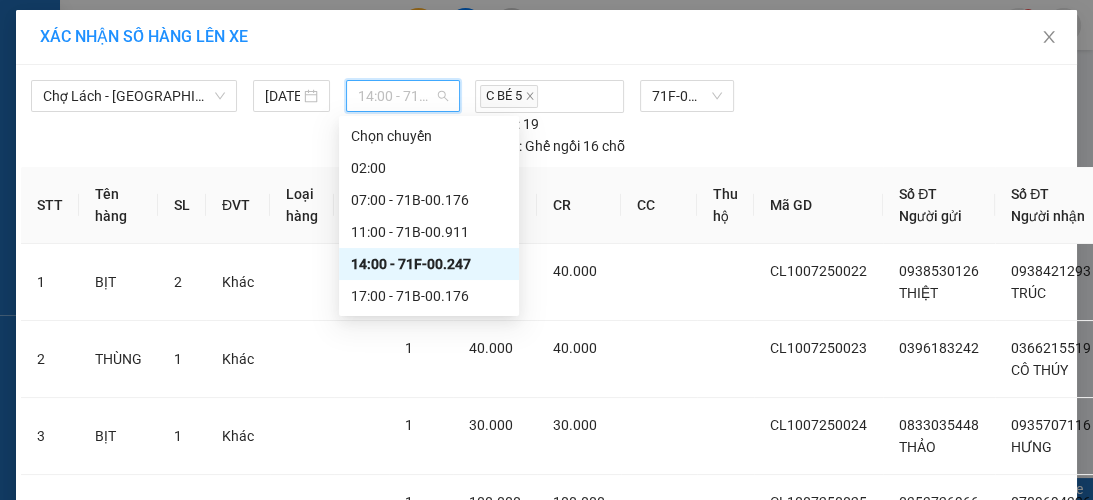 click on "XÁC NHẬN SỐ HÀNG LÊN XE" at bounding box center (546, 37) 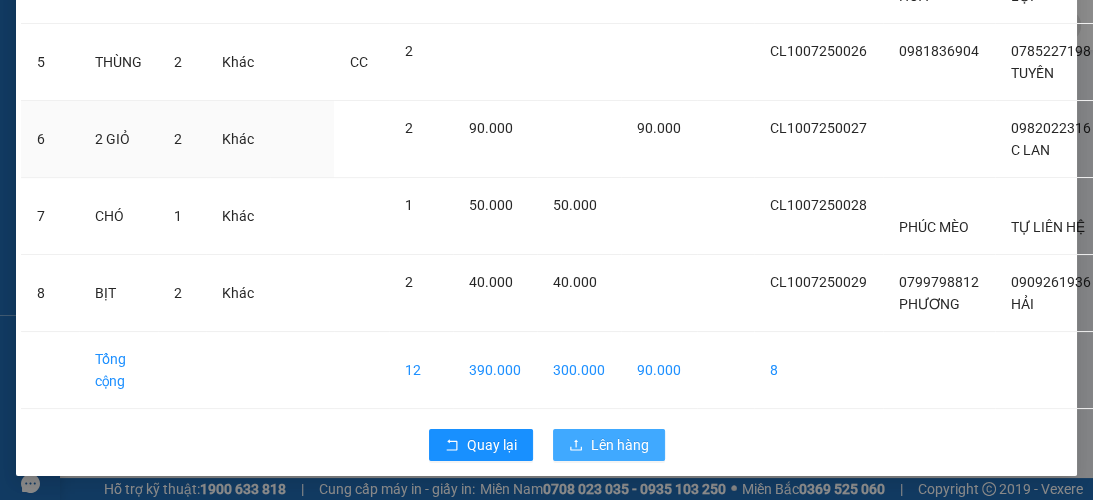 scroll, scrollTop: 560, scrollLeft: 0, axis: vertical 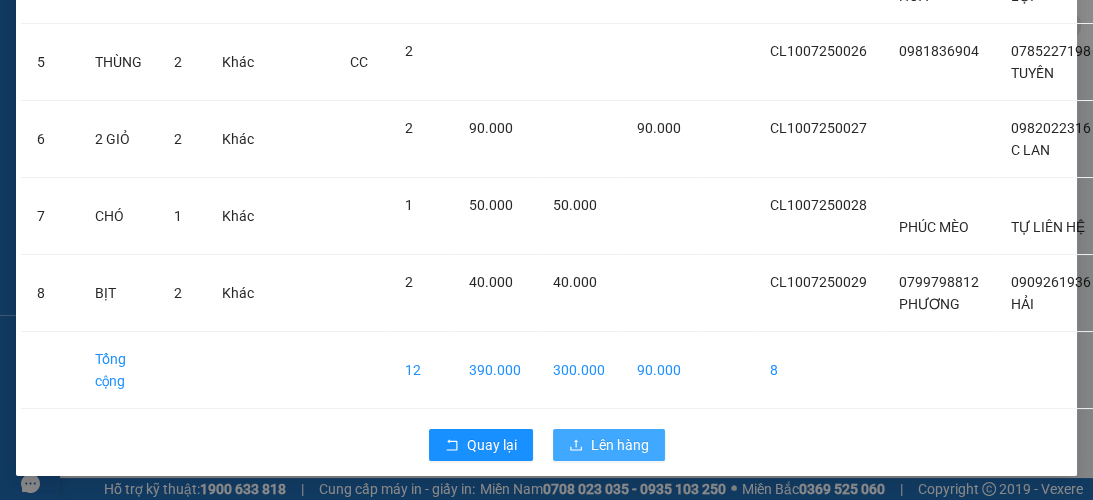 click on "Lên hàng" at bounding box center (620, 445) 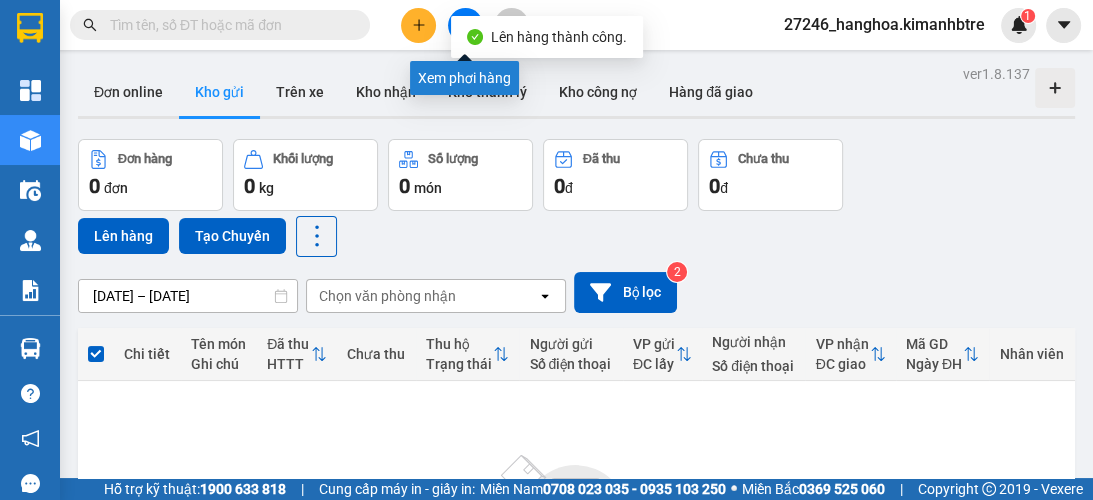 click at bounding box center (465, 25) 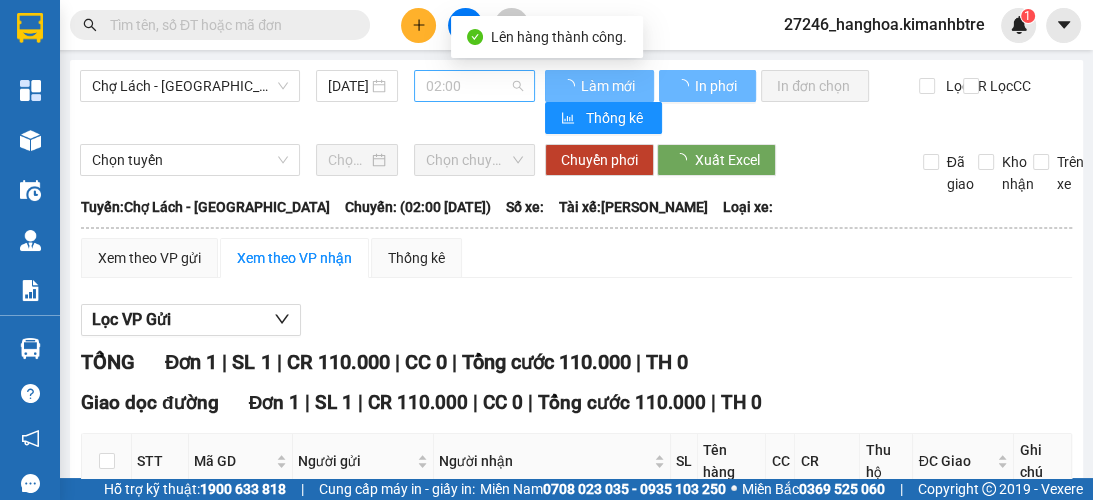 click on "02:00" at bounding box center (474, 86) 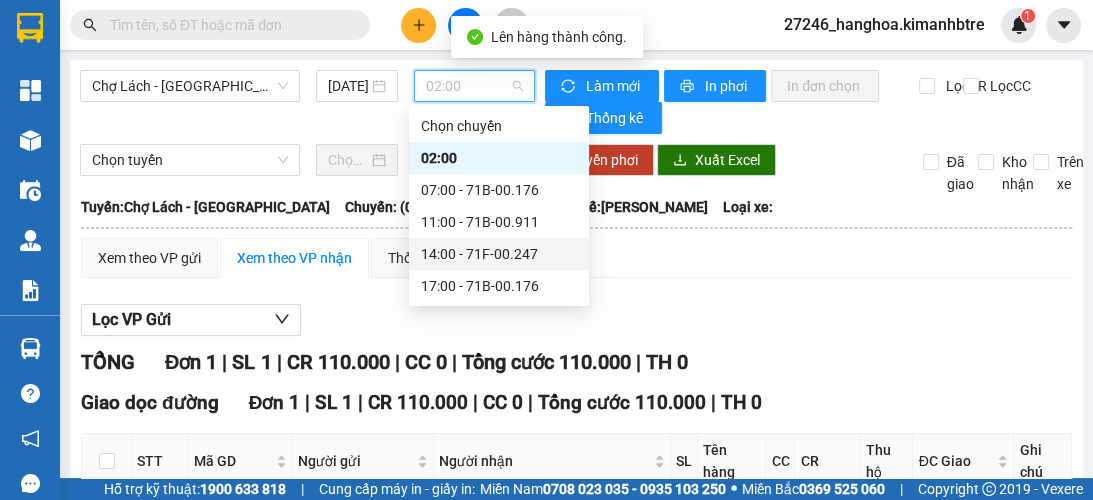 click on "14:00     - 71F-00.247" at bounding box center [499, 254] 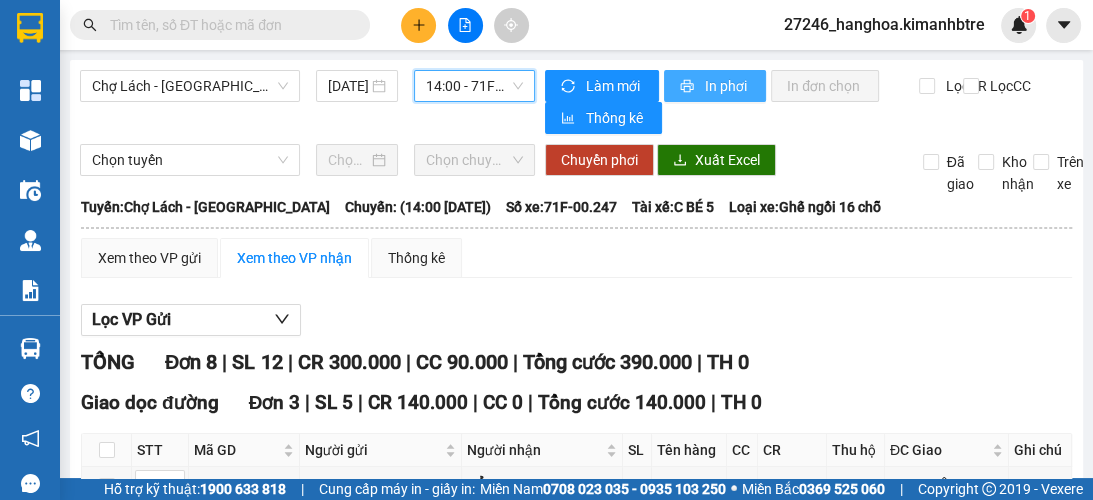 click 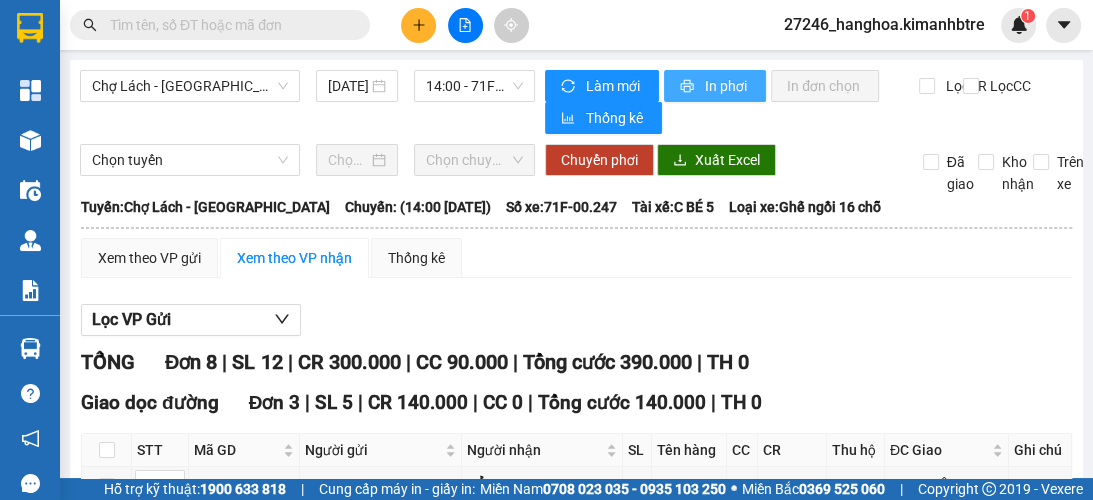 scroll, scrollTop: 0, scrollLeft: 0, axis: both 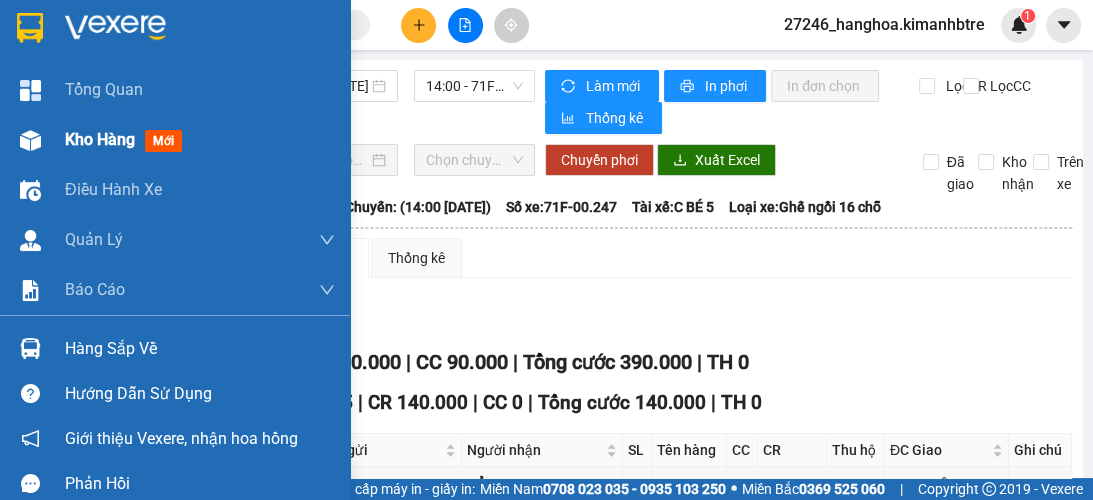 click on "Kho hàng" at bounding box center [100, 139] 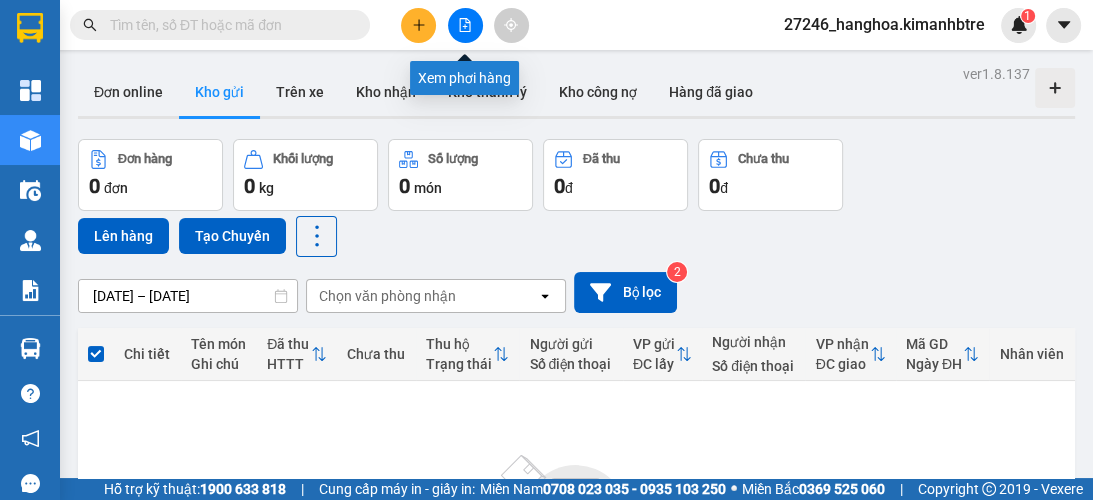 click 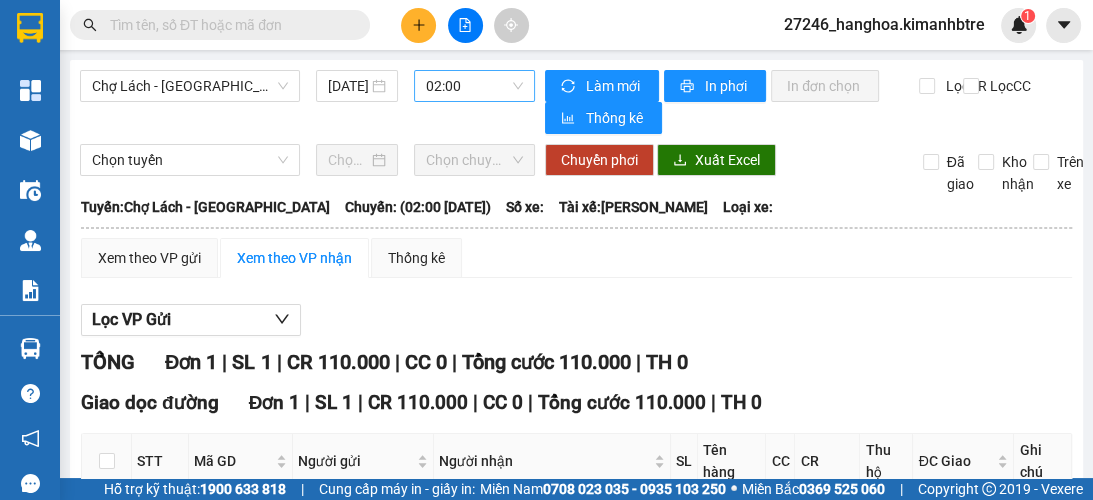 click on "02:00" at bounding box center [474, 86] 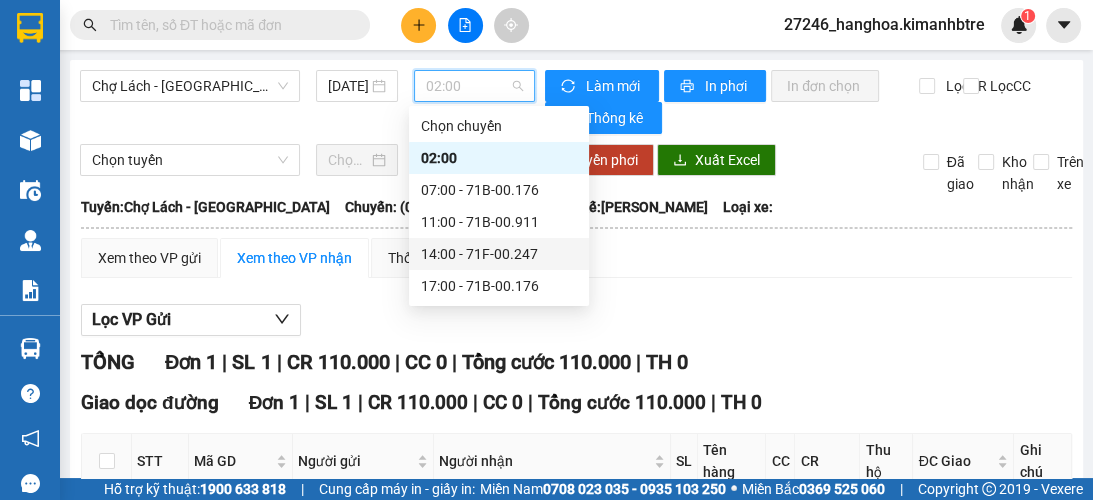 click on "14:00     - 71F-00.247" at bounding box center (499, 254) 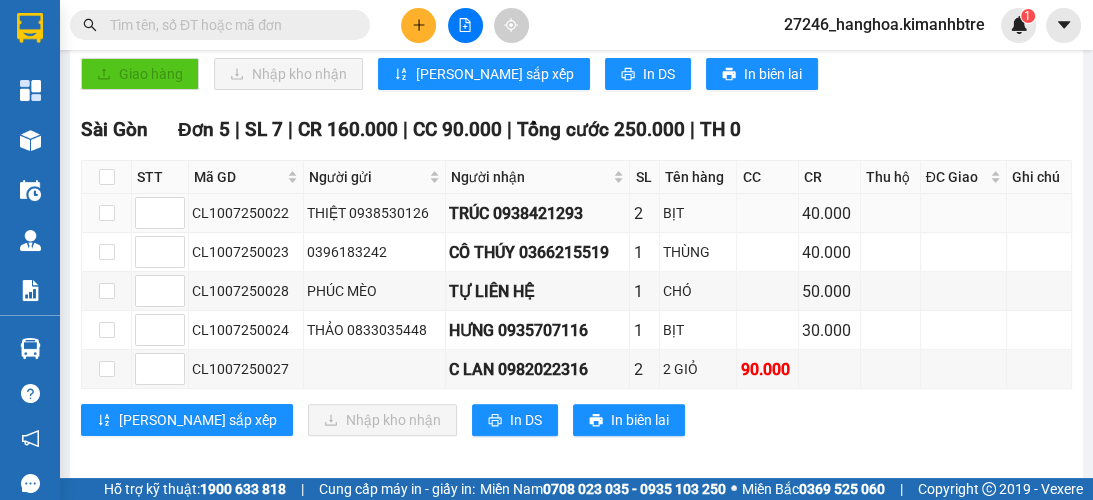 scroll, scrollTop: 548, scrollLeft: 0, axis: vertical 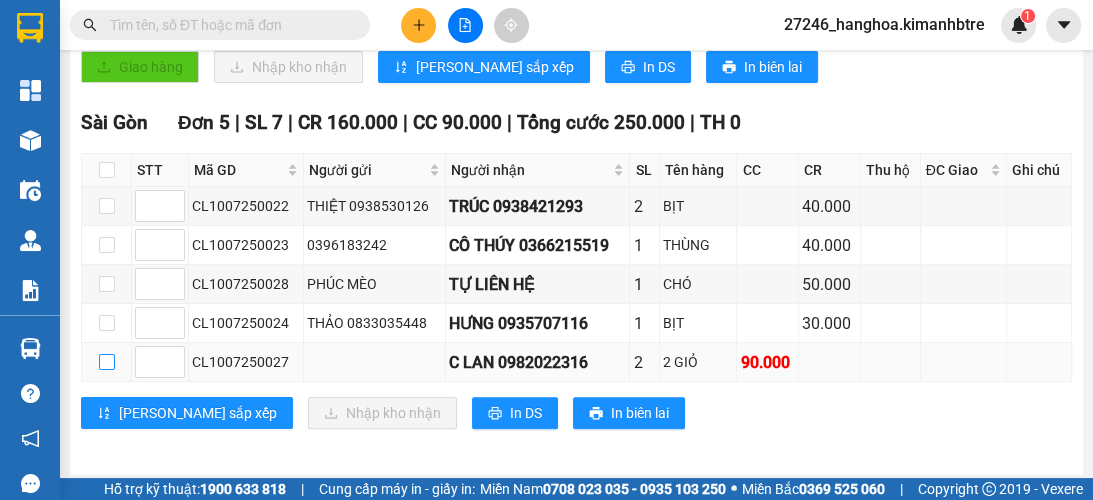 click at bounding box center [107, 362] 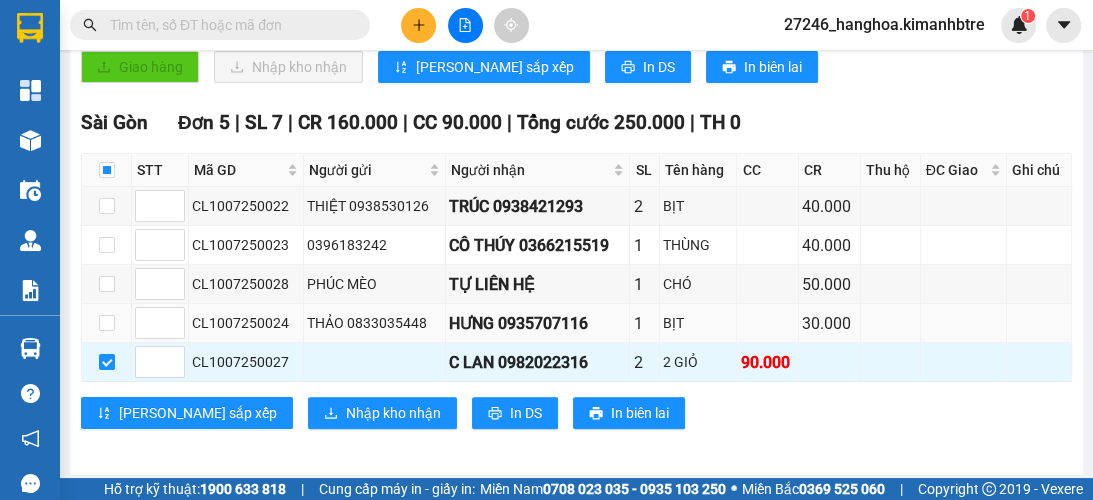 click at bounding box center (107, 362) 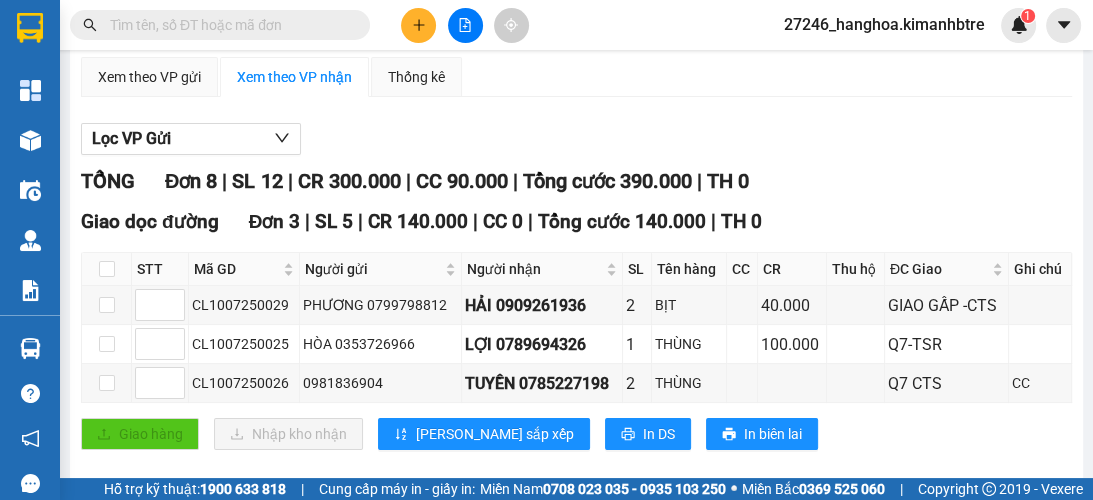 scroll, scrollTop: 148, scrollLeft: 0, axis: vertical 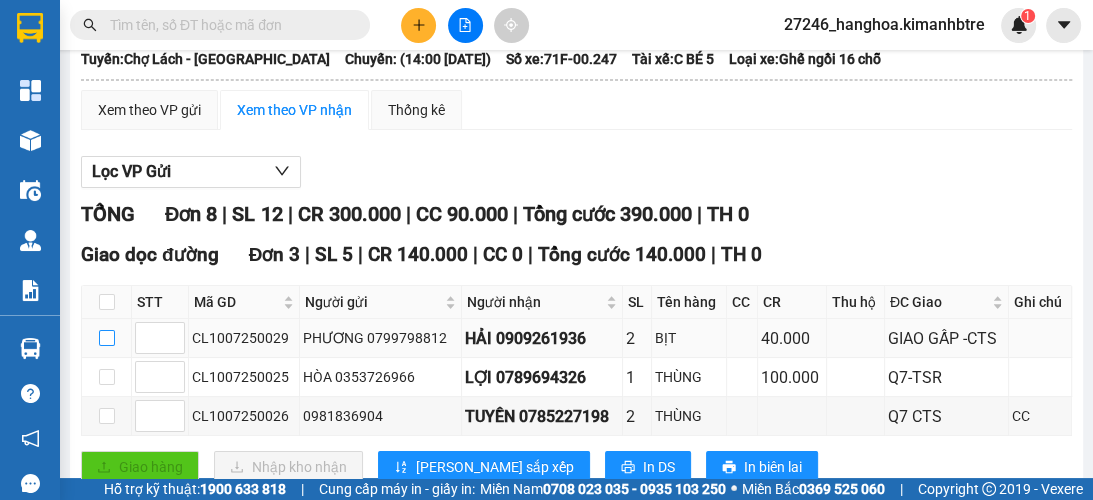 click at bounding box center (107, 338) 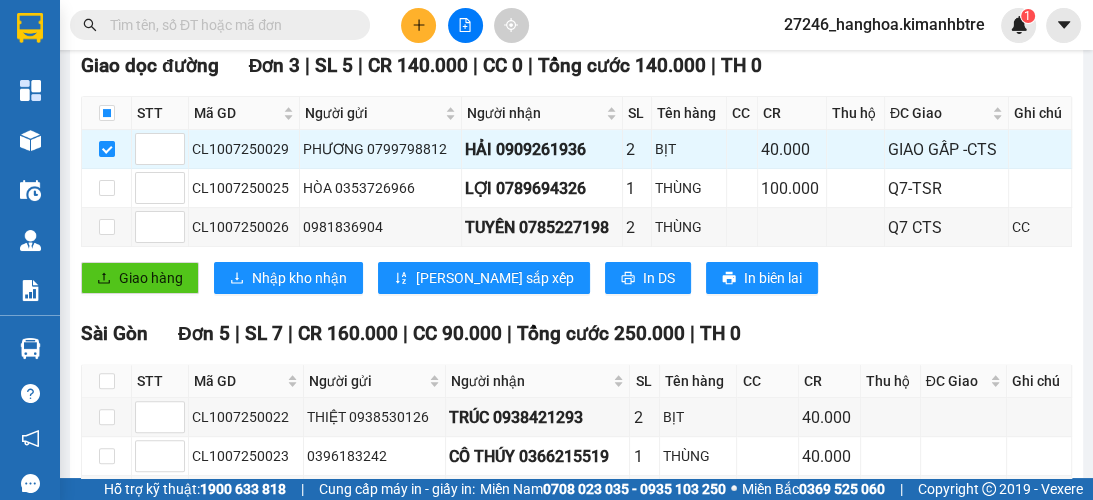 scroll, scrollTop: 388, scrollLeft: 0, axis: vertical 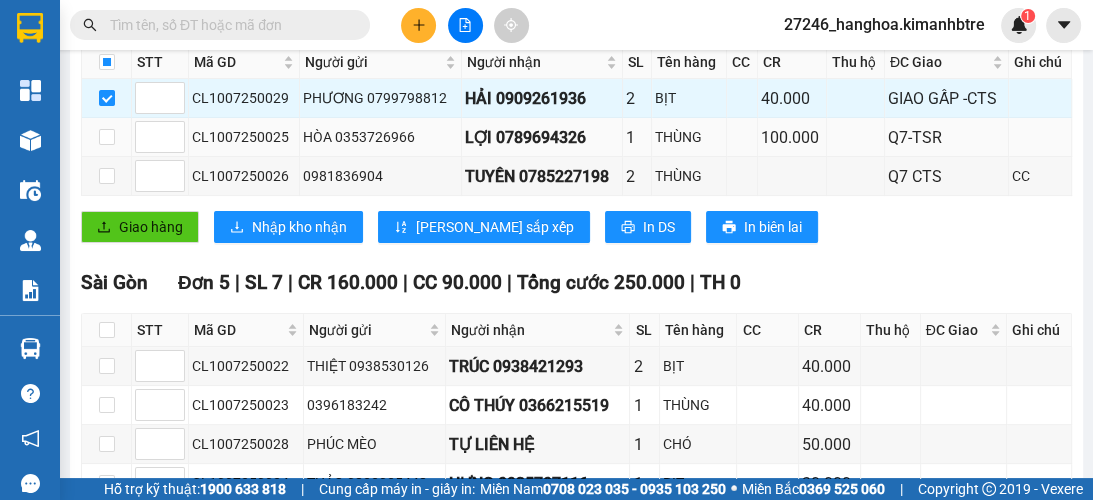 click at bounding box center [107, 137] 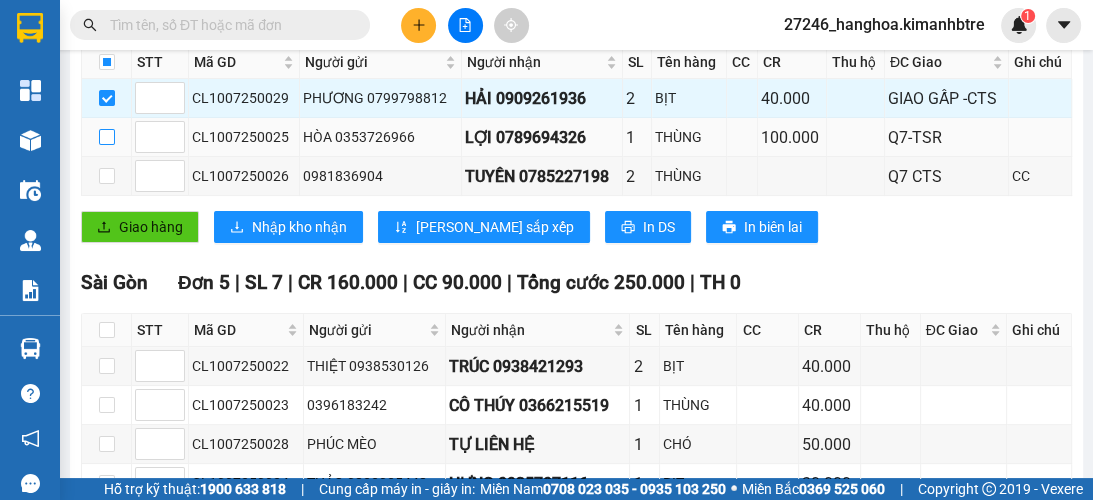 click at bounding box center (107, 137) 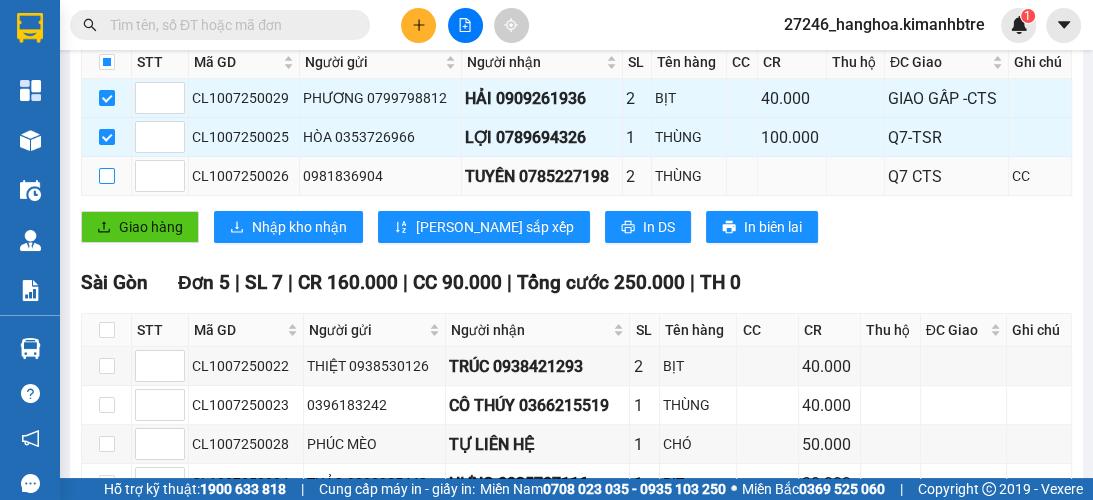 click at bounding box center (107, 176) 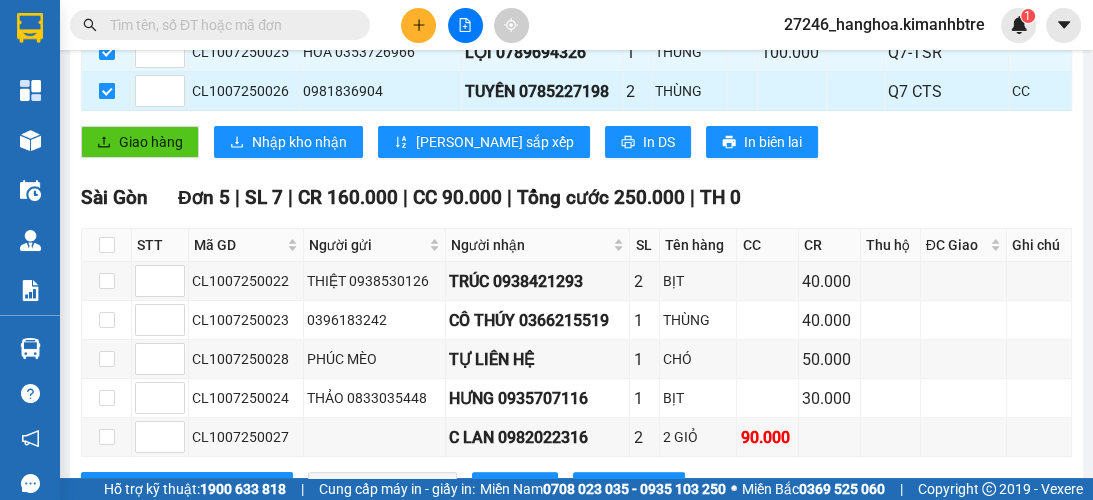 scroll, scrollTop: 521, scrollLeft: 0, axis: vertical 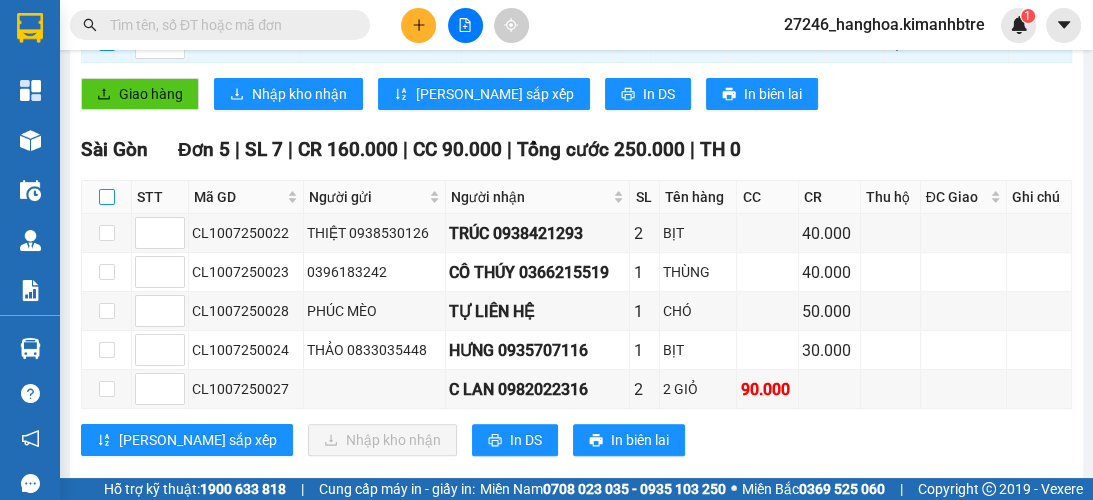 click at bounding box center (107, 197) 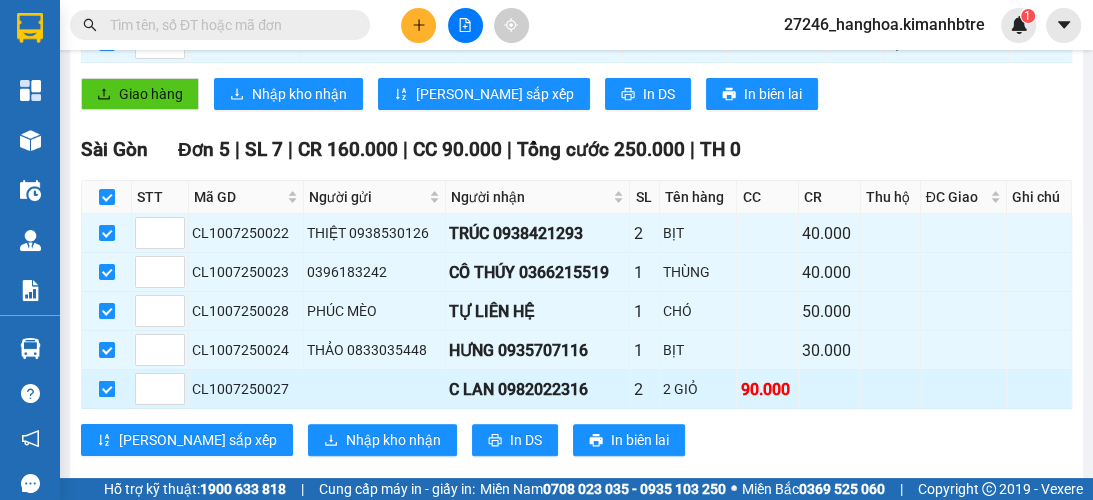 click at bounding box center [107, 389] 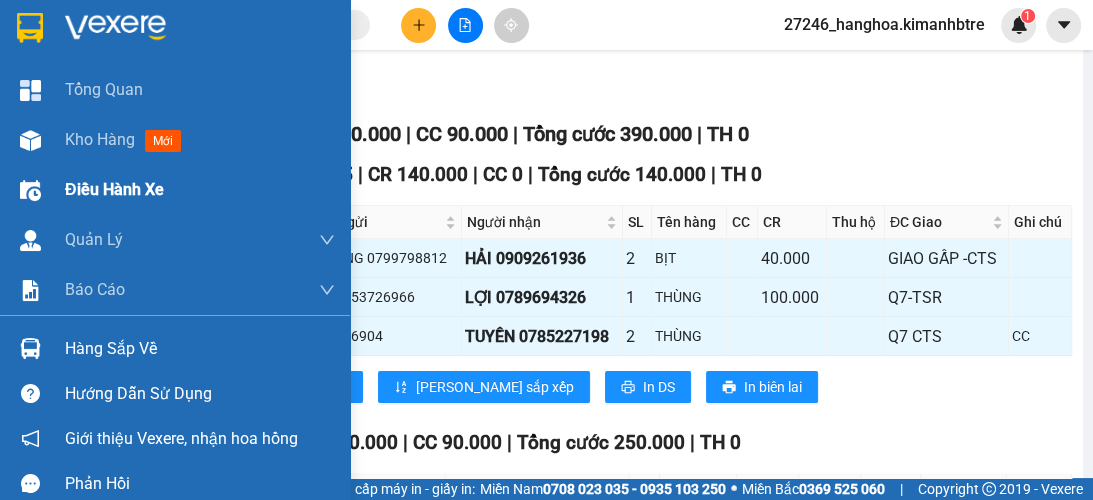 scroll, scrollTop: 228, scrollLeft: 0, axis: vertical 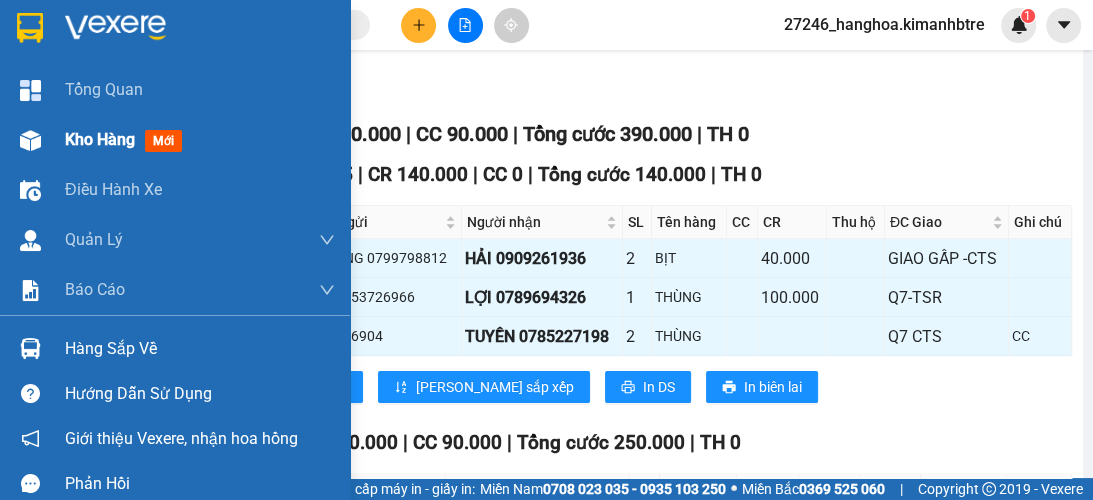 click on "Kho hàng" at bounding box center [100, 139] 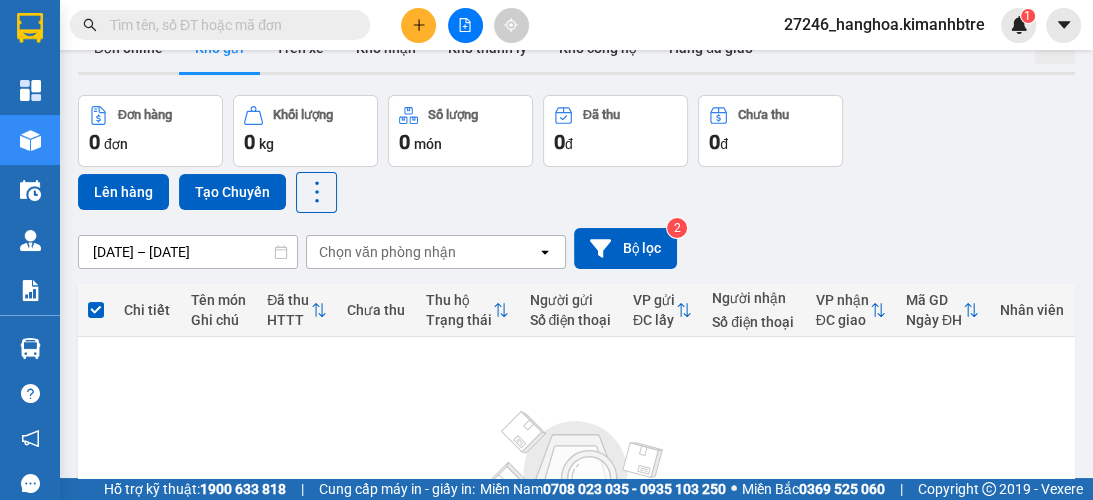 scroll, scrollTop: 0, scrollLeft: 0, axis: both 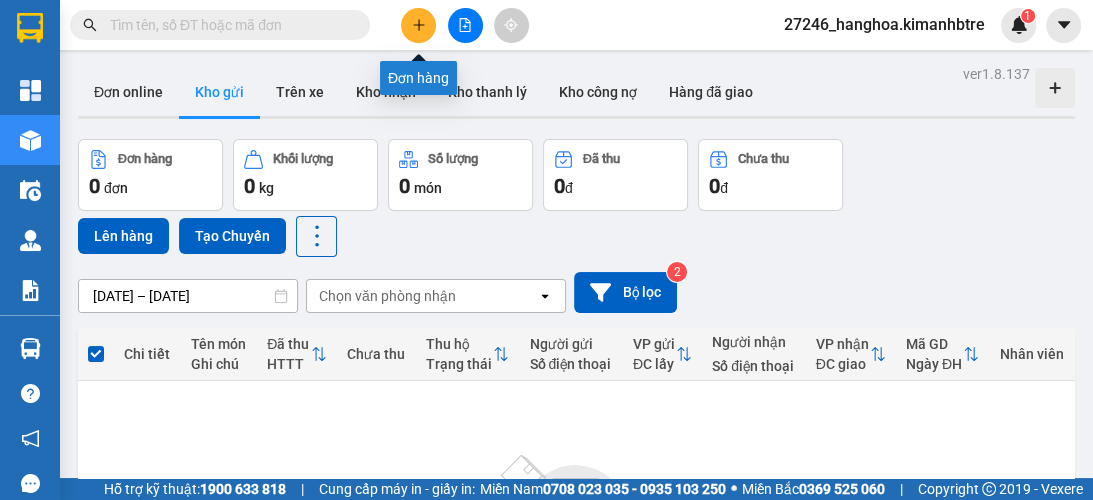 click 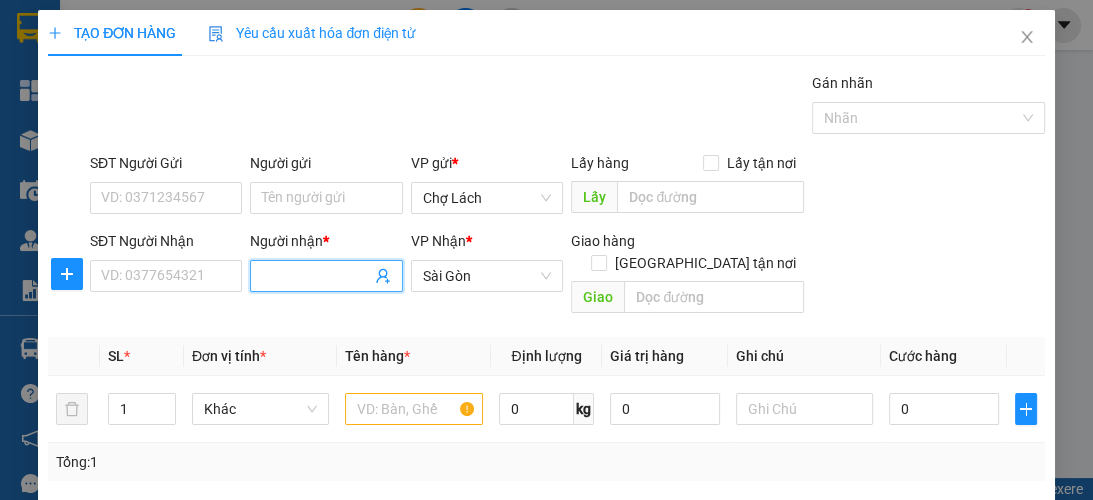 click on "Người nhận  *" at bounding box center (316, 276) 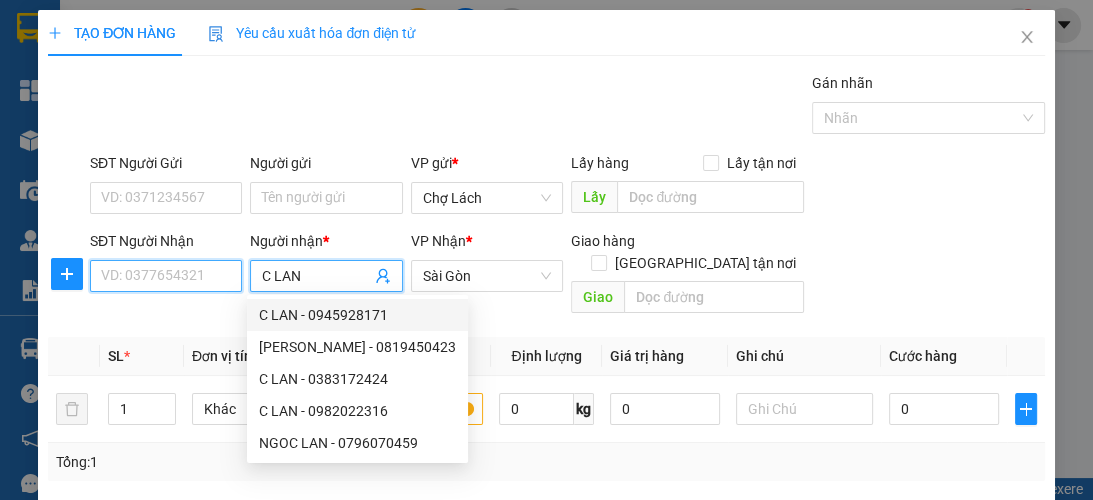 click on "SĐT Người Nhận" at bounding box center (166, 276) 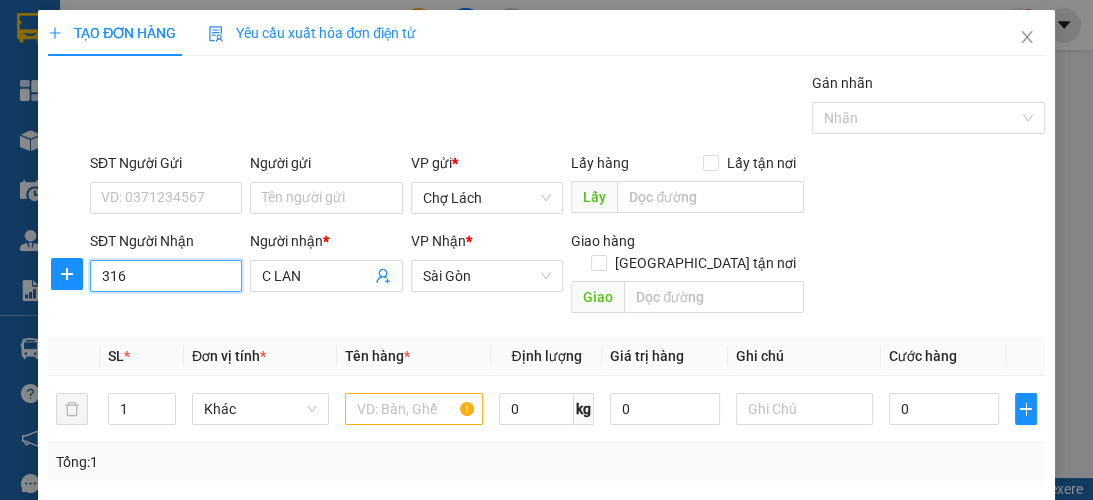click on "316" at bounding box center [166, 276] 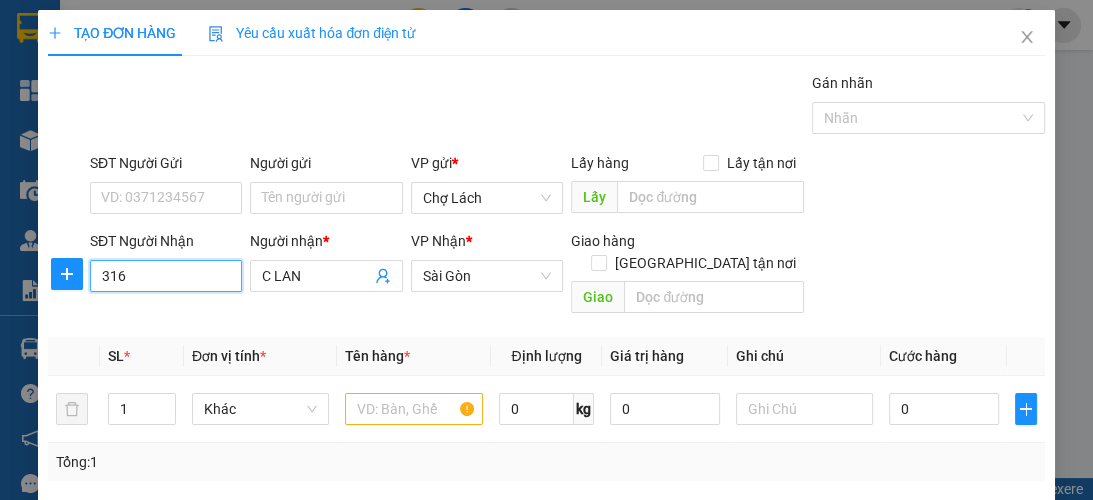 click on "316" at bounding box center [166, 276] 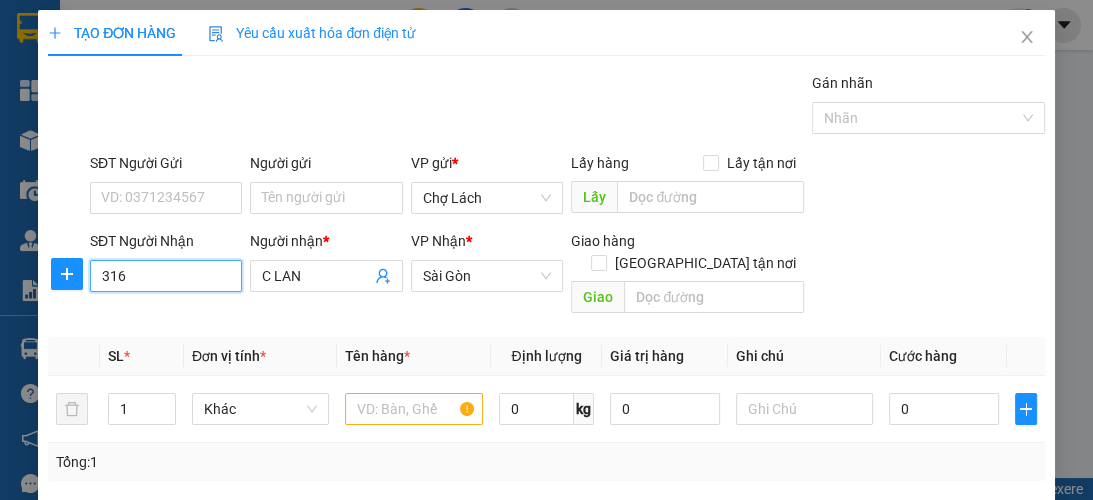click on "316" at bounding box center [166, 276] 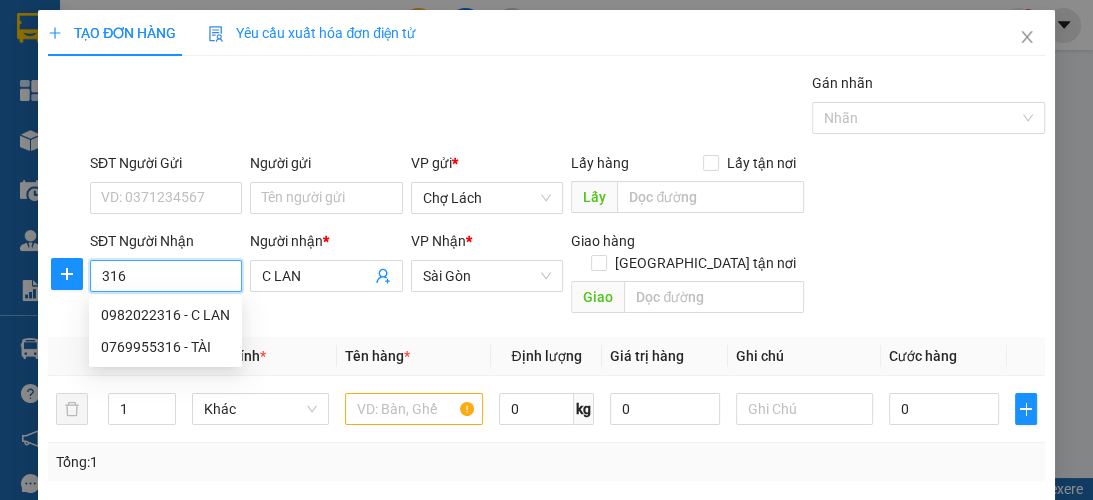 click on "316" at bounding box center (166, 276) 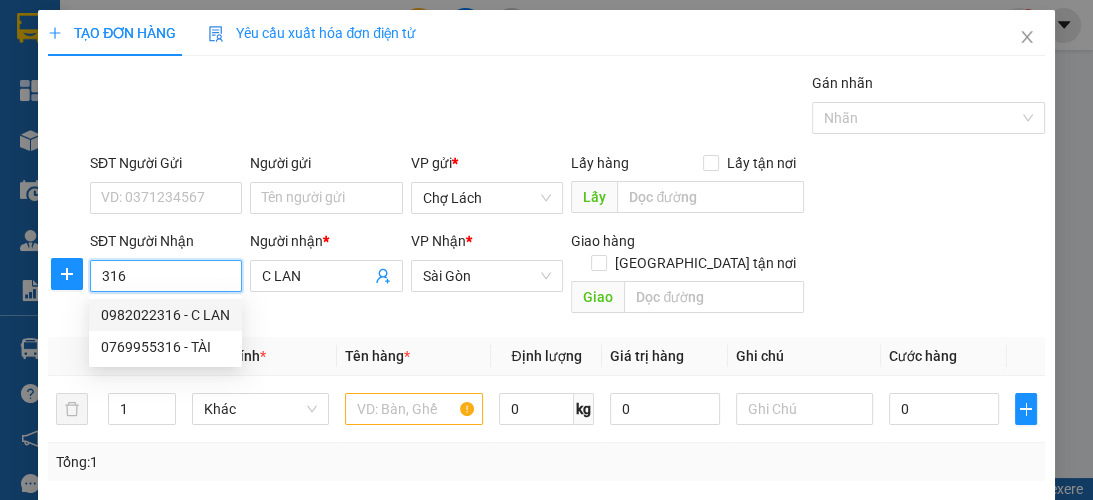 click on "0982022316 - C LAN" at bounding box center (165, 315) 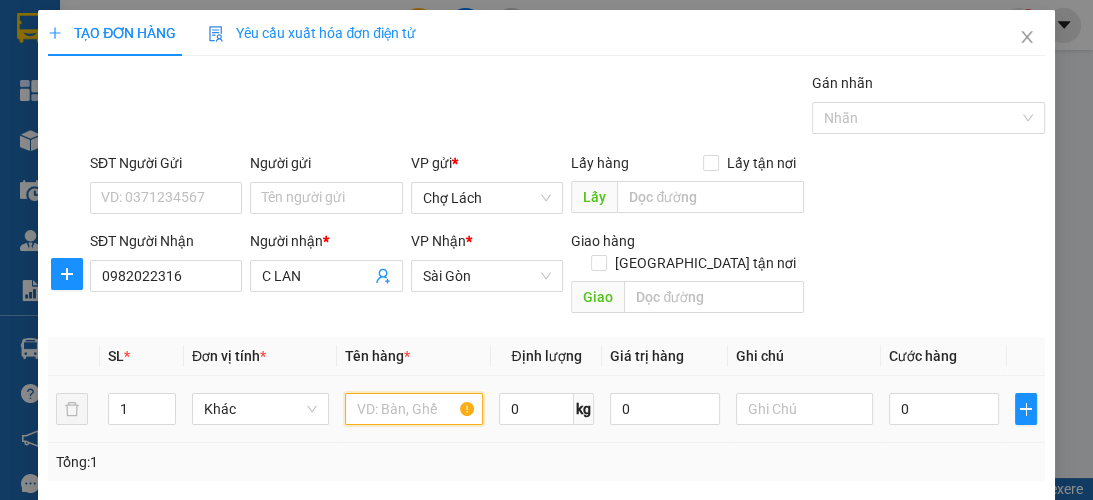 click at bounding box center [413, 409] 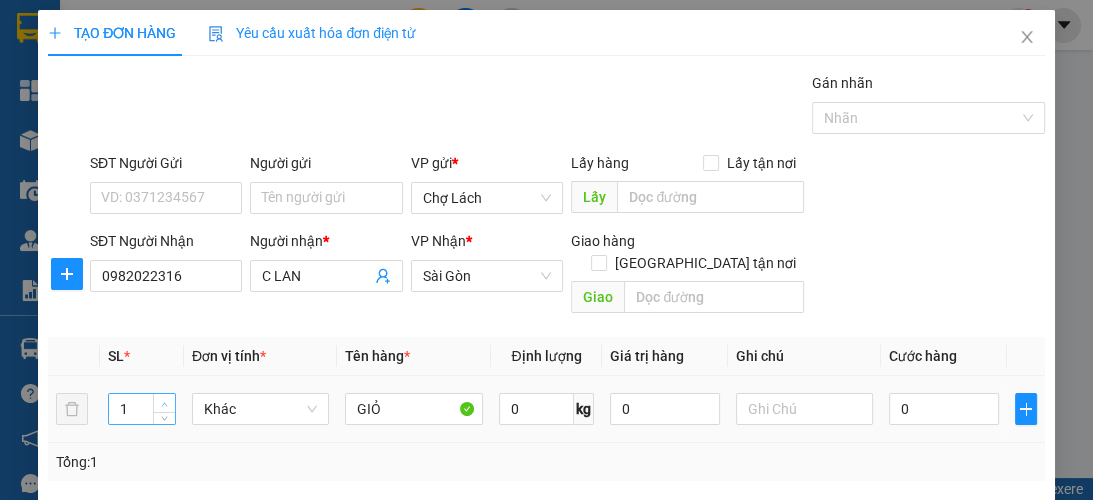 click at bounding box center [165, 404] 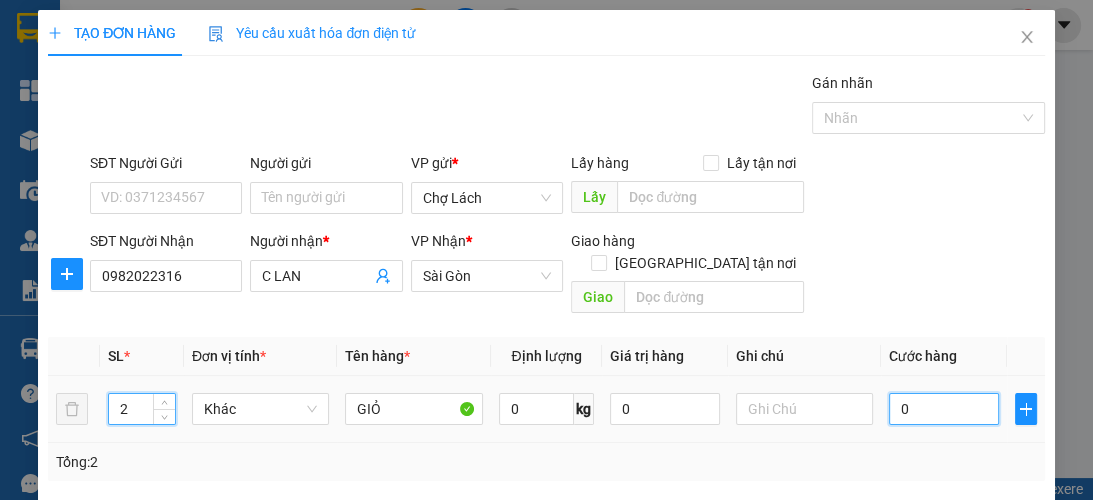 click on "0" at bounding box center (944, 409) 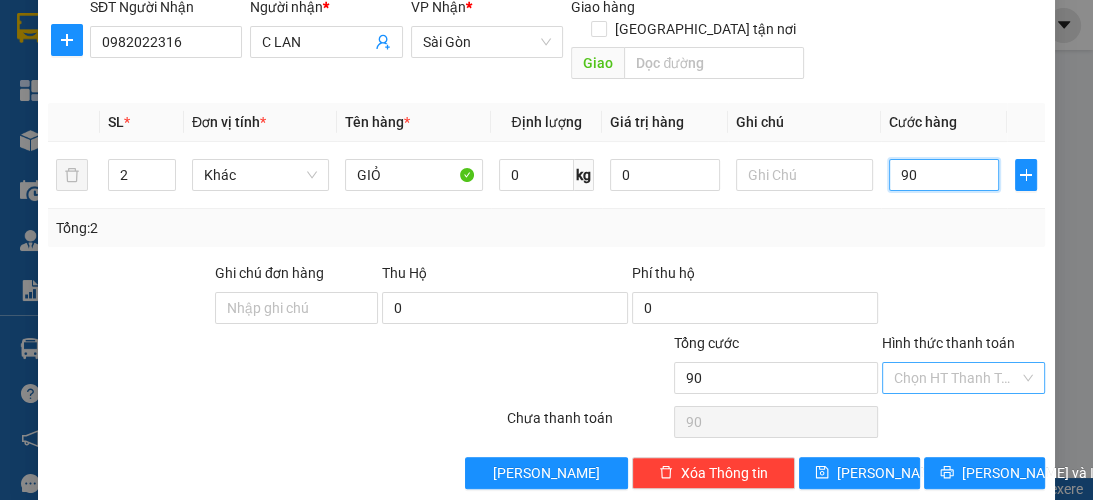 scroll, scrollTop: 238, scrollLeft: 0, axis: vertical 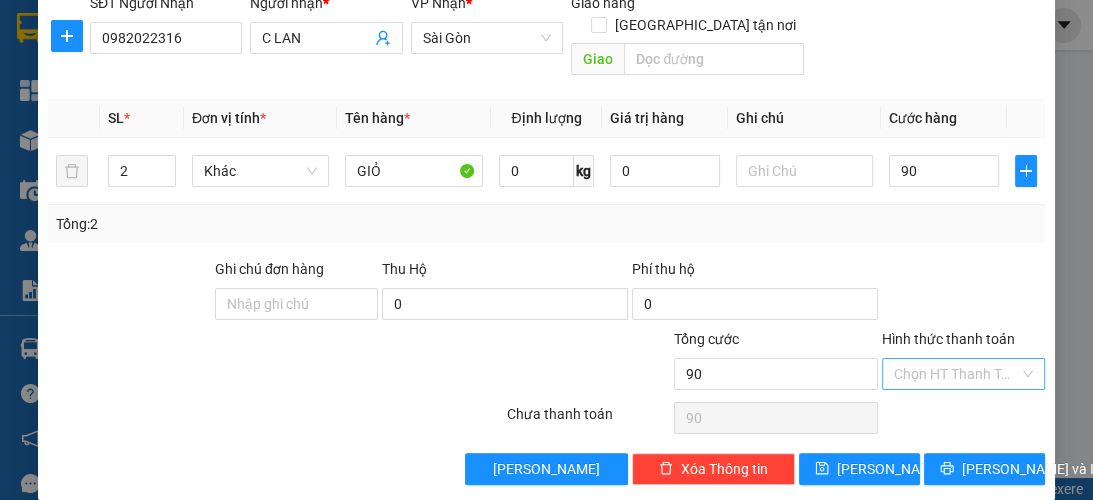 click on "Hình thức thanh toán" at bounding box center [956, 374] 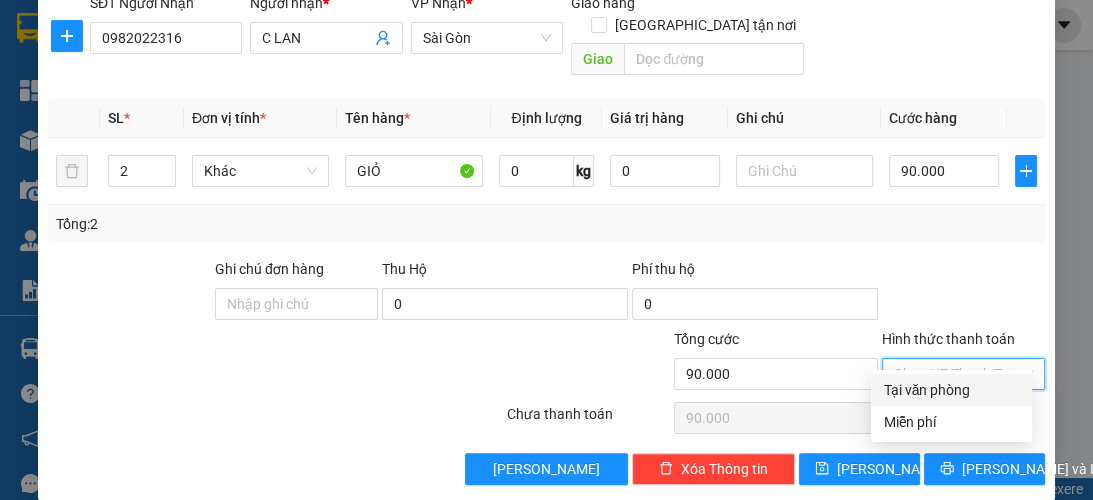 click on "Tại văn phòng" at bounding box center (951, 390) 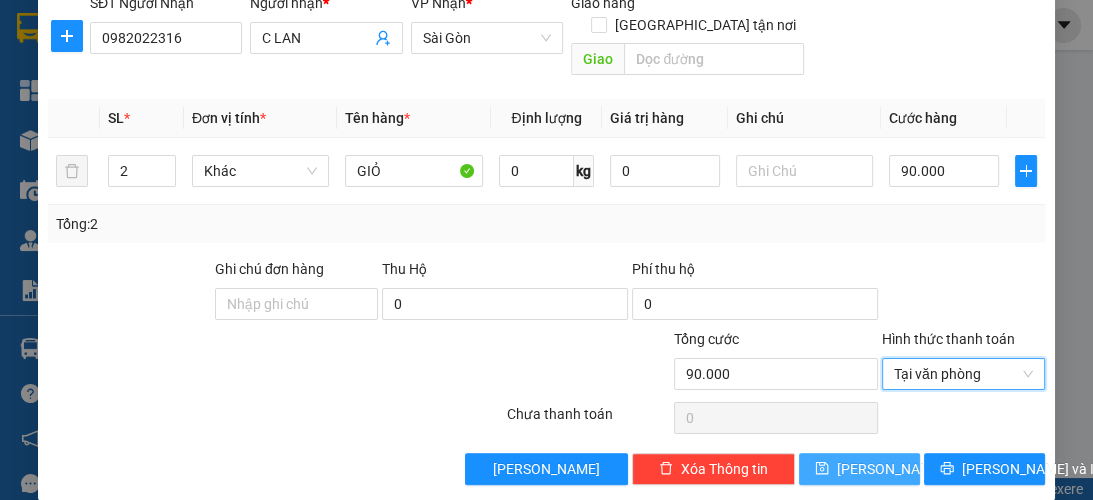 click on "[PERSON_NAME]" at bounding box center (859, 469) 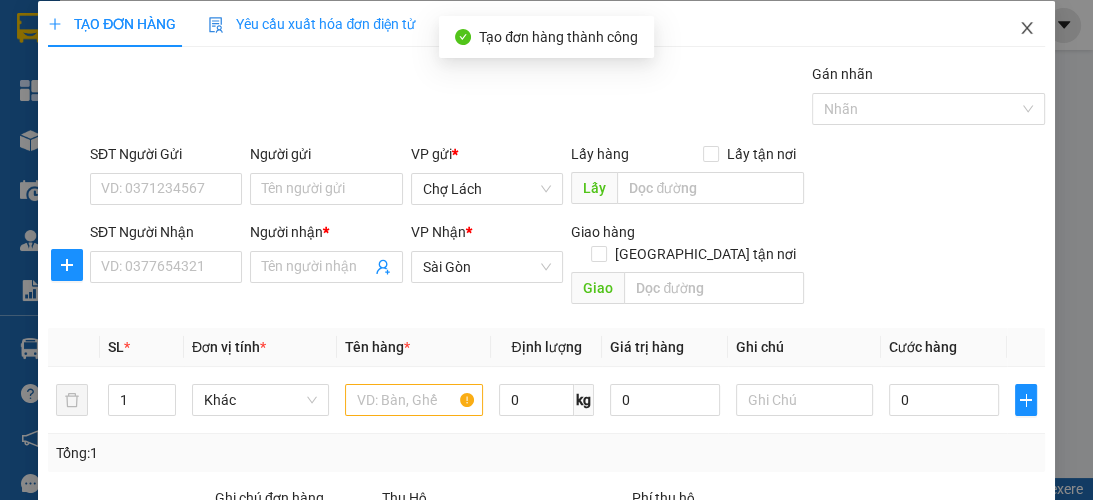scroll, scrollTop: 0, scrollLeft: 0, axis: both 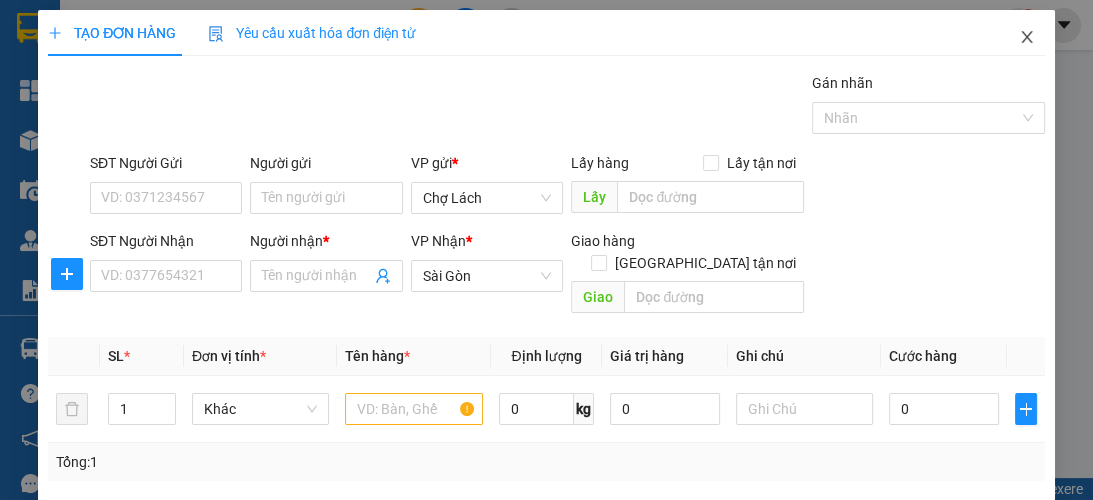 click 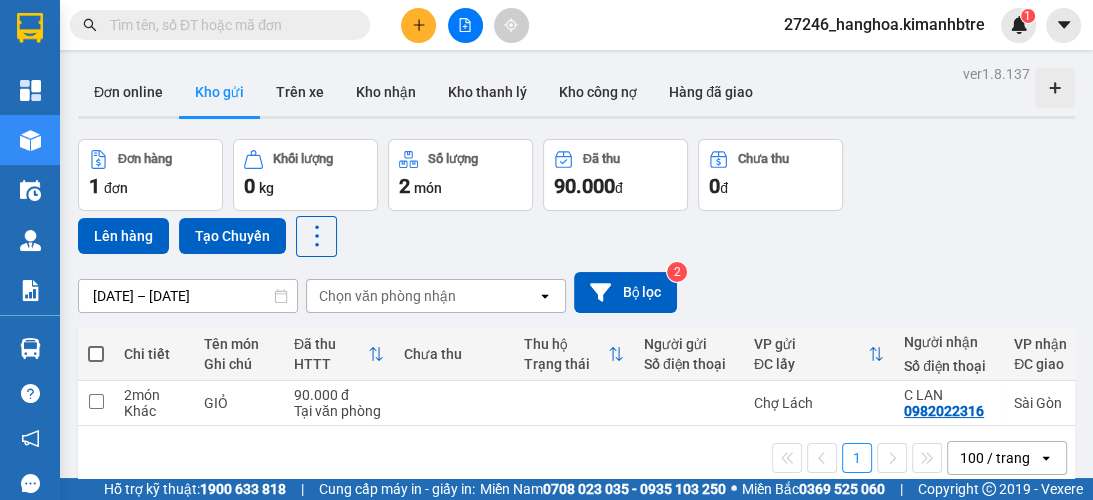 click at bounding box center (96, 354) 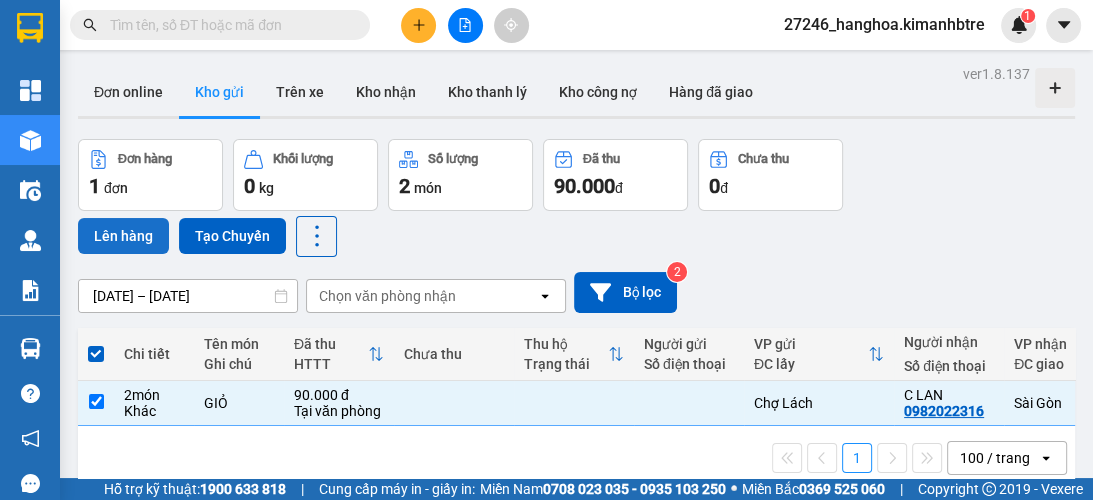 click on "Lên hàng" at bounding box center [123, 236] 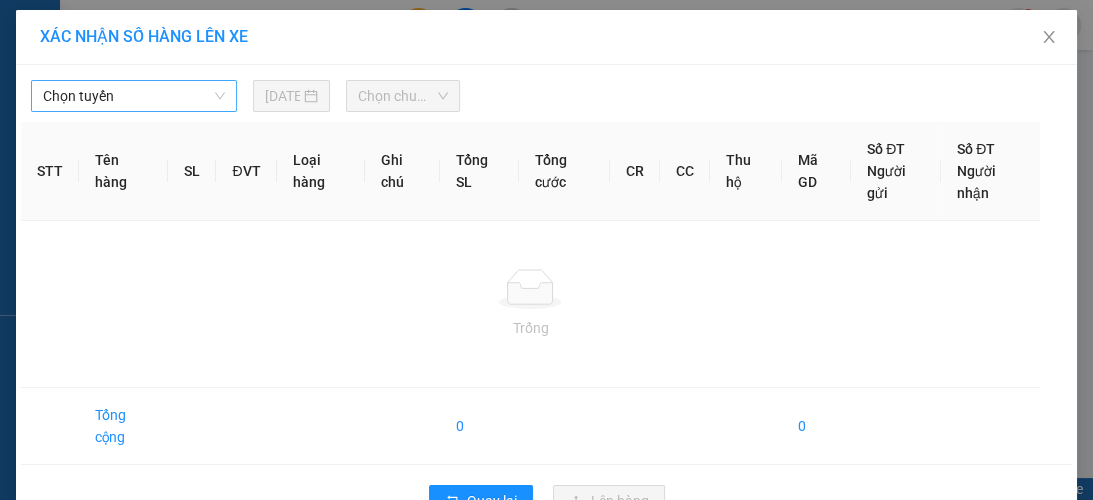 click on "Chọn tuyến" at bounding box center [134, 96] 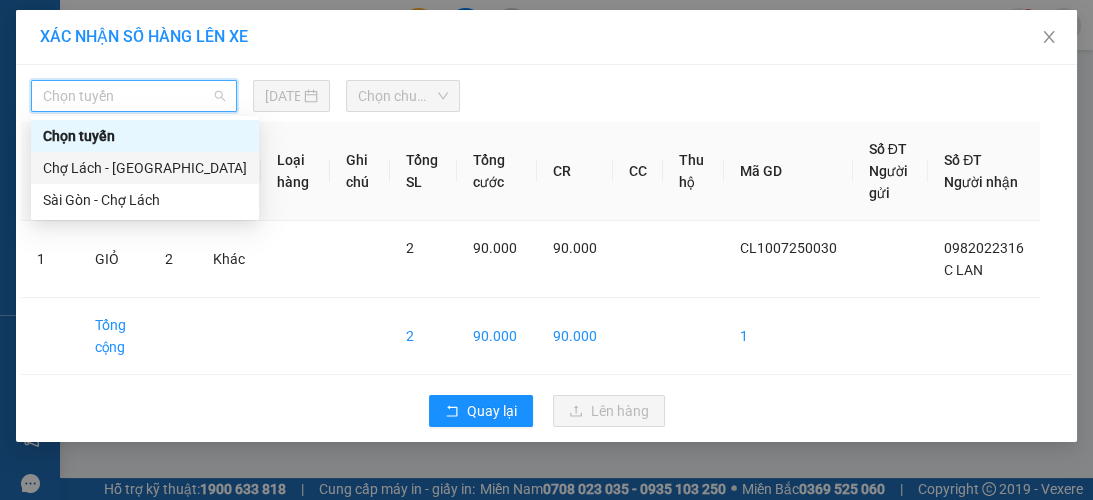 click on "Chợ Lách - [GEOGRAPHIC_DATA]" at bounding box center [145, 168] 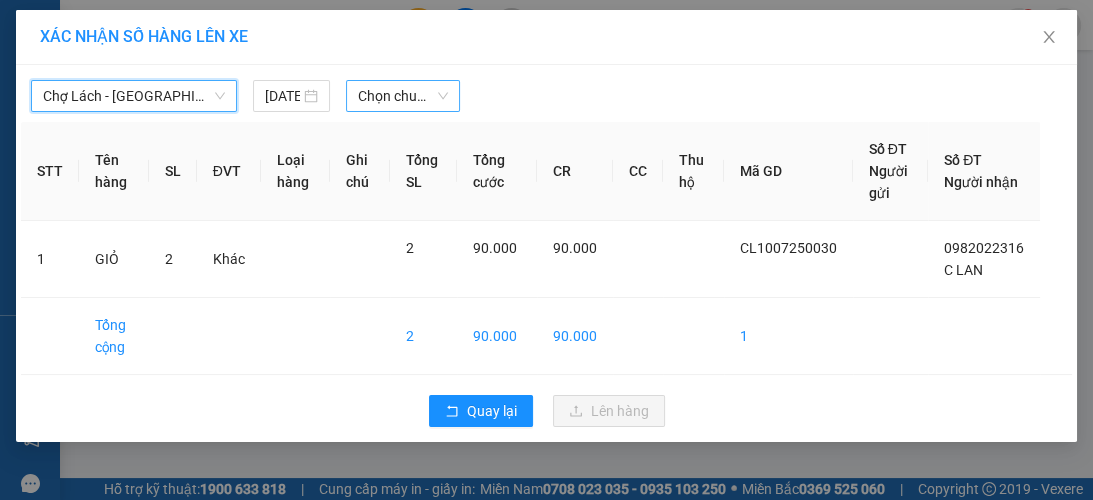 click on "Chọn chuyến" at bounding box center (403, 96) 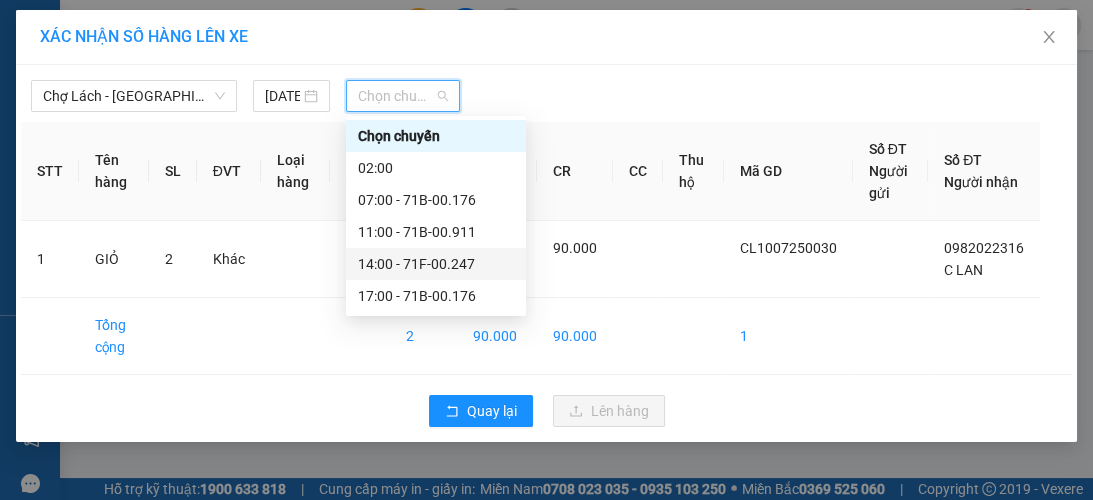 click on "14:00     - 71F-00.247" at bounding box center [436, 264] 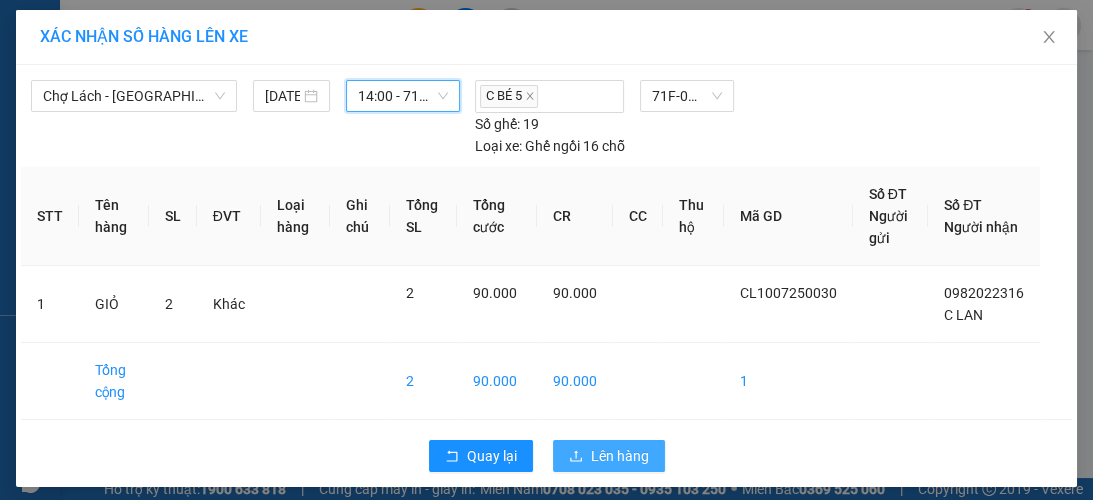 click on "Lên hàng" at bounding box center (620, 456) 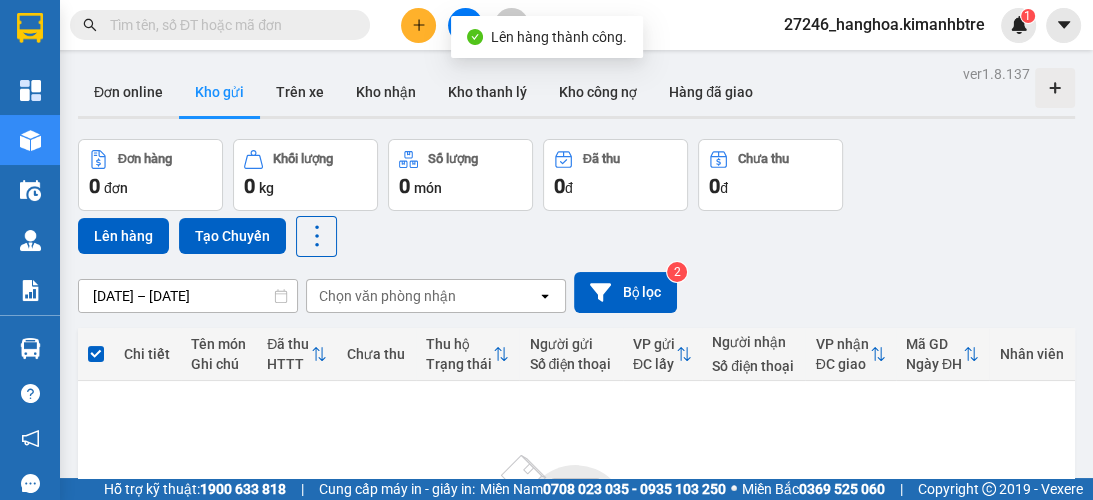 click at bounding box center [465, 25] 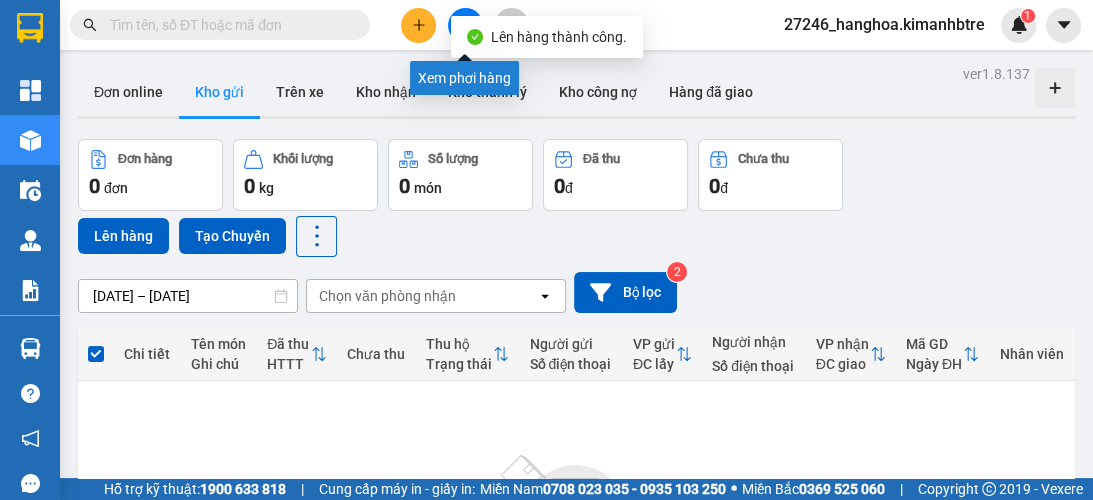 click at bounding box center (465, 25) 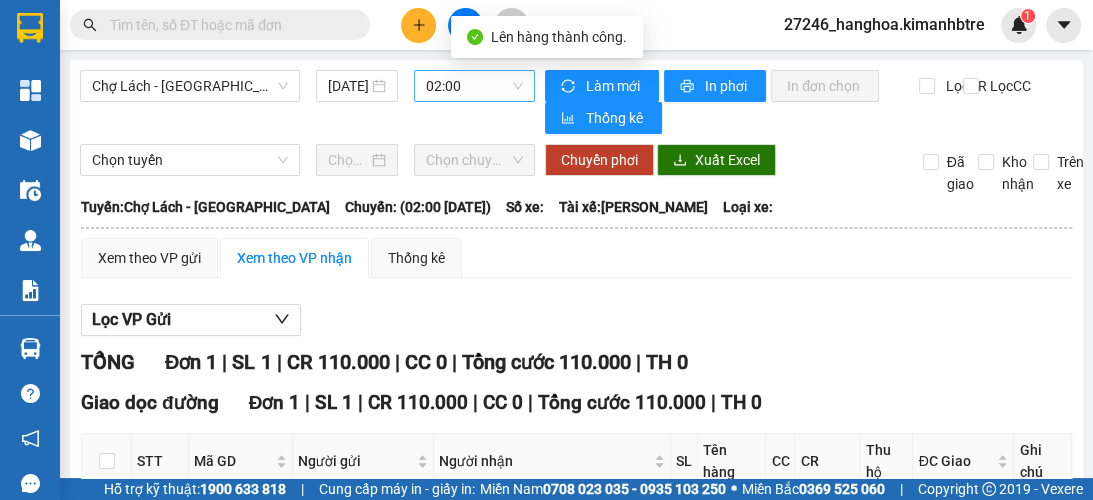 click on "02:00" at bounding box center (474, 86) 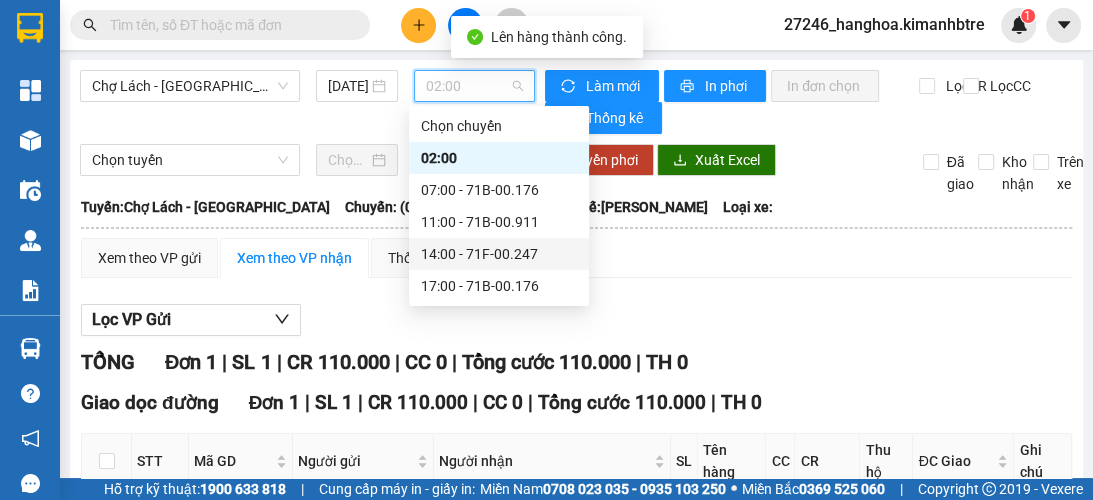 click on "14:00     - 71F-00.247" at bounding box center [499, 254] 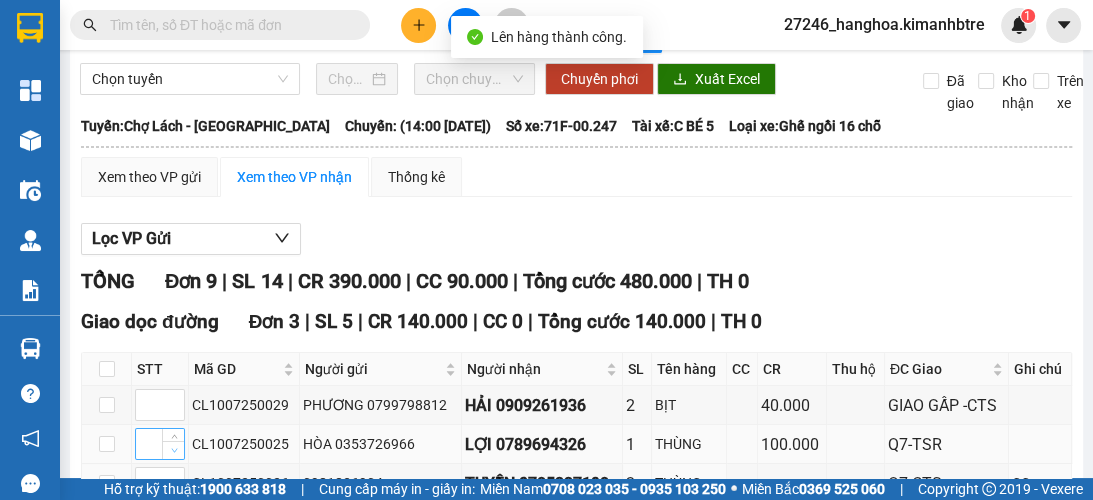 scroll, scrollTop: 240, scrollLeft: 0, axis: vertical 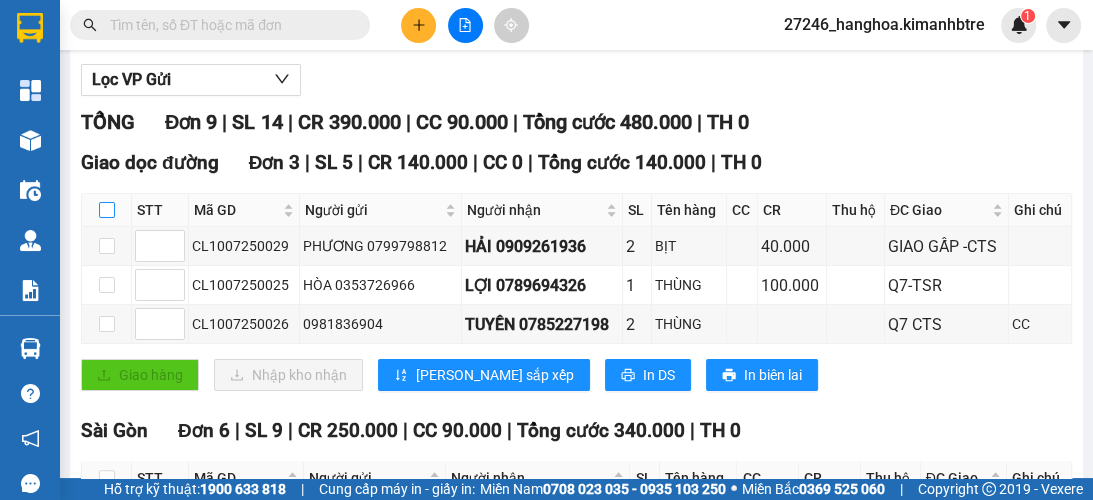 click at bounding box center (107, 210) 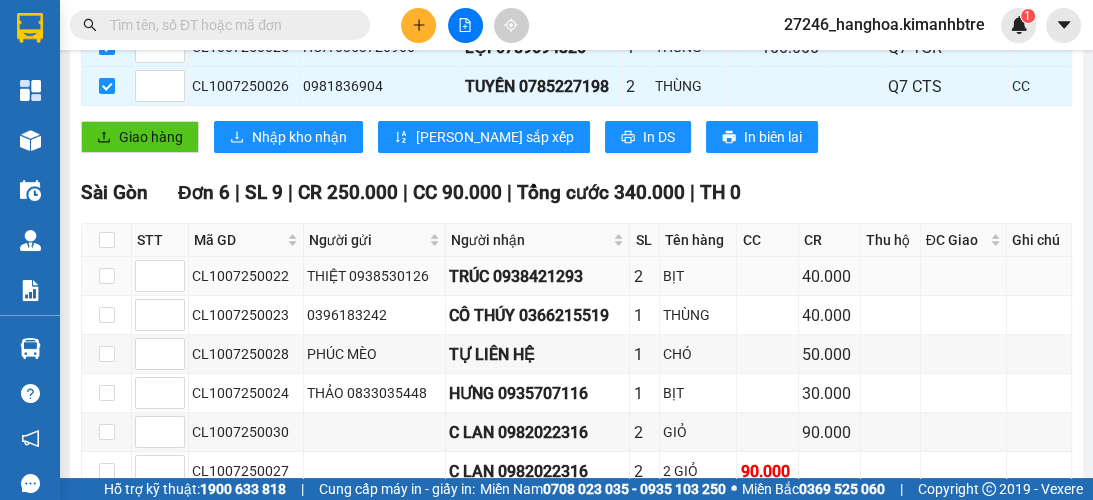 scroll, scrollTop: 480, scrollLeft: 0, axis: vertical 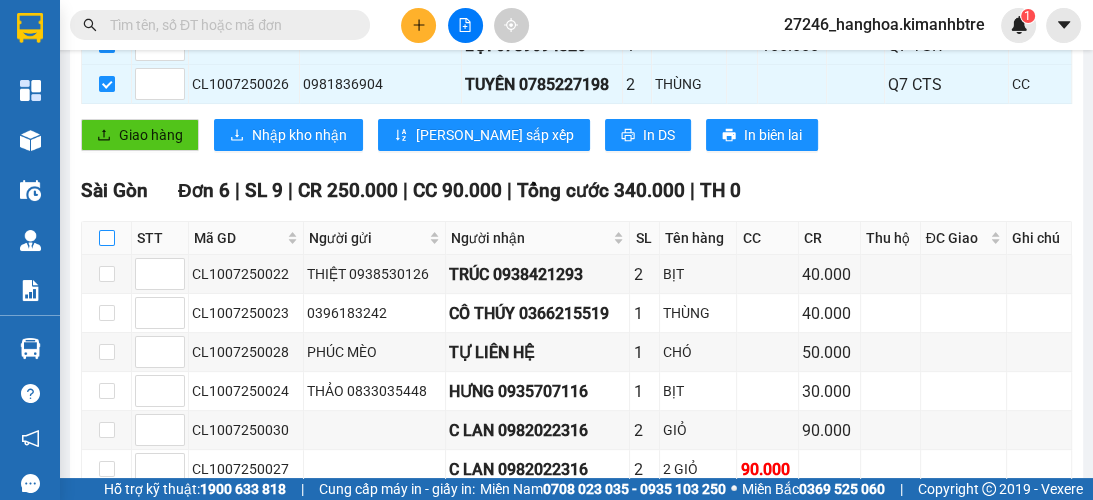 click at bounding box center [107, 238] 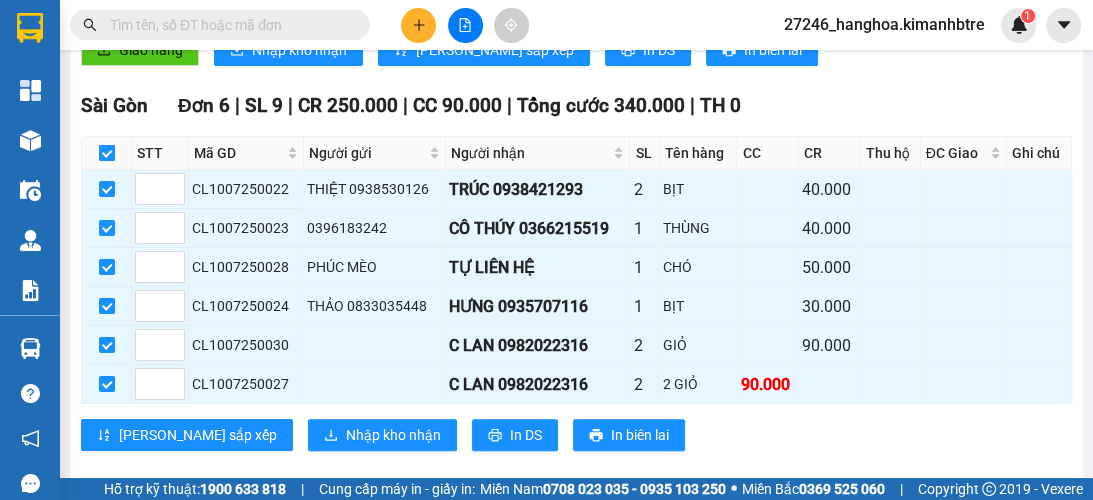 scroll, scrollTop: 586, scrollLeft: 0, axis: vertical 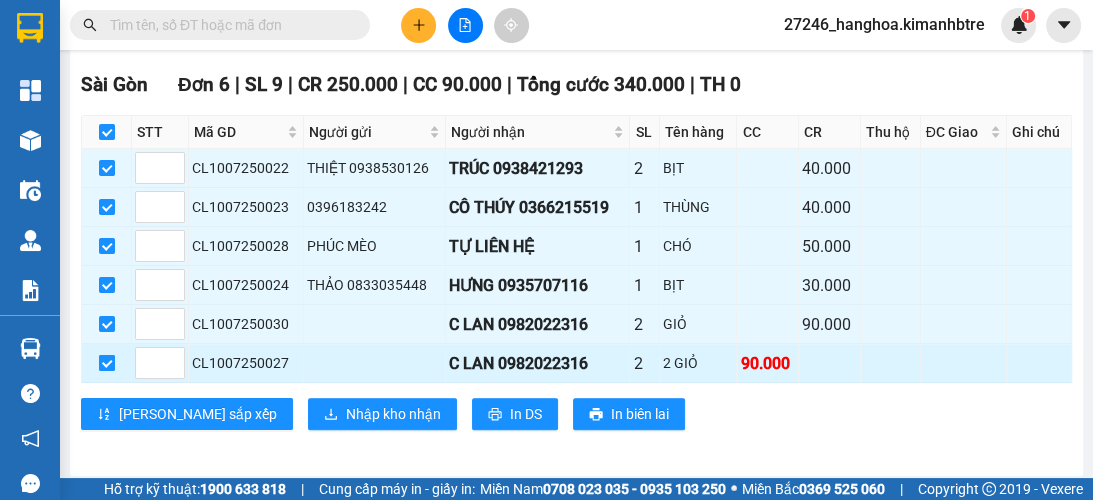 click at bounding box center [107, 363] 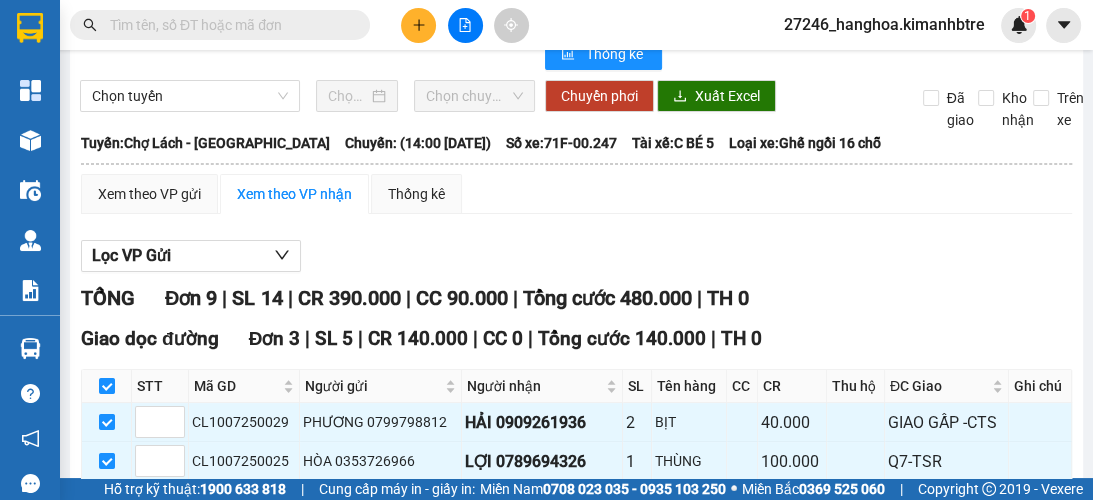 scroll, scrollTop: 0, scrollLeft: 0, axis: both 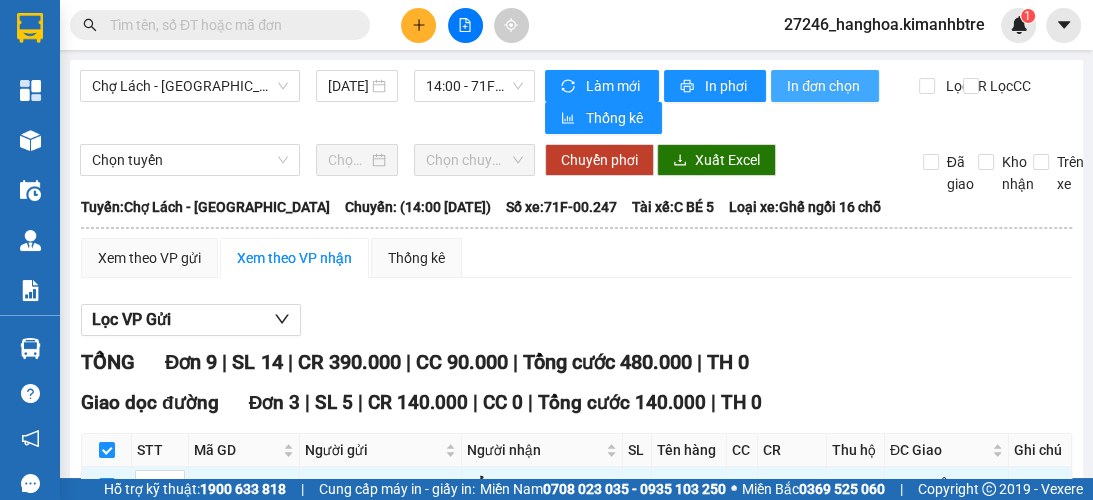 click on "In đơn chọn" at bounding box center [825, 86] 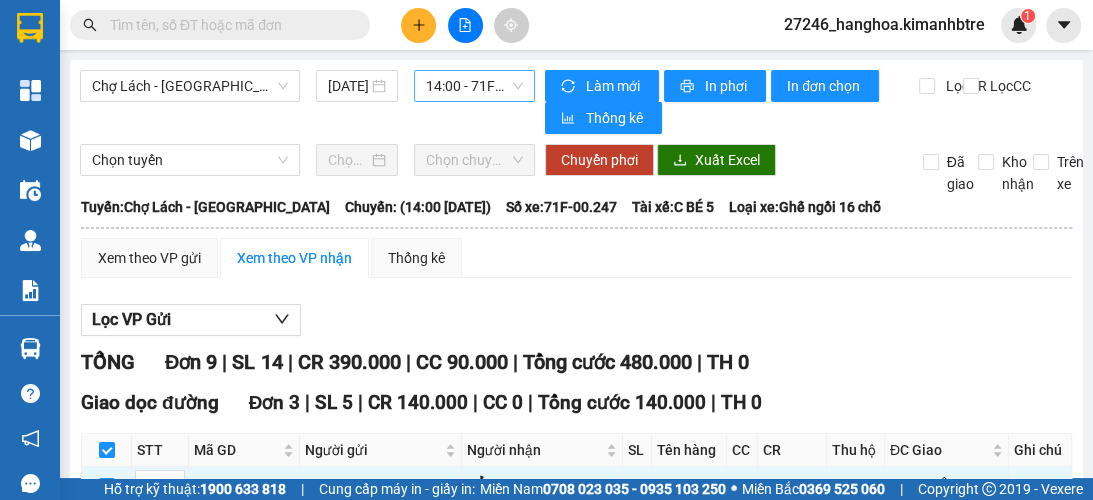 click on "14:00     - 71F-00.247" at bounding box center [474, 86] 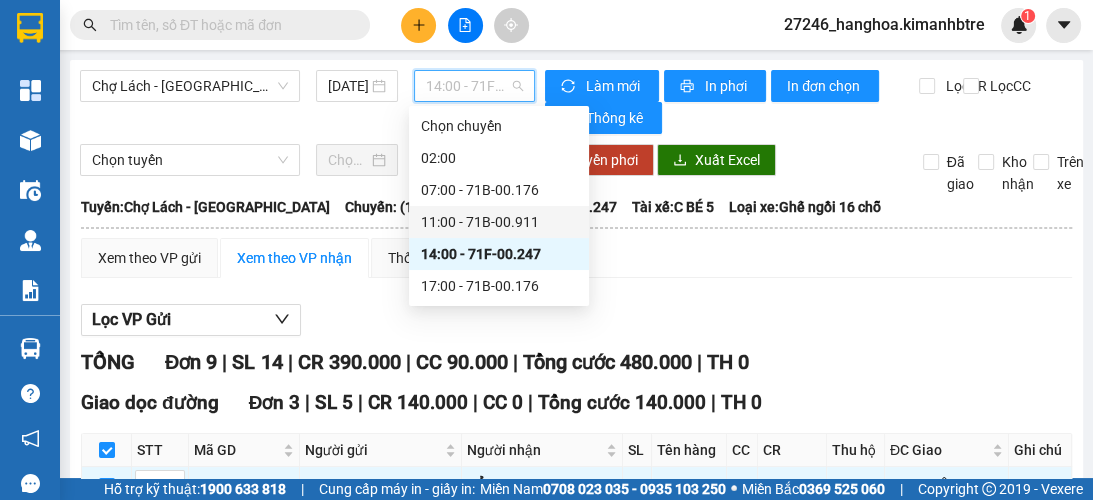 click on "11:00     - 71B-00.911" at bounding box center (499, 222) 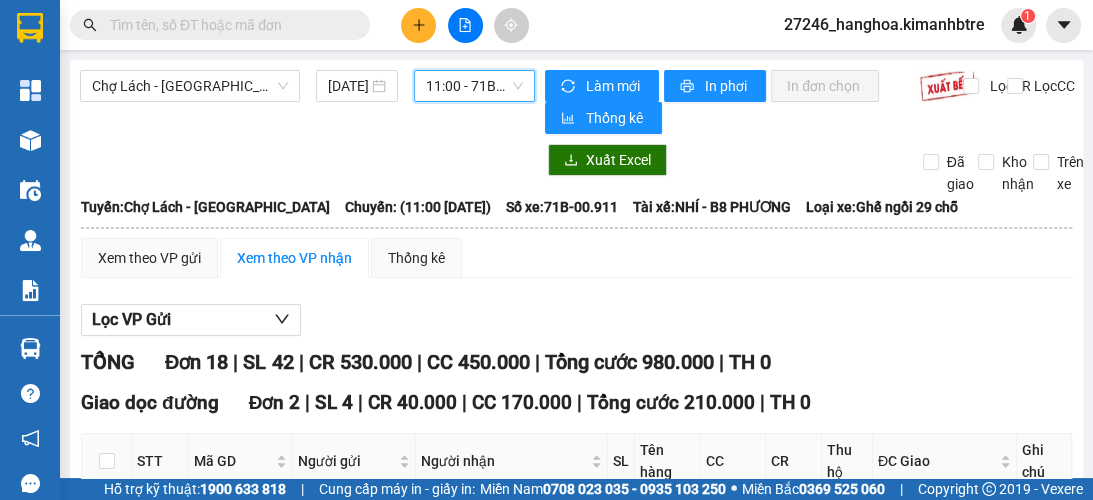 click on "11:00     - 71B-00.911" at bounding box center (474, 86) 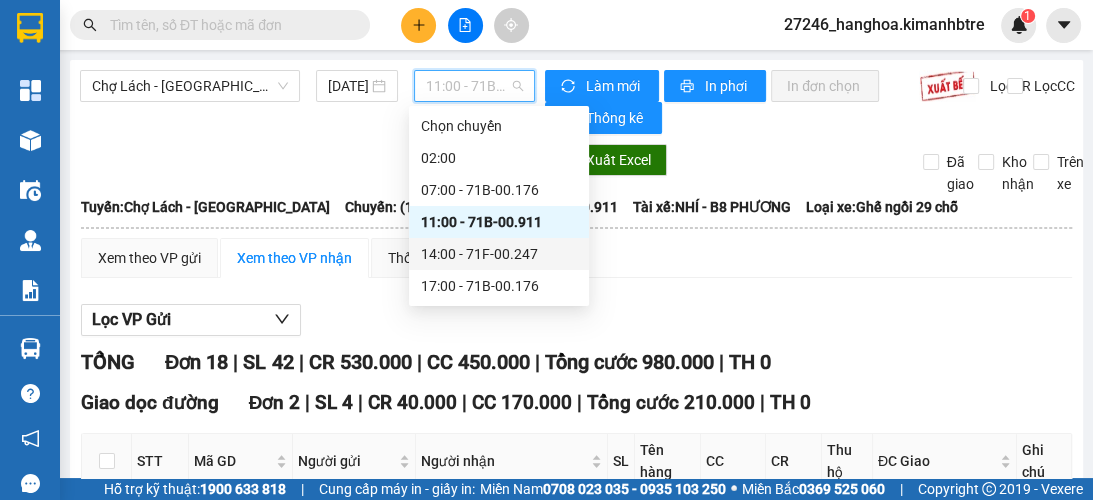 click on "14:00     - 71F-00.247" at bounding box center (499, 254) 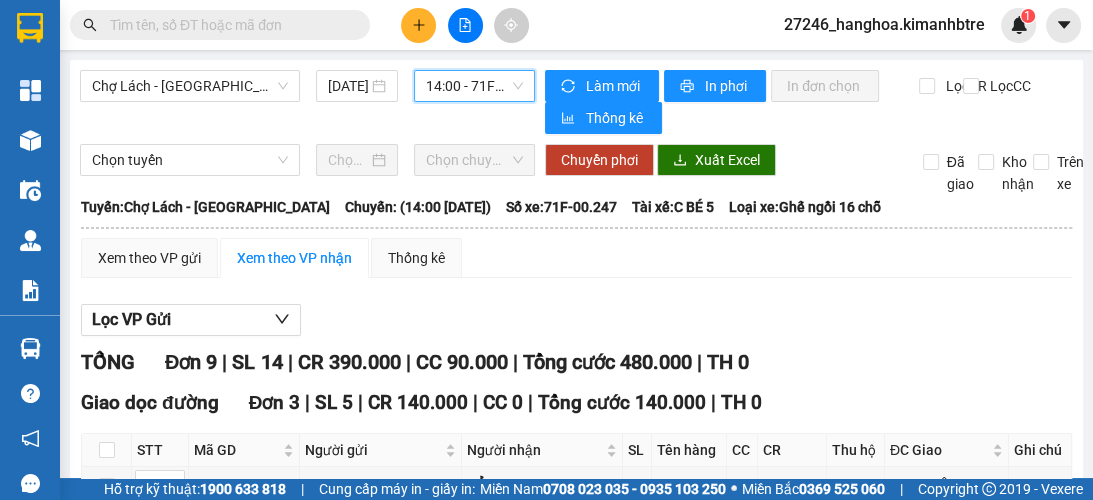 click on "14:00     - 71F-00.247" at bounding box center [474, 86] 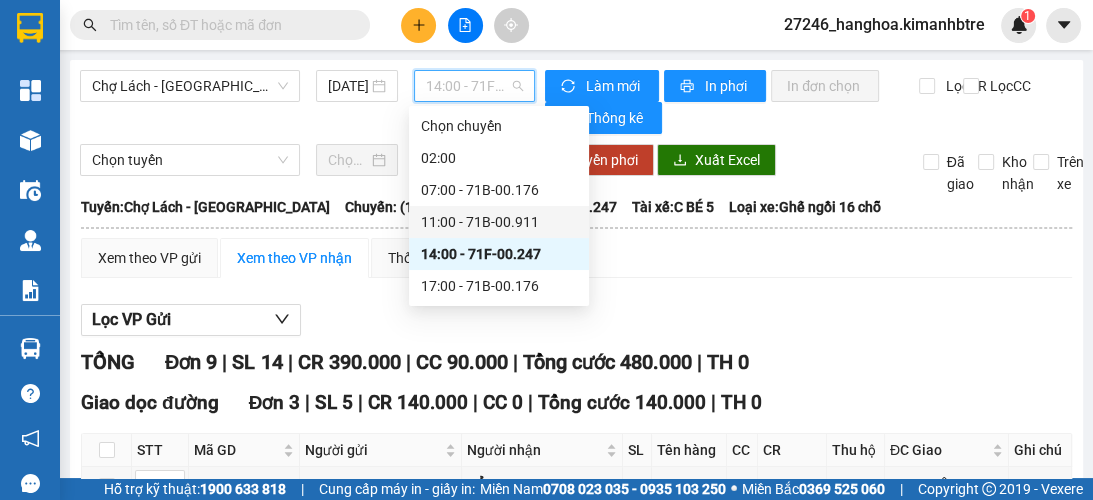 click on "11:00     - 71B-00.911" at bounding box center [499, 222] 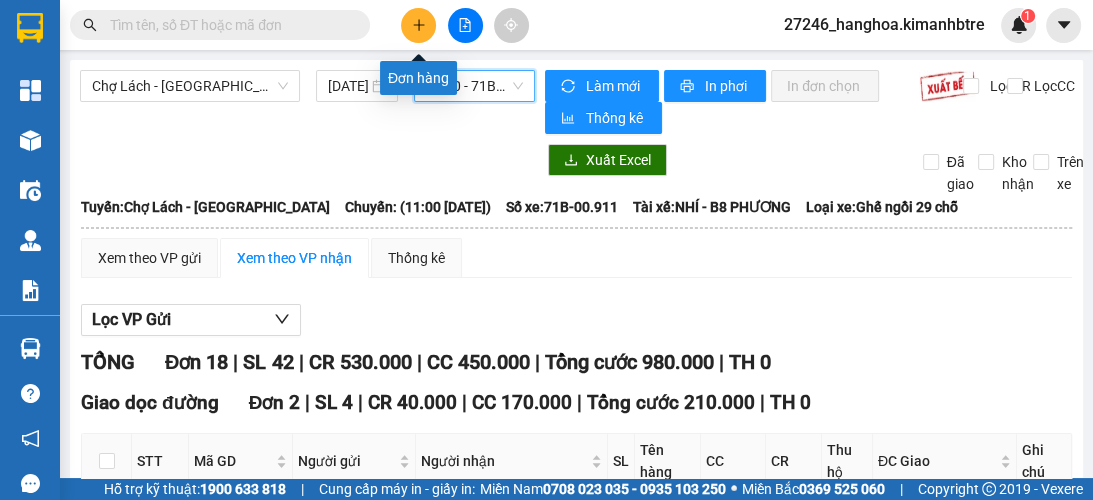 click 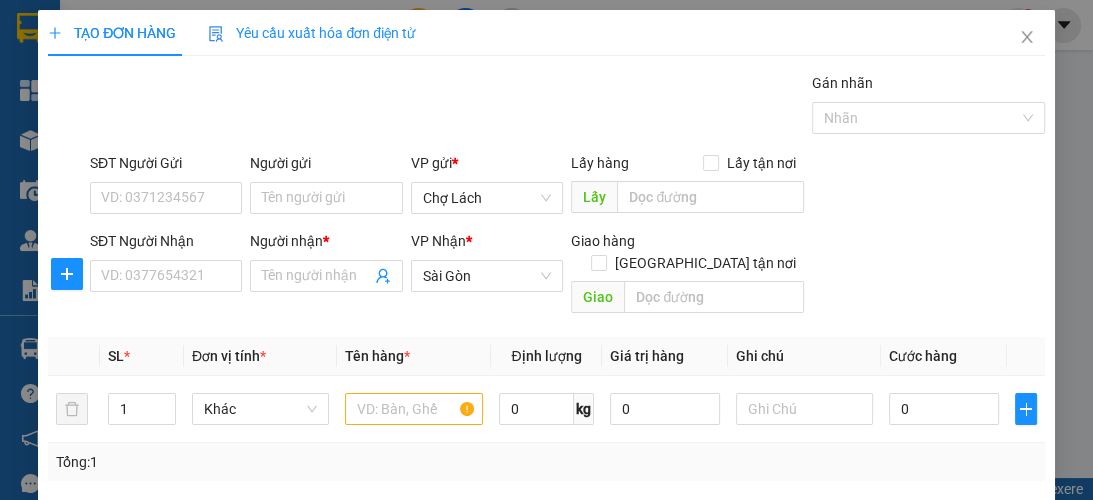 click on "SĐT Người Nhận VD: 0377654321" at bounding box center [166, 265] 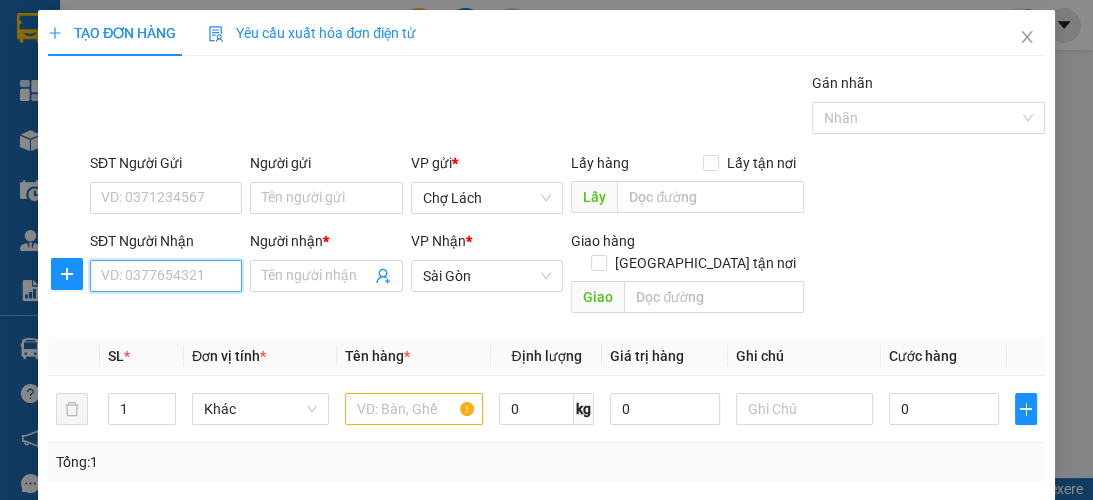 click on "SĐT Người Nhận" at bounding box center (166, 276) 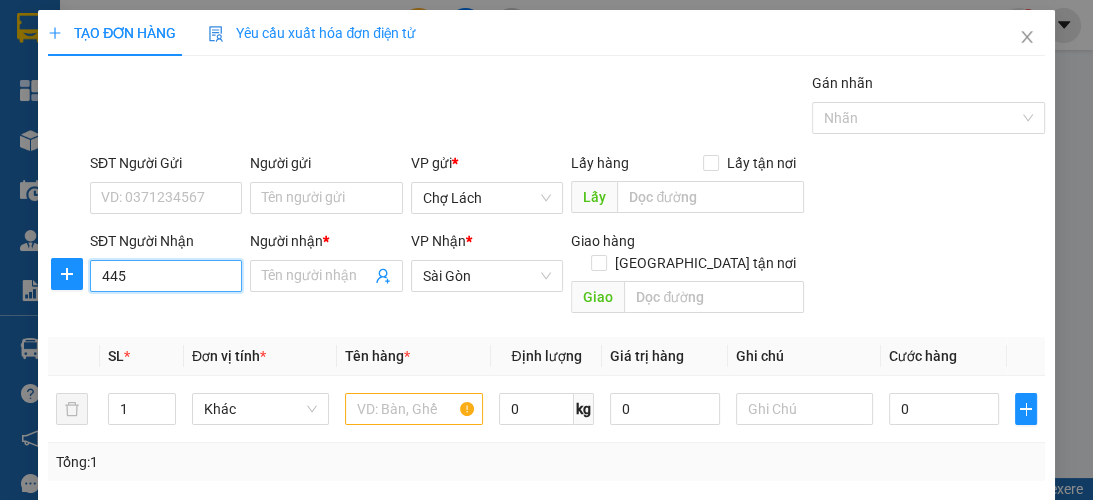 click on "445" at bounding box center (166, 276) 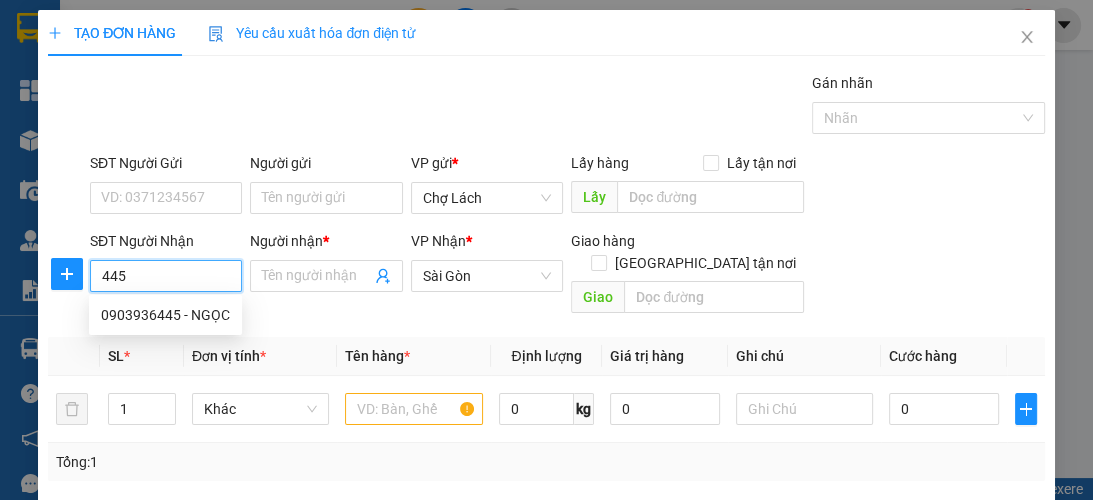 click on "445" at bounding box center (166, 276) 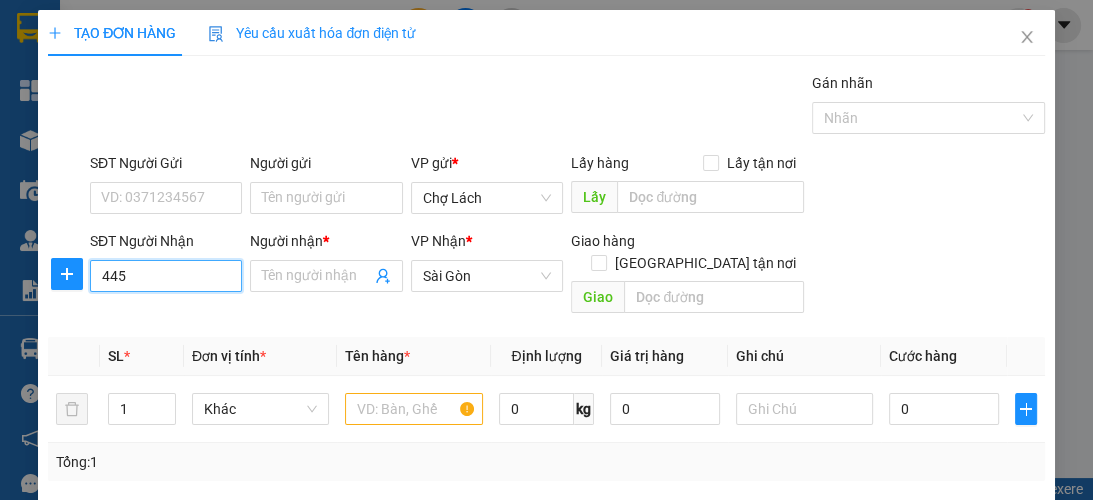 click on "445" at bounding box center (166, 276) 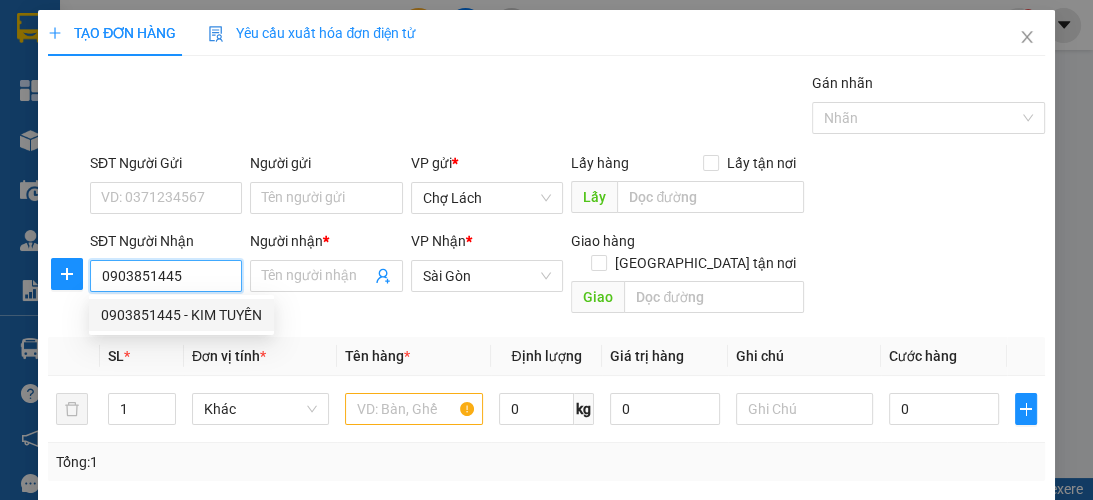 click on "0903851445" at bounding box center [166, 276] 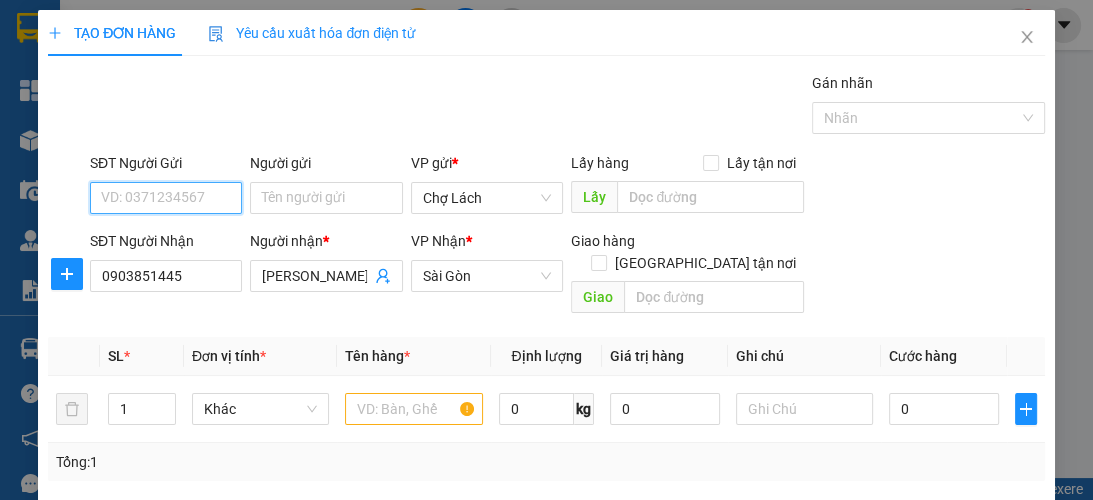 click on "SĐT Người Gửi" at bounding box center (166, 198) 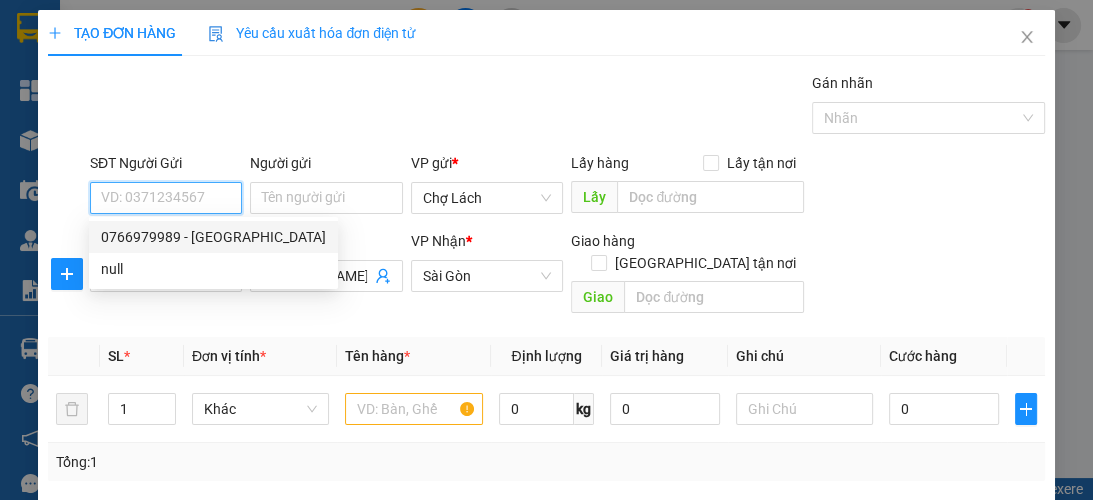 click on "0766979989 - [GEOGRAPHIC_DATA]" at bounding box center [213, 237] 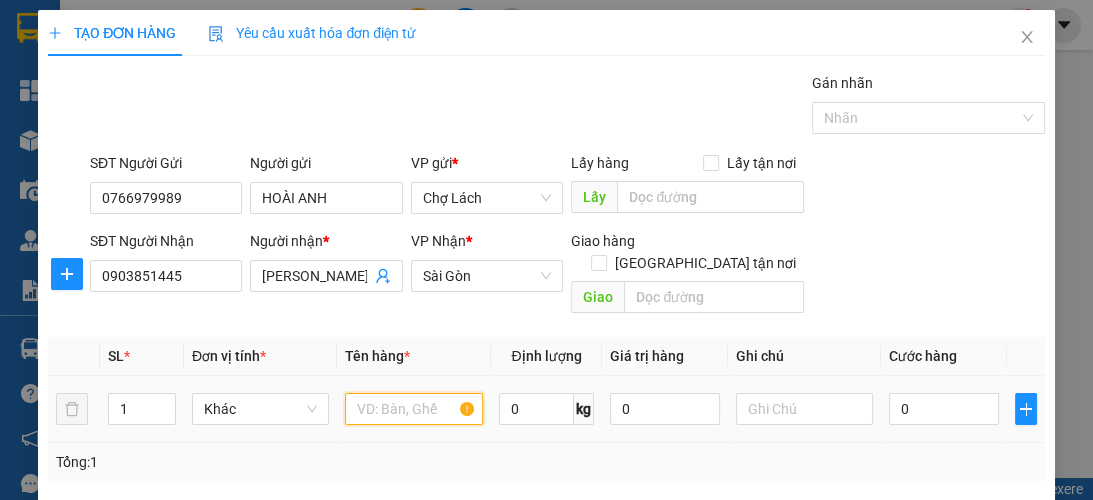 click at bounding box center [413, 409] 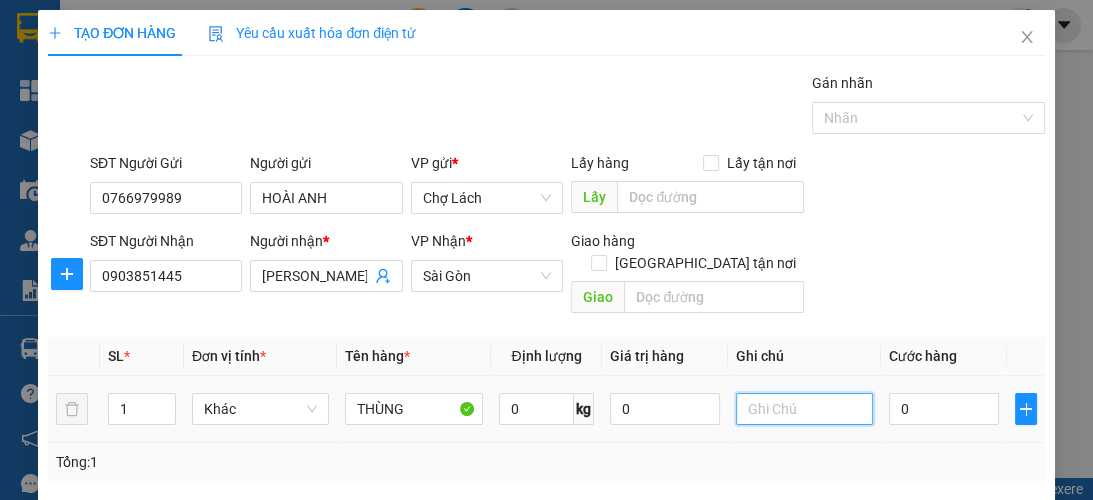 click at bounding box center [804, 409] 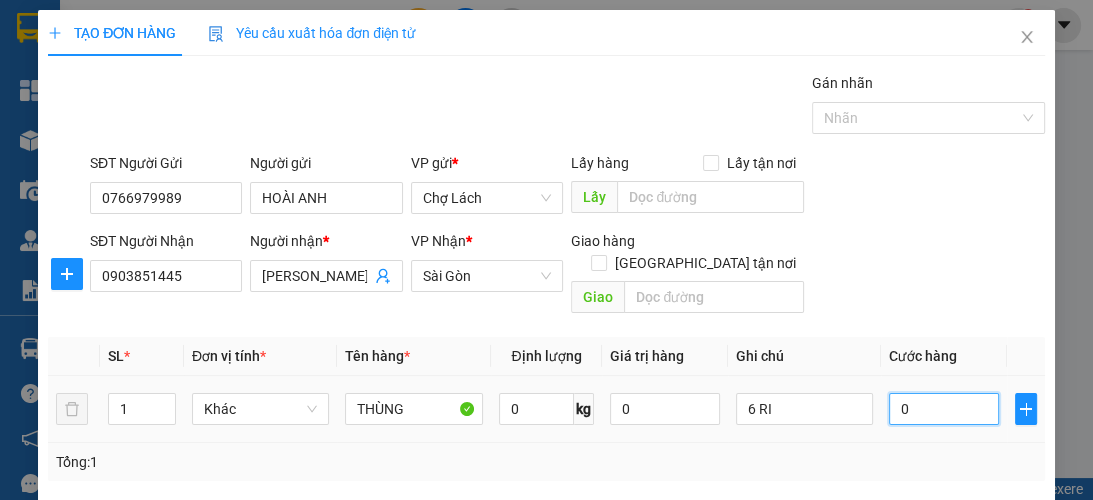 click on "0" at bounding box center (944, 409) 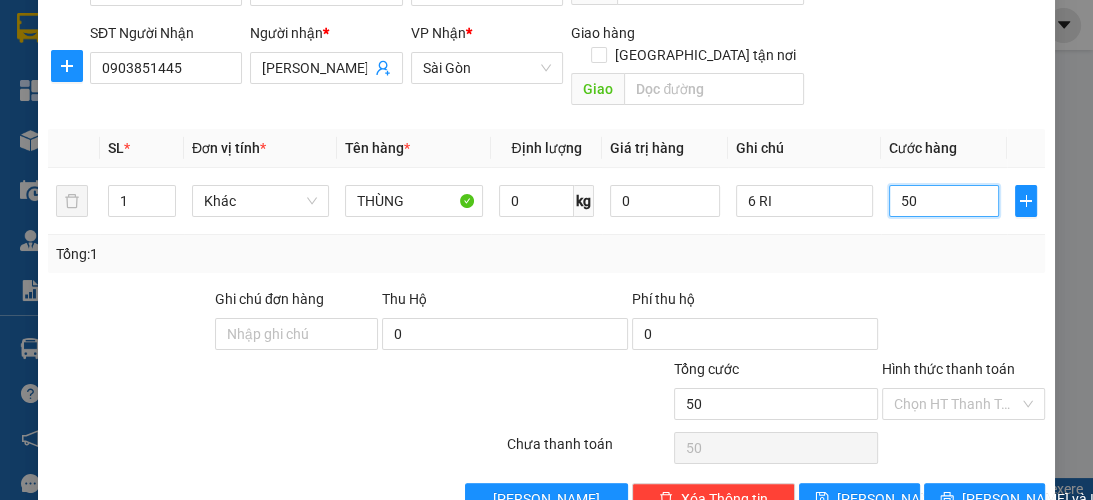 scroll, scrollTop: 238, scrollLeft: 0, axis: vertical 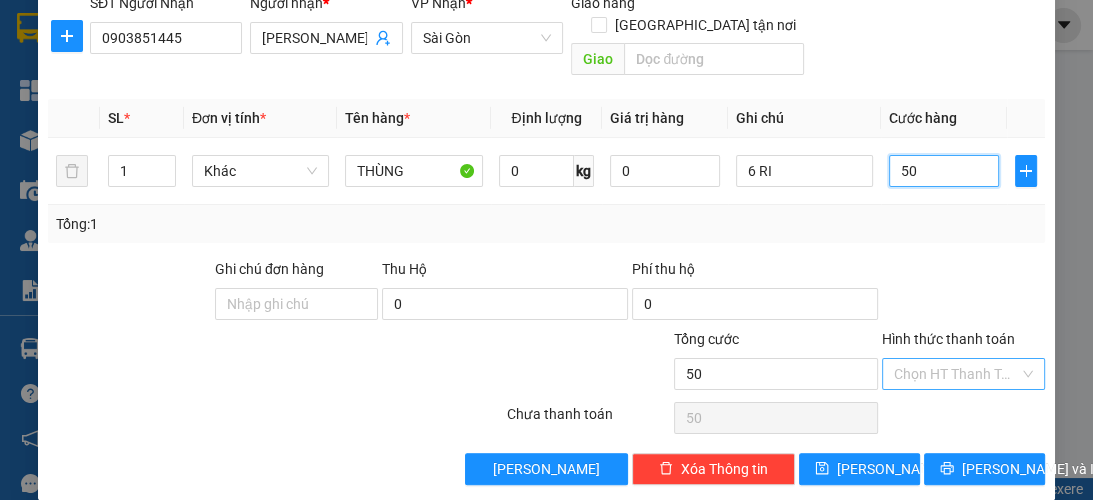 click on "Chọn HT Thanh Toán" at bounding box center (963, 374) 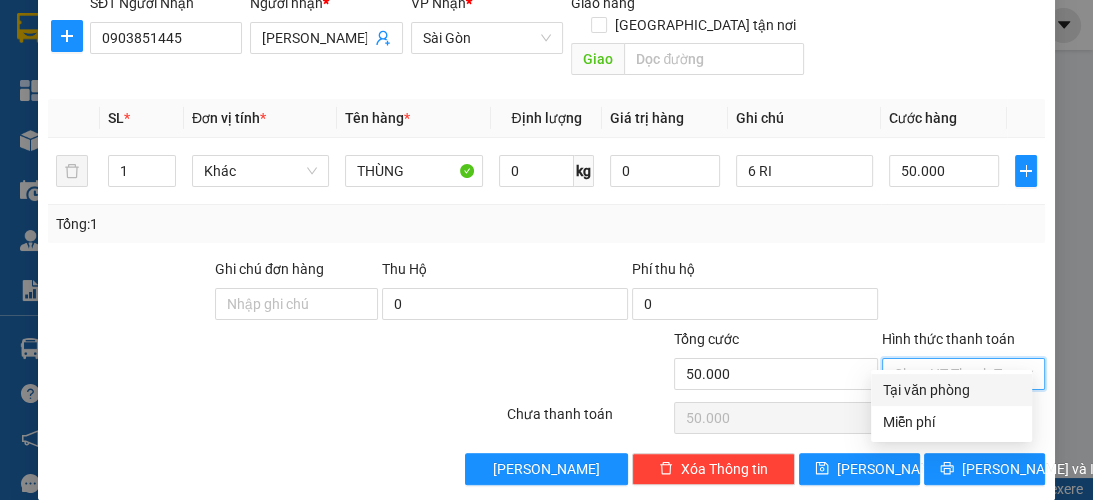 click on "Hình thức thanh toán" at bounding box center (956, 374) 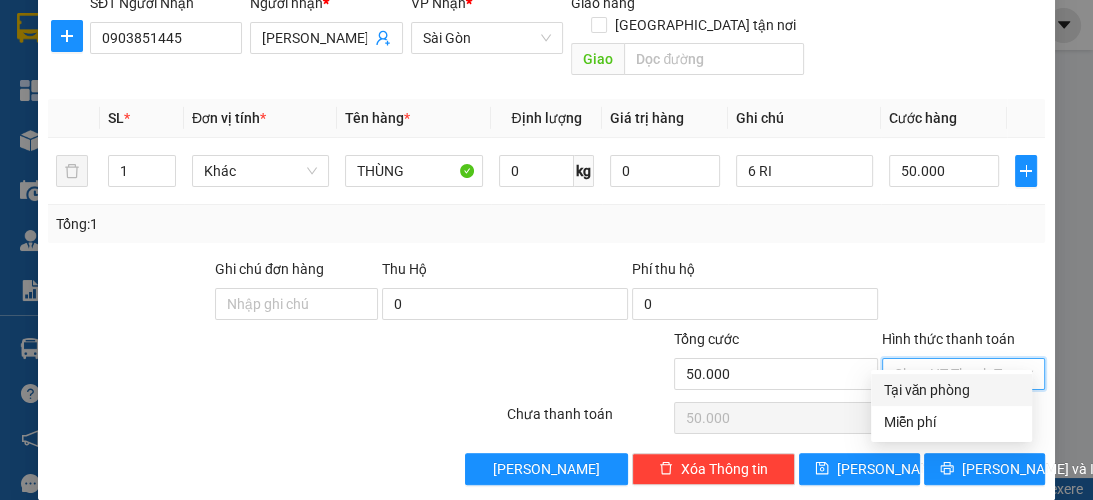 click on "Tại văn phòng" at bounding box center [951, 390] 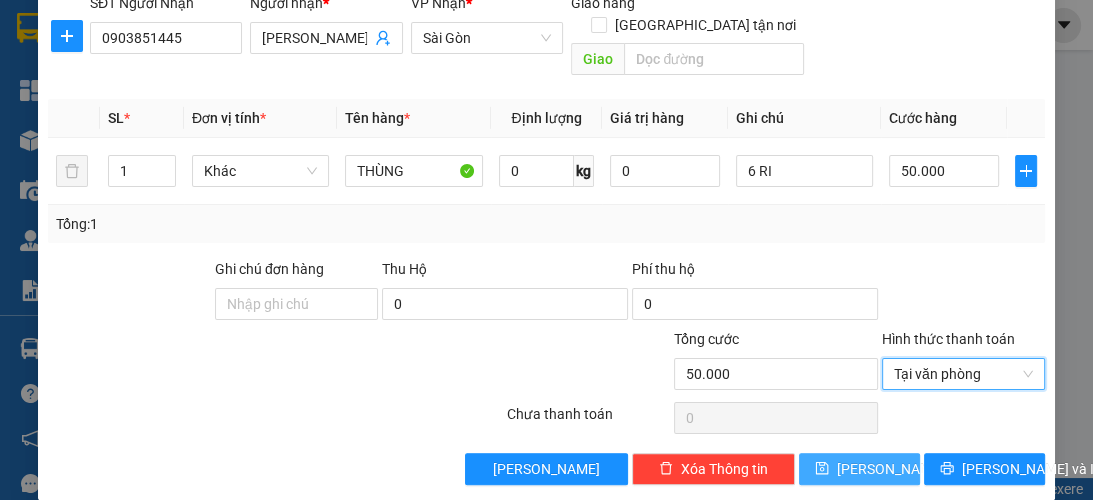 click on "[PERSON_NAME]" at bounding box center (859, 469) 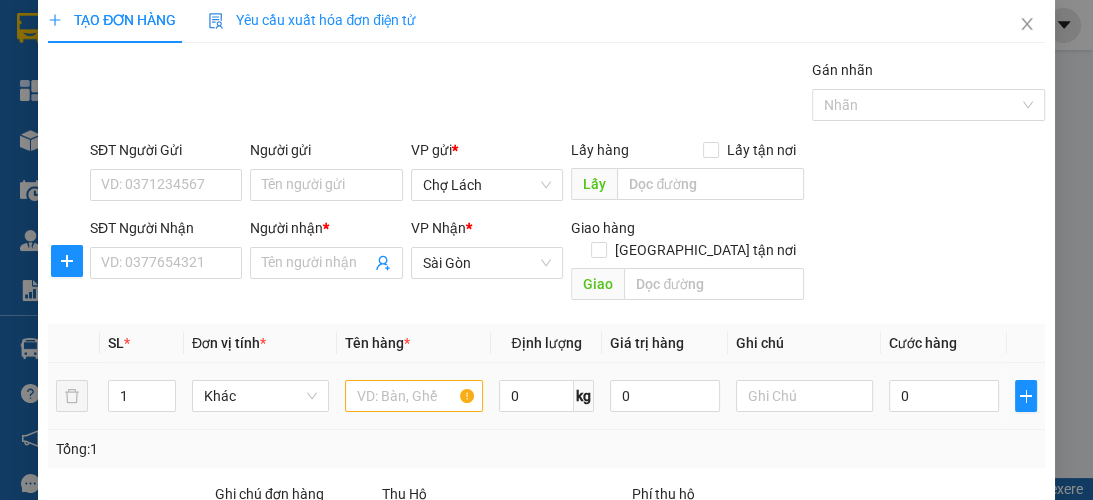 scroll, scrollTop: 0, scrollLeft: 0, axis: both 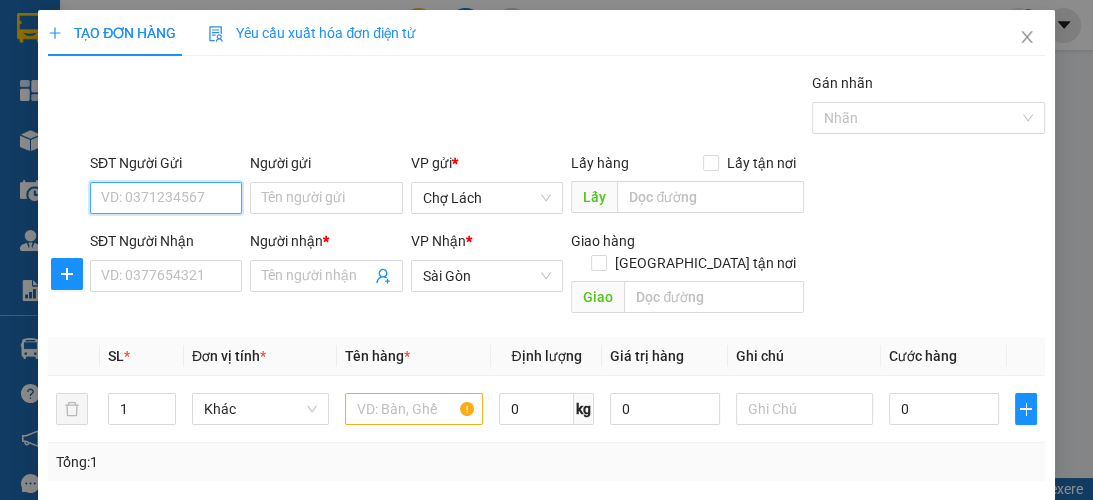 click on "SĐT Người Gửi" at bounding box center [166, 198] 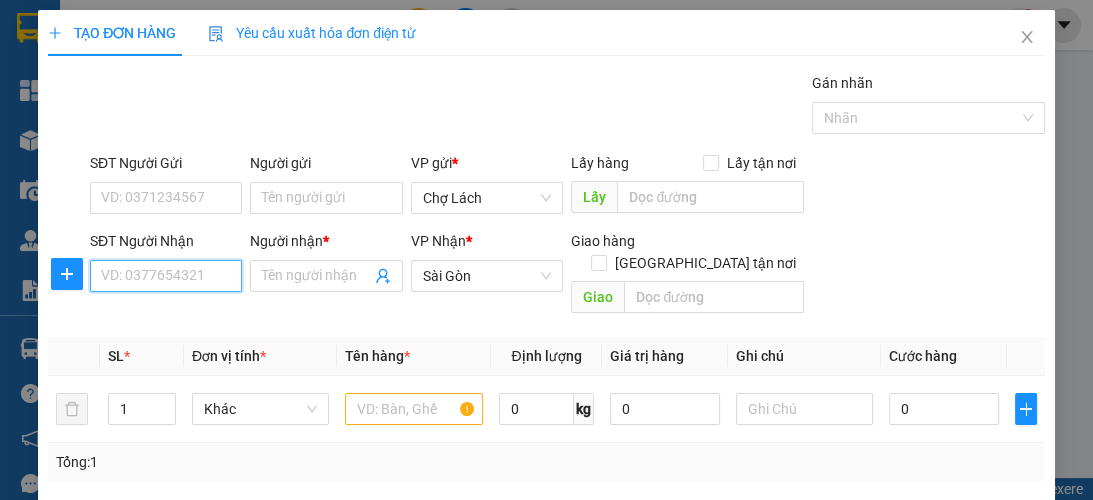 click on "SĐT Người Nhận" at bounding box center (166, 276) 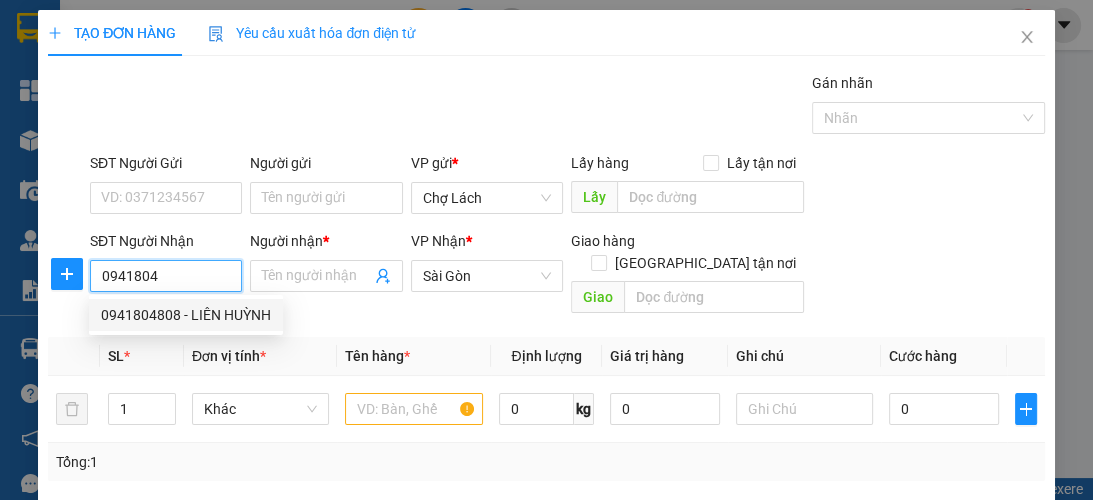 click on "0941804808 - LIÊN HUỲNH" at bounding box center (186, 315) 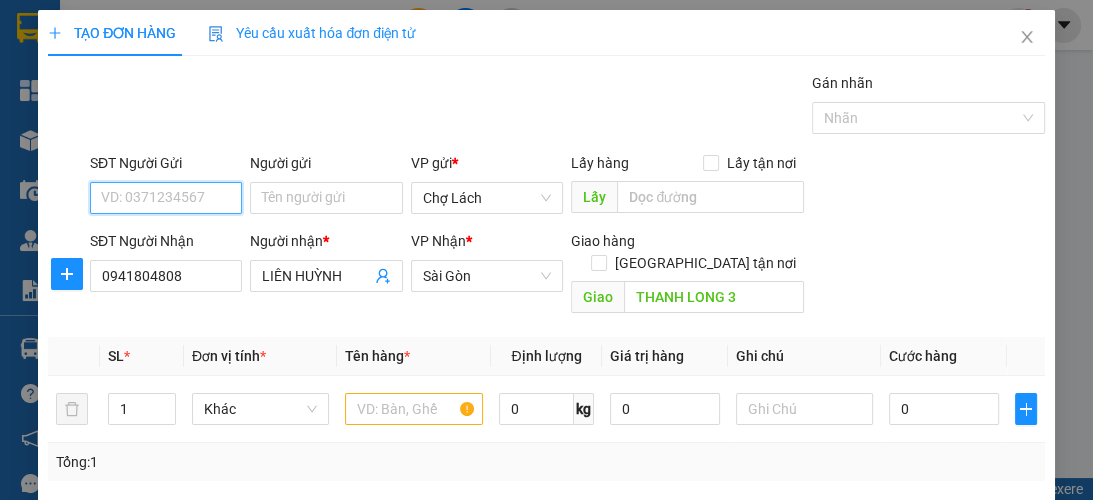 click on "SĐT Người Gửi" at bounding box center (166, 198) 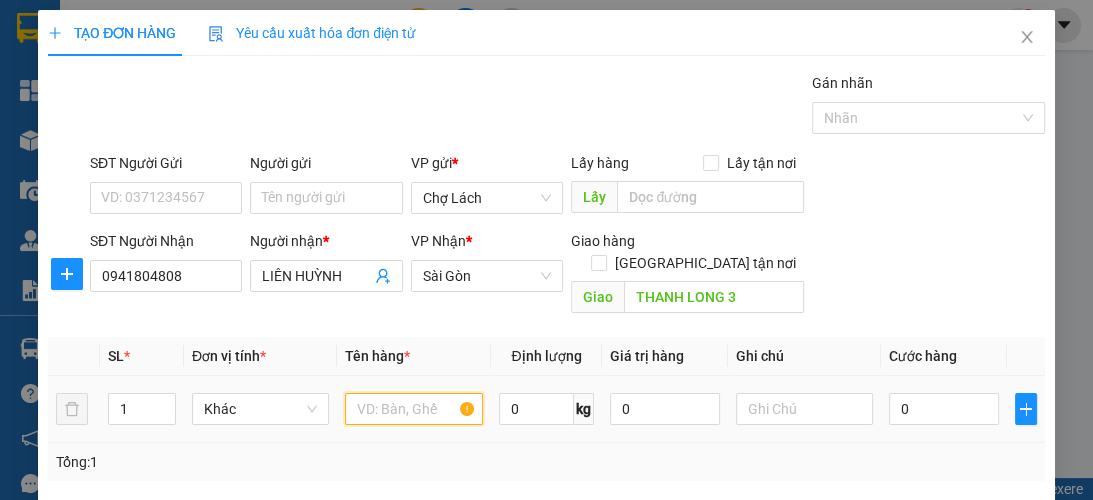 click at bounding box center [413, 409] 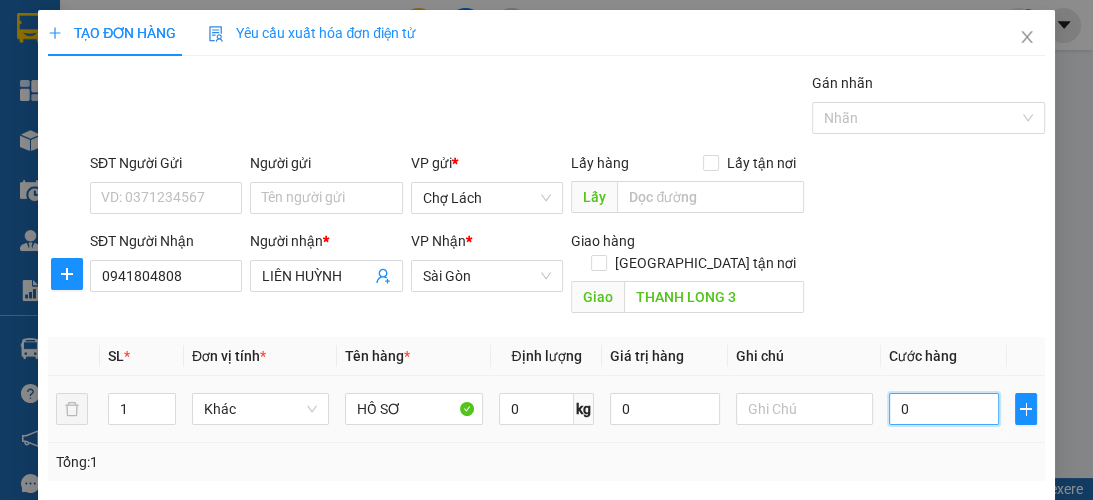 click on "0" at bounding box center [944, 409] 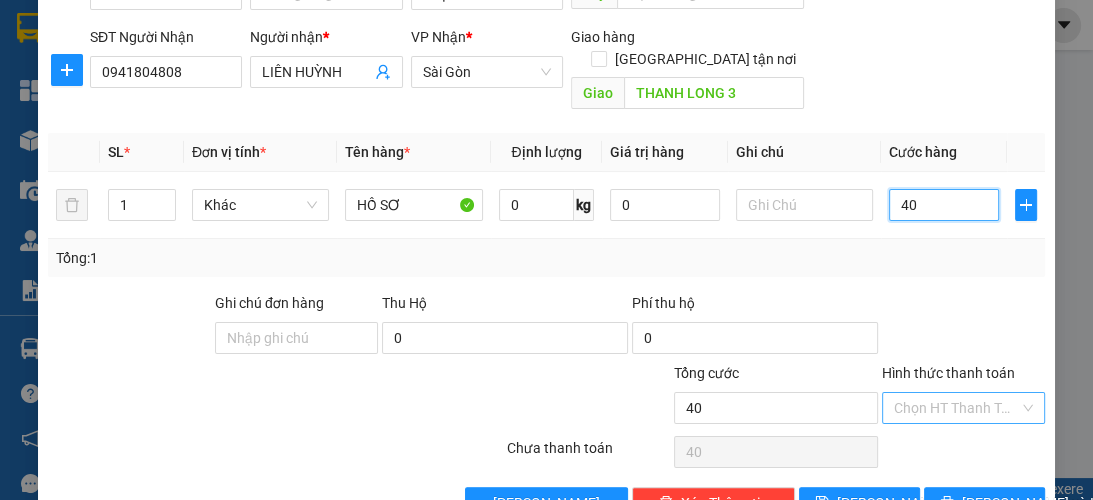 scroll, scrollTop: 238, scrollLeft: 0, axis: vertical 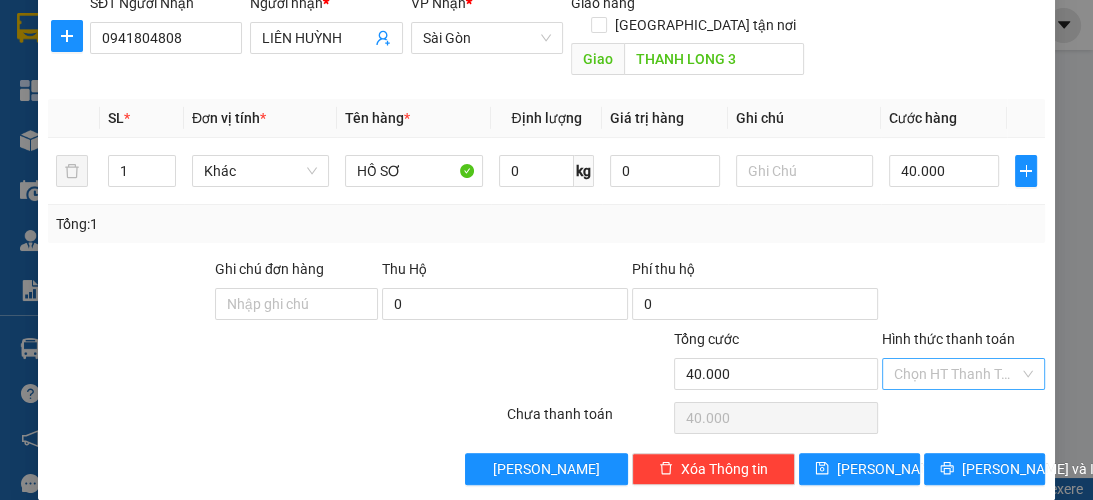 click on "Hình thức thanh toán" at bounding box center [956, 374] 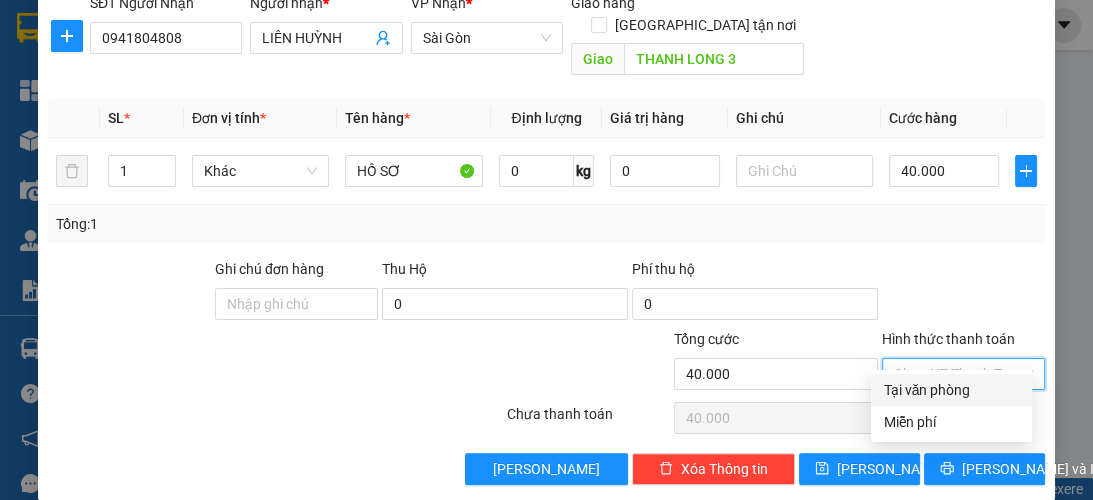 click on "Tại văn phòng" at bounding box center (951, 390) 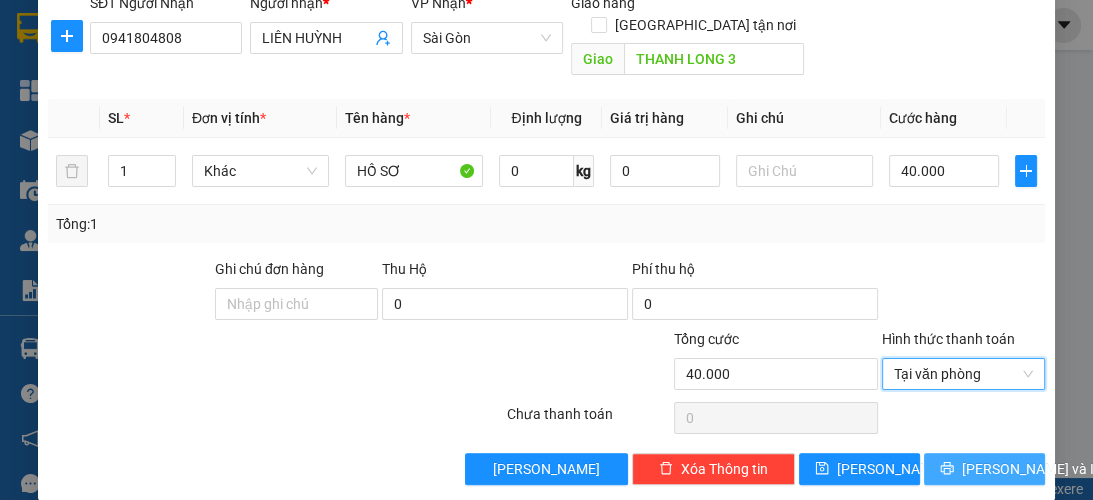 click on "[PERSON_NAME] và In" at bounding box center [984, 469] 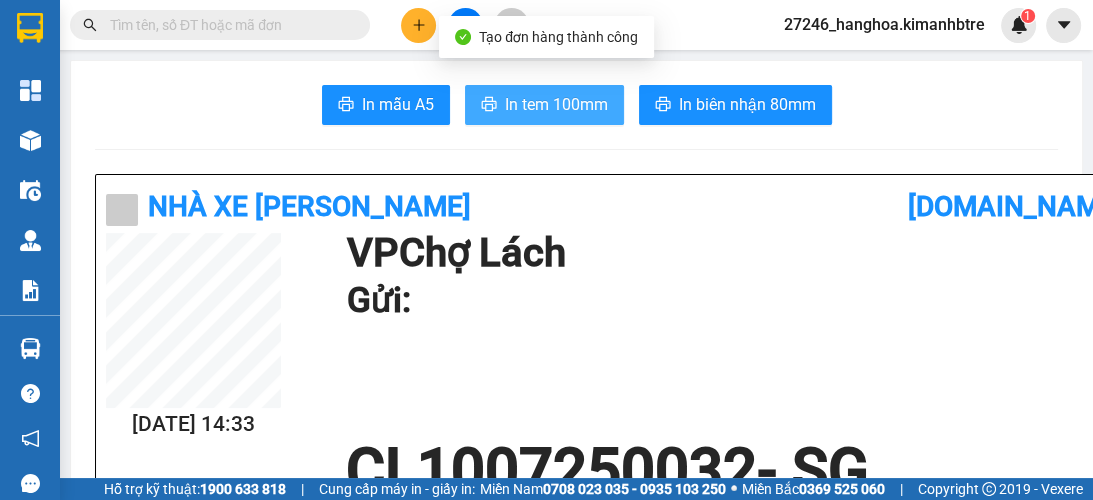 click on "In tem 100mm" at bounding box center [556, 104] 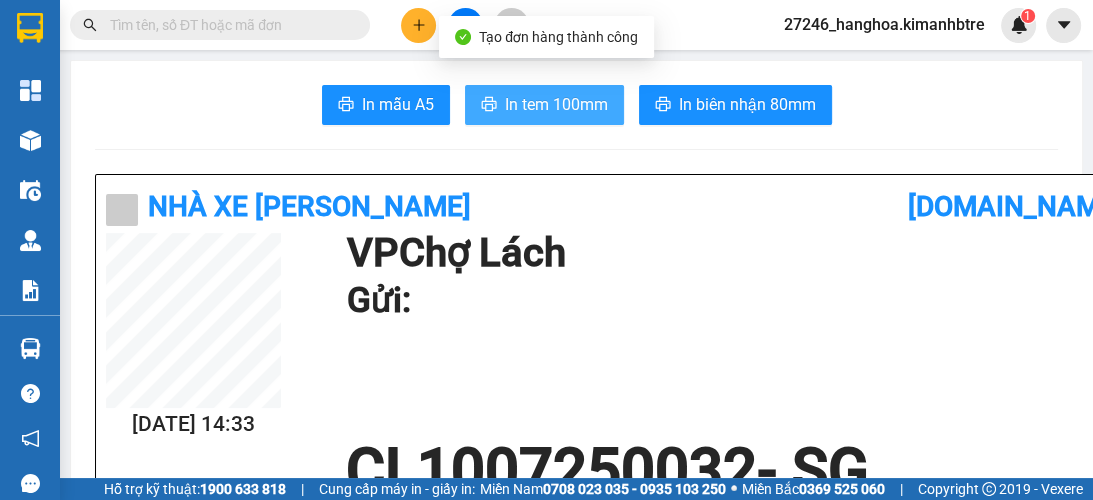 scroll, scrollTop: 0, scrollLeft: 0, axis: both 